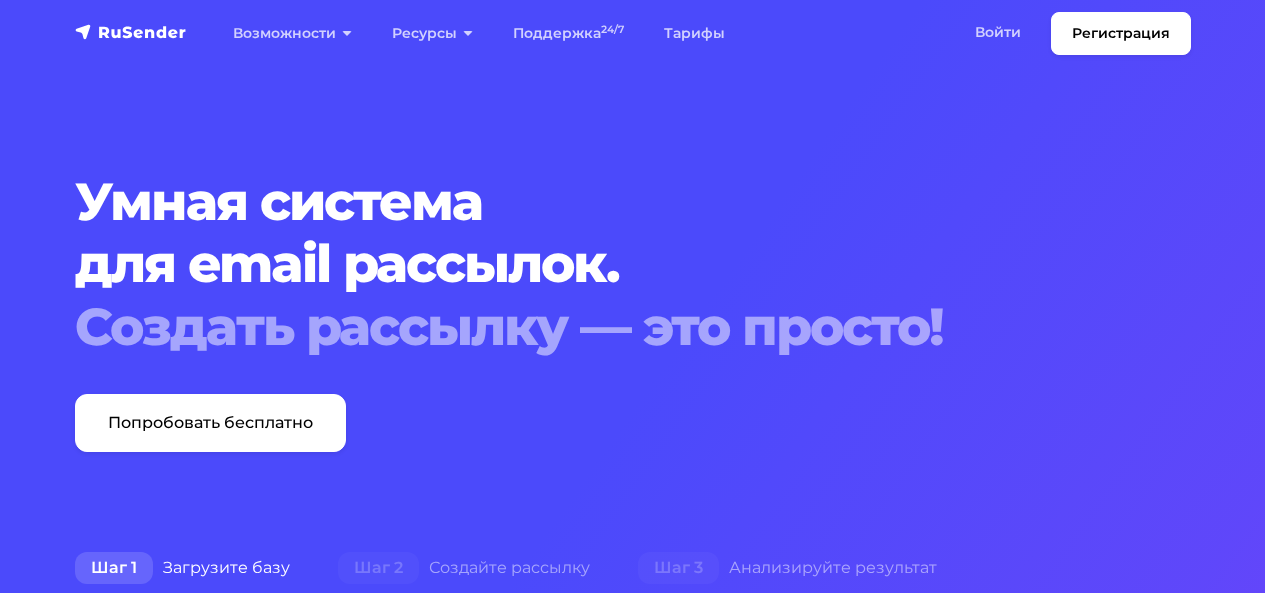 scroll, scrollTop: 0, scrollLeft: 0, axis: both 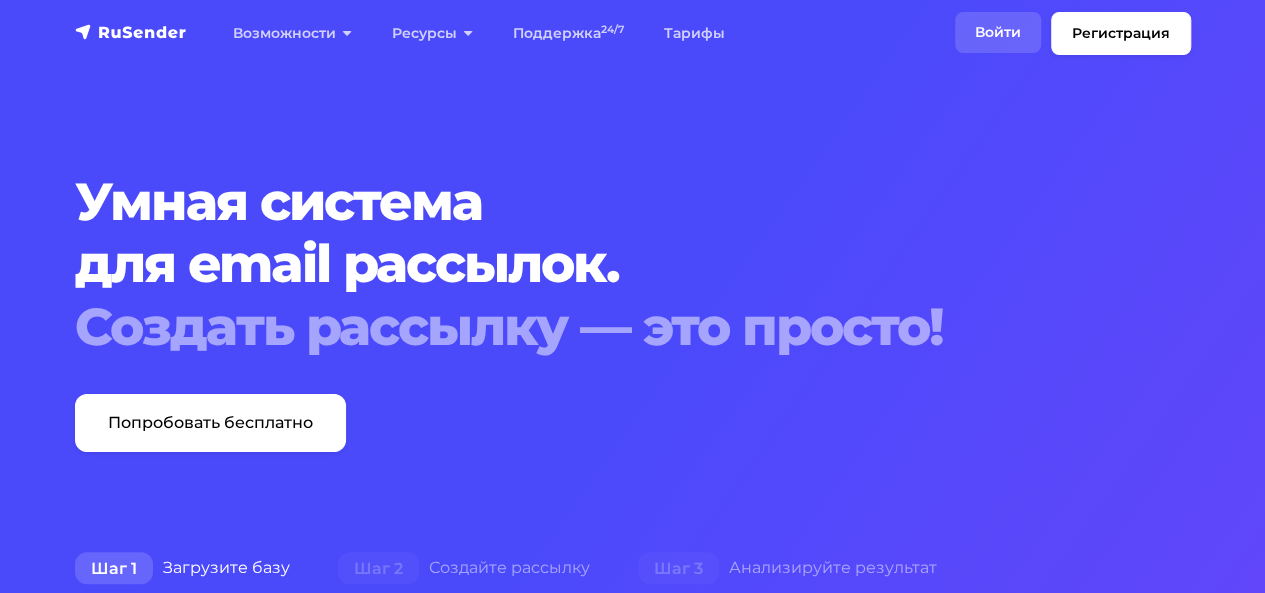 click on "Войти" at bounding box center [998, 32] 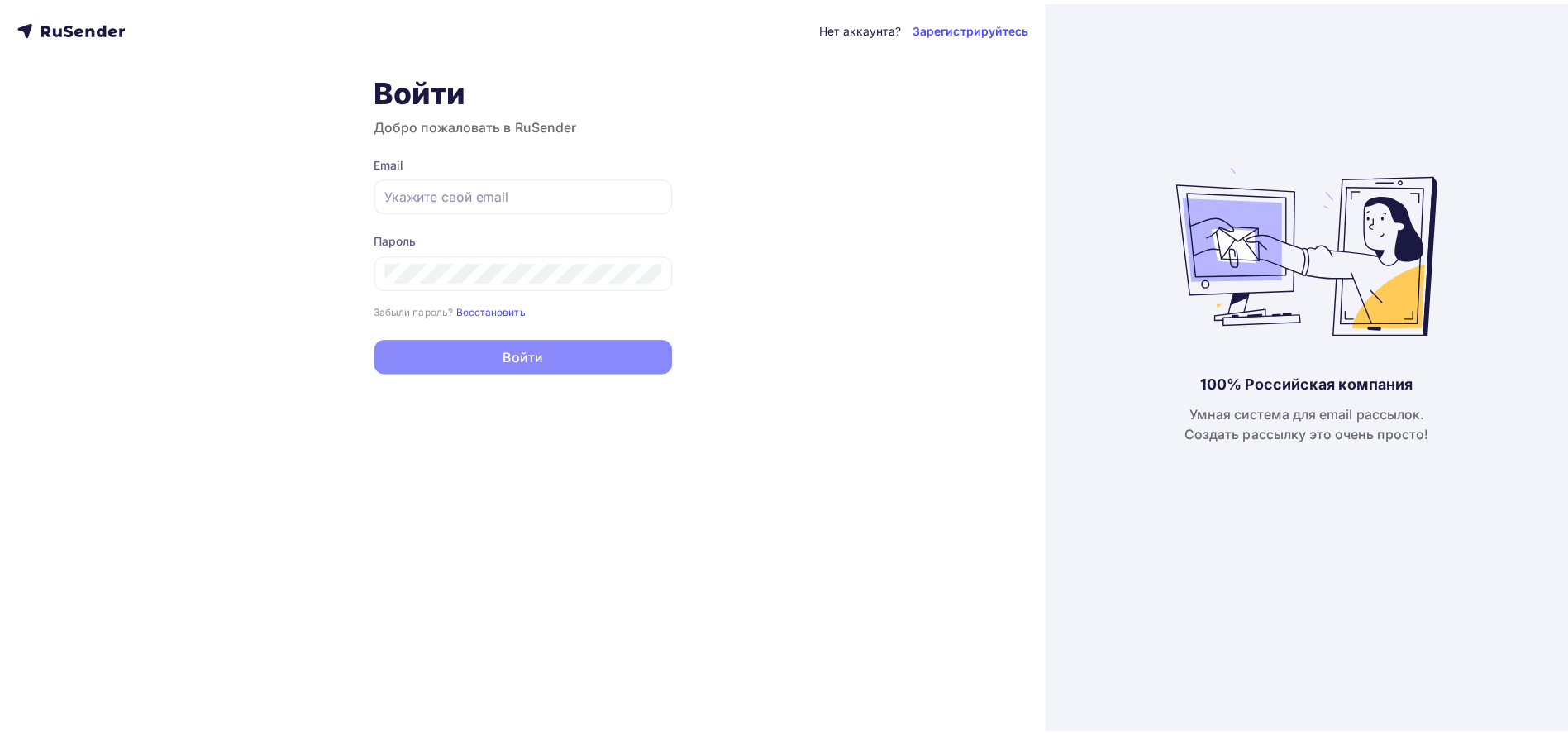 scroll, scrollTop: 0, scrollLeft: 0, axis: both 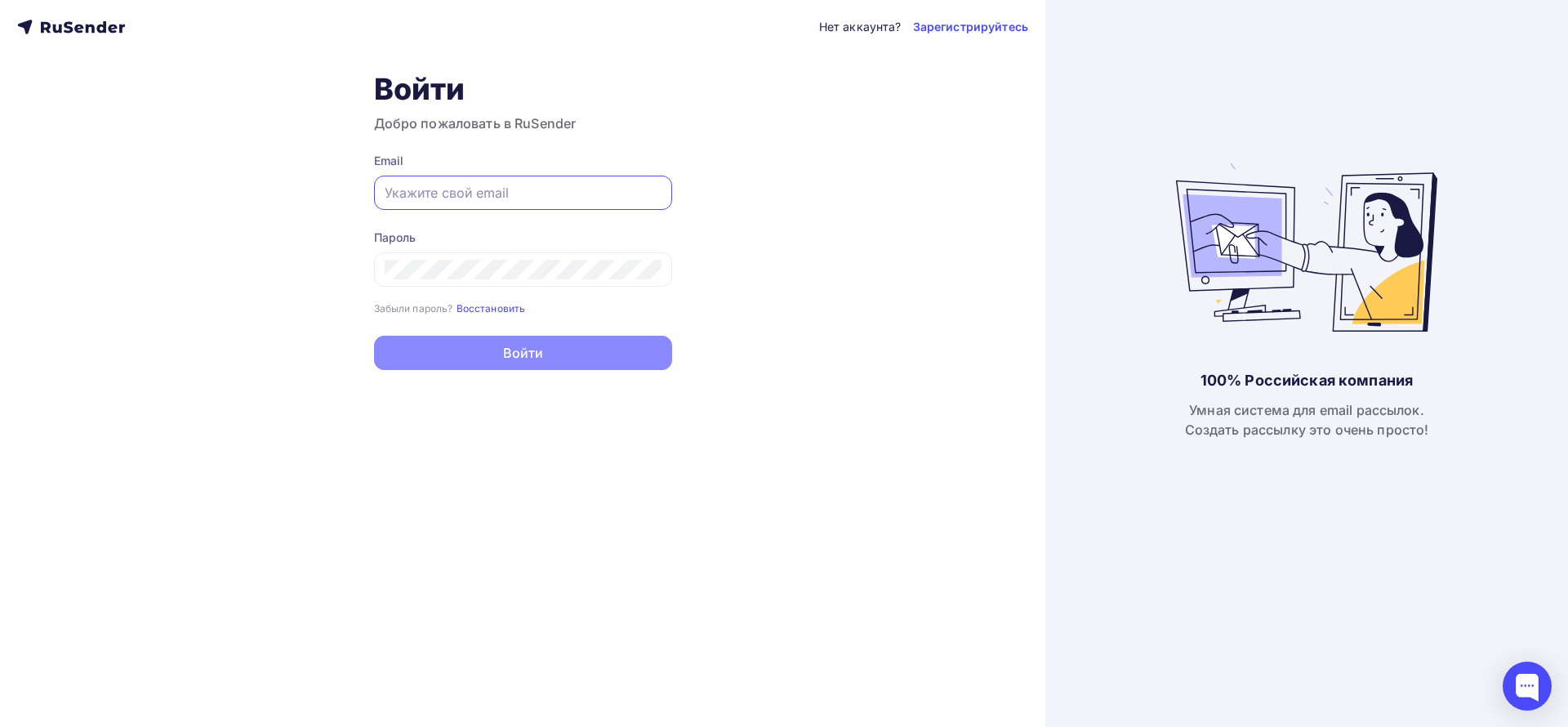 paste on "[EMAIL]" 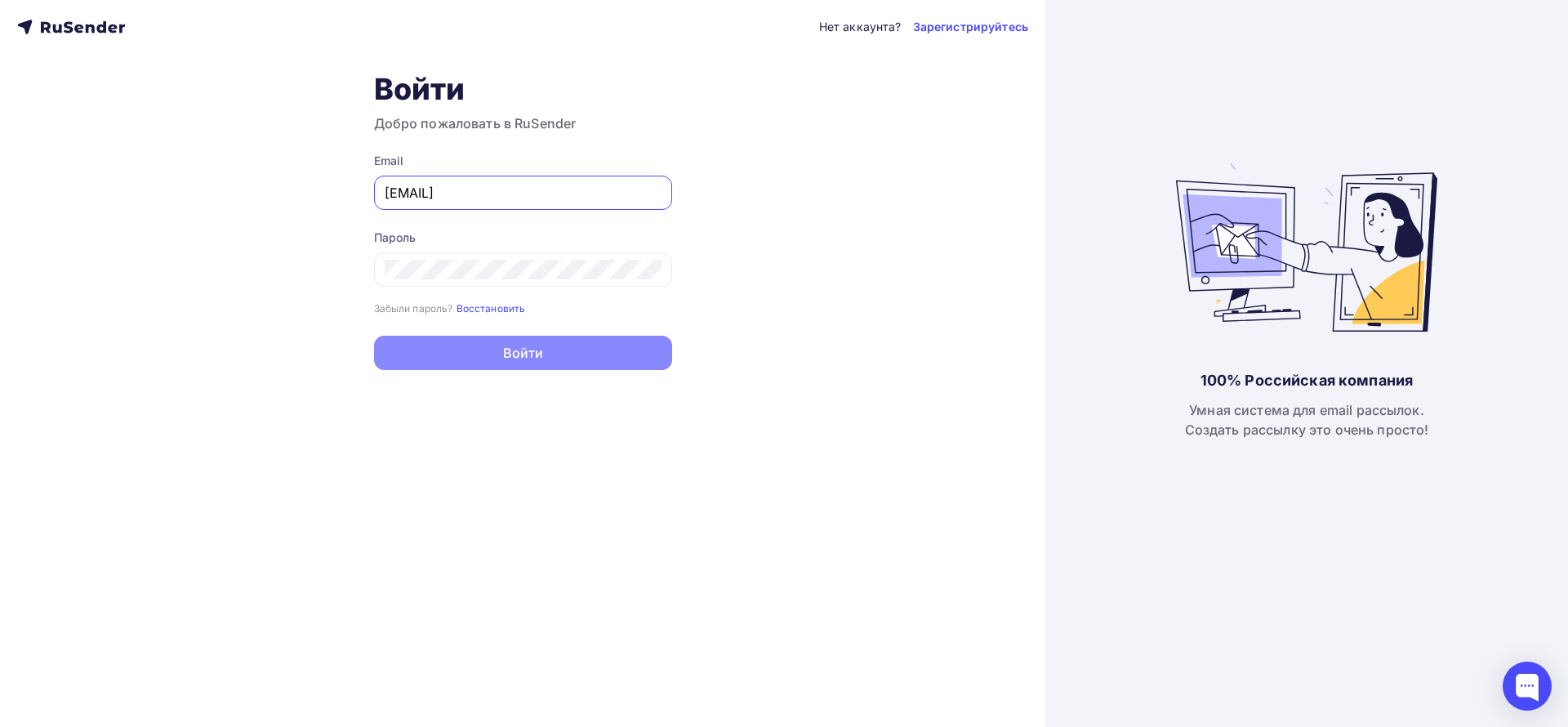 type on "[EMAIL]" 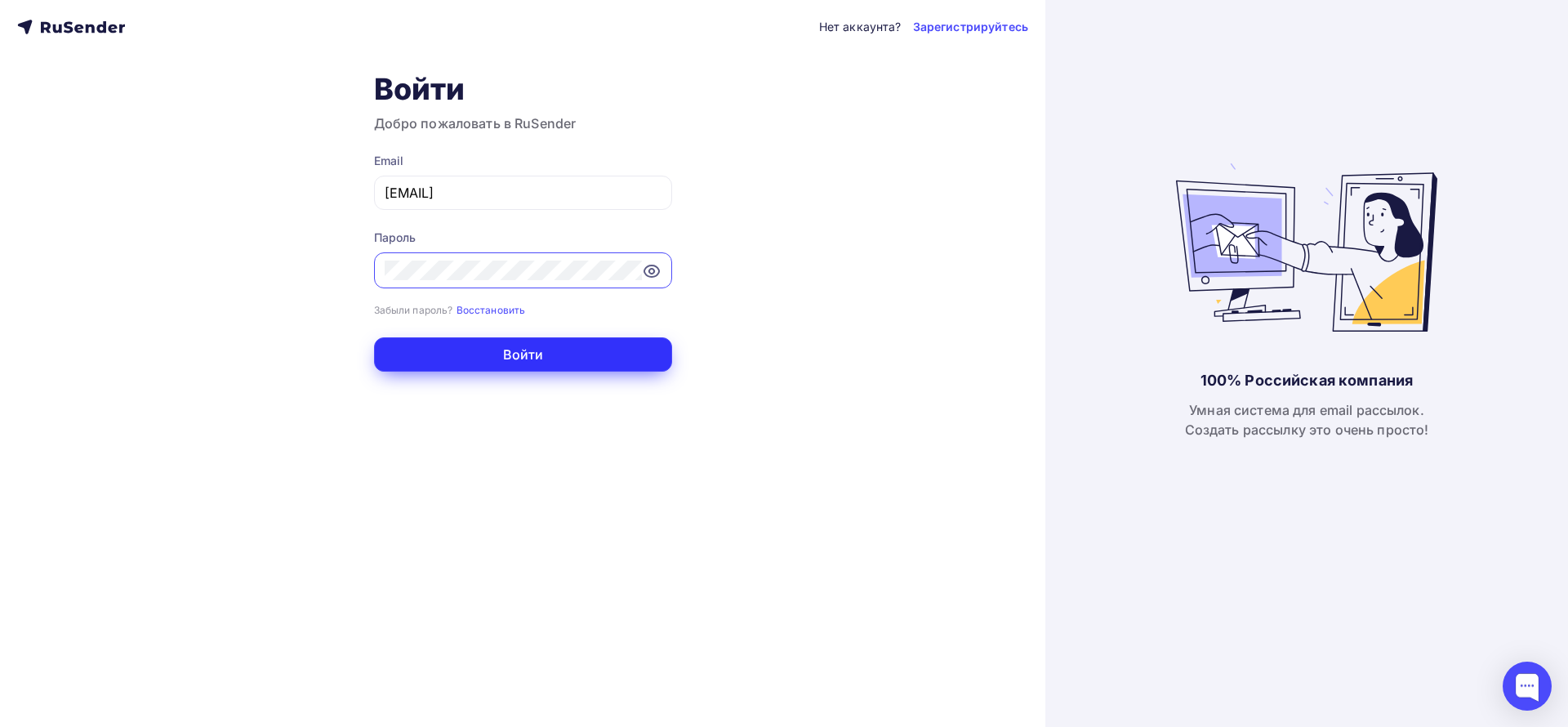 click on "Войти" at bounding box center [523, 355] 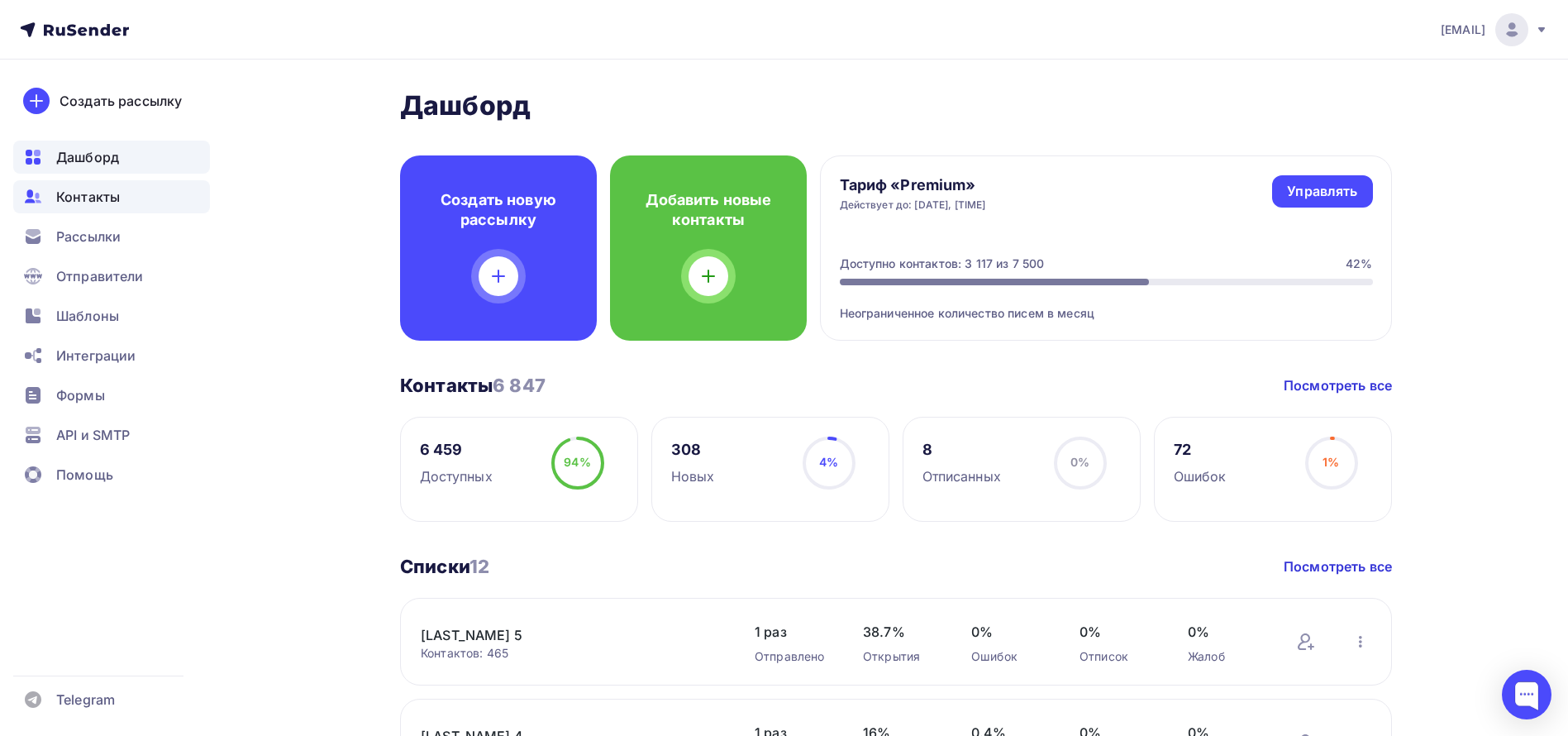 click on "Контакты" at bounding box center [88, 197] 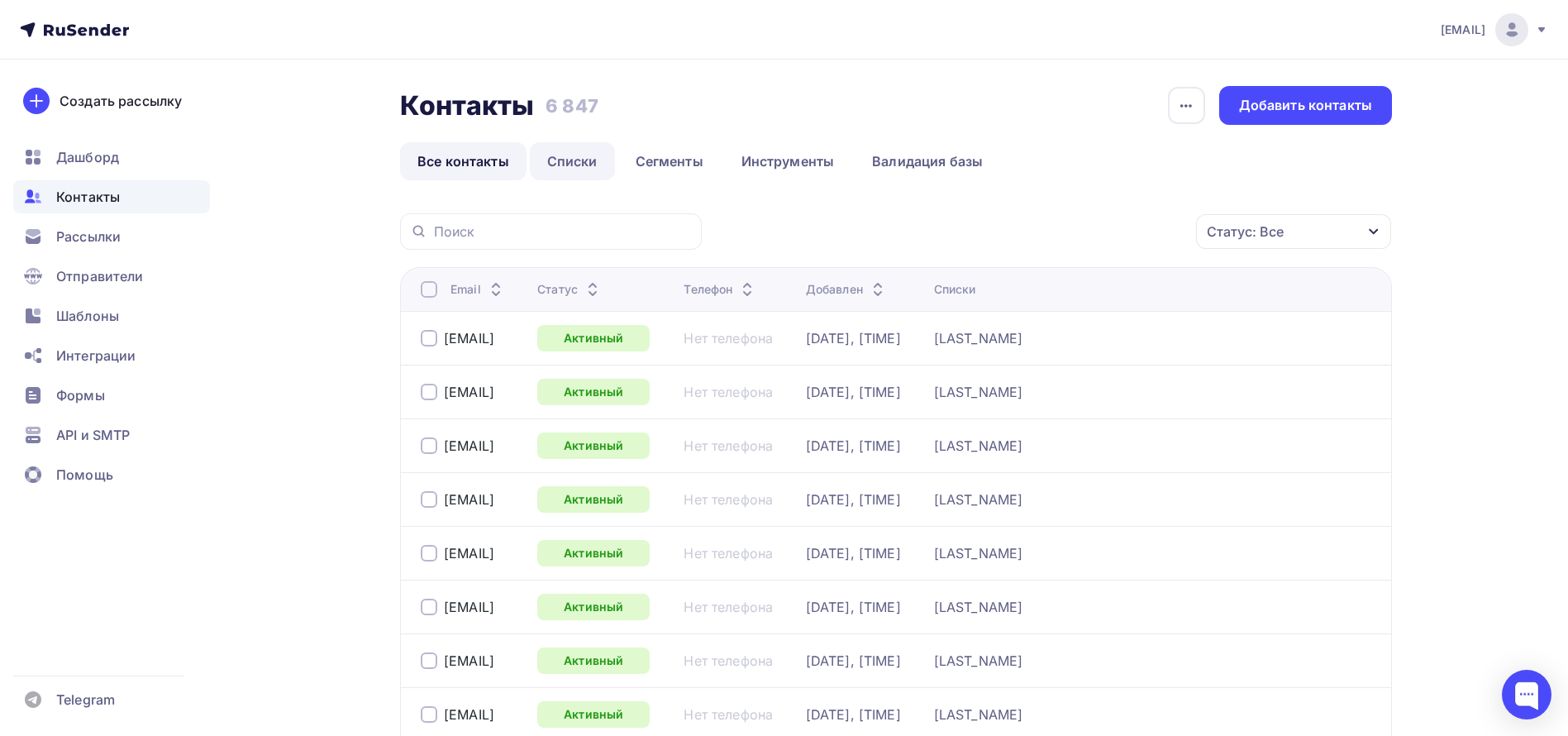 click on "Списки" at bounding box center (572, 161) 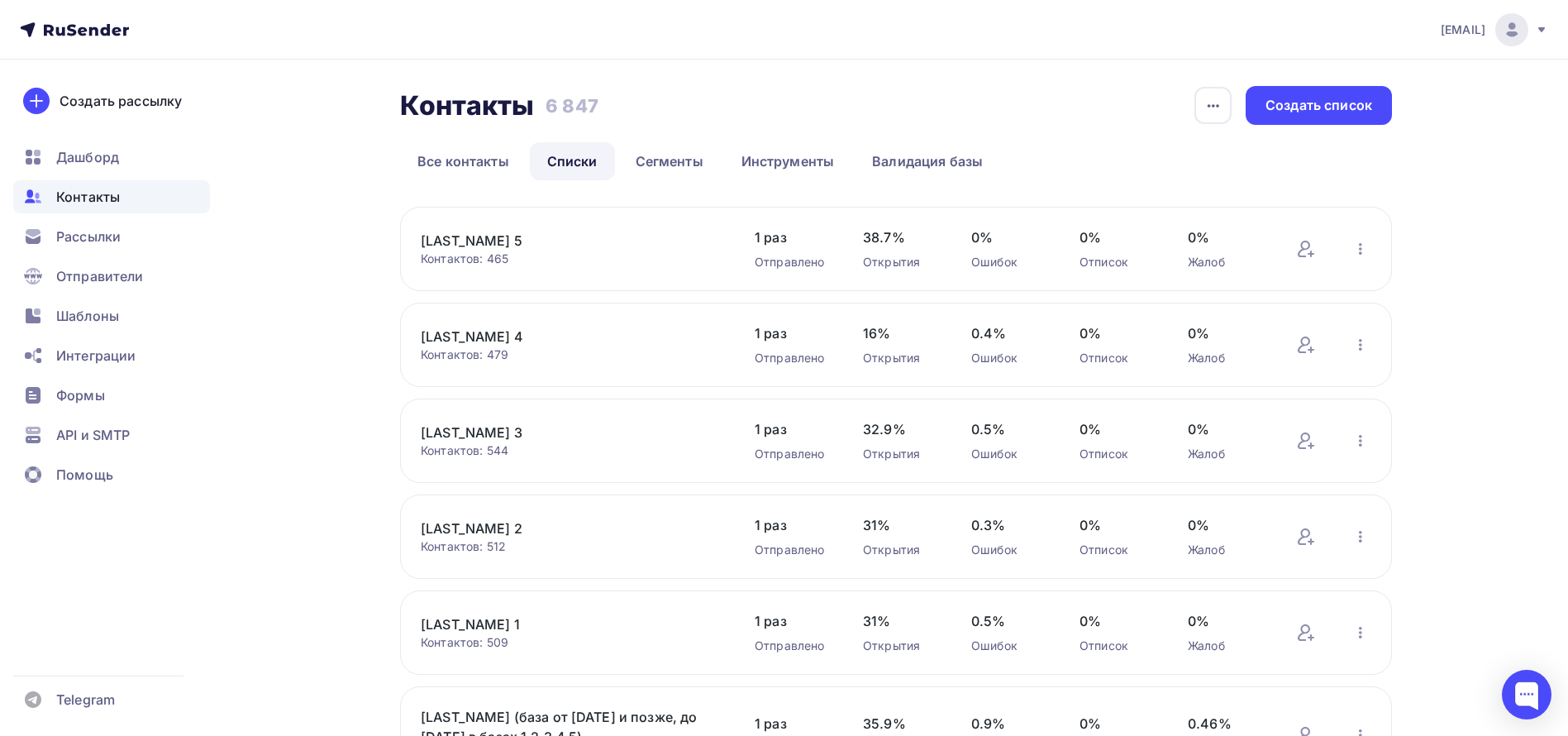 scroll, scrollTop: 372, scrollLeft: 0, axis: vertical 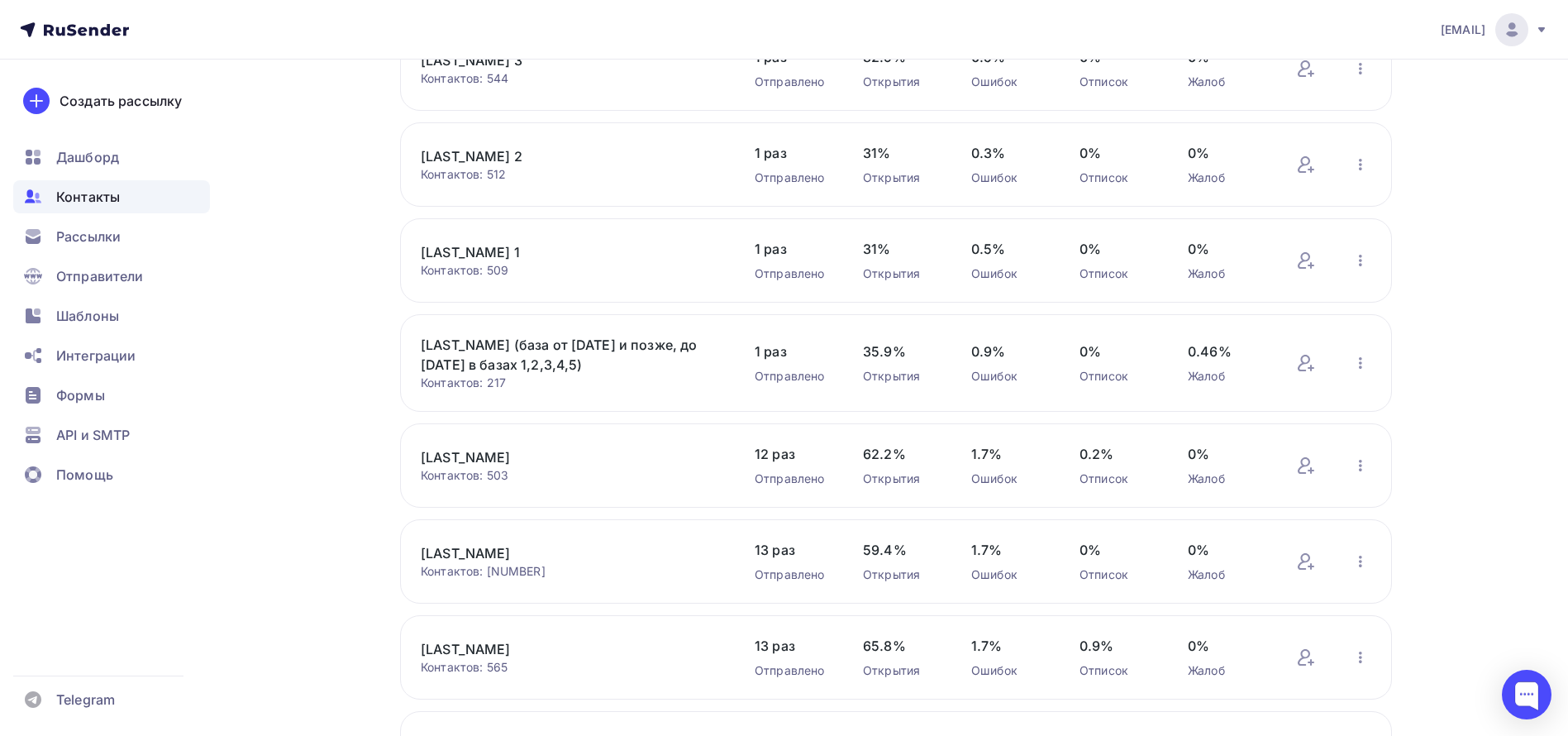 click on "[LAST]" at bounding box center (561, 457) 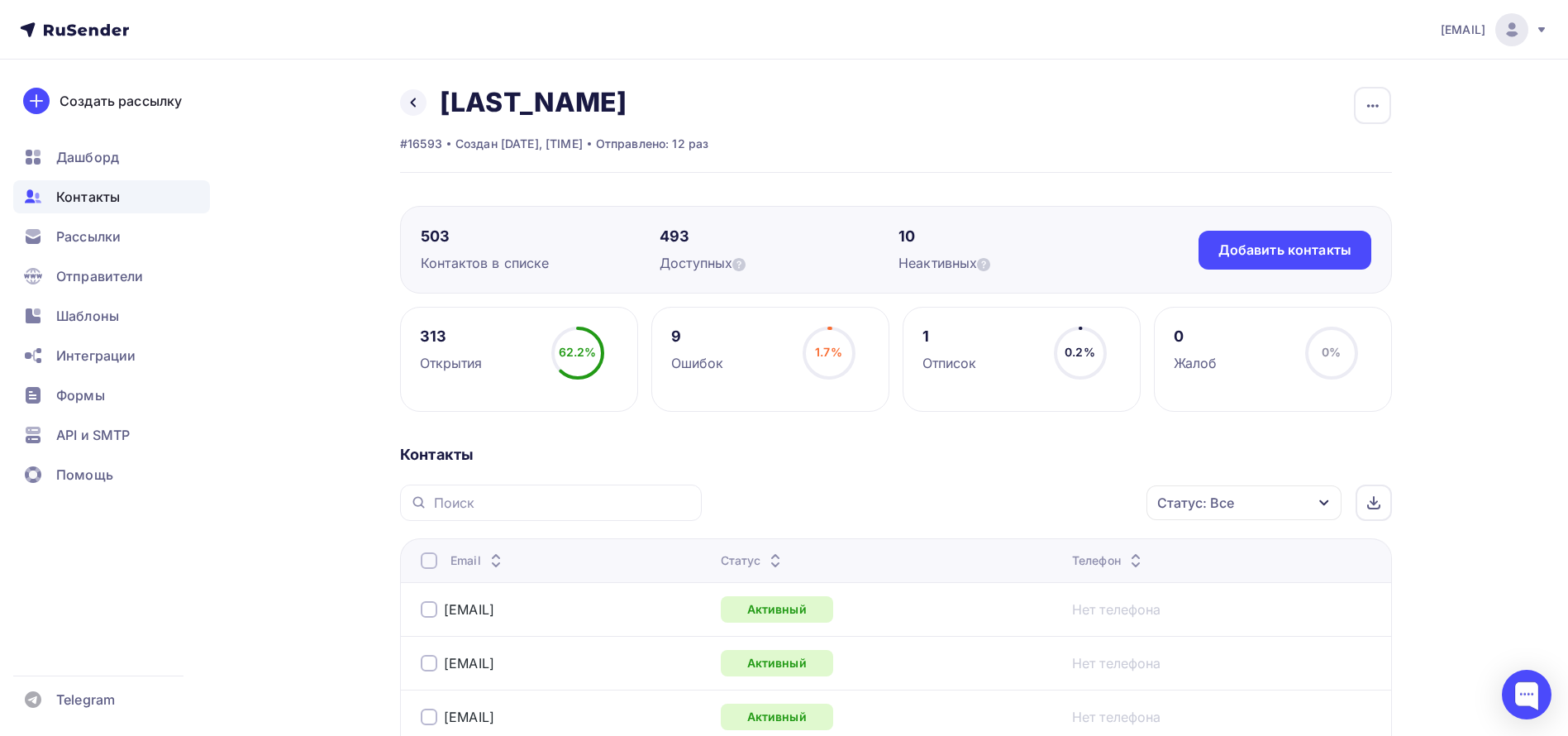 scroll, scrollTop: 124, scrollLeft: 0, axis: vertical 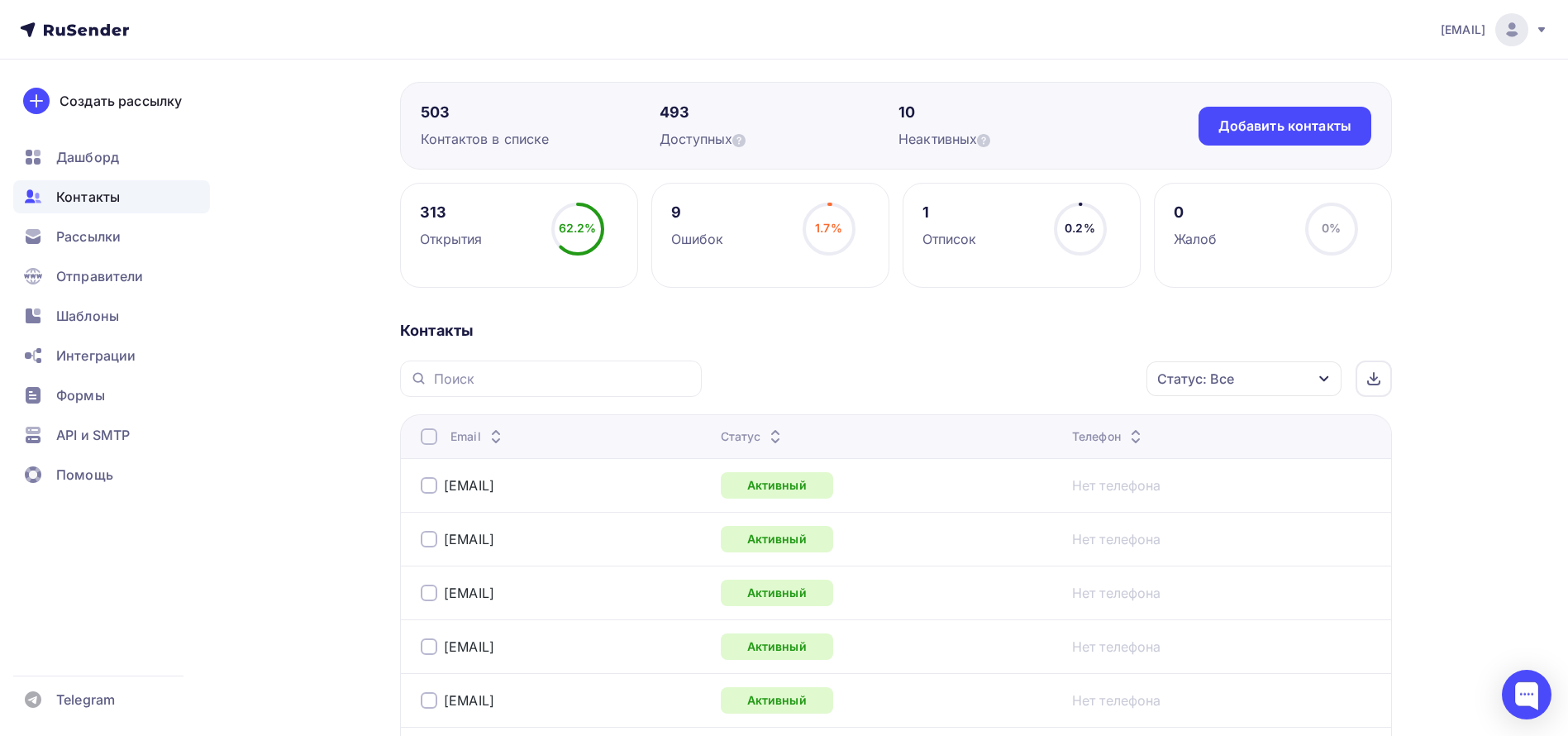 click on "Статус" at bounding box center (753, 437) 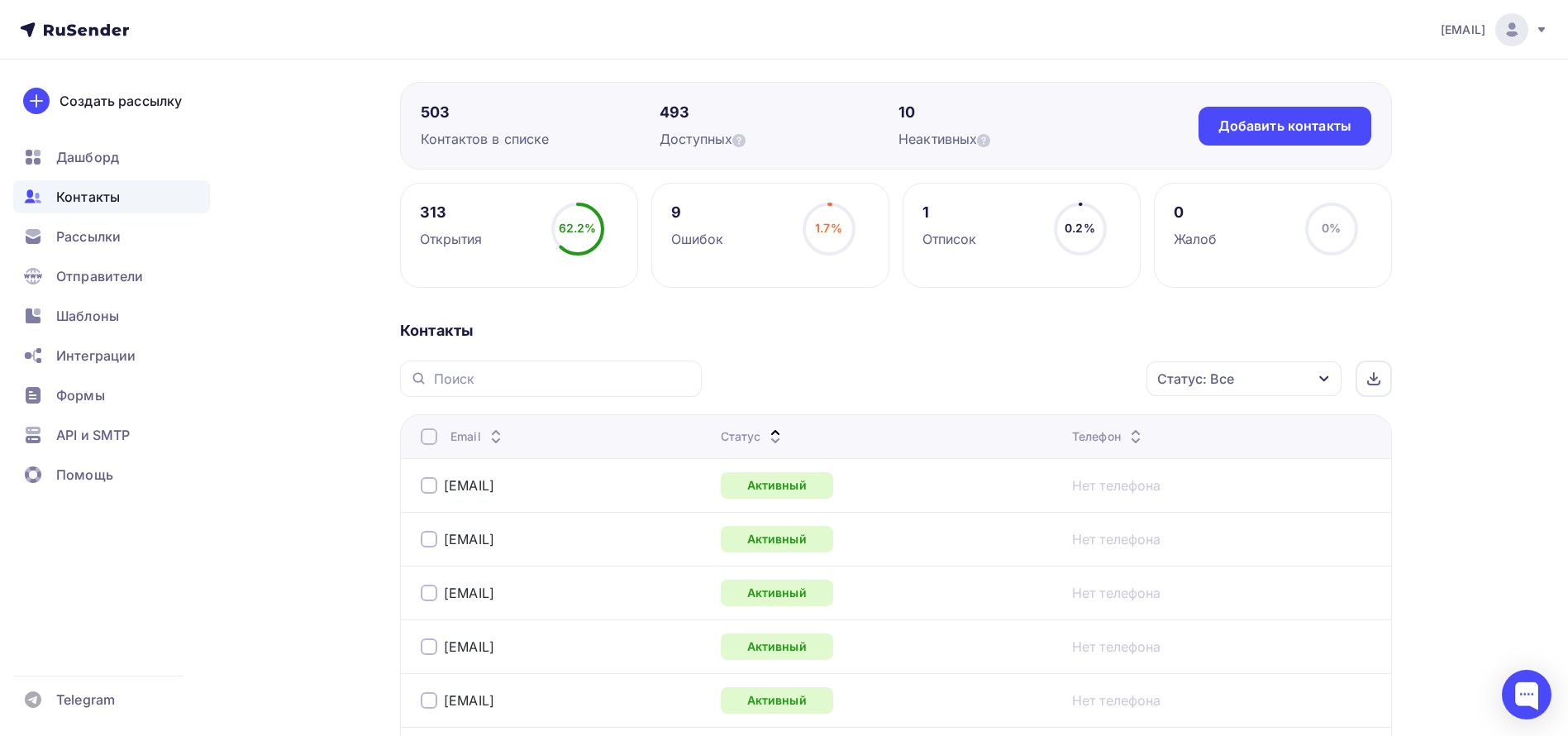 click on "Статус" at bounding box center [889, 436] 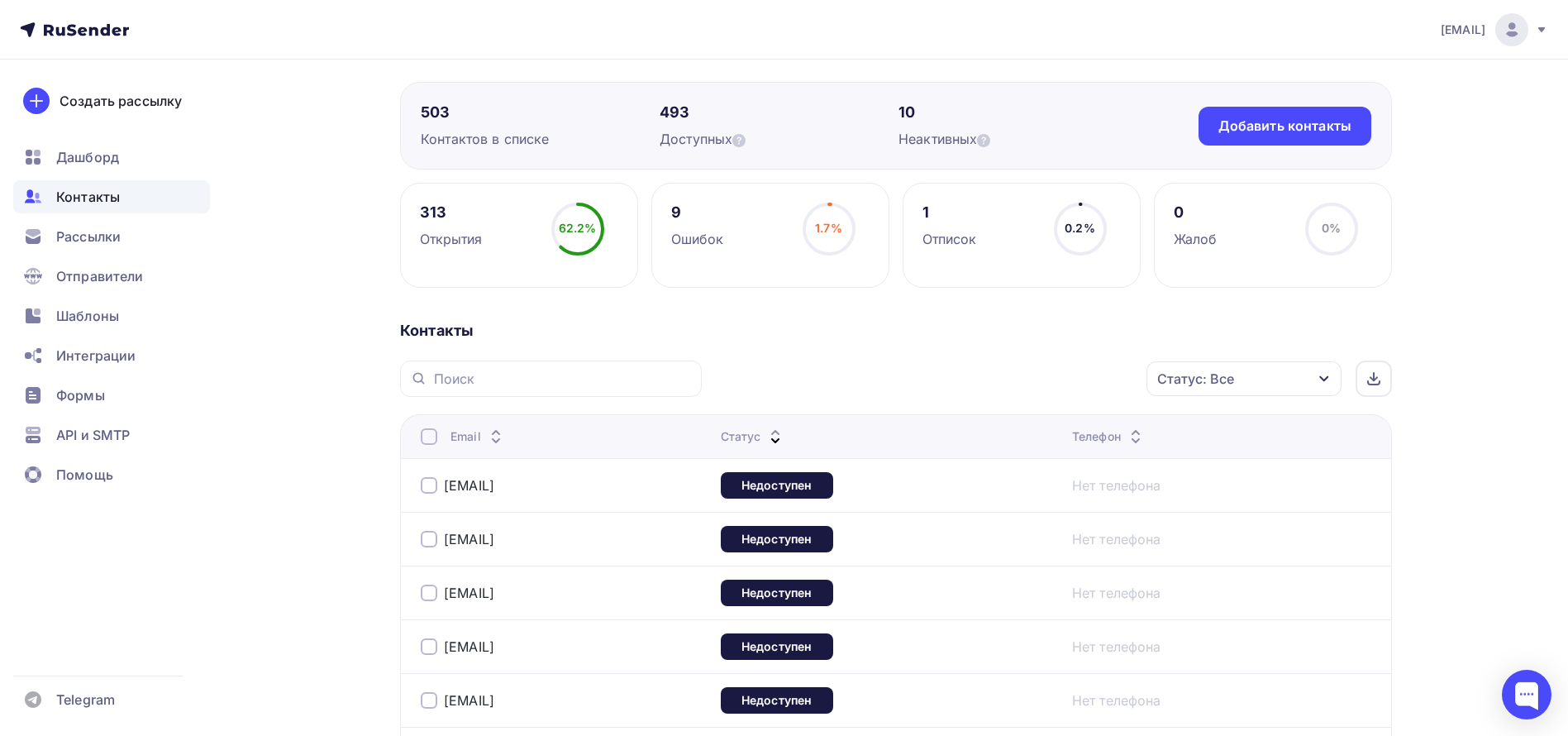 scroll, scrollTop: 744, scrollLeft: 0, axis: vertical 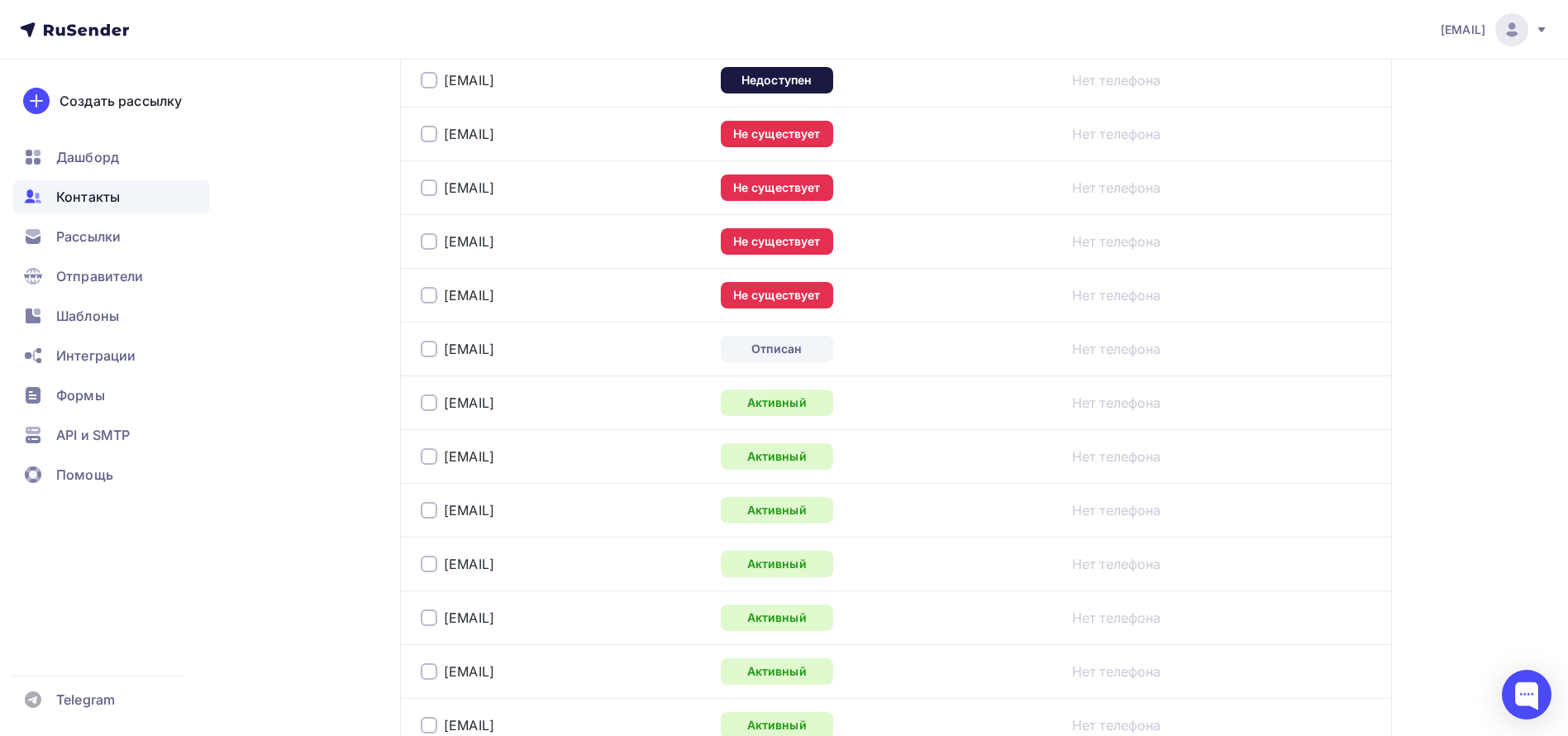 click at bounding box center [429, 349] 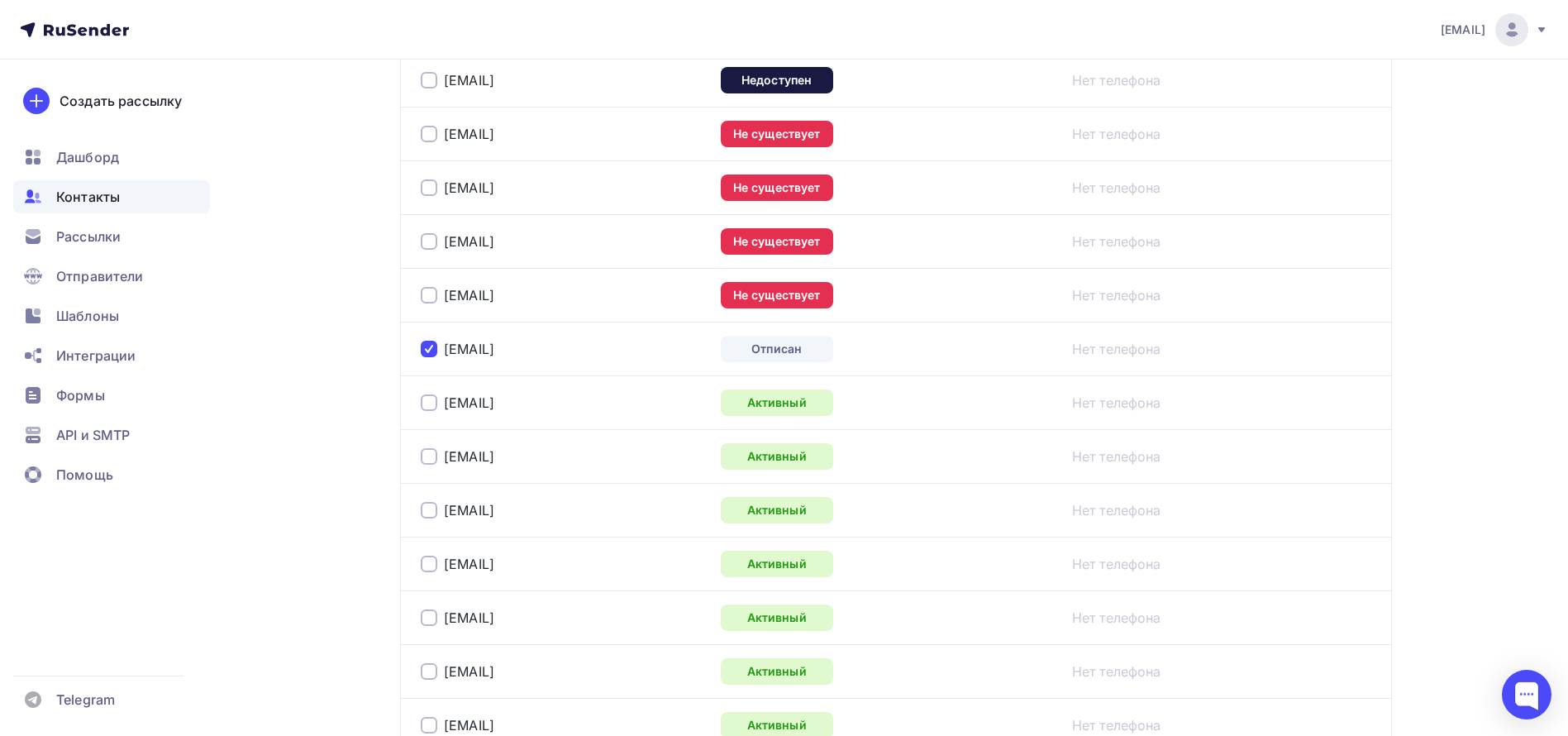 click at bounding box center (429, 295) 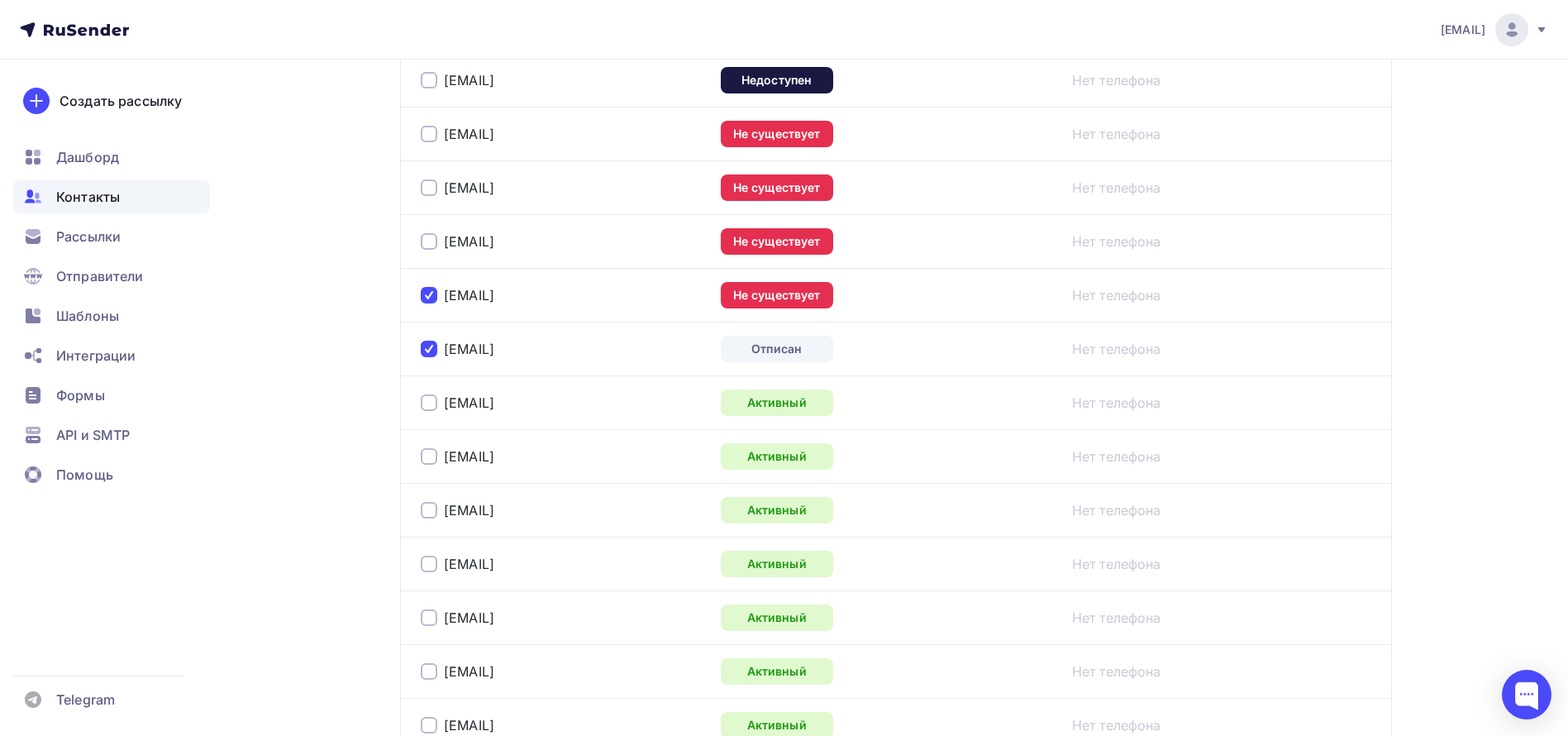 click at bounding box center (429, 241) 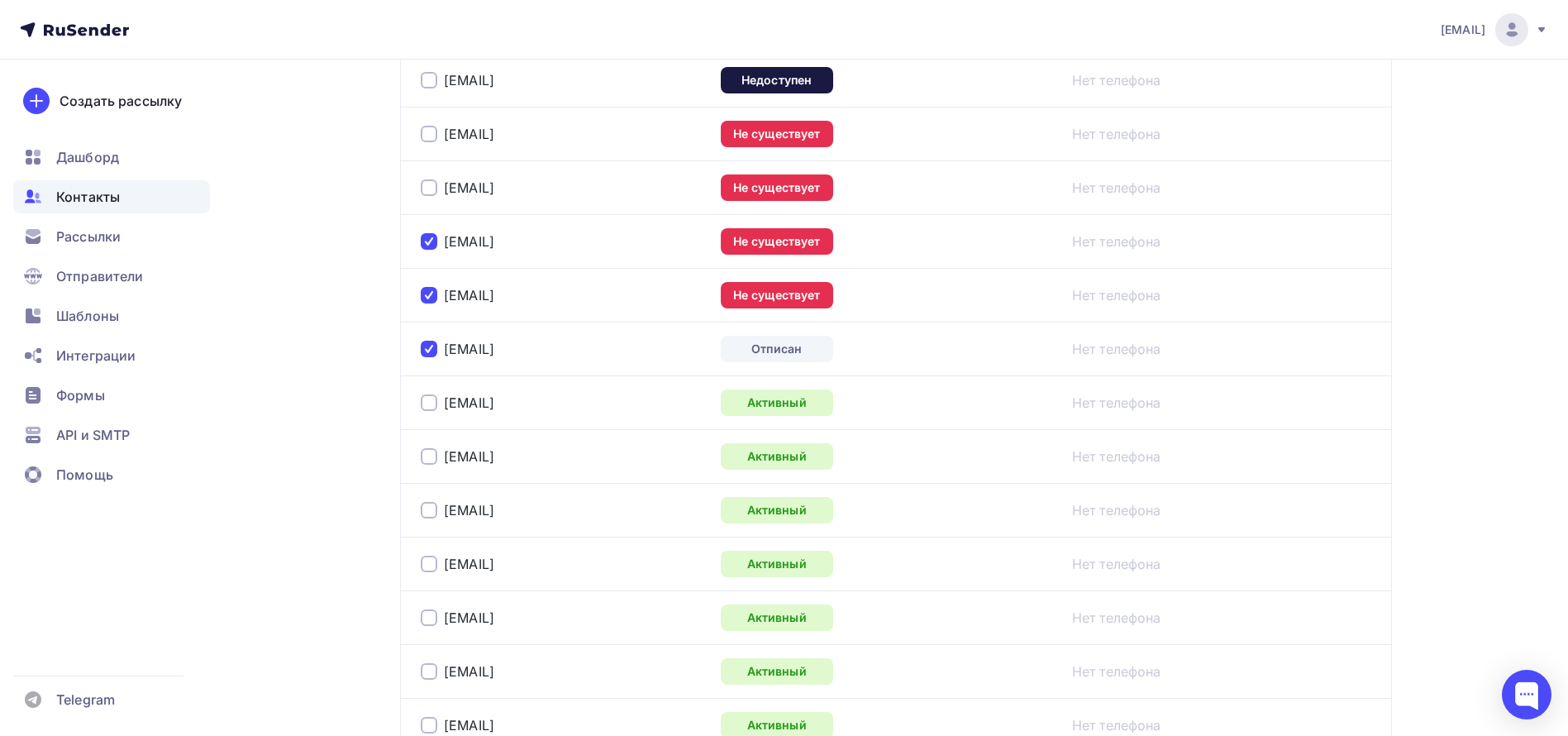 click at bounding box center (429, 188) 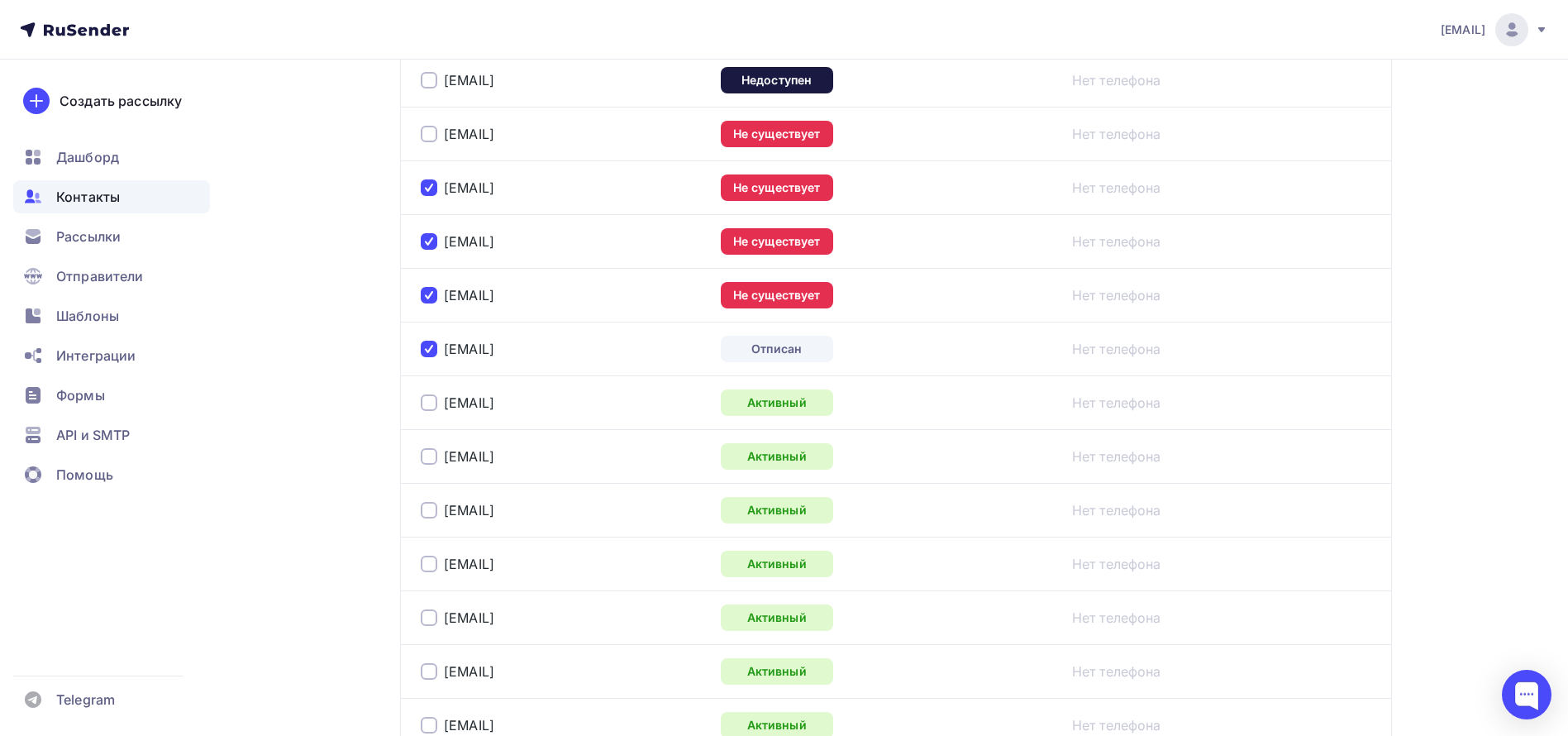 scroll, scrollTop: 496, scrollLeft: 0, axis: vertical 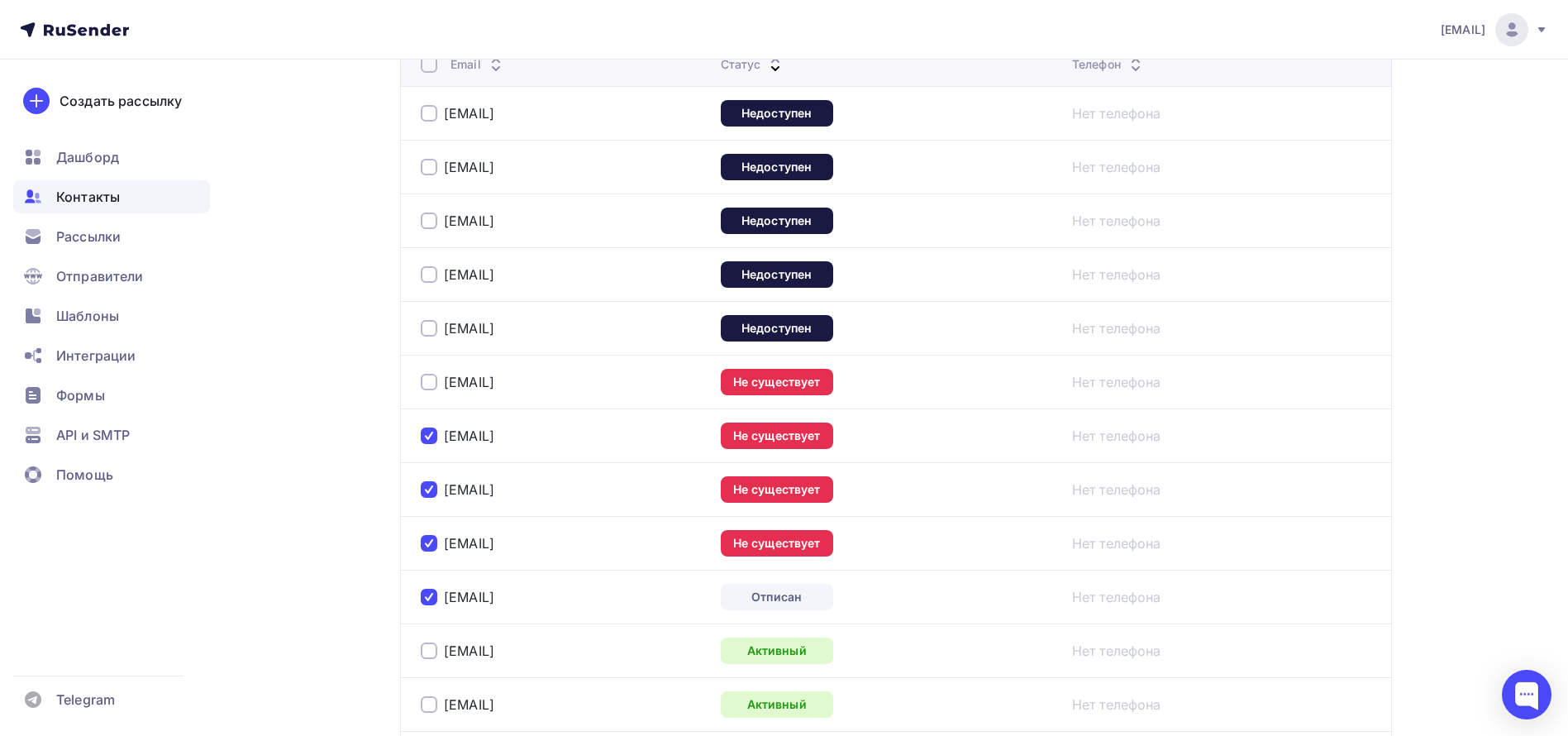 click at bounding box center [429, 382] 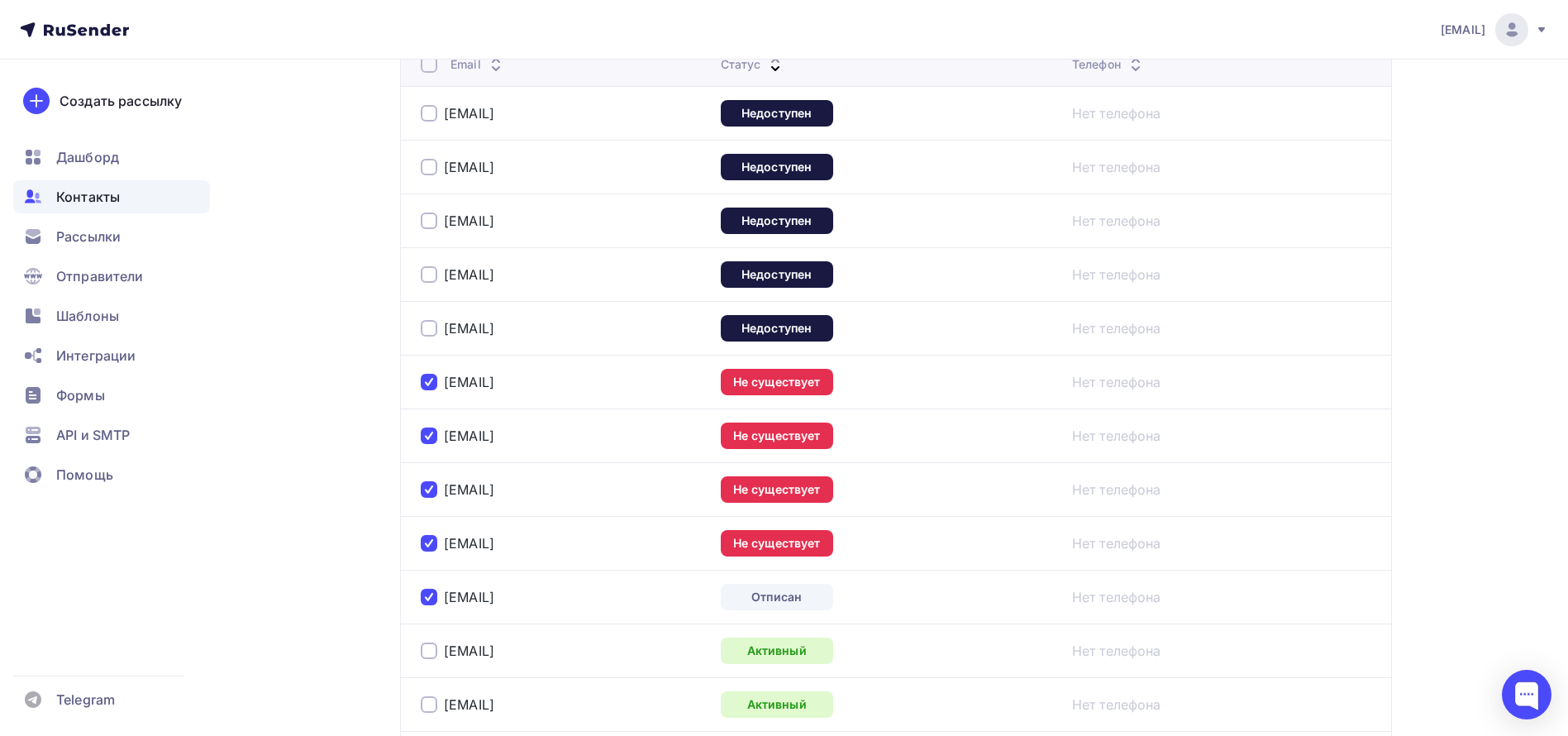 click at bounding box center [429, 328] 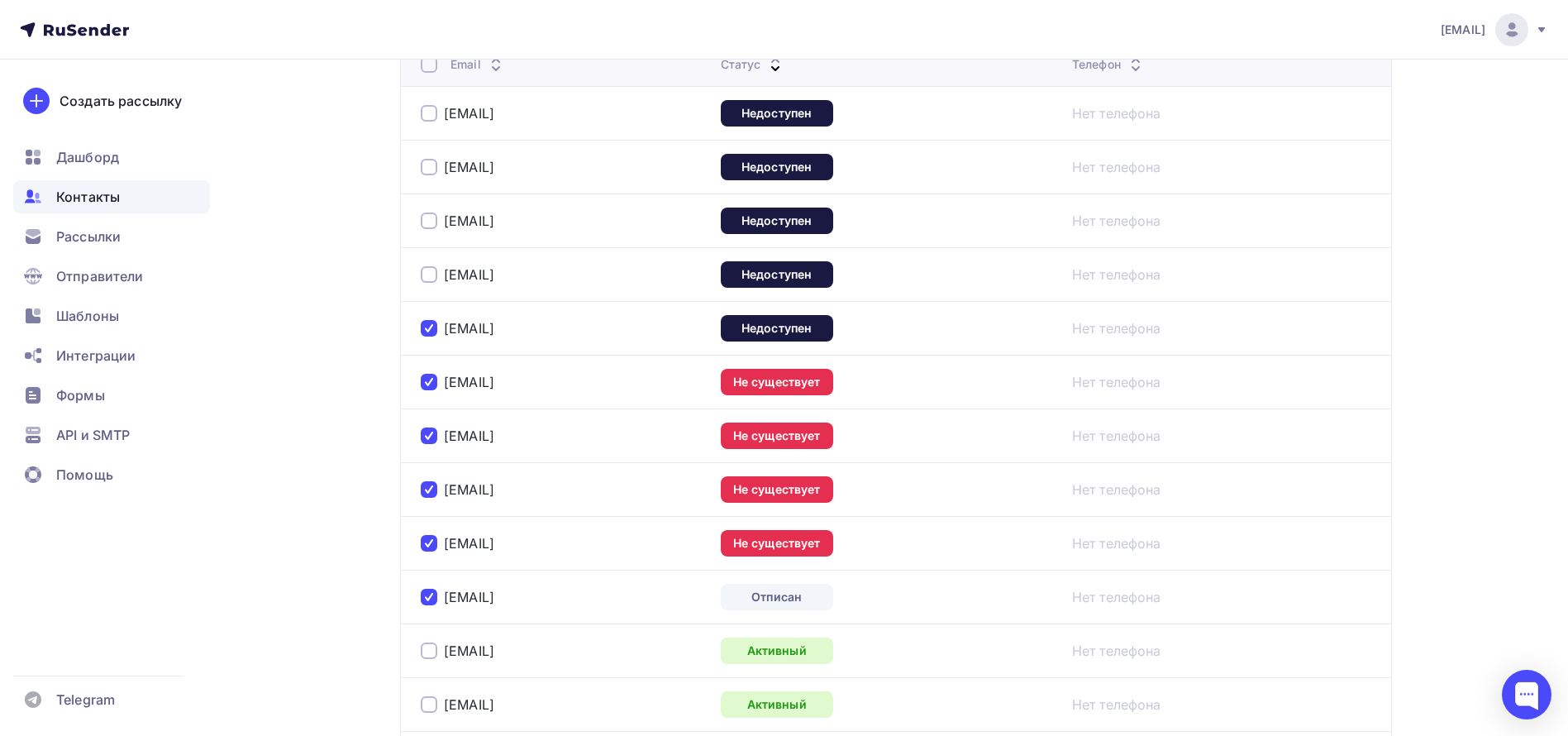 click at bounding box center [429, 275] 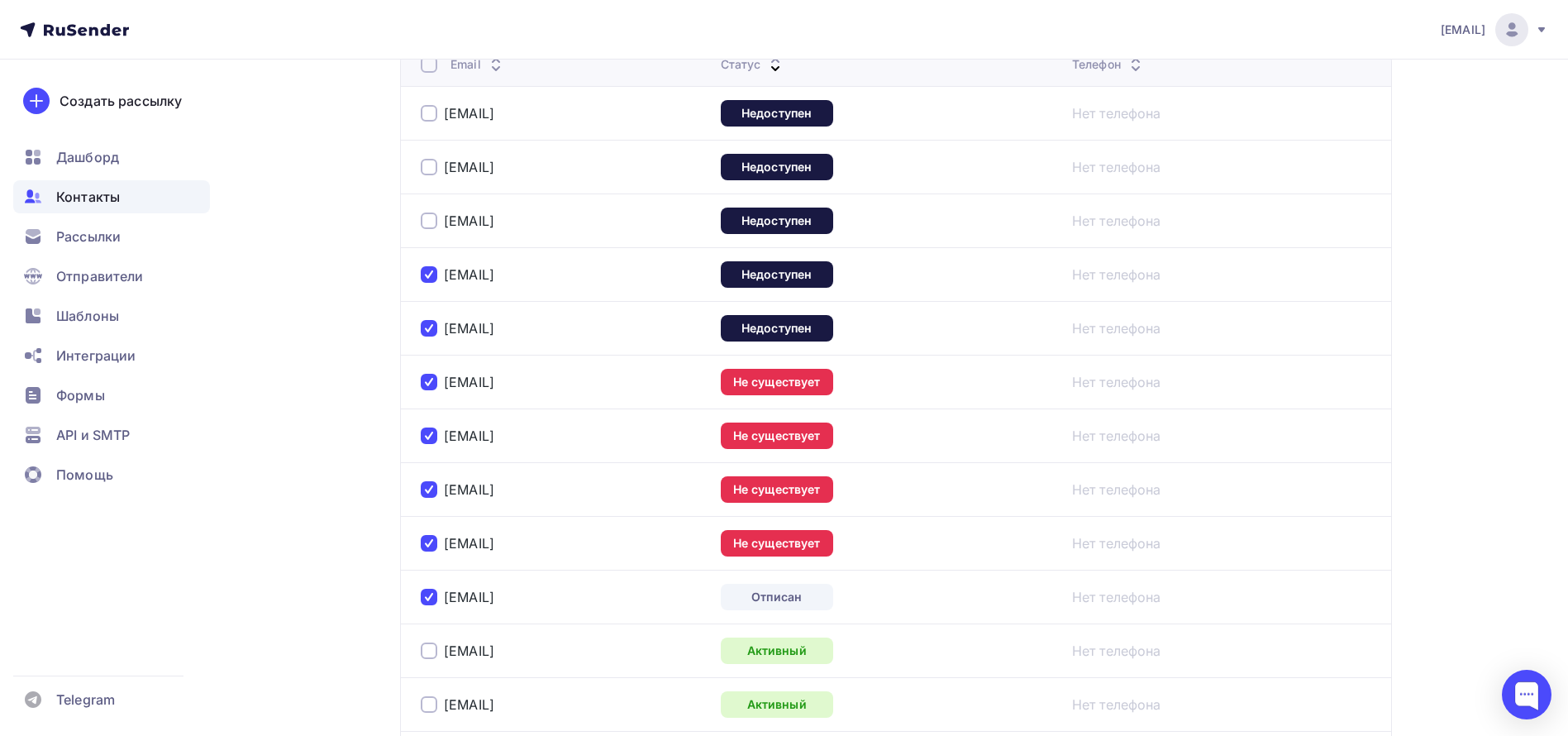 click at bounding box center [429, 221] 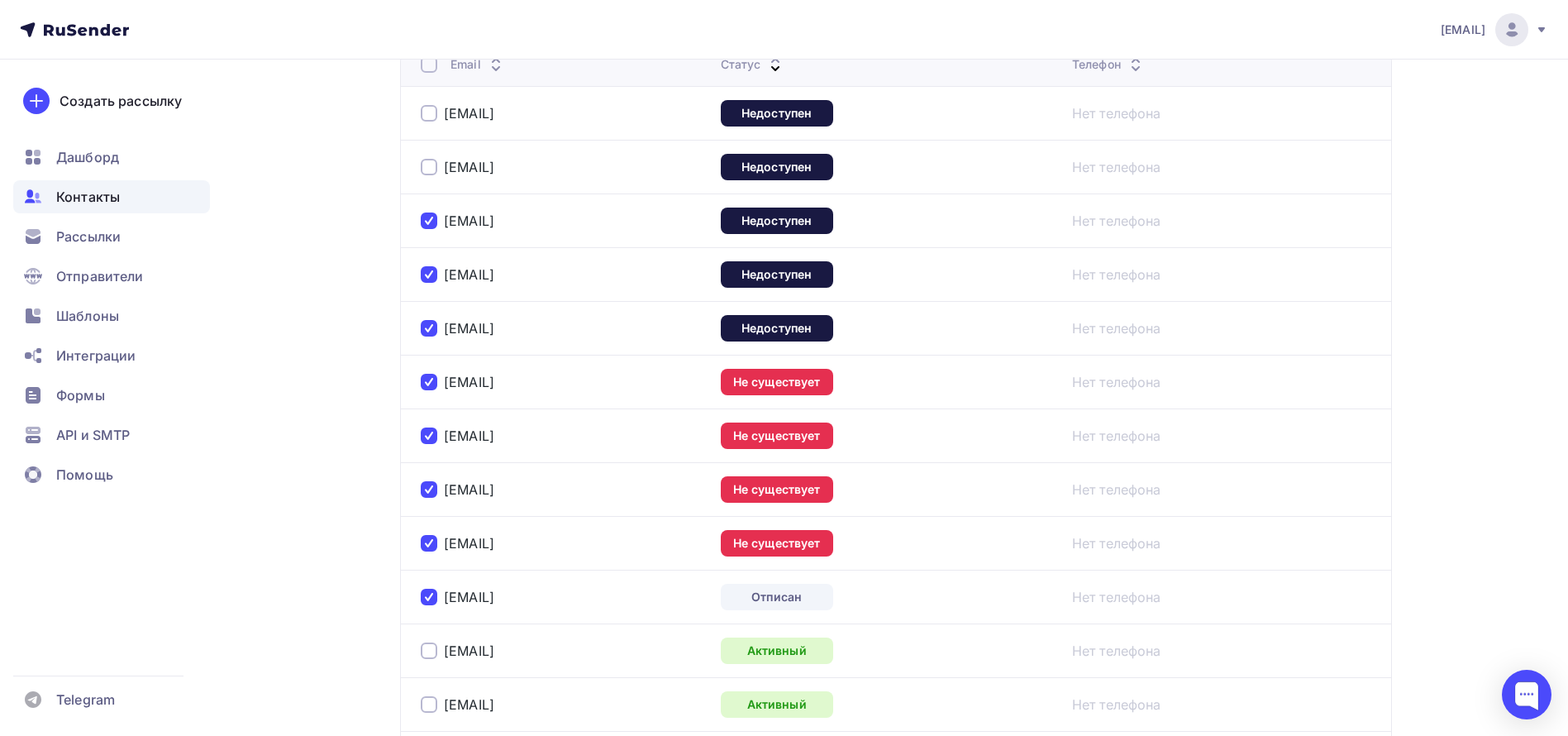 click at bounding box center (429, 167) 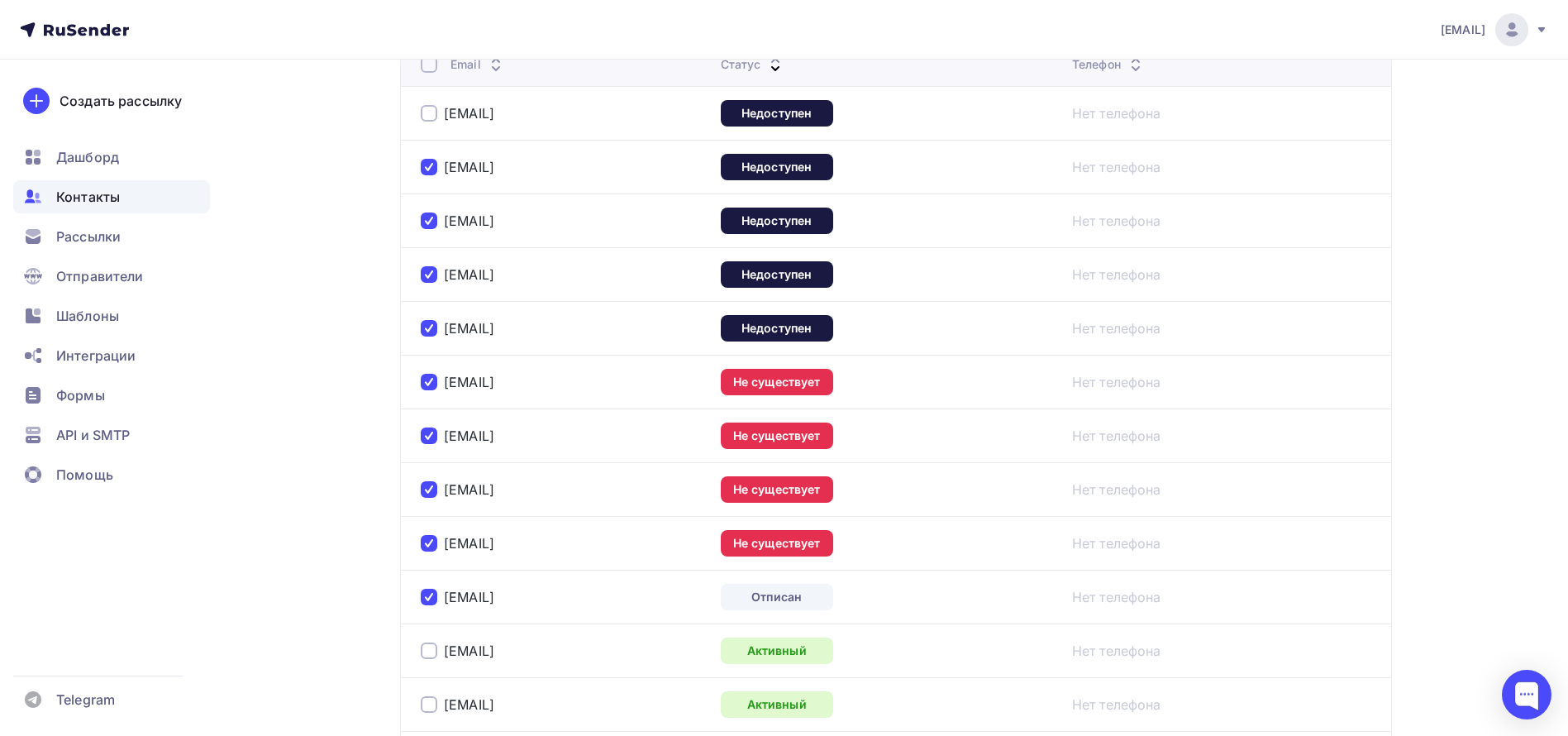 click at bounding box center (429, 113) 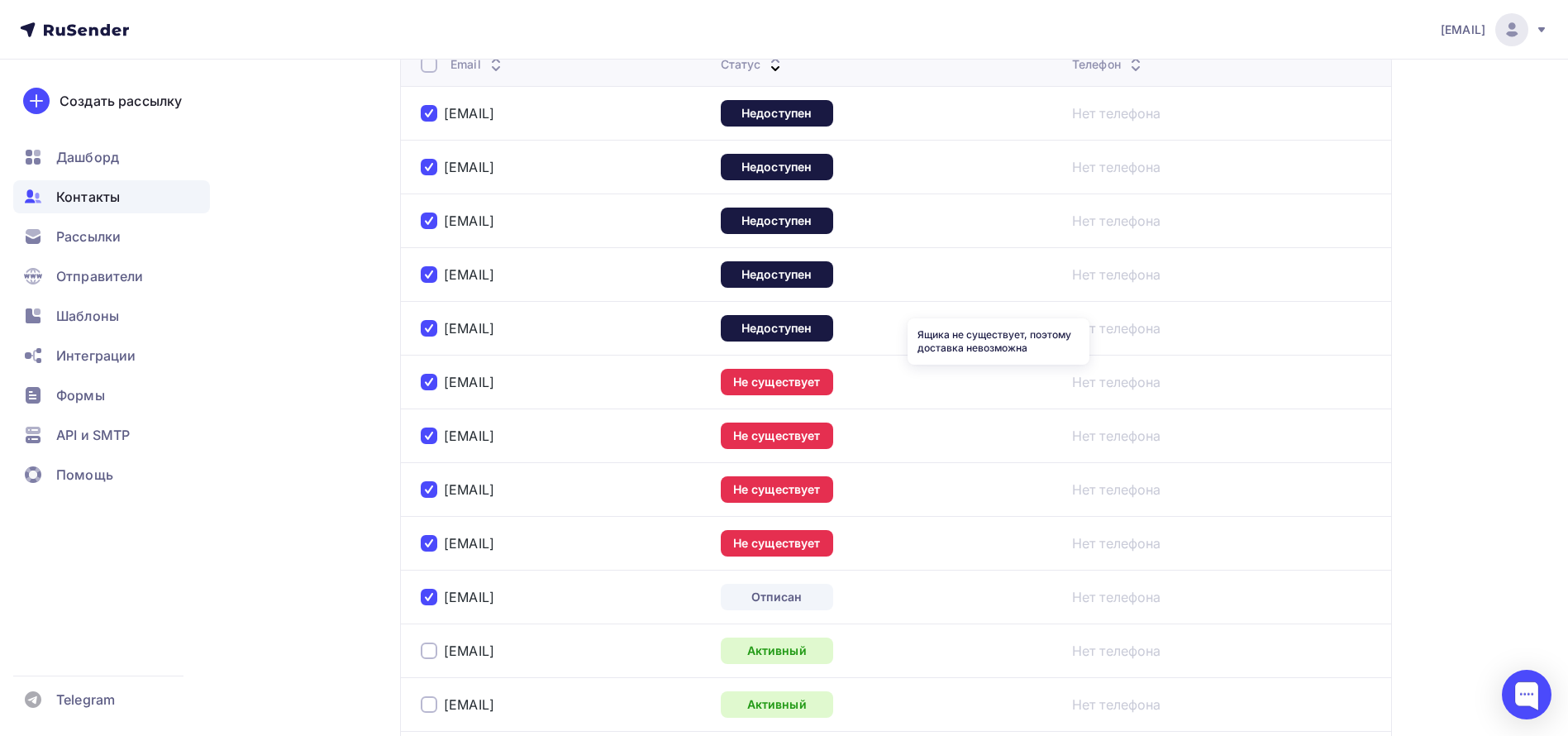 scroll, scrollTop: 124, scrollLeft: 0, axis: vertical 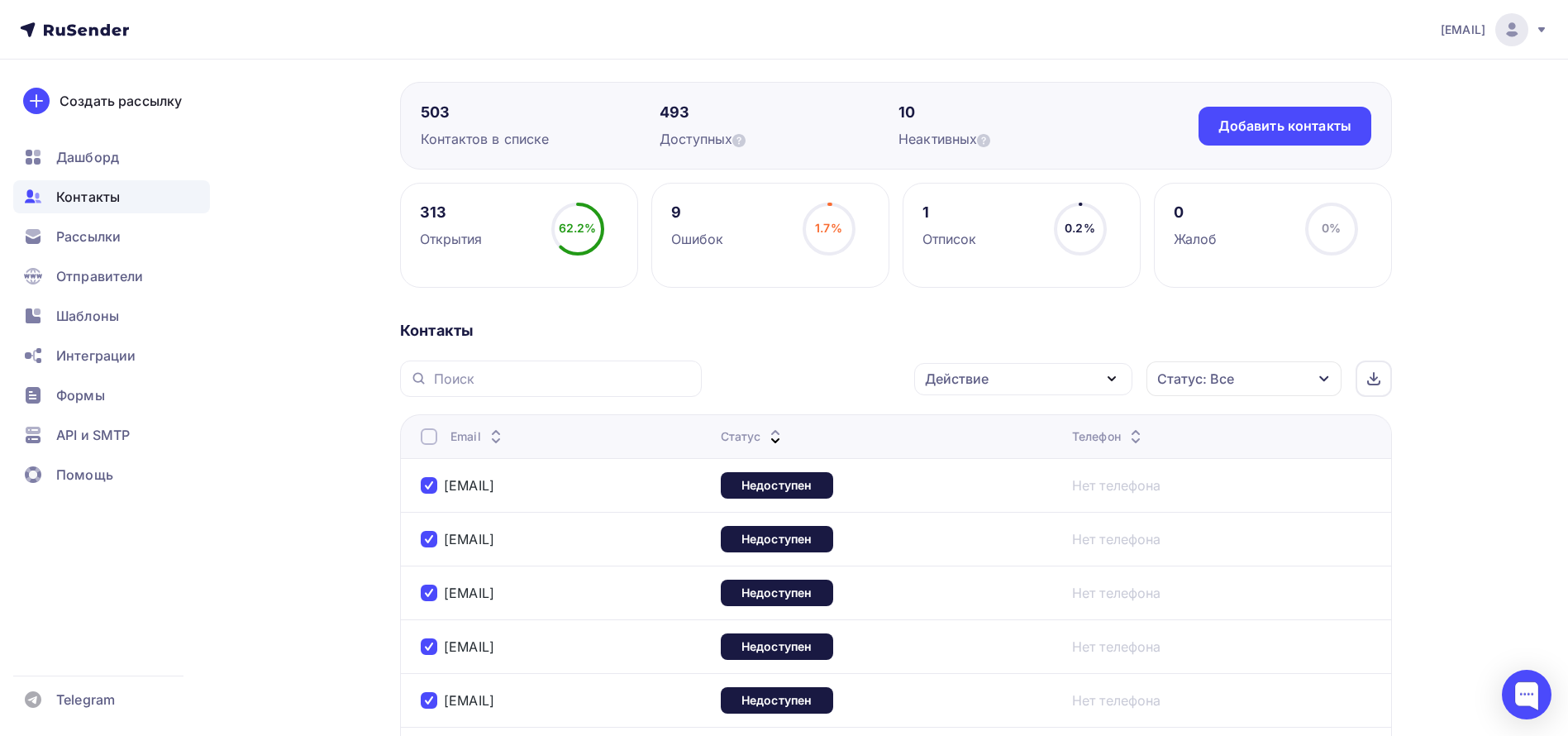 click on "Действие" at bounding box center (1023, 379) 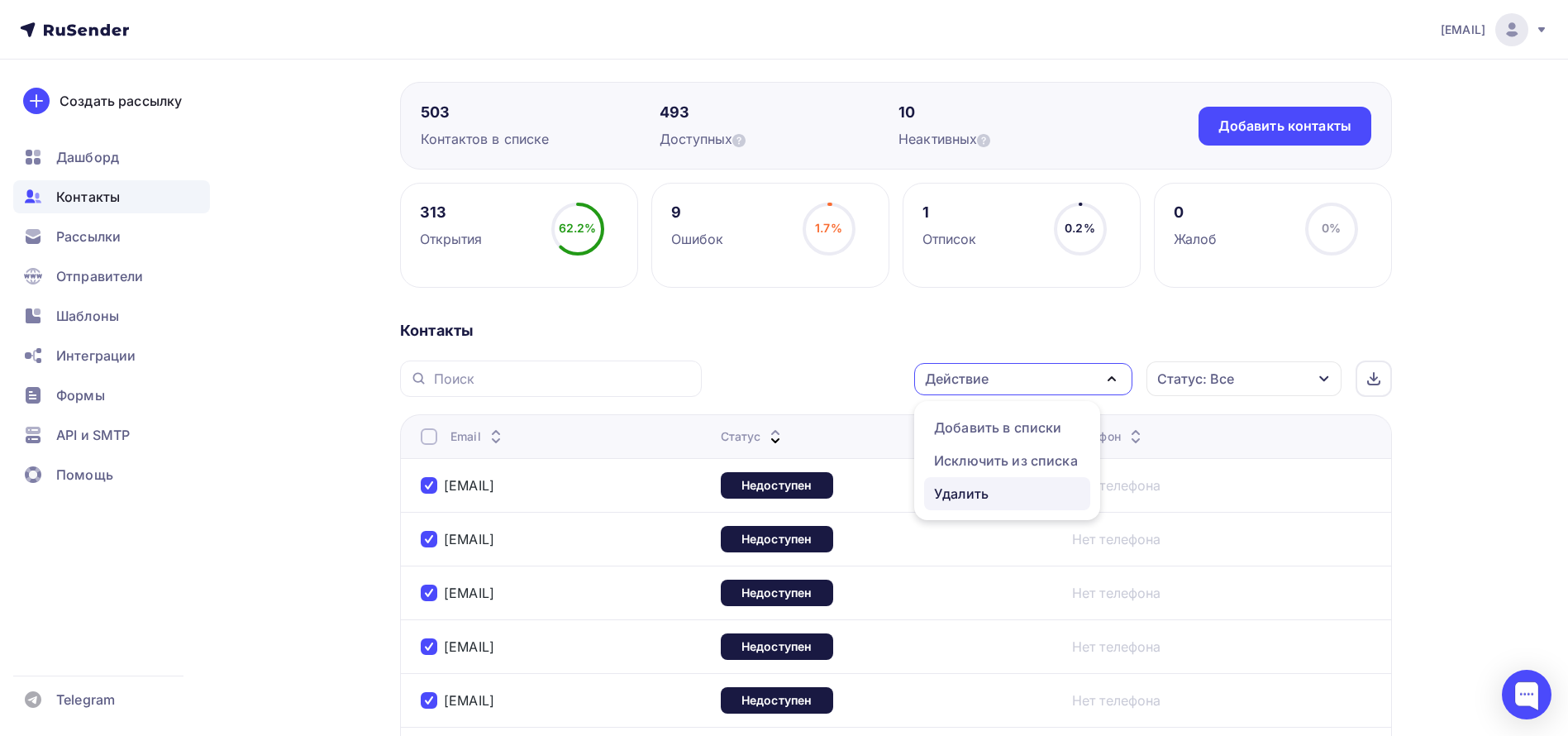 click on "Удалить" at bounding box center (1007, 494) 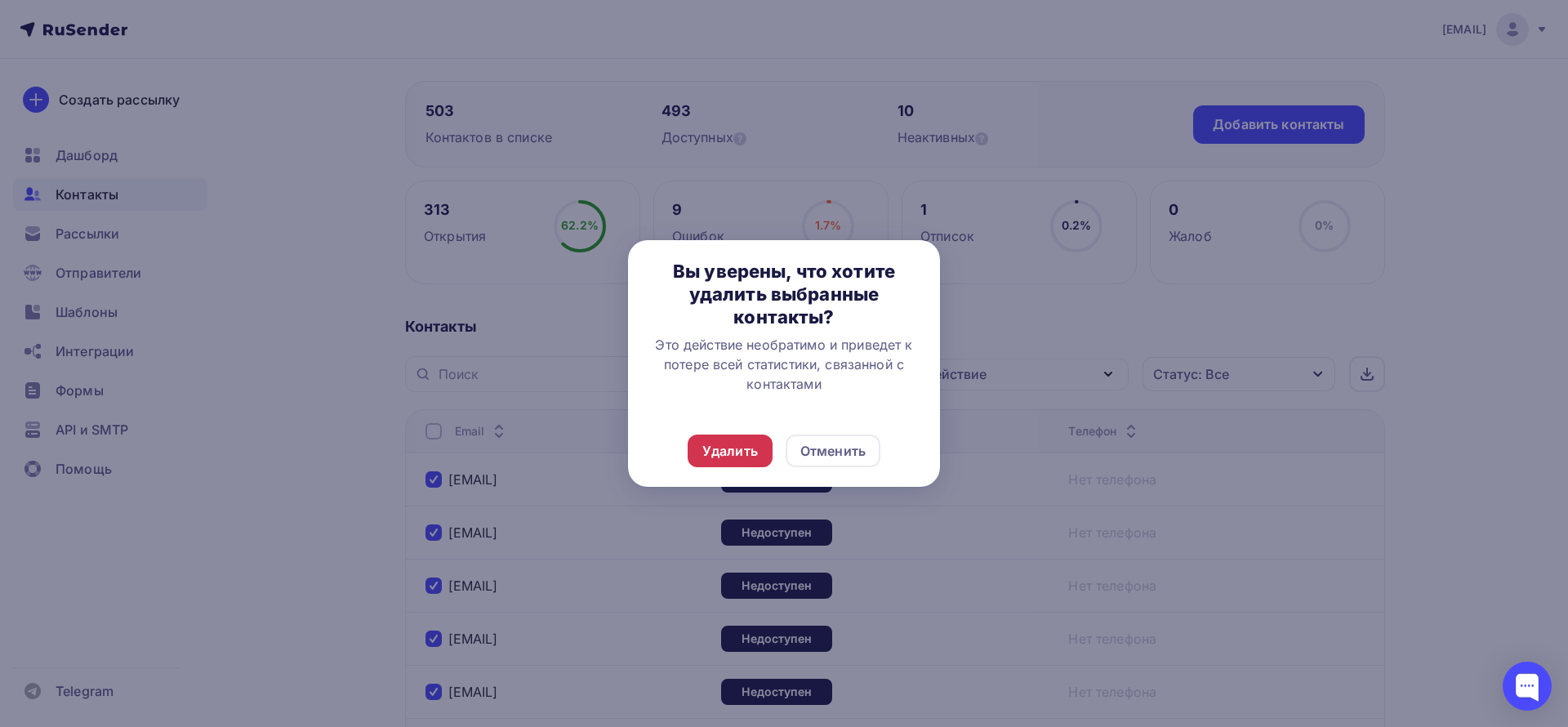 click on "Удалить" at bounding box center [730, 451] 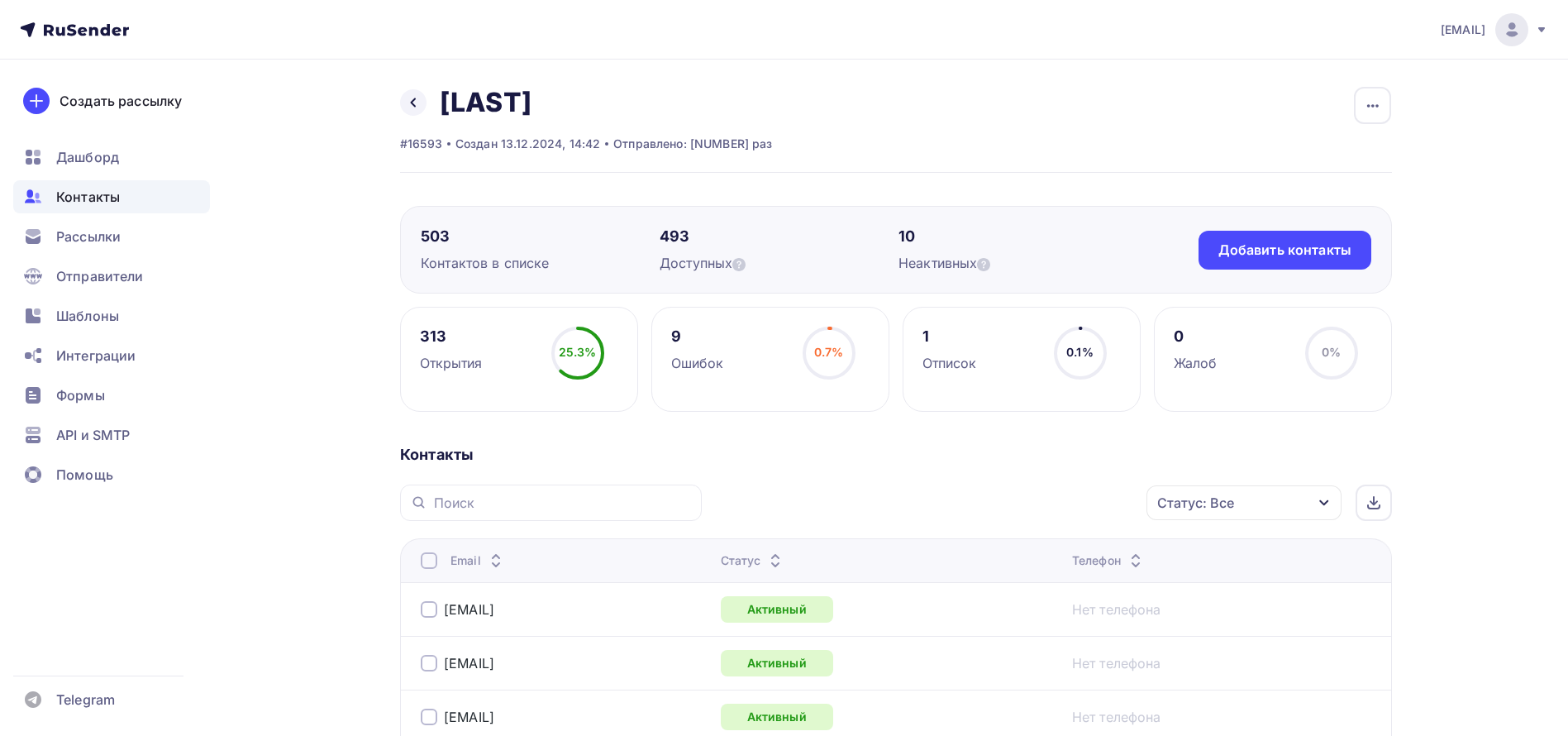 scroll, scrollTop: 0, scrollLeft: 0, axis: both 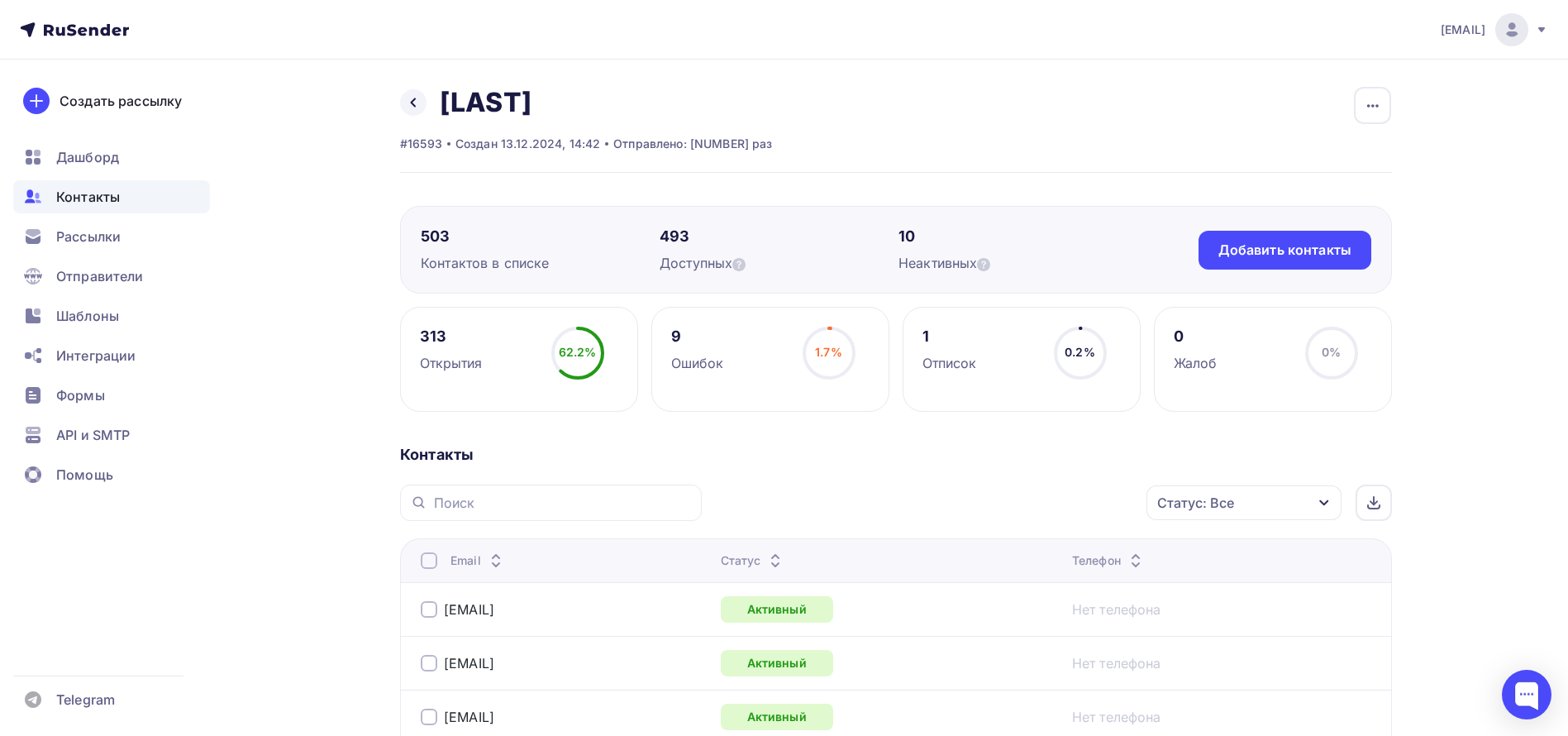 click on "Статус" at bounding box center (753, 561) 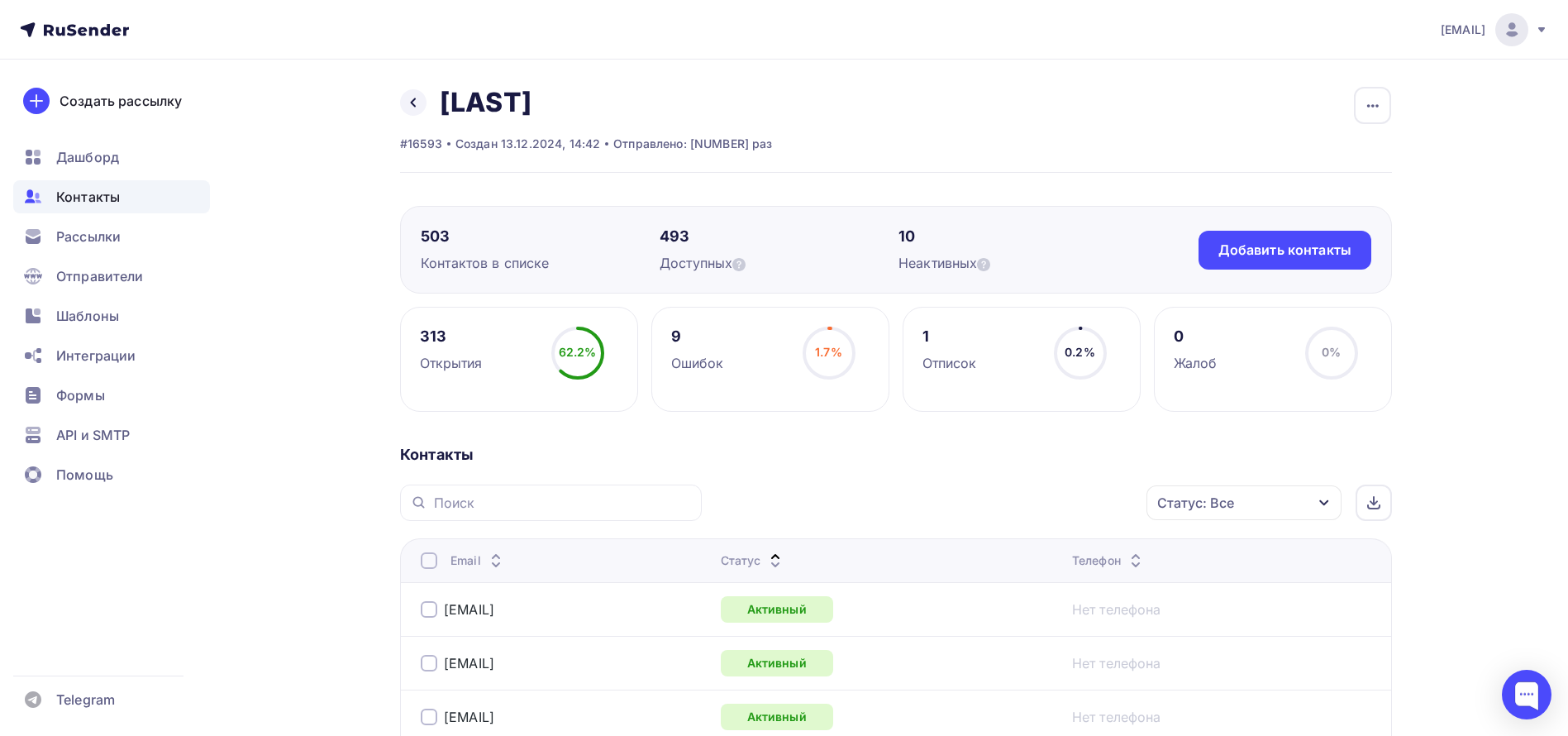 click on "Статус" at bounding box center [753, 561] 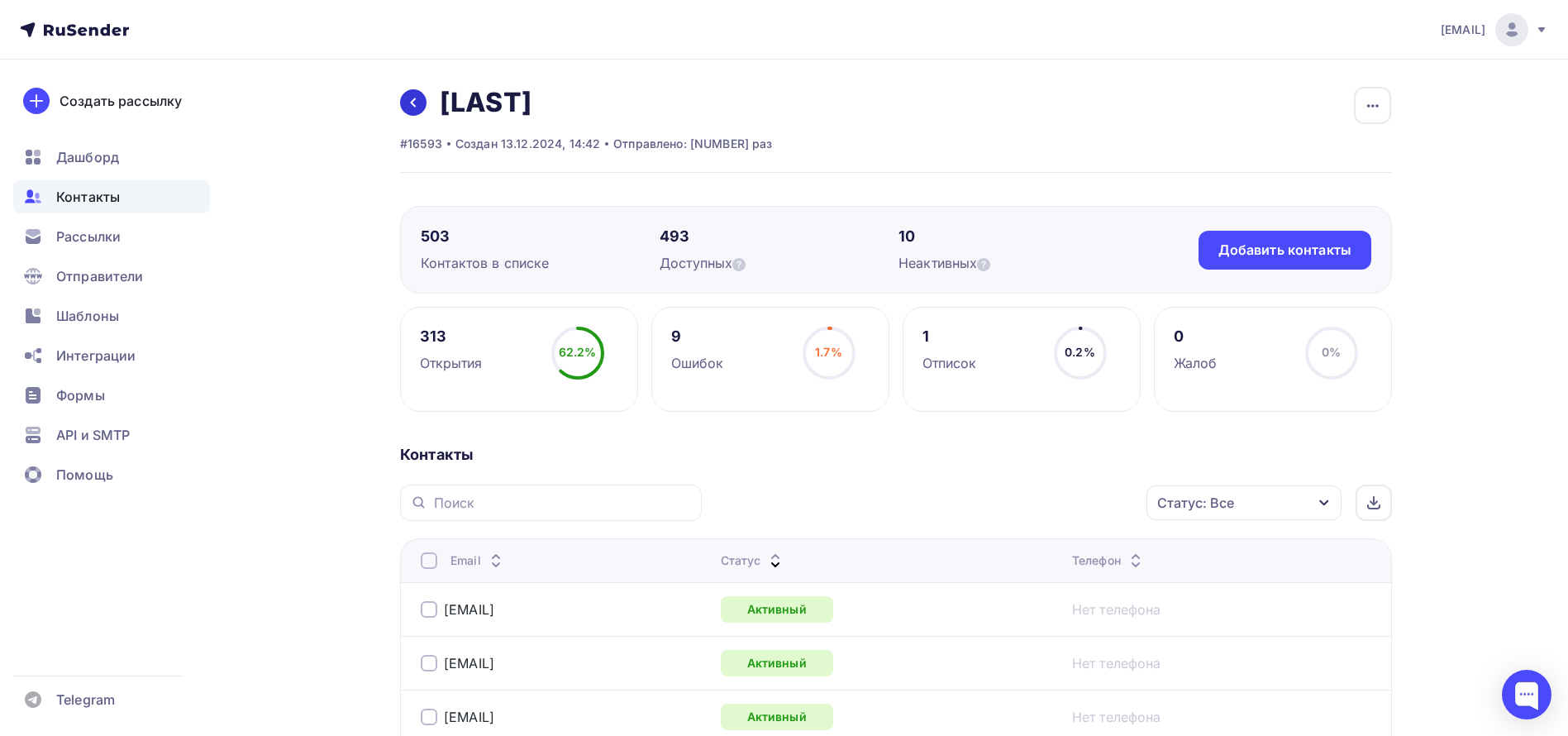 click 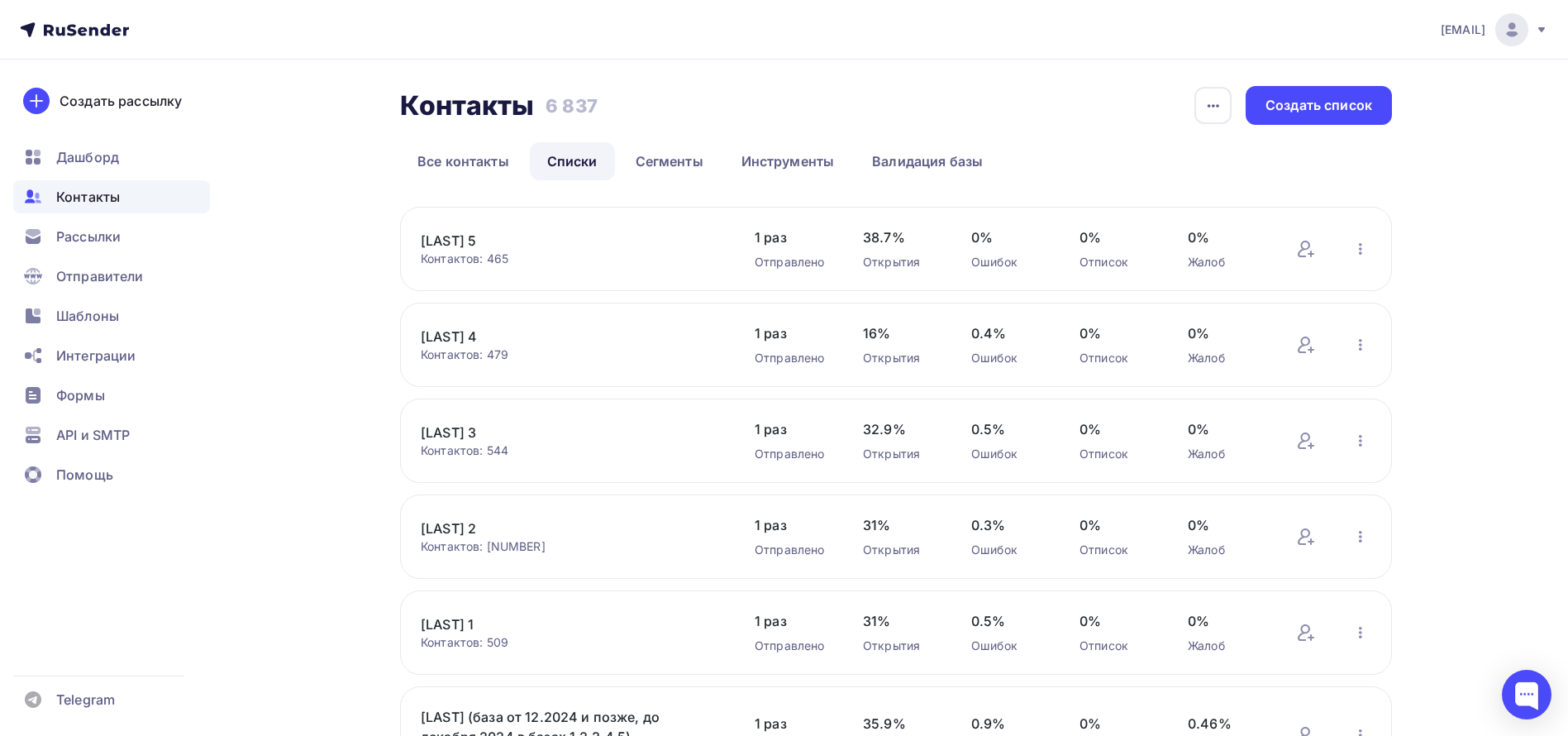 scroll, scrollTop: 496, scrollLeft: 0, axis: vertical 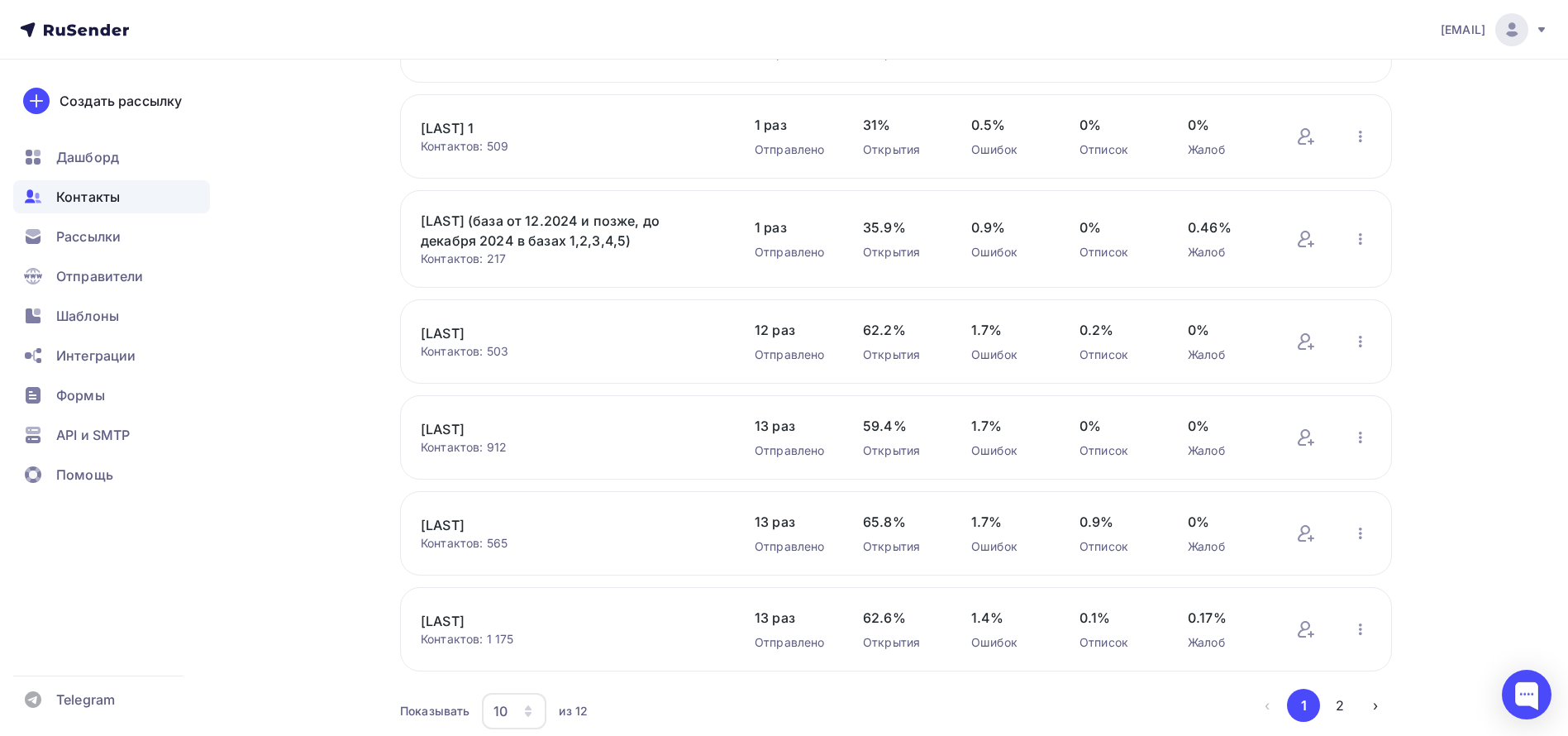 click on "[LAST]" at bounding box center [561, 429] 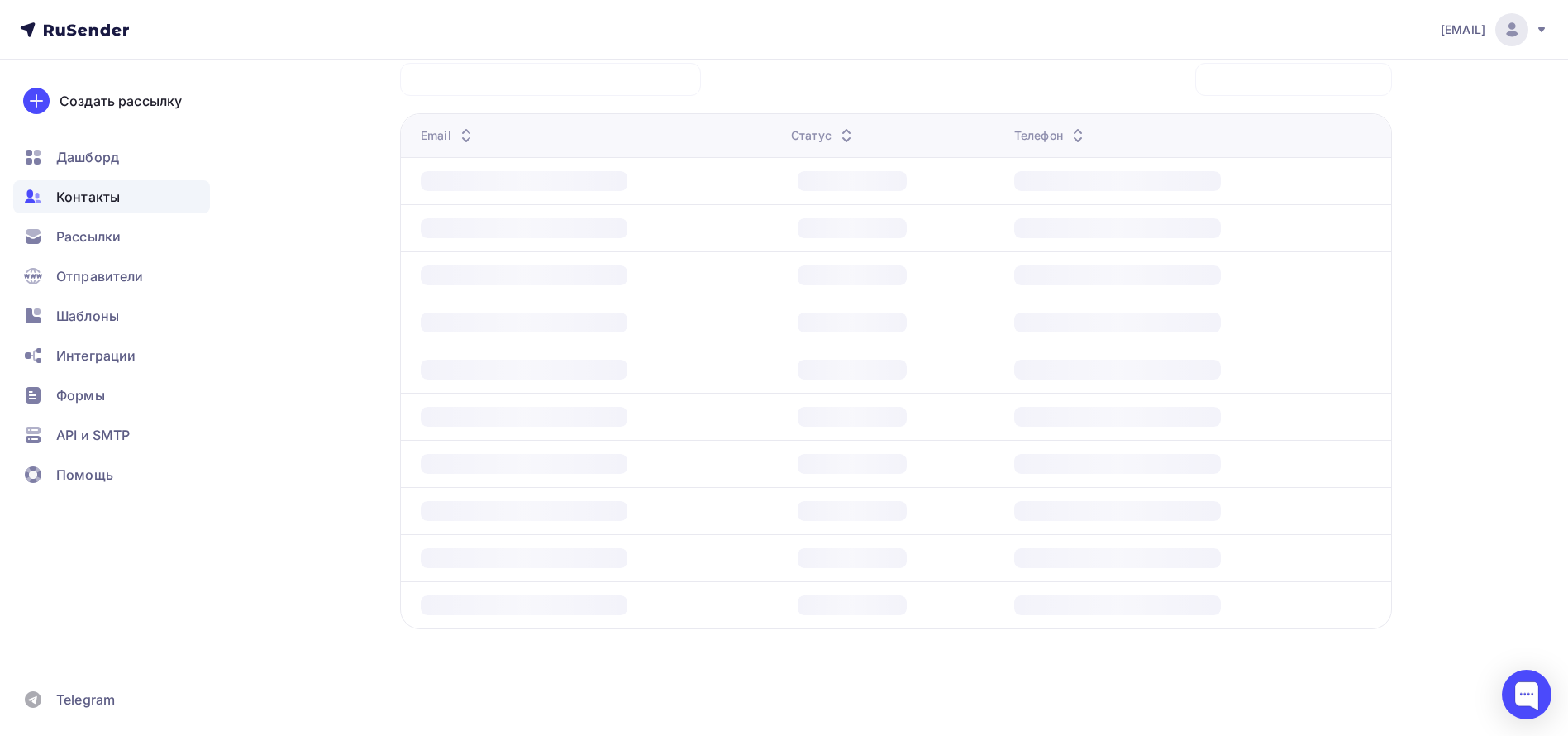 scroll, scrollTop: 0, scrollLeft: 0, axis: both 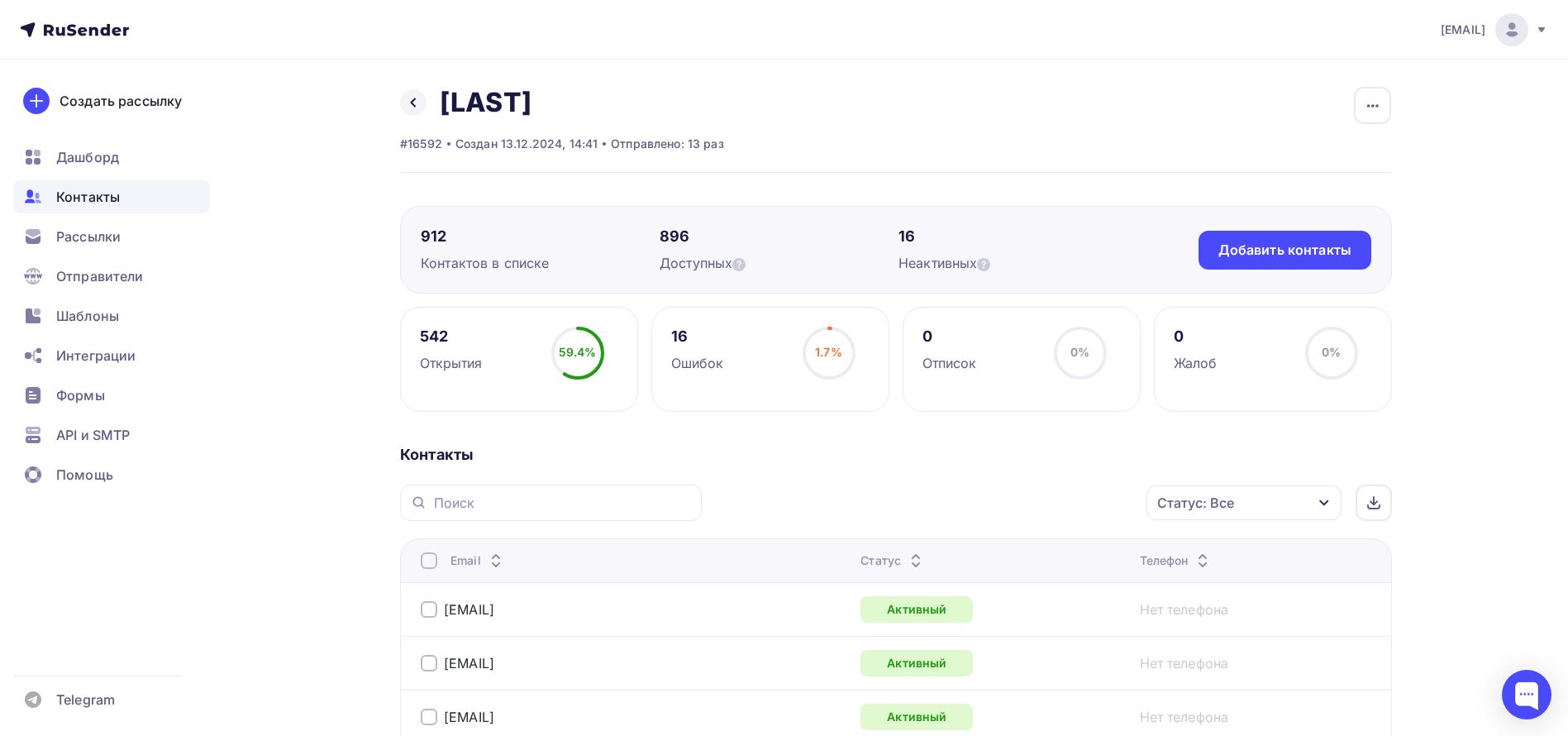 click on "Статус" at bounding box center (893, 561) 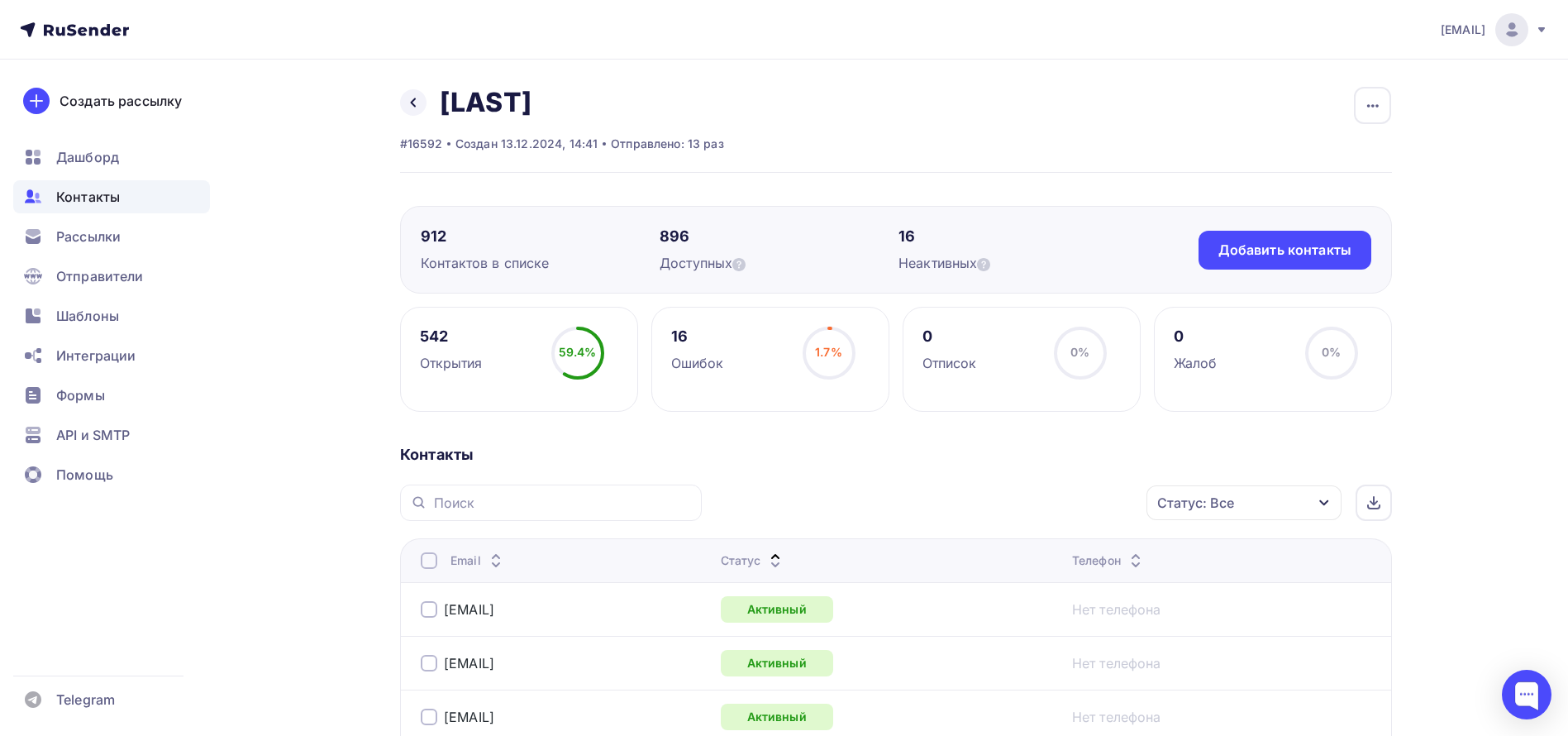scroll, scrollTop: 124, scrollLeft: 0, axis: vertical 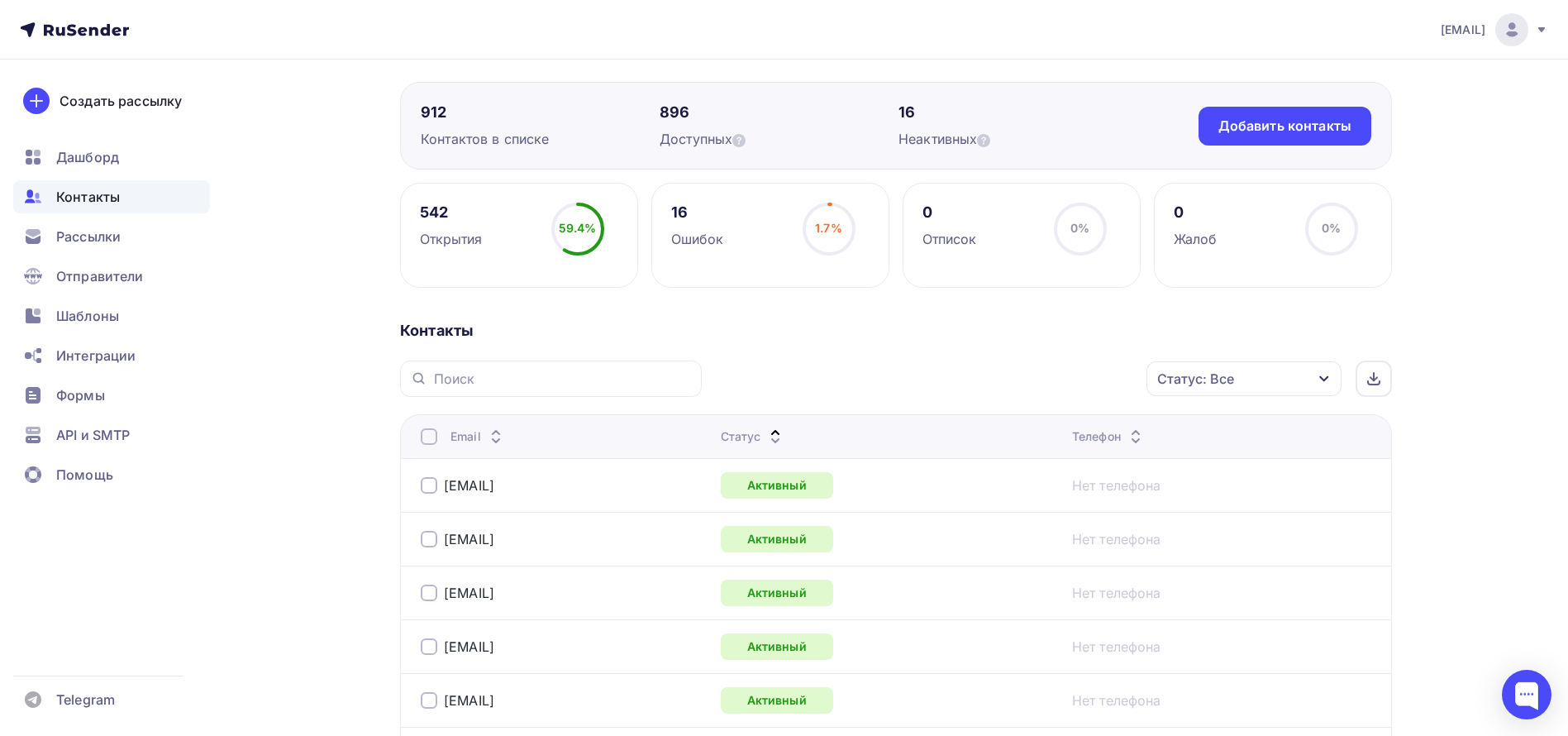 click on "Статус" at bounding box center (753, 437) 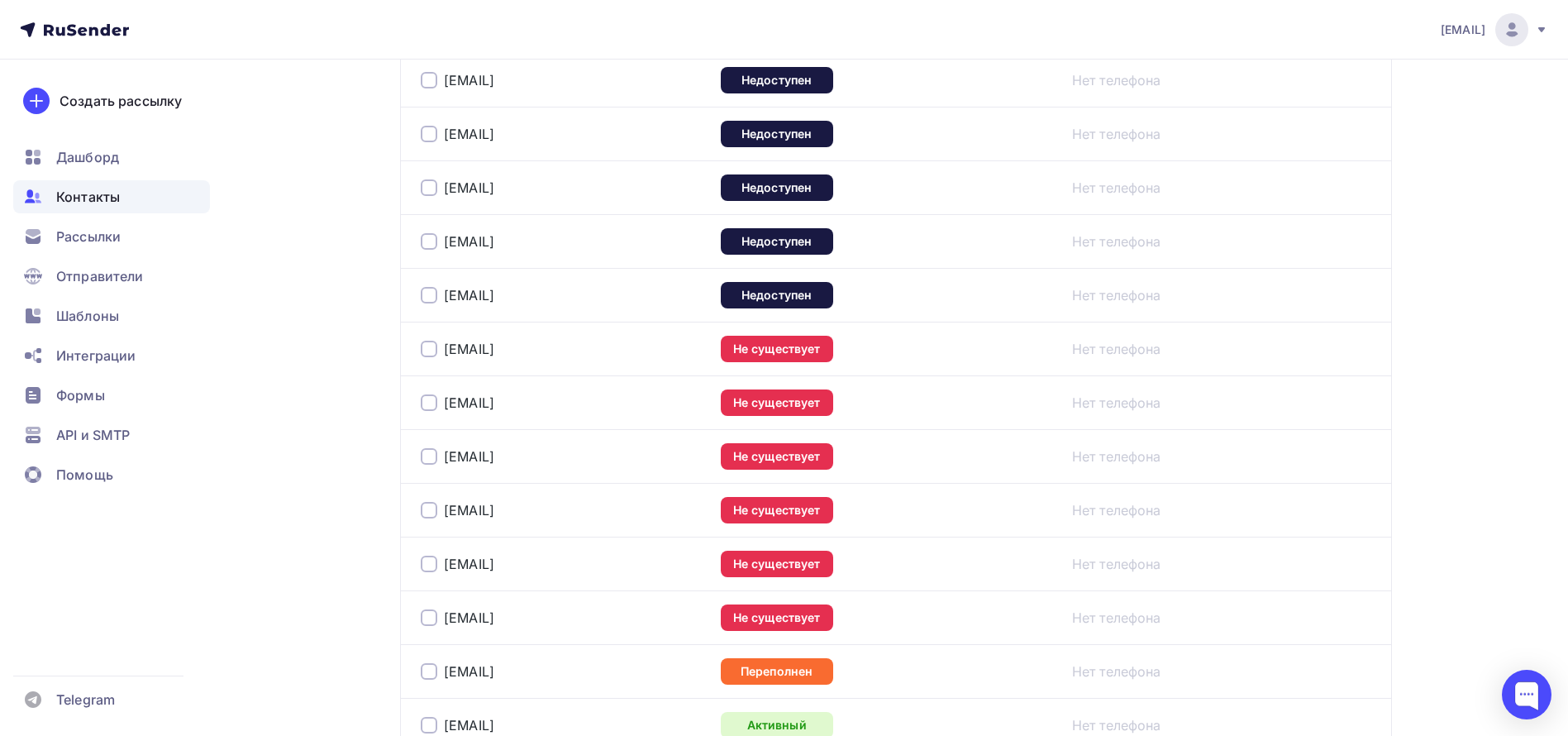 scroll, scrollTop: 992, scrollLeft: 0, axis: vertical 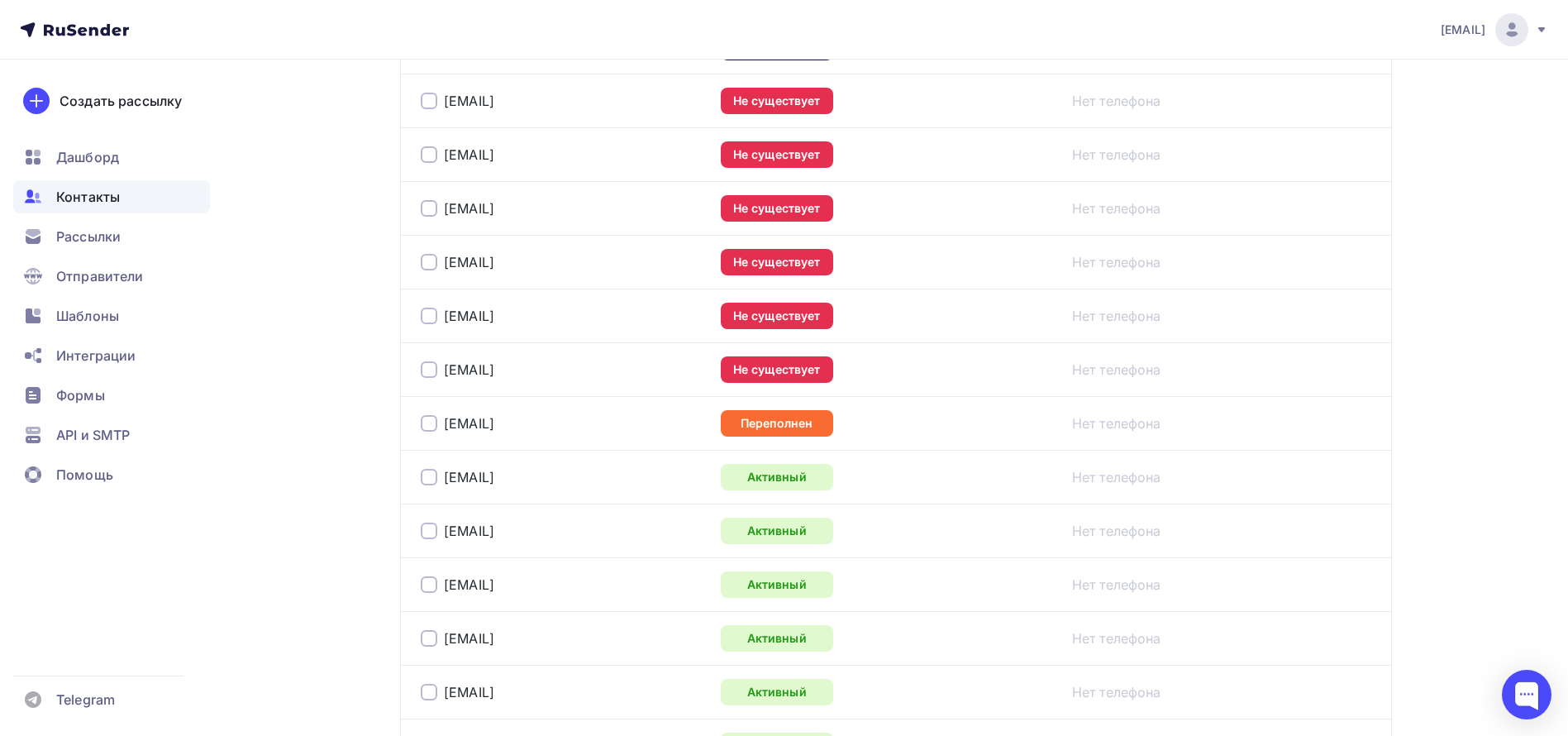 click at bounding box center [429, 370] 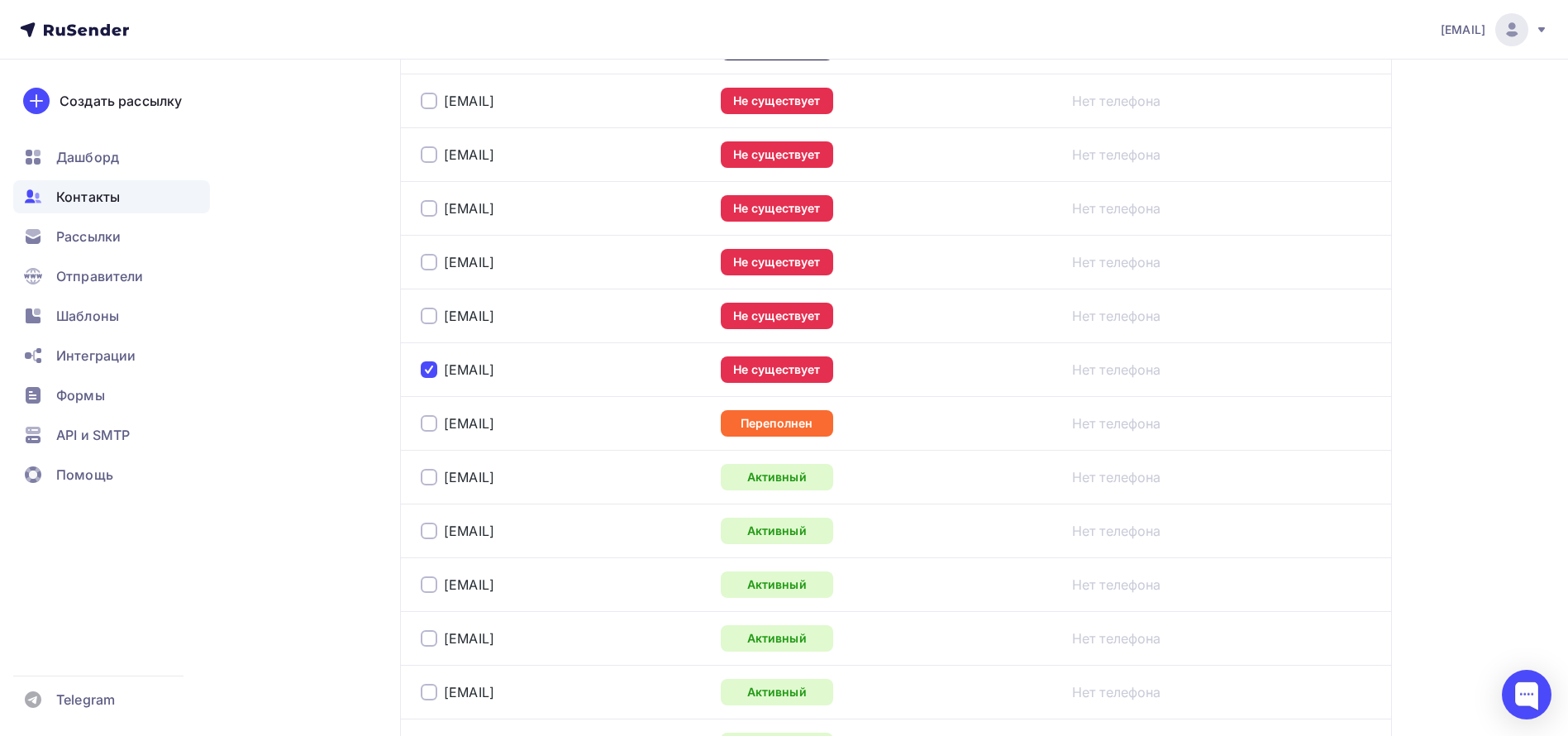 click at bounding box center (429, 316) 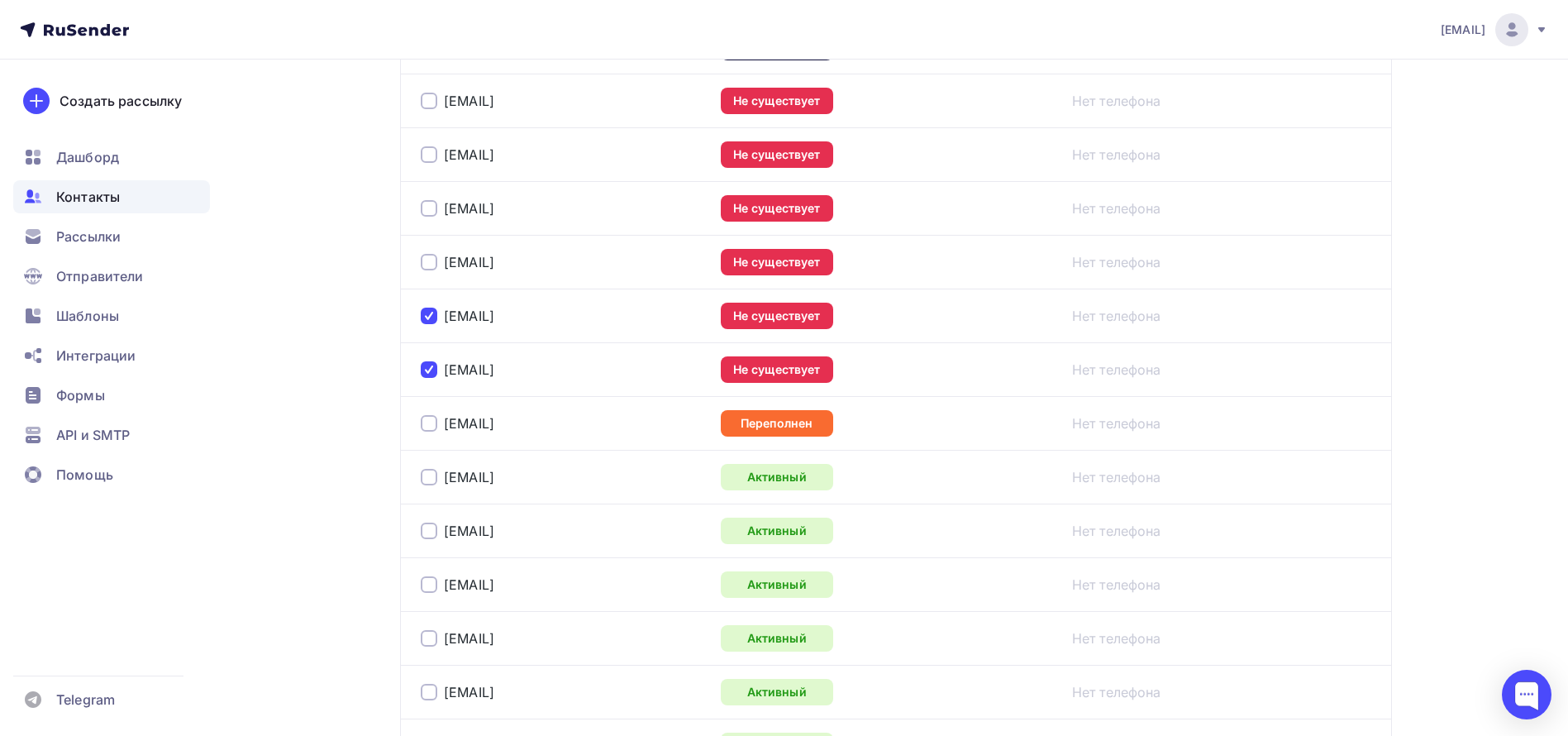click on "nk@packink.ru" at bounding box center (557, 261) 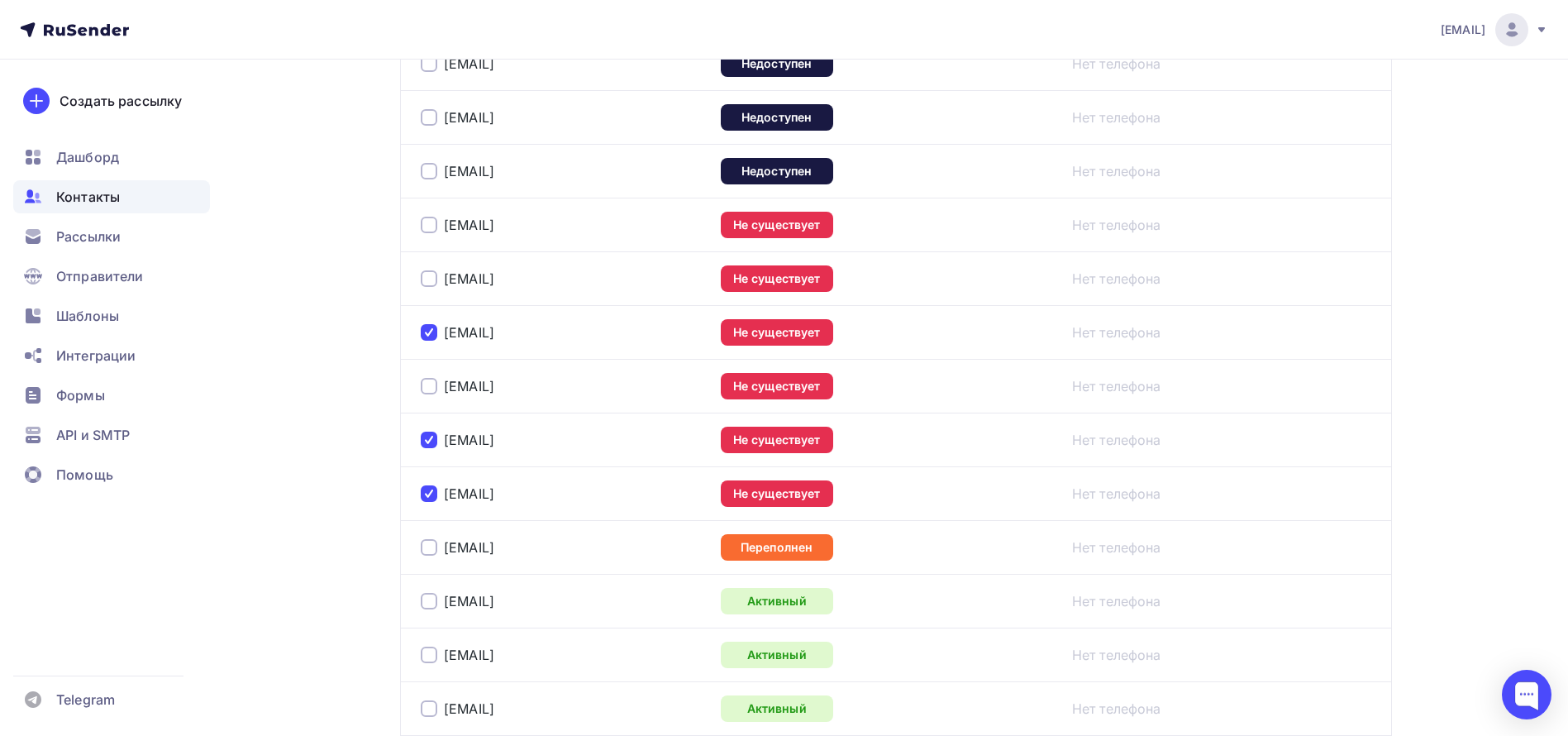 scroll, scrollTop: 744, scrollLeft: 0, axis: vertical 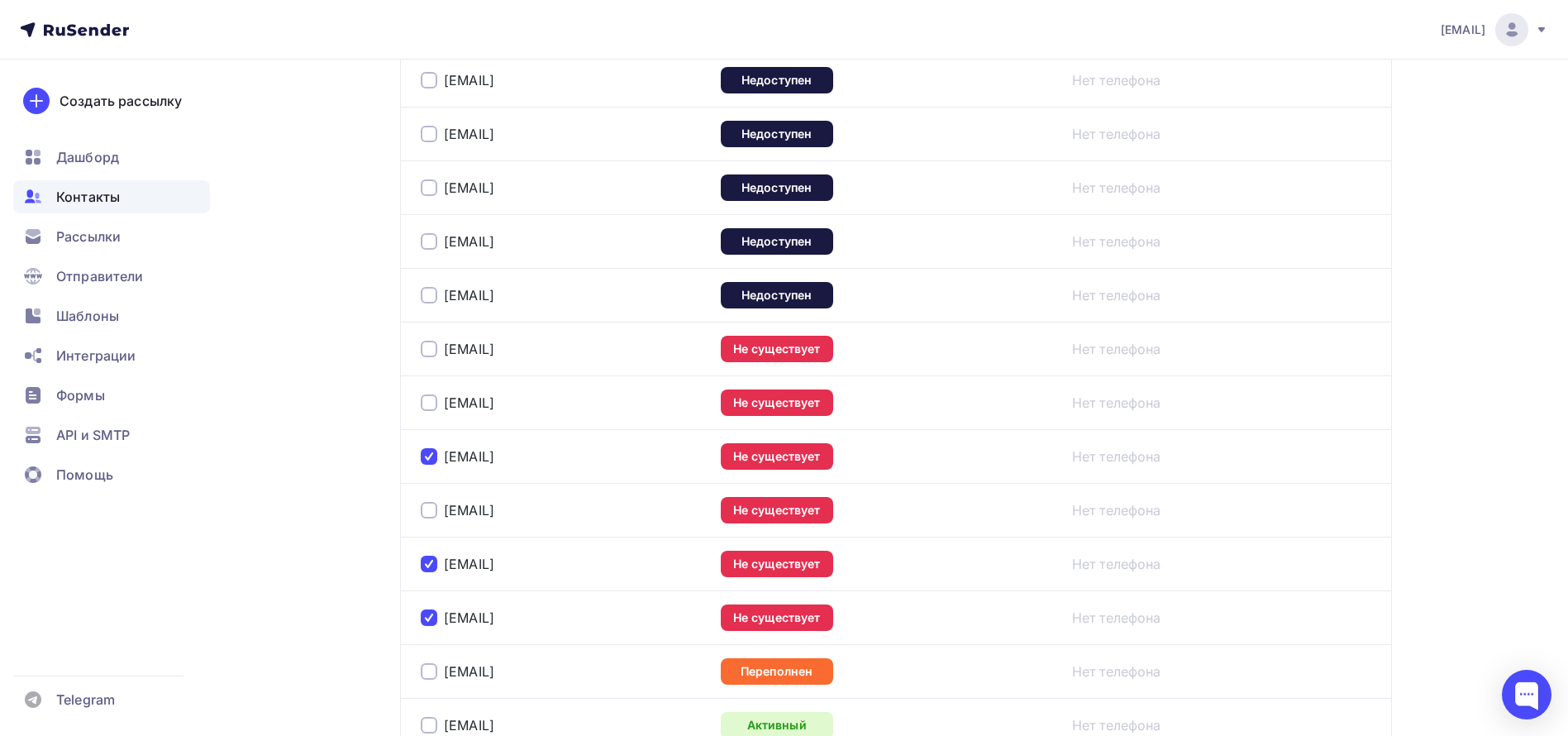 drag, startPoint x: 427, startPoint y: 511, endPoint x: 398, endPoint y: 404, distance: 110.8603 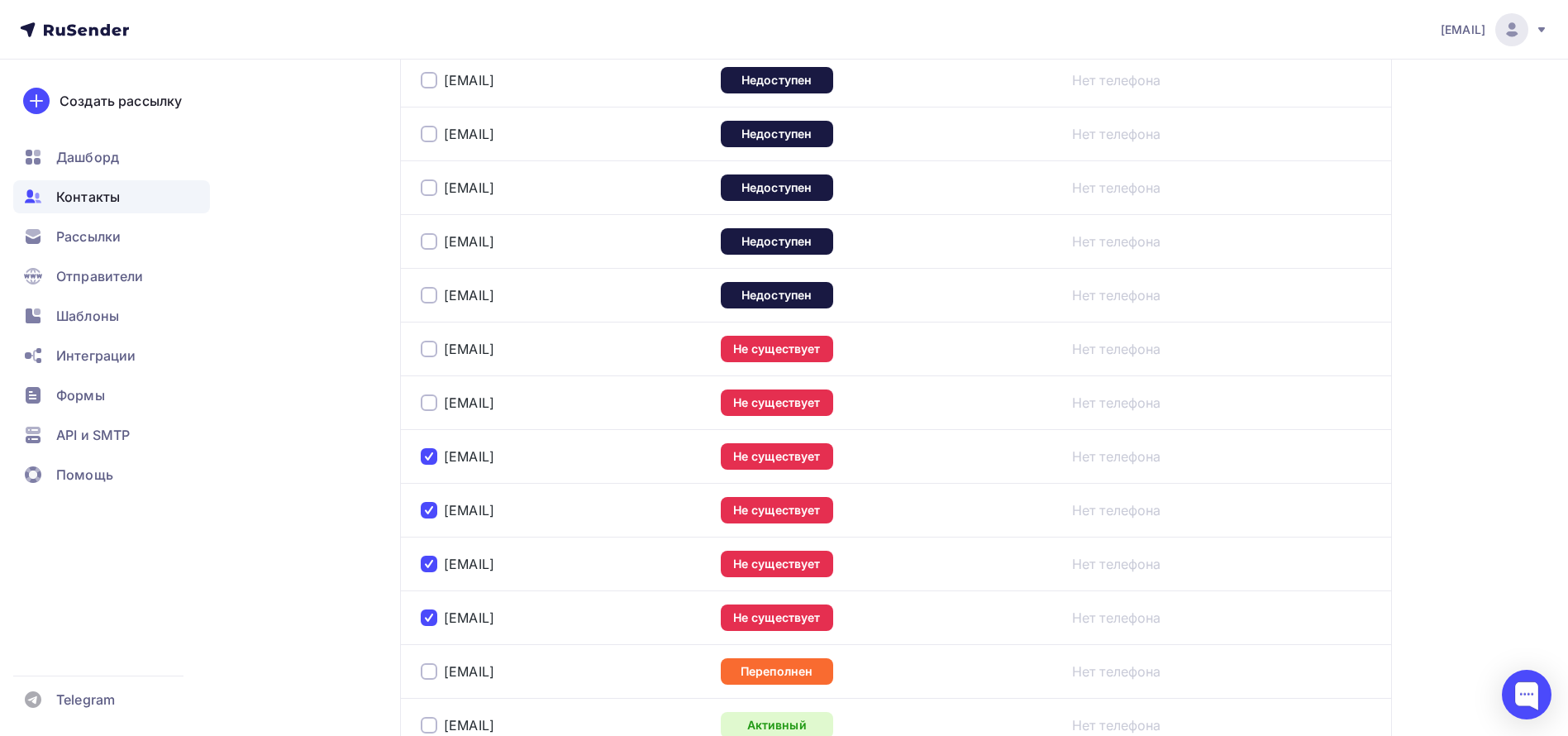 click at bounding box center (429, 403) 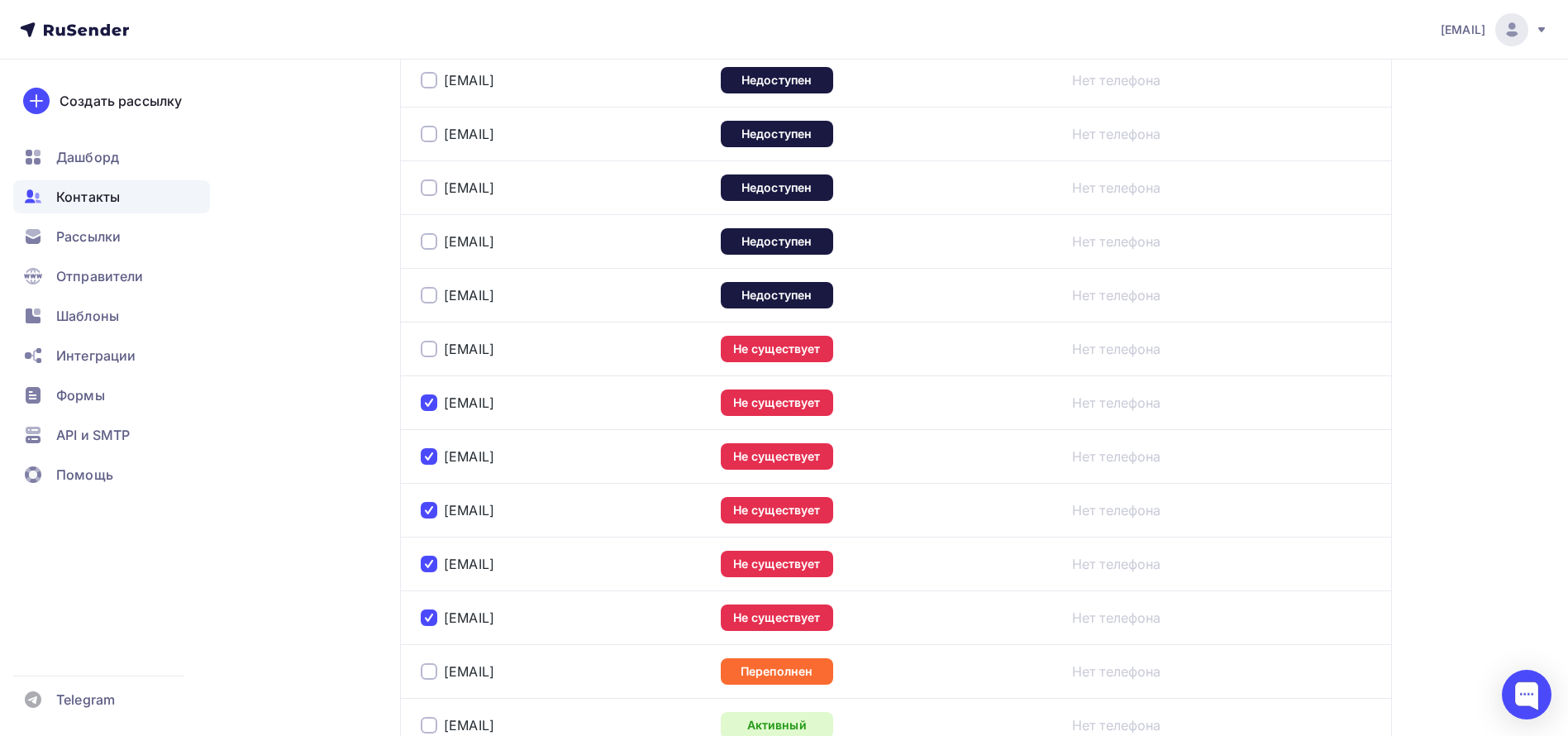 click at bounding box center [429, 349] 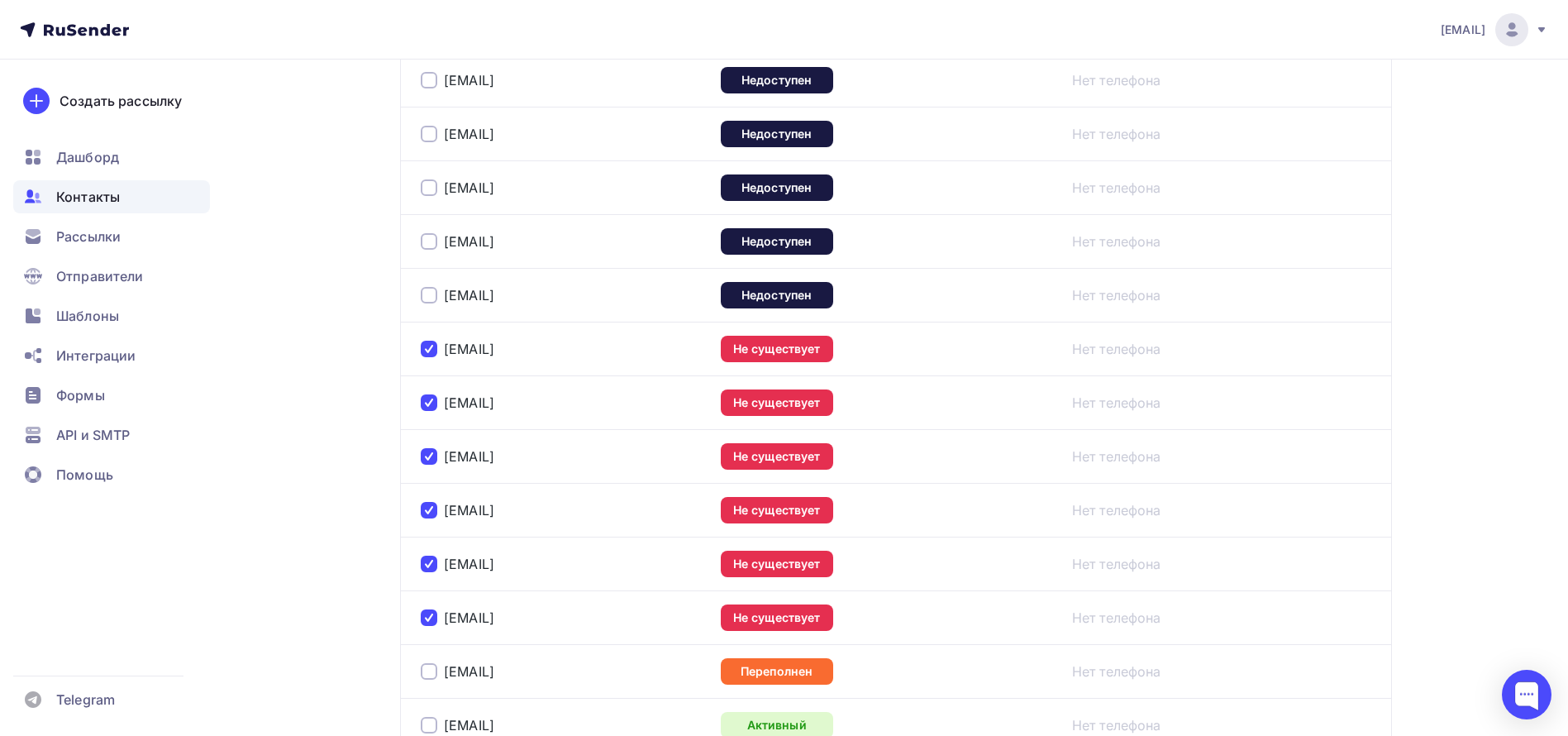 click at bounding box center (429, 295) 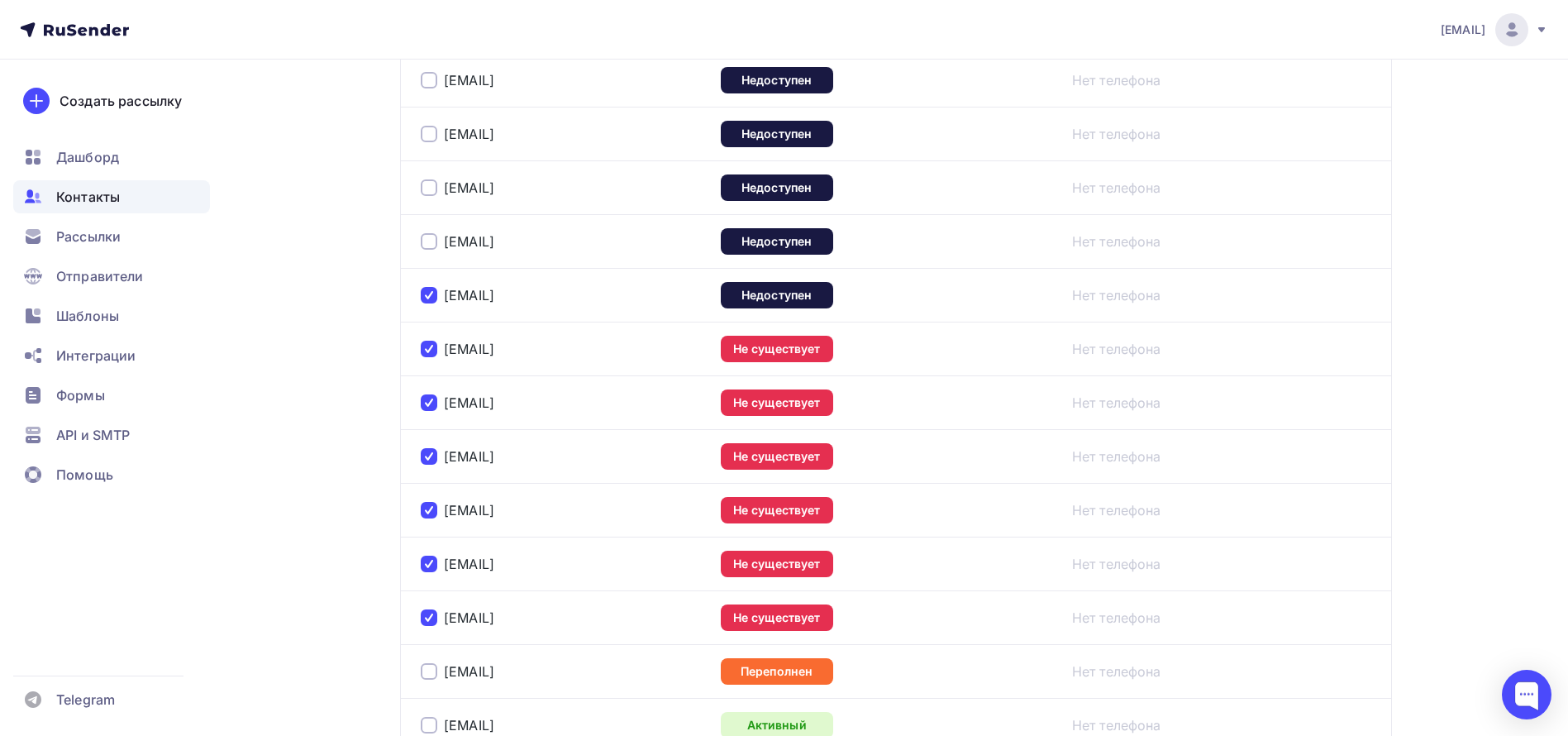 click at bounding box center [429, 241] 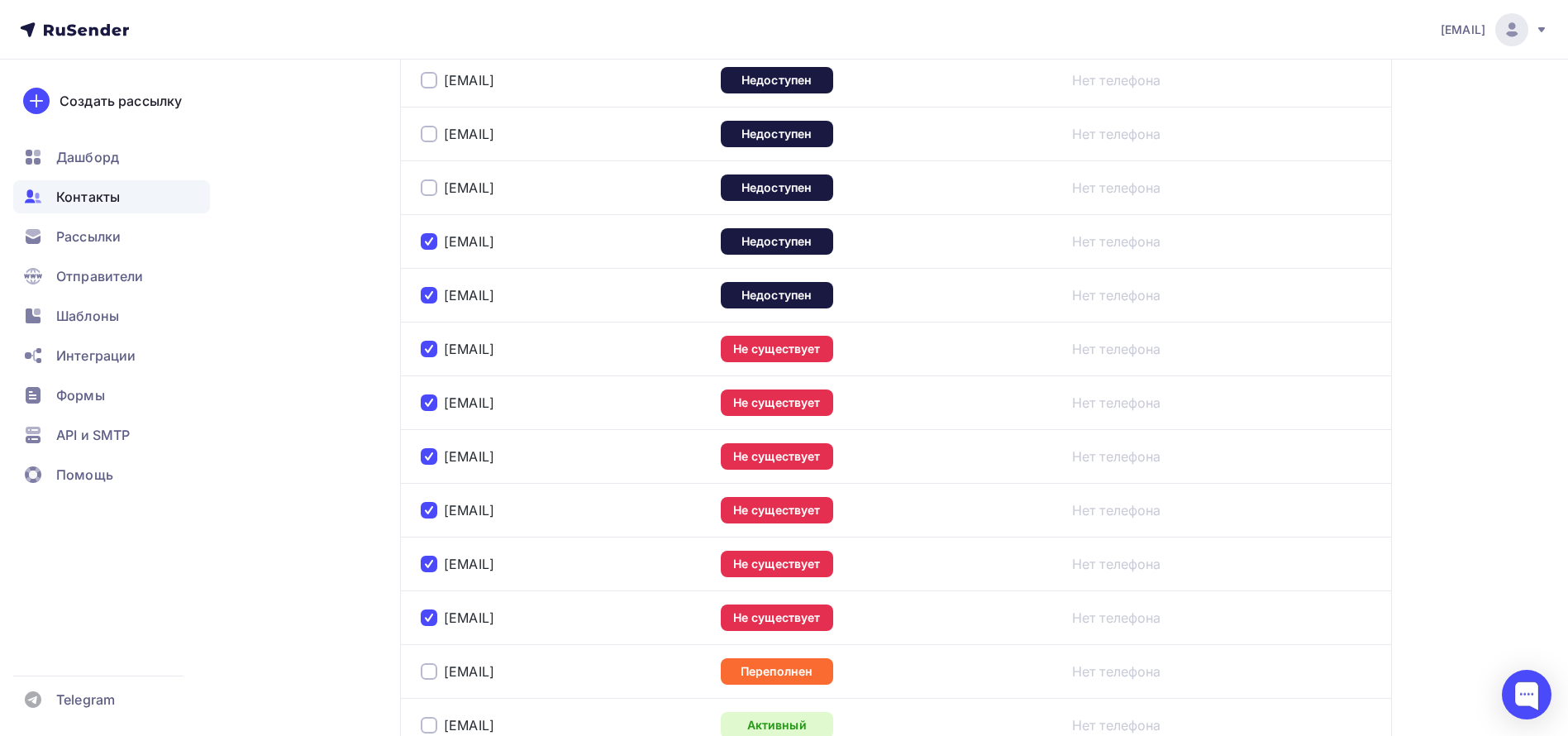 click at bounding box center [429, 188] 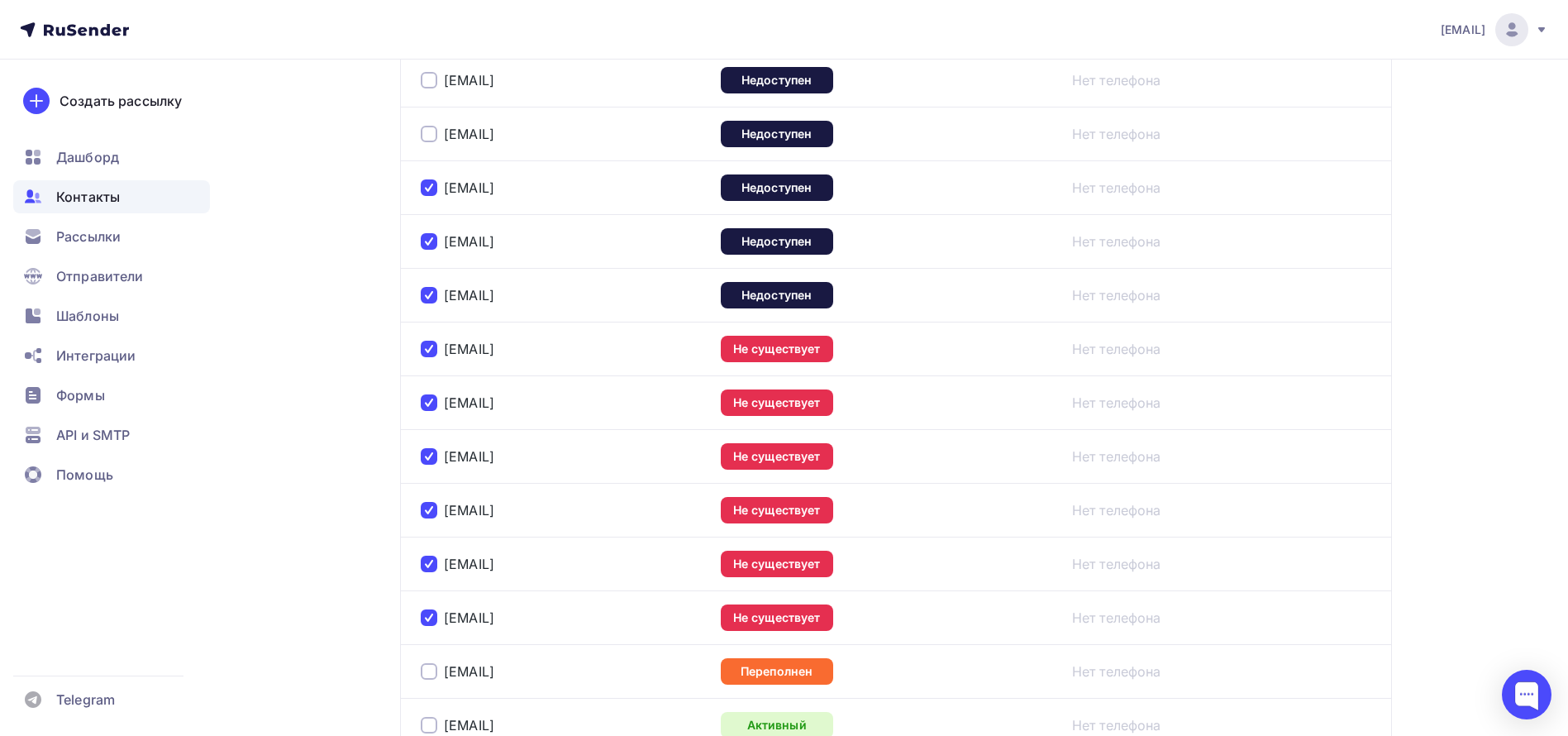 click at bounding box center (429, 134) 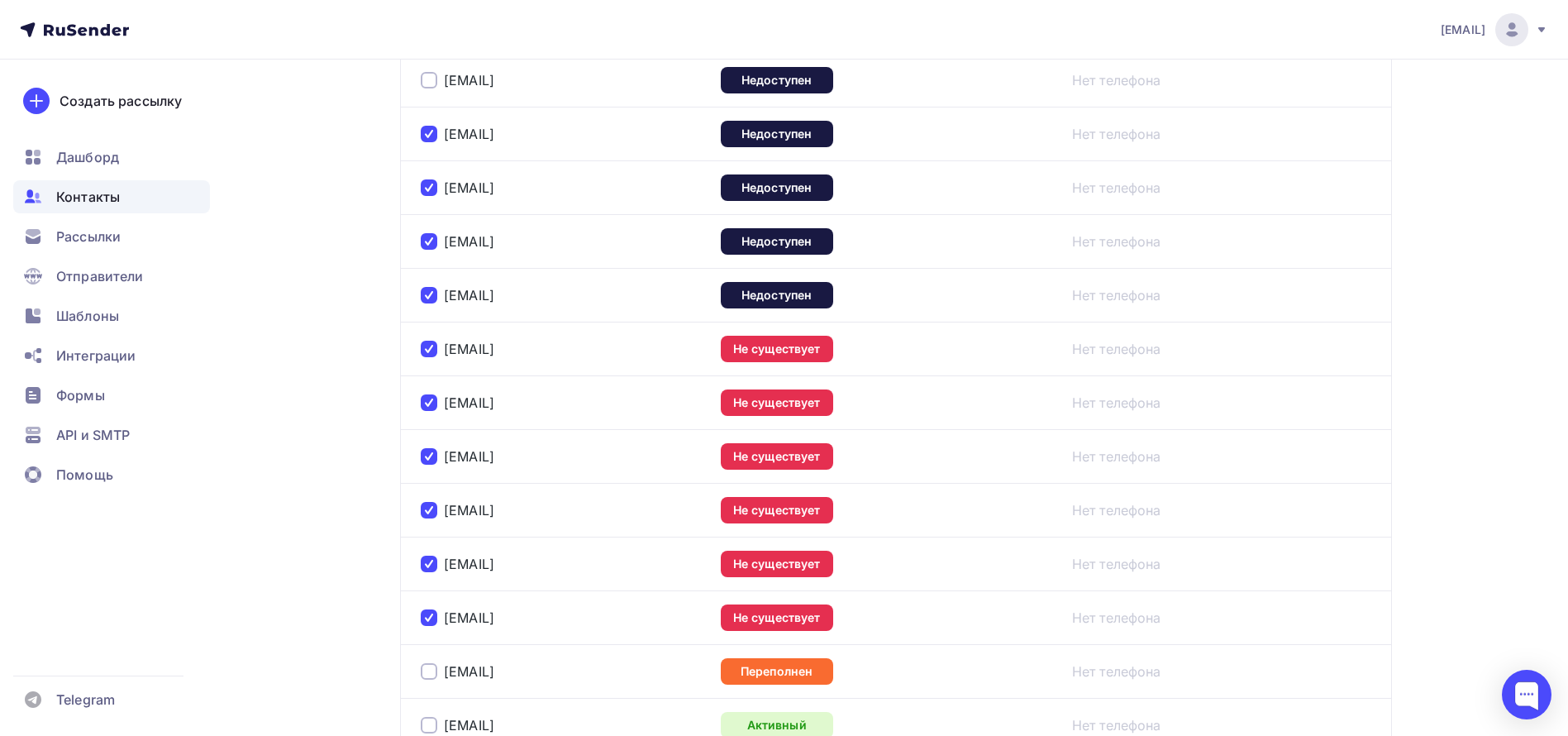 scroll, scrollTop: 620, scrollLeft: 0, axis: vertical 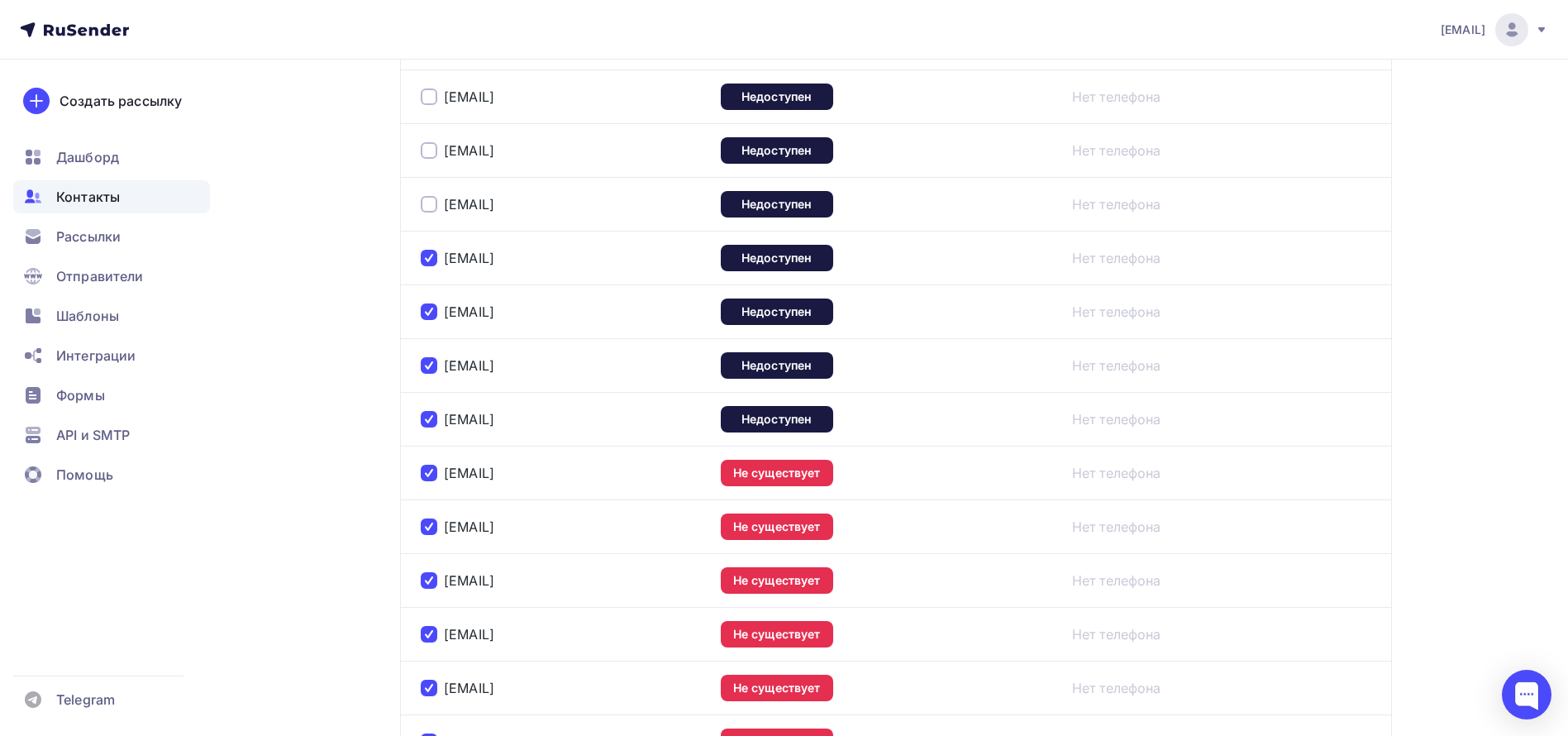 drag, startPoint x: 427, startPoint y: 203, endPoint x: 434, endPoint y: 160, distance: 43.566042 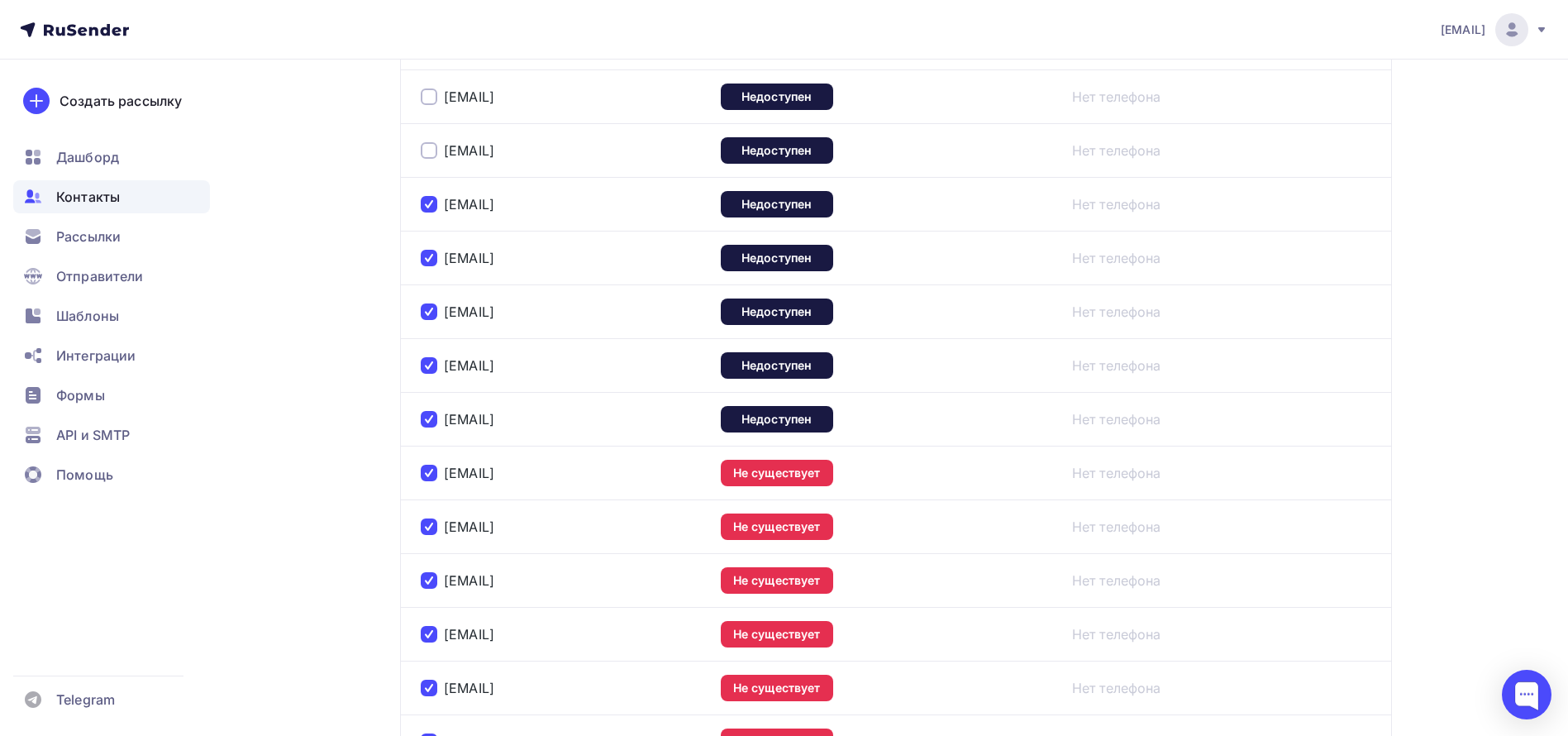 click at bounding box center (429, 151) 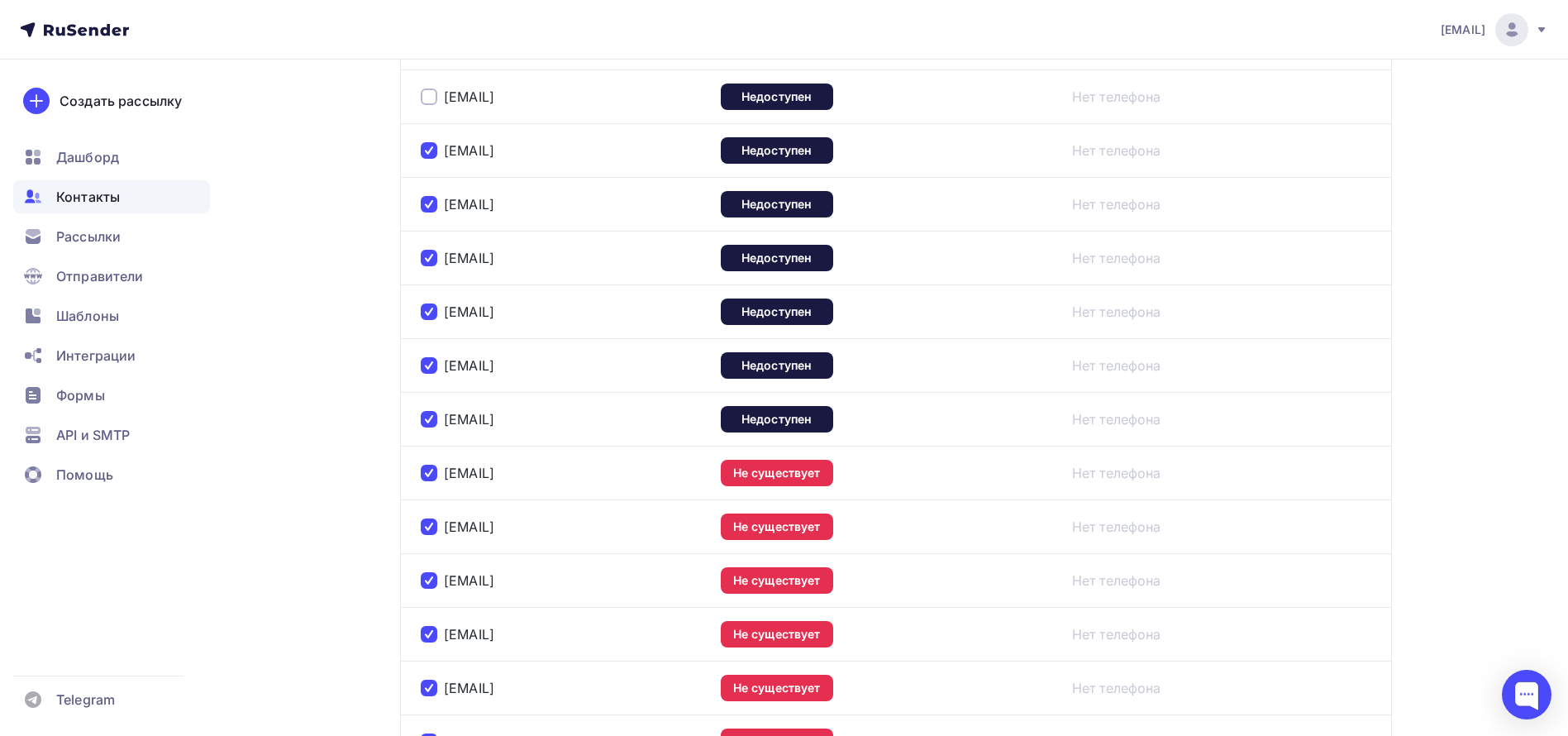 click at bounding box center (429, 97) 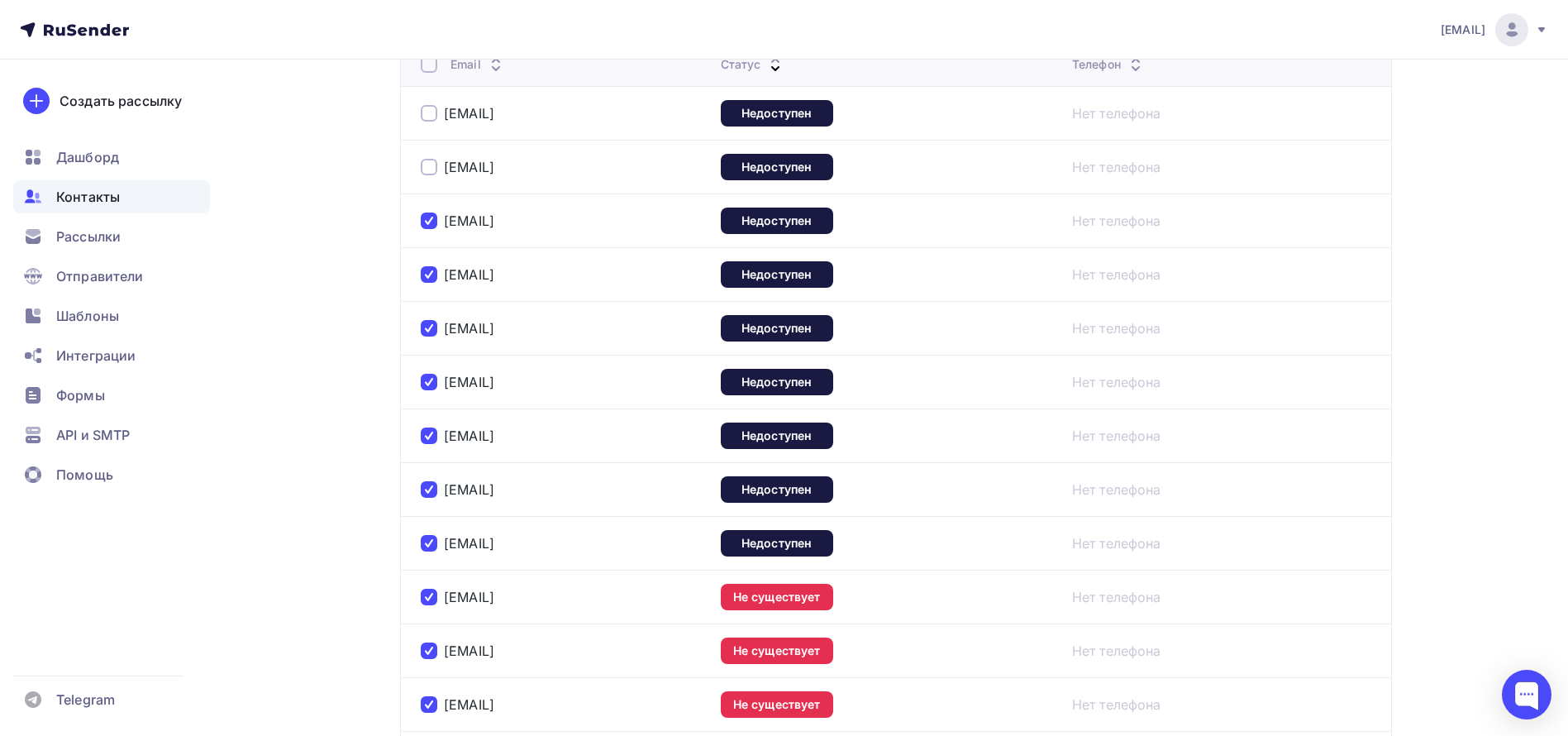 scroll, scrollTop: 248, scrollLeft: 0, axis: vertical 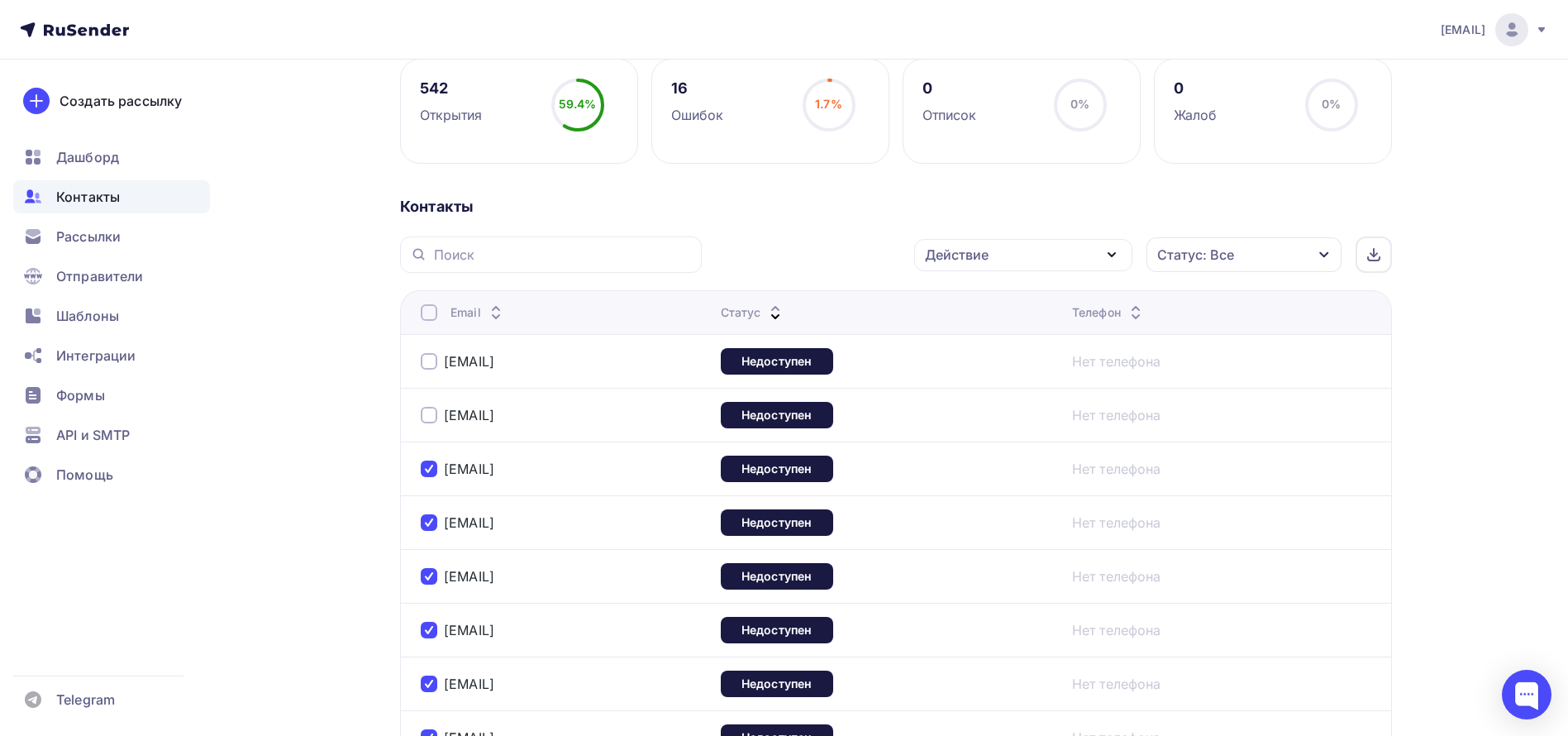 click at bounding box center (429, 415) 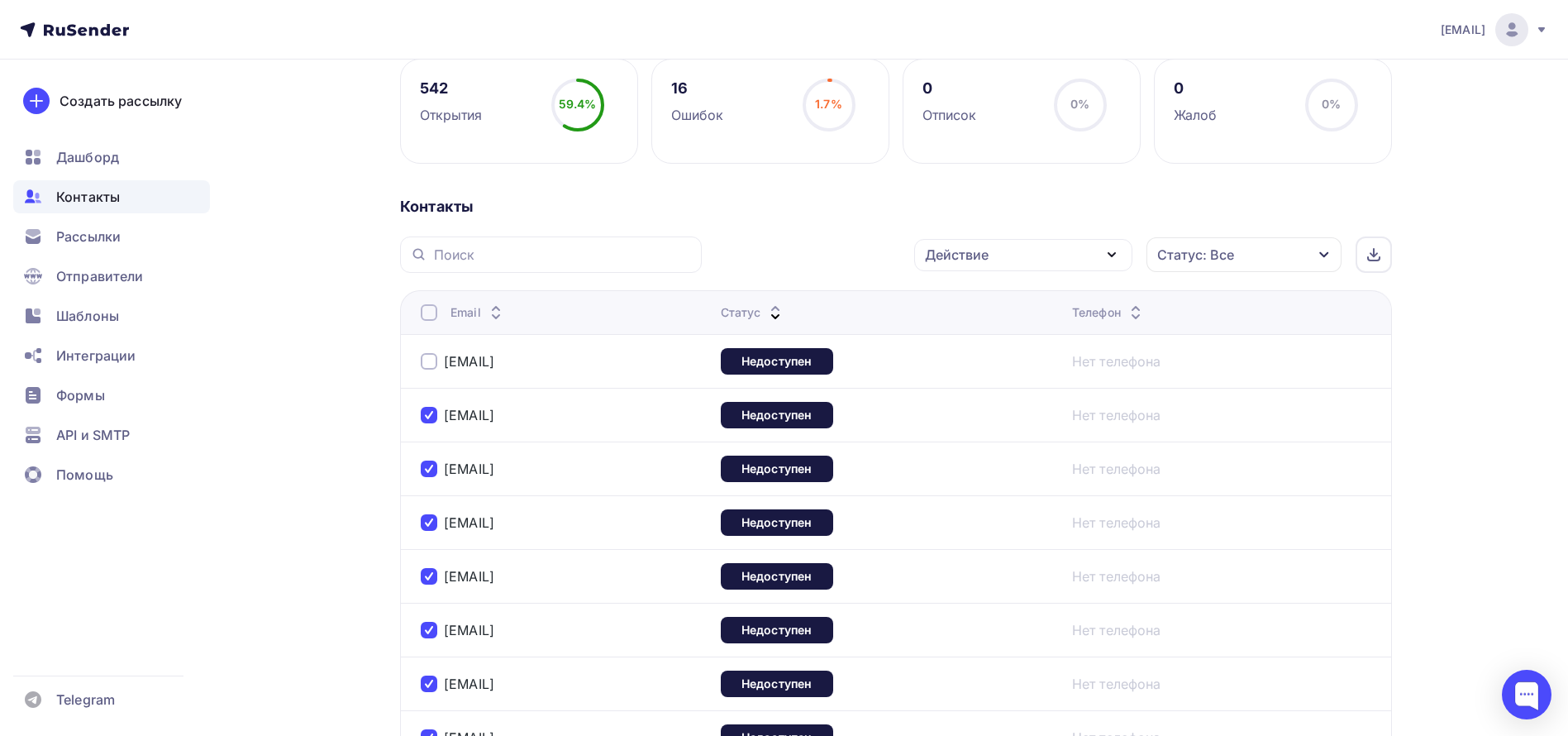 click on "sokoloverov.ap@good-food.ru" at bounding box center (557, 361) 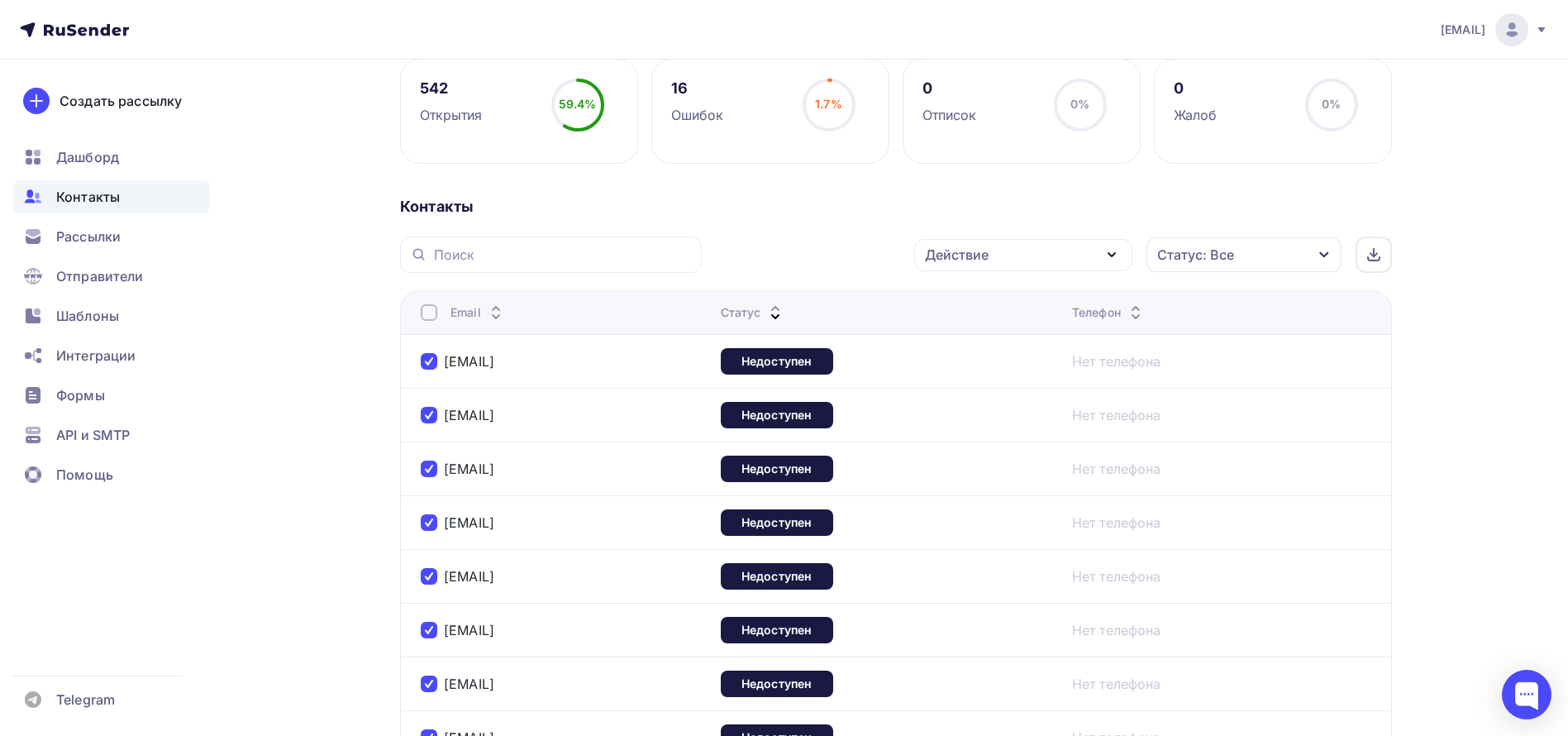 click 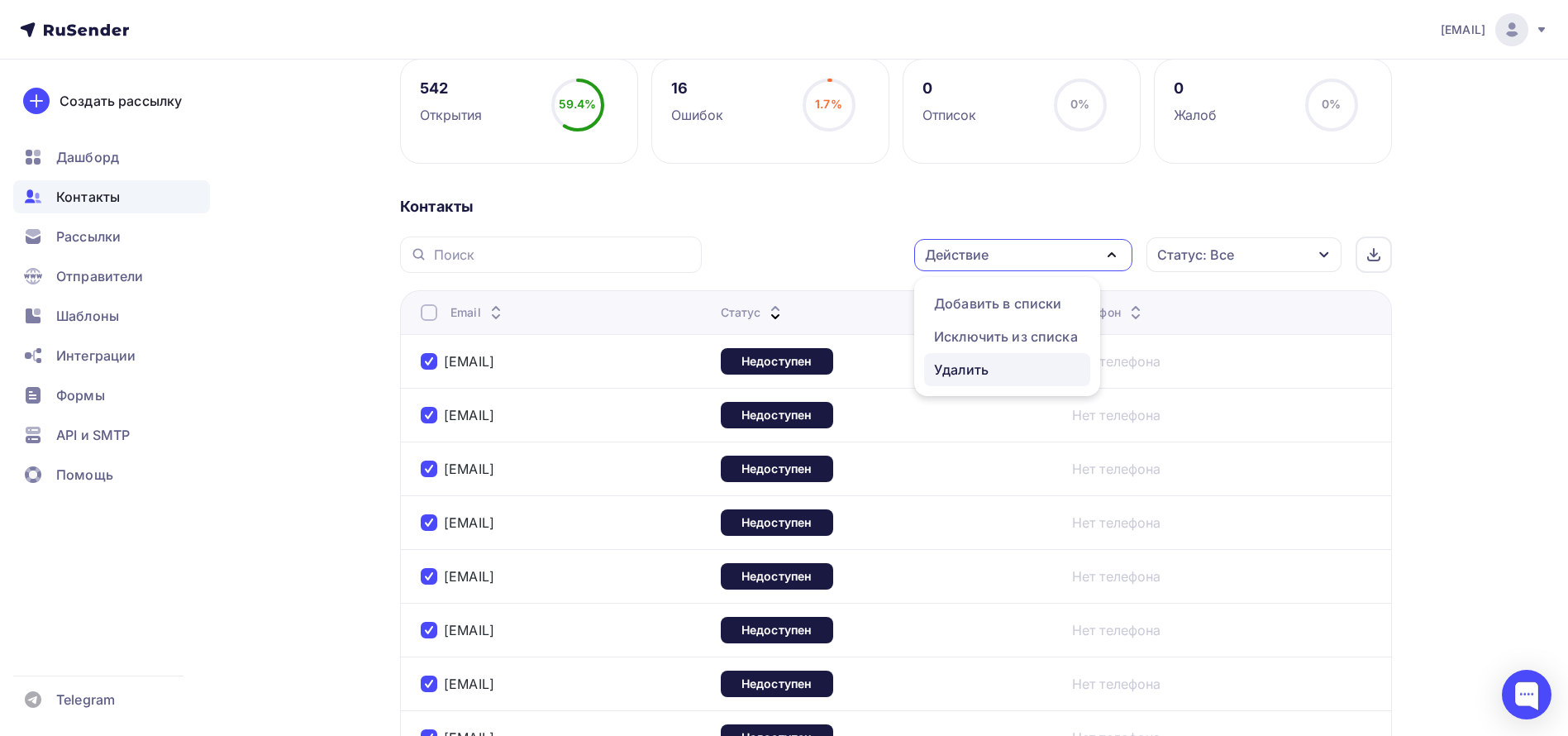 click on "Удалить" at bounding box center (1007, 370) 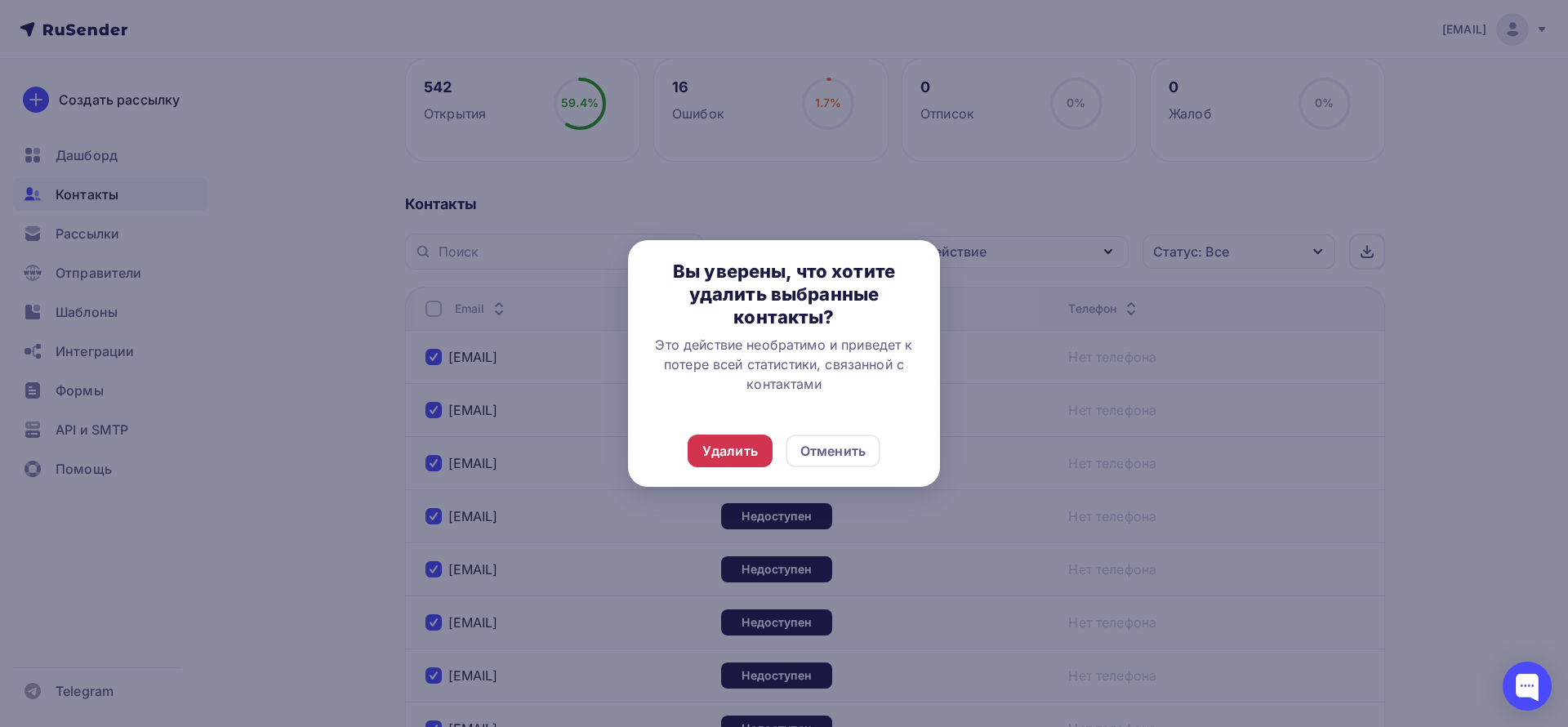 click on "Удалить" at bounding box center [730, 451] 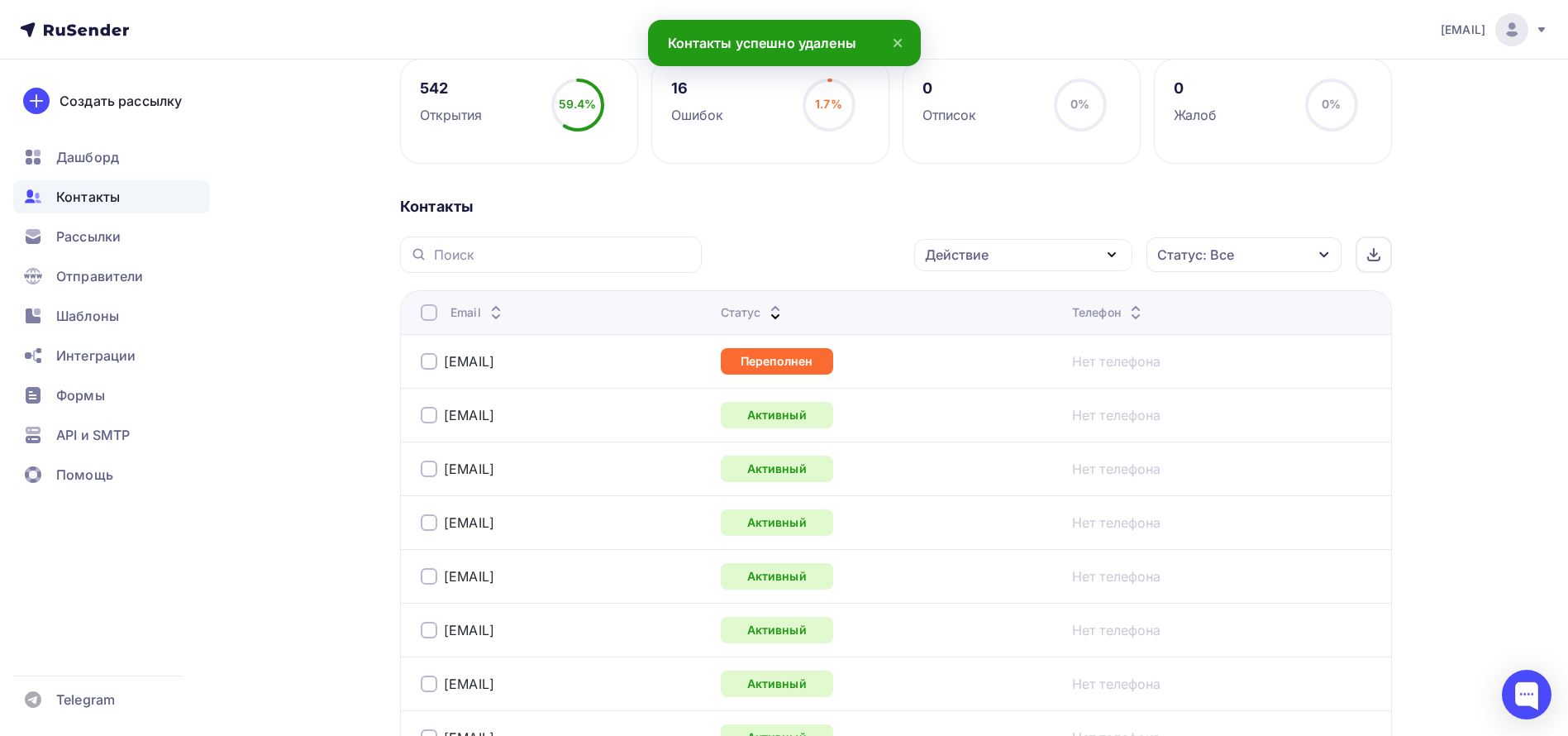 click 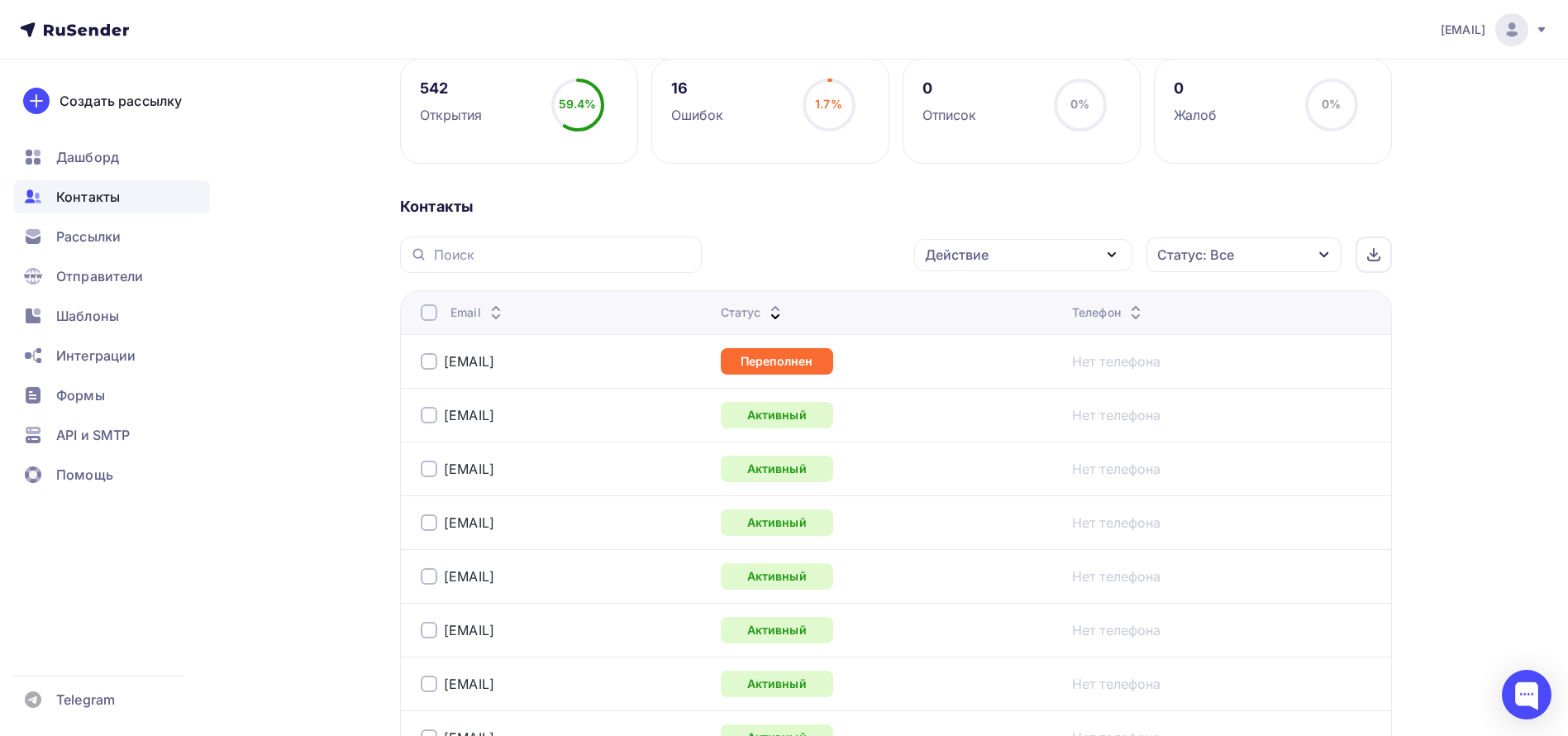 scroll, scrollTop: 0, scrollLeft: 0, axis: both 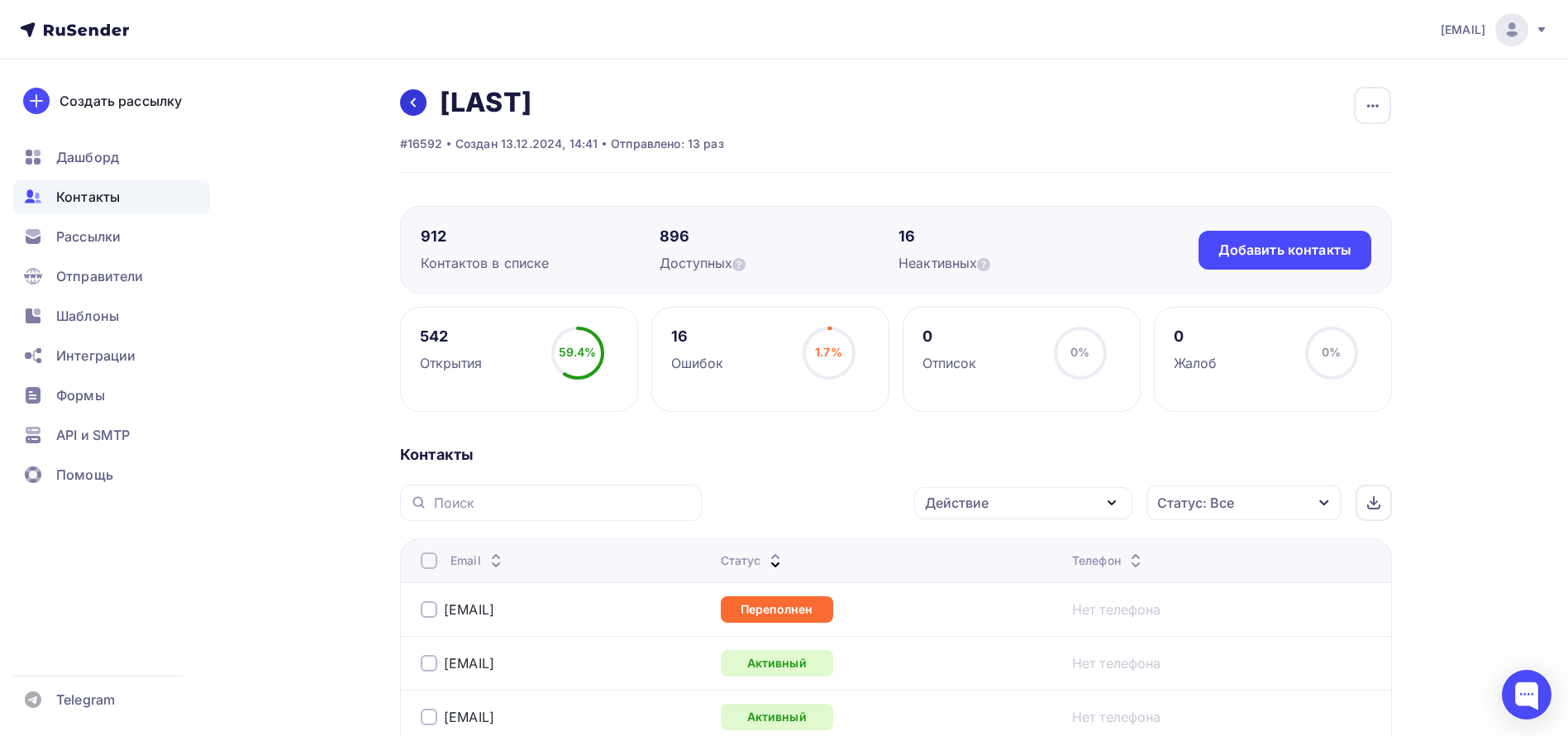 click at bounding box center (413, 103) 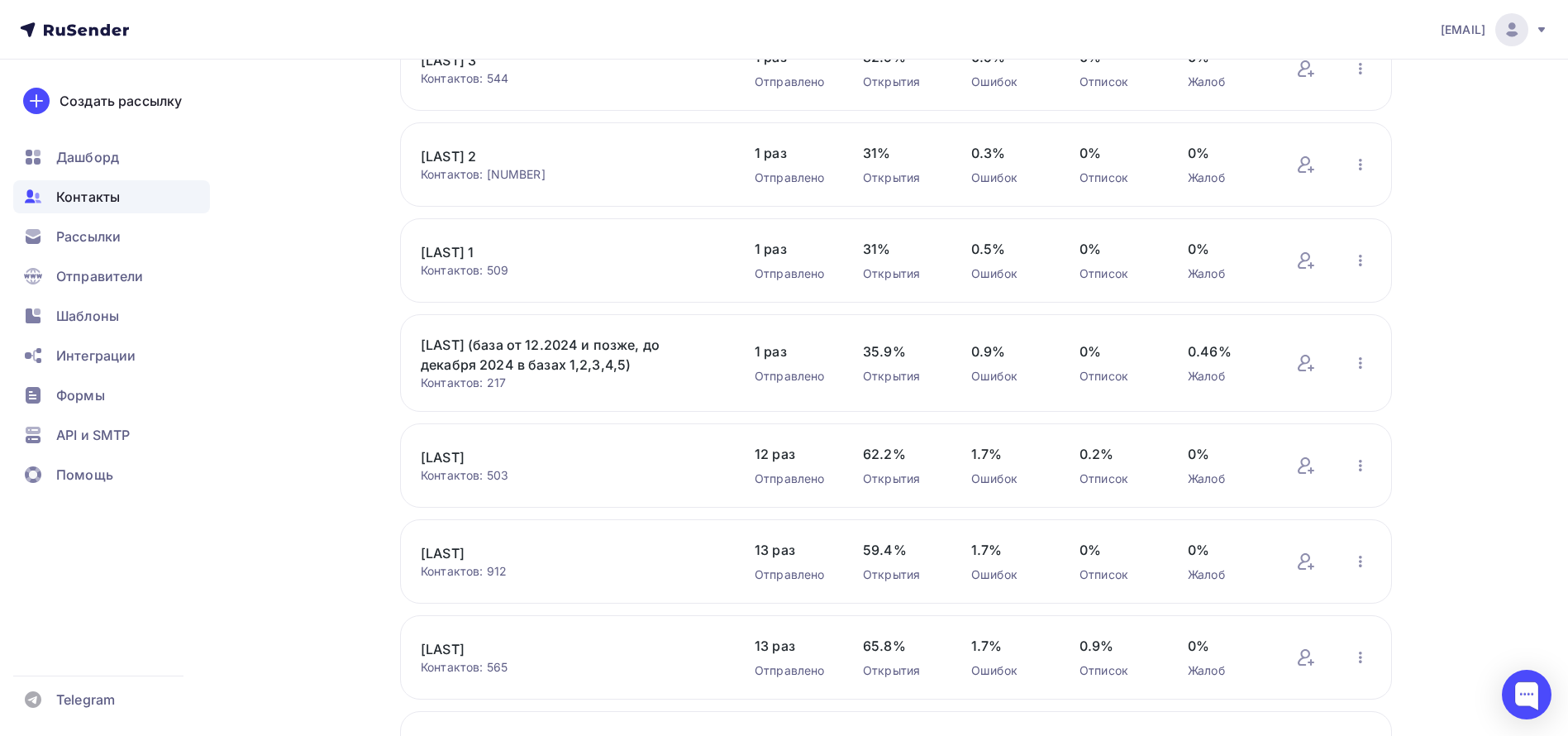 scroll, scrollTop: 496, scrollLeft: 0, axis: vertical 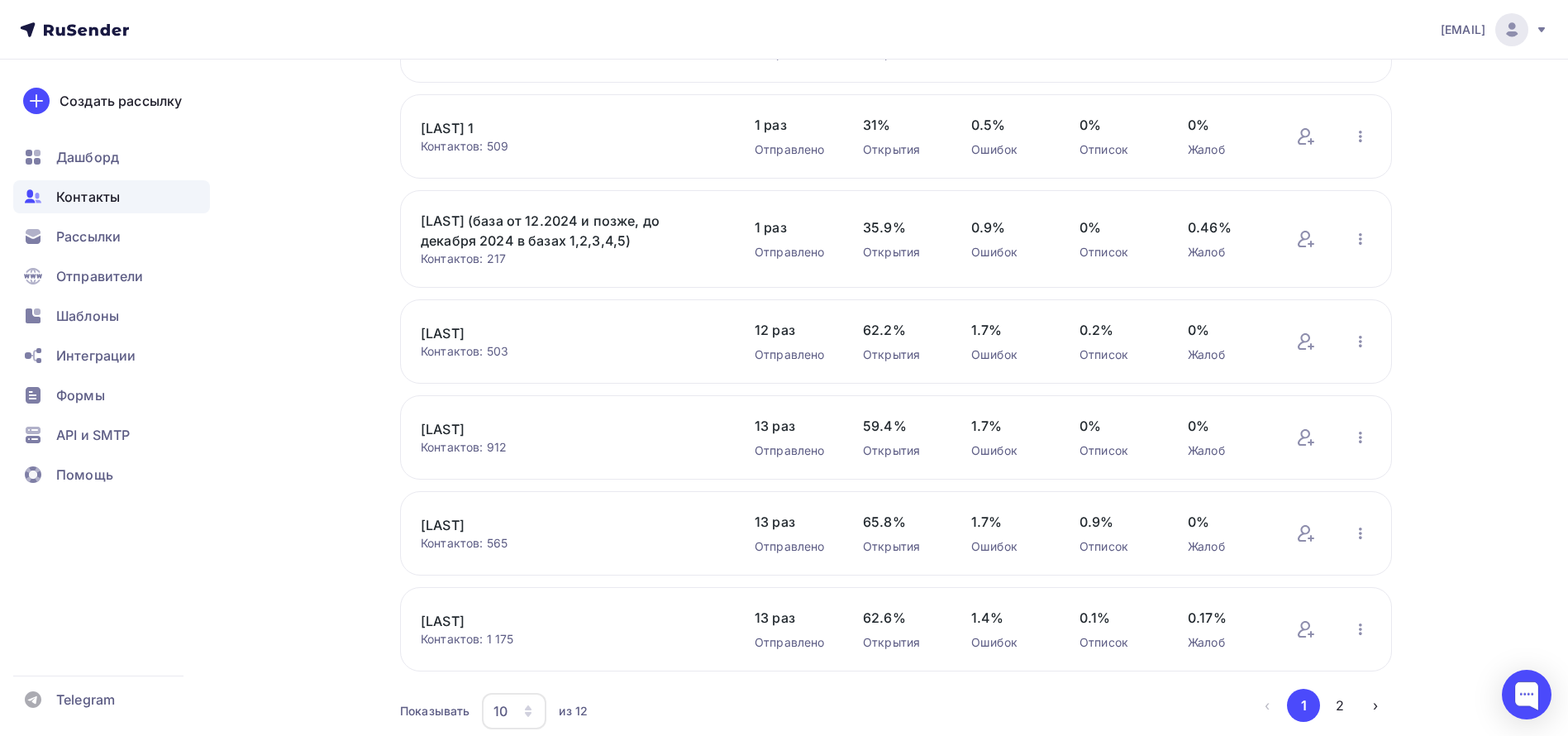 click on "[LAST]" at bounding box center (561, 525) 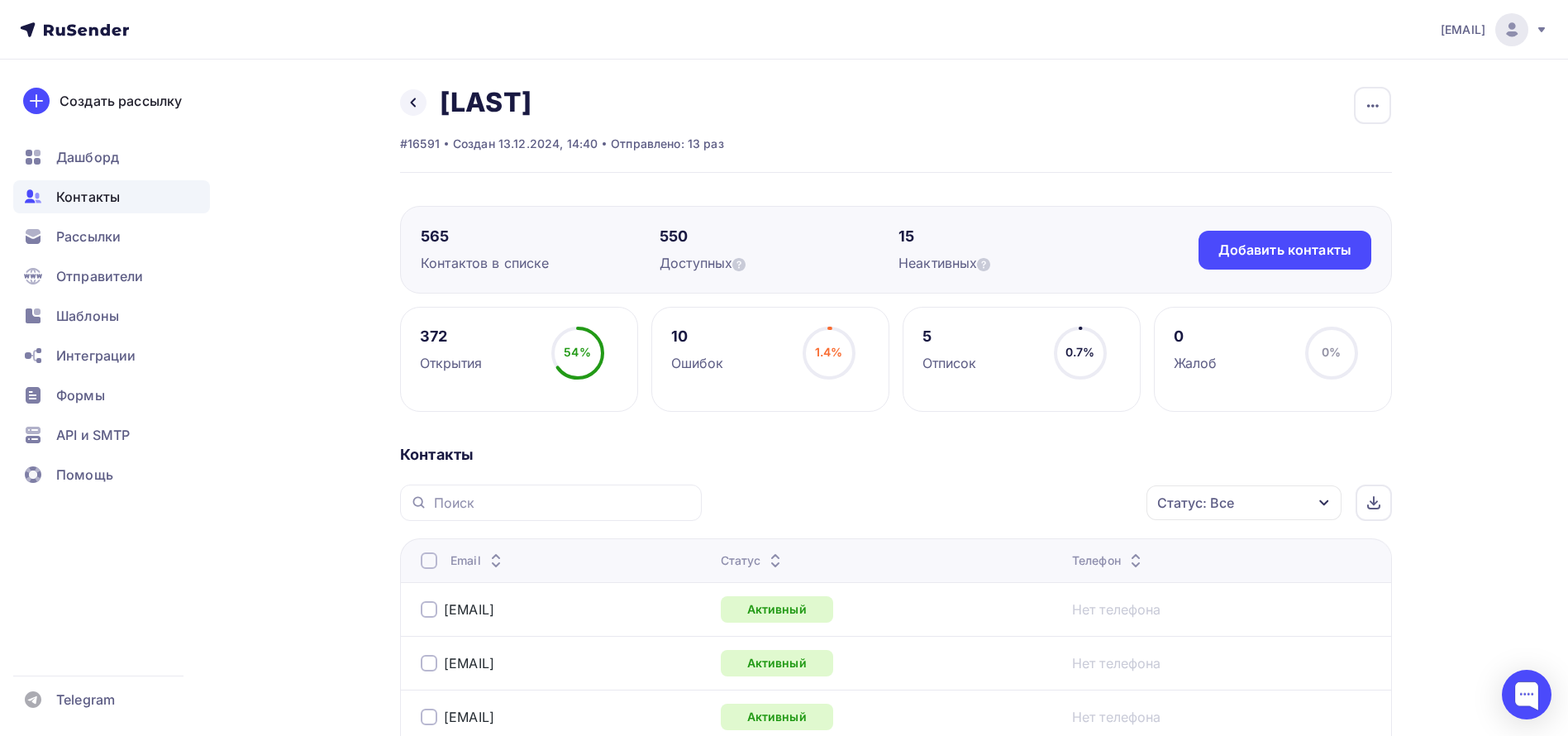 scroll, scrollTop: 248, scrollLeft: 0, axis: vertical 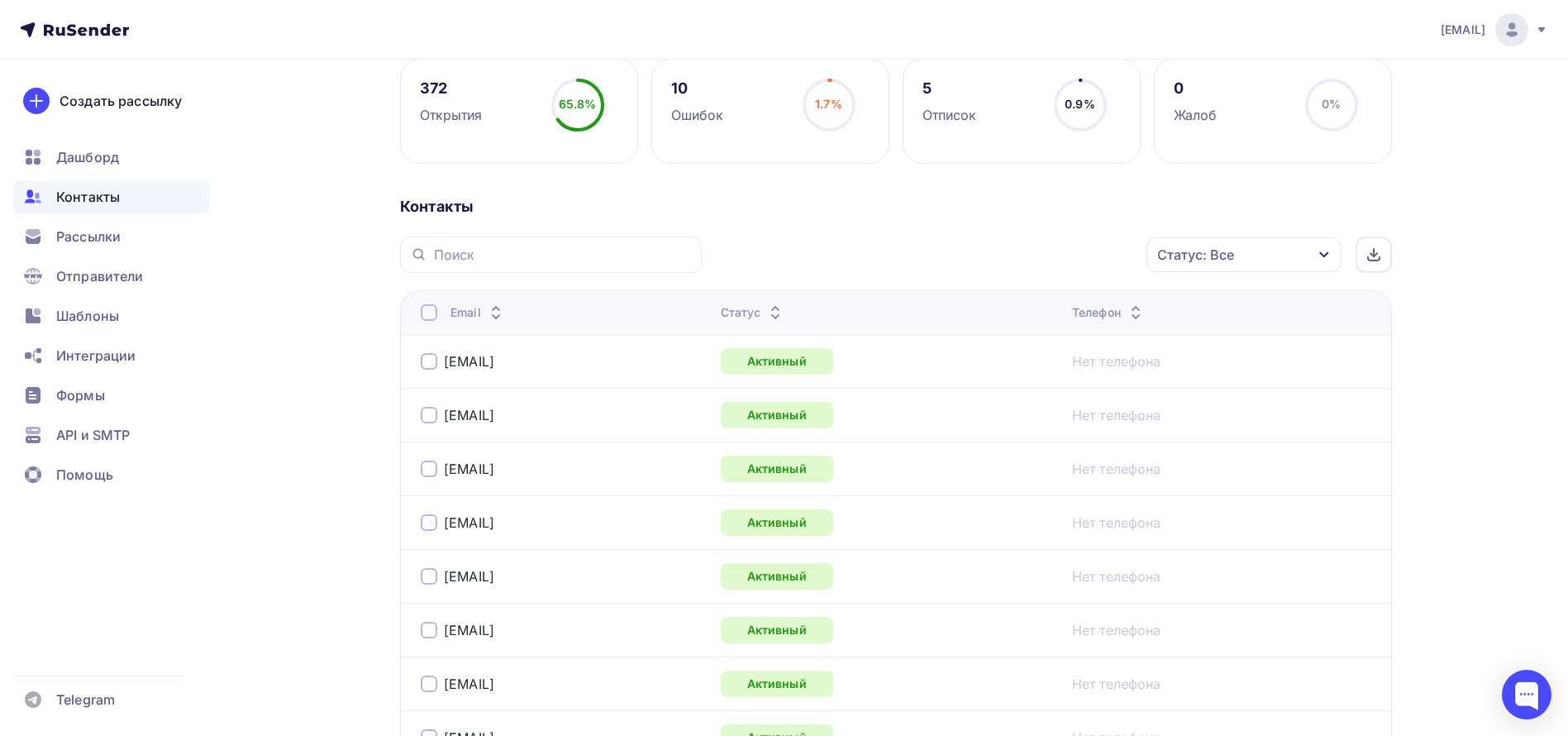 click on "Статус" at bounding box center [753, 313] 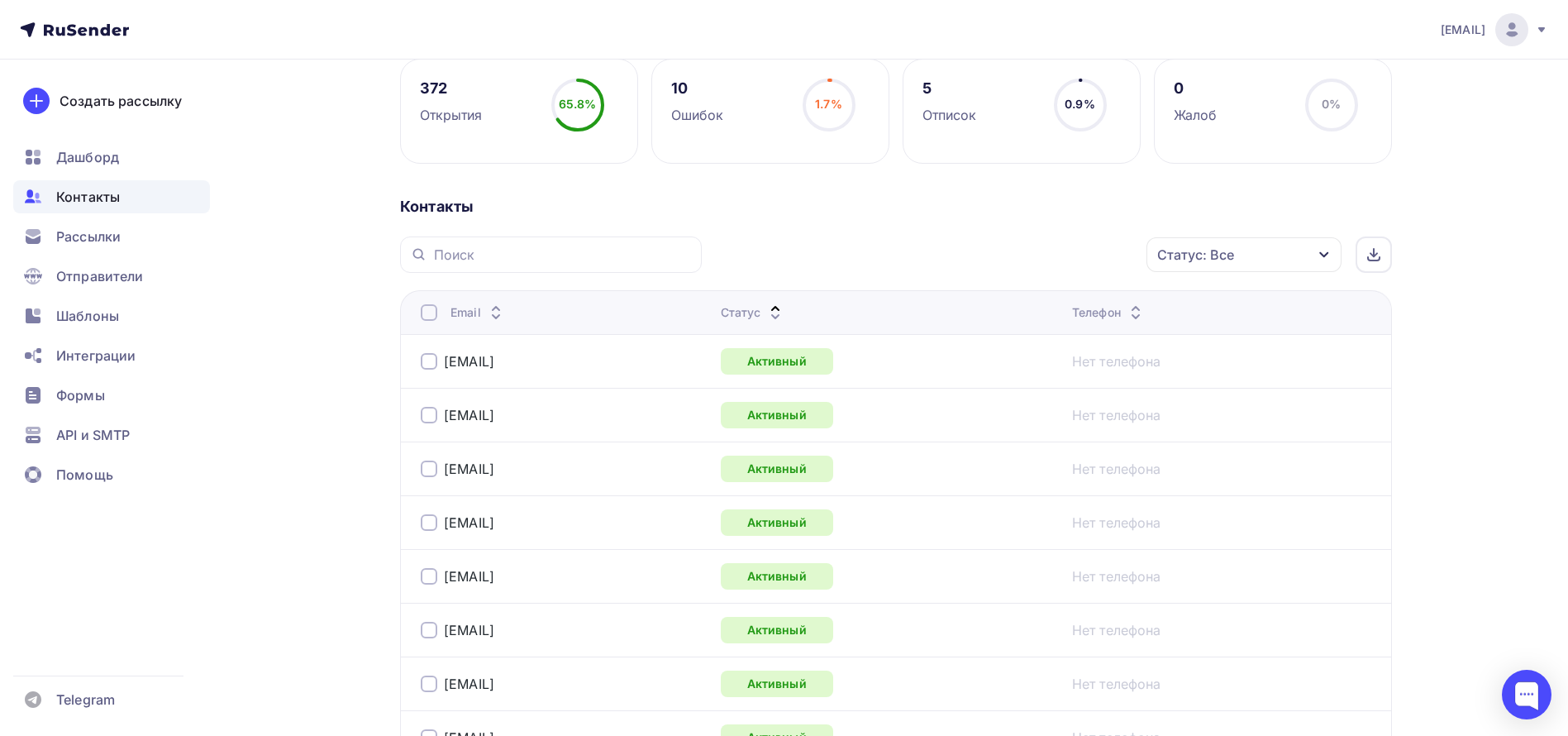 click on "Статус" at bounding box center (753, 313) 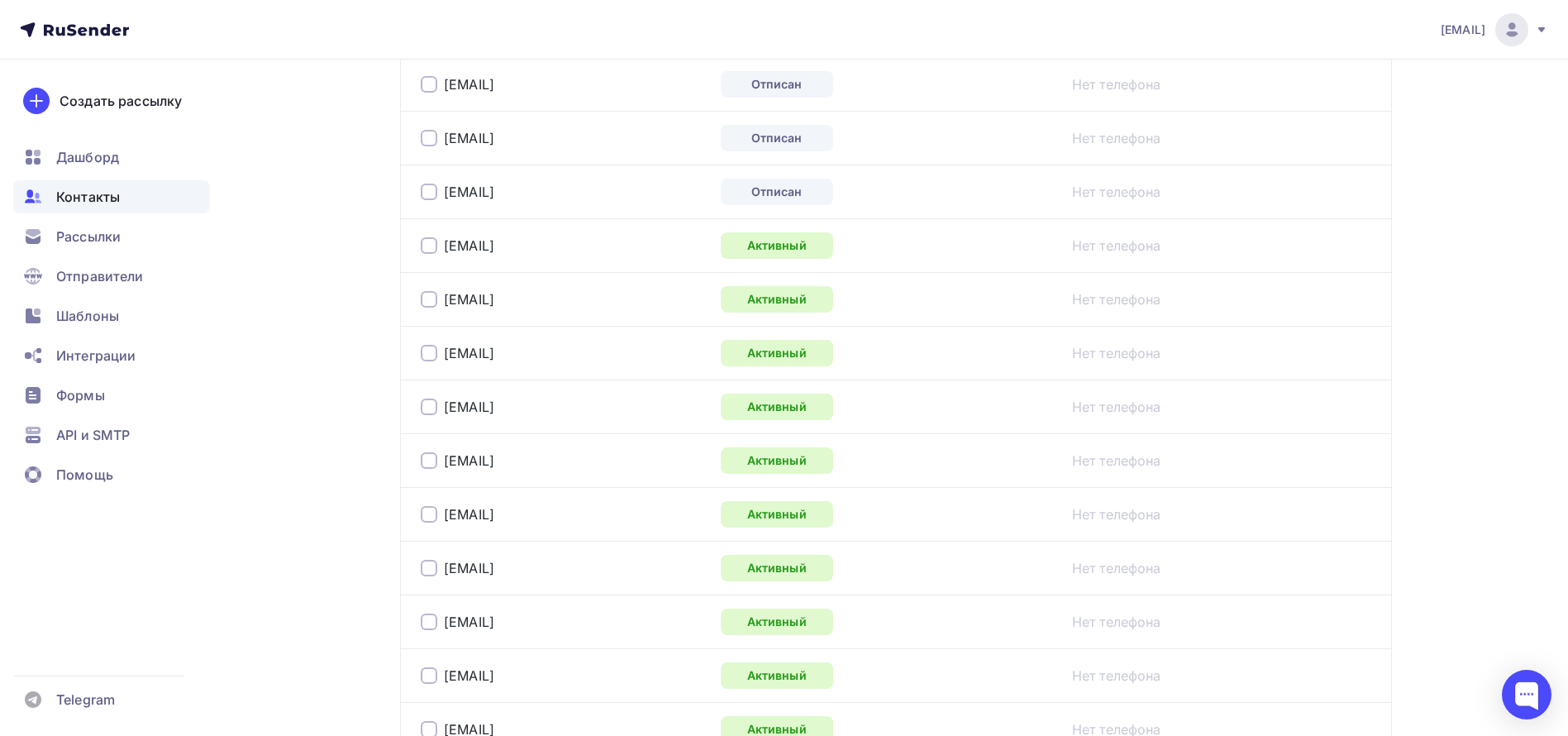 scroll, scrollTop: 744, scrollLeft: 0, axis: vertical 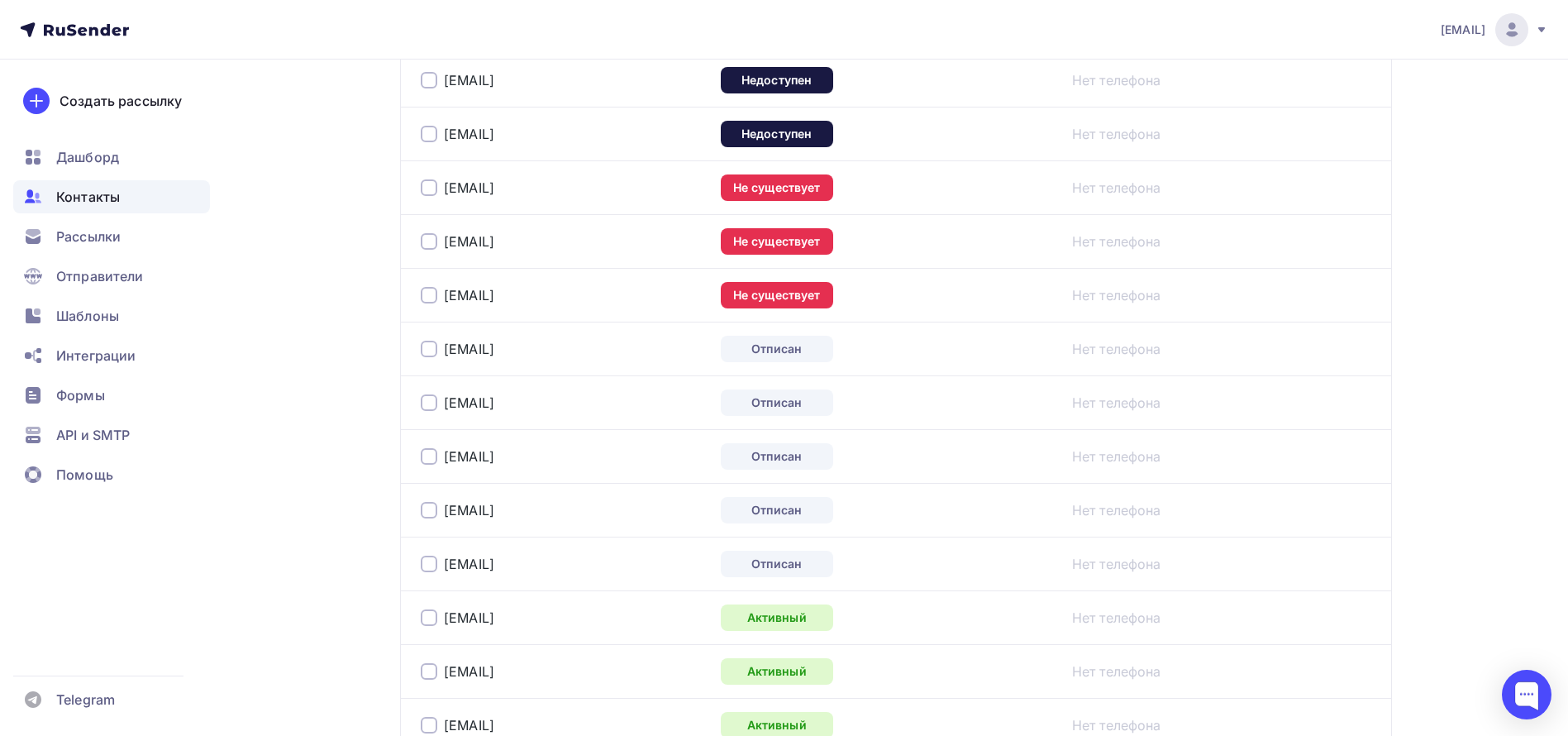 drag, startPoint x: 430, startPoint y: 562, endPoint x: 430, endPoint y: 552, distance: 10 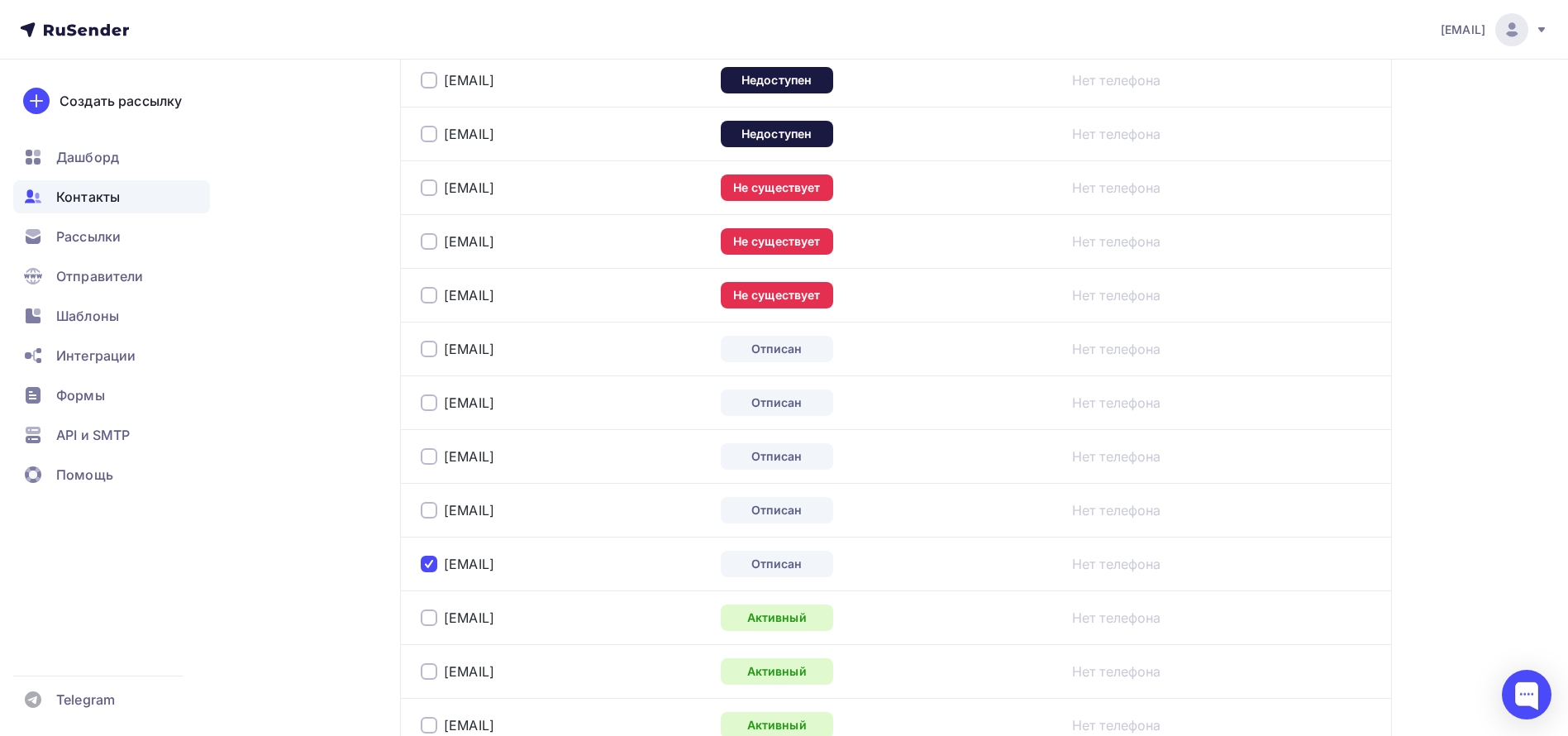 drag, startPoint x: 426, startPoint y: 509, endPoint x: 430, endPoint y: 493, distance: 16.492423 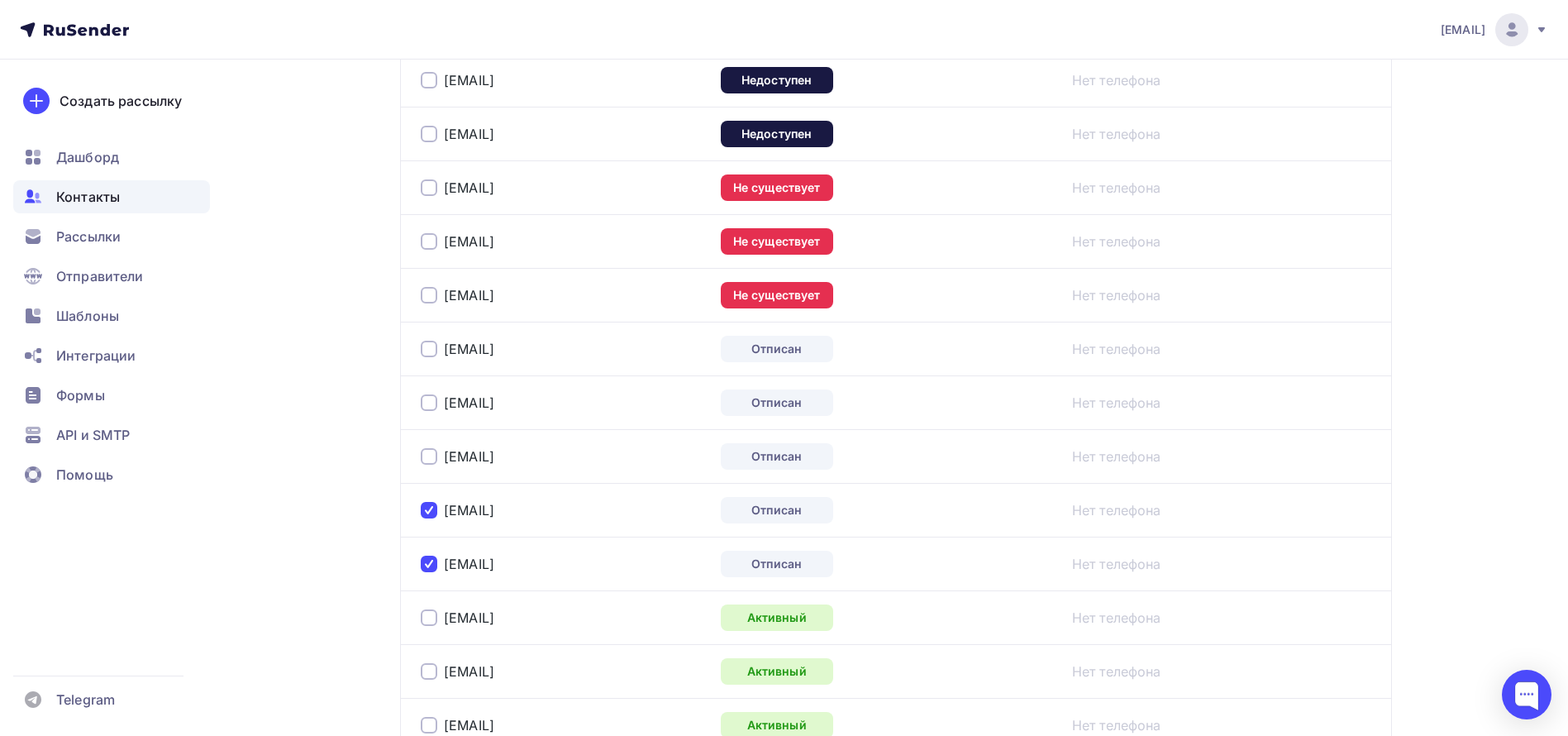 click at bounding box center (429, 456) 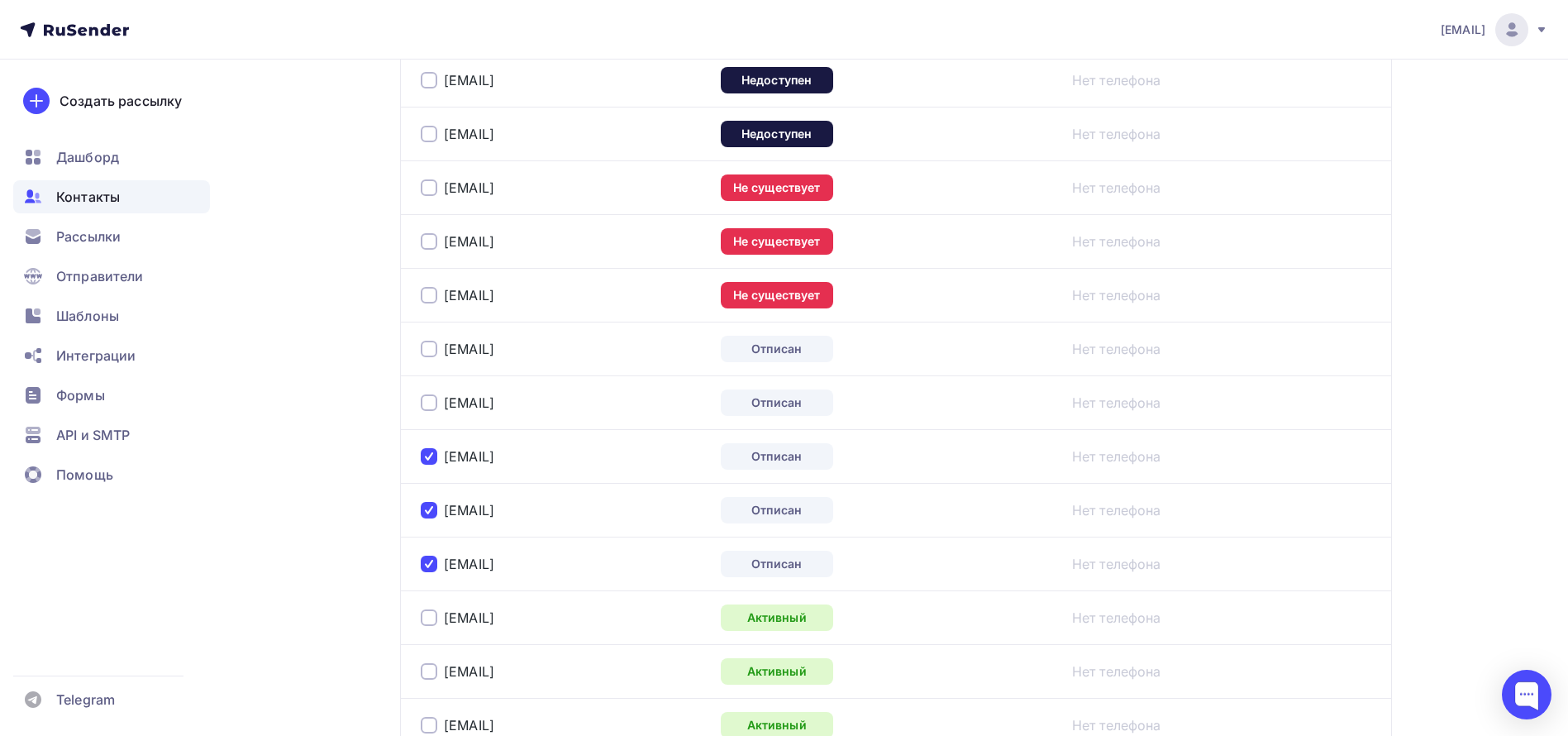 click at bounding box center [429, 403] 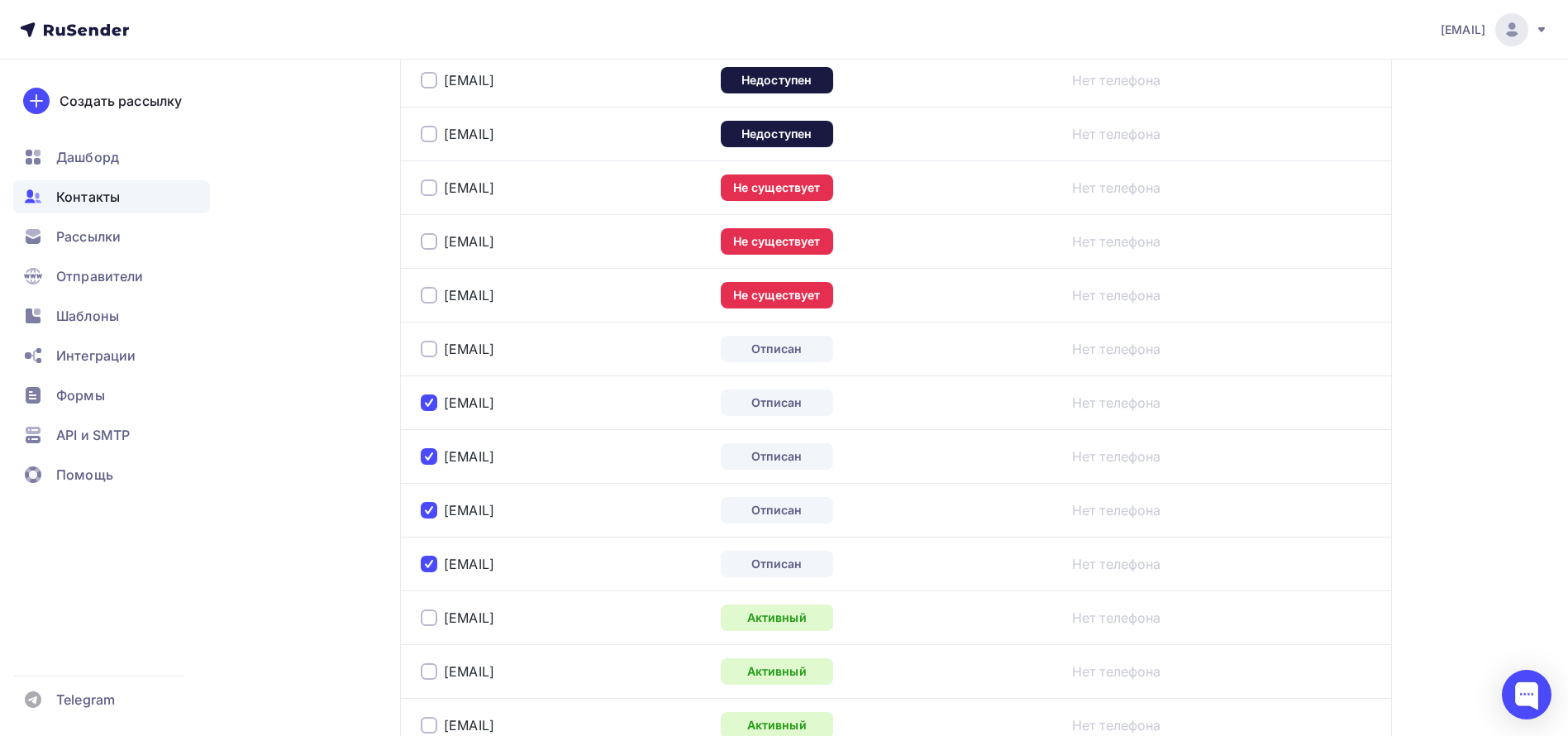 click at bounding box center [429, 349] 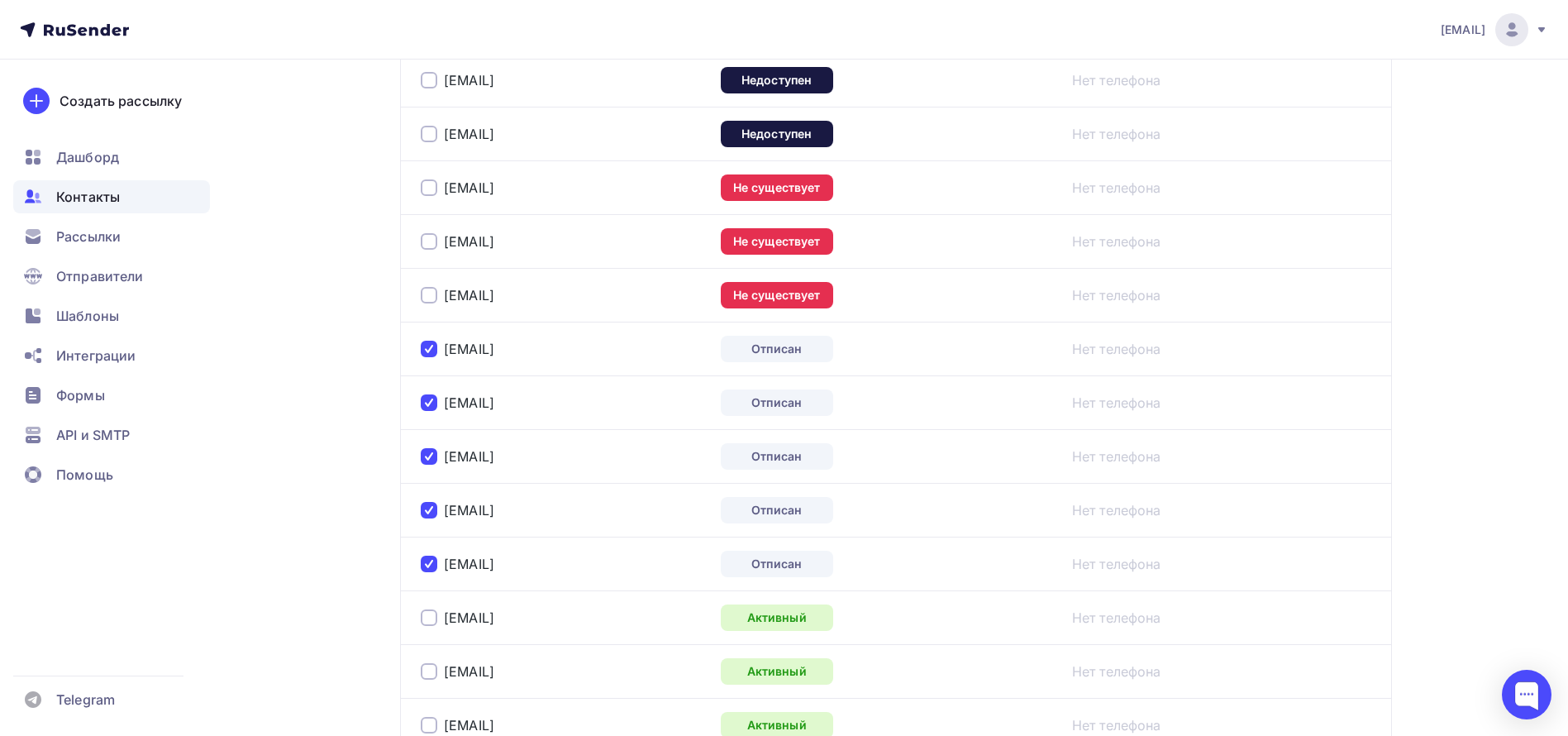 click at bounding box center (429, 295) 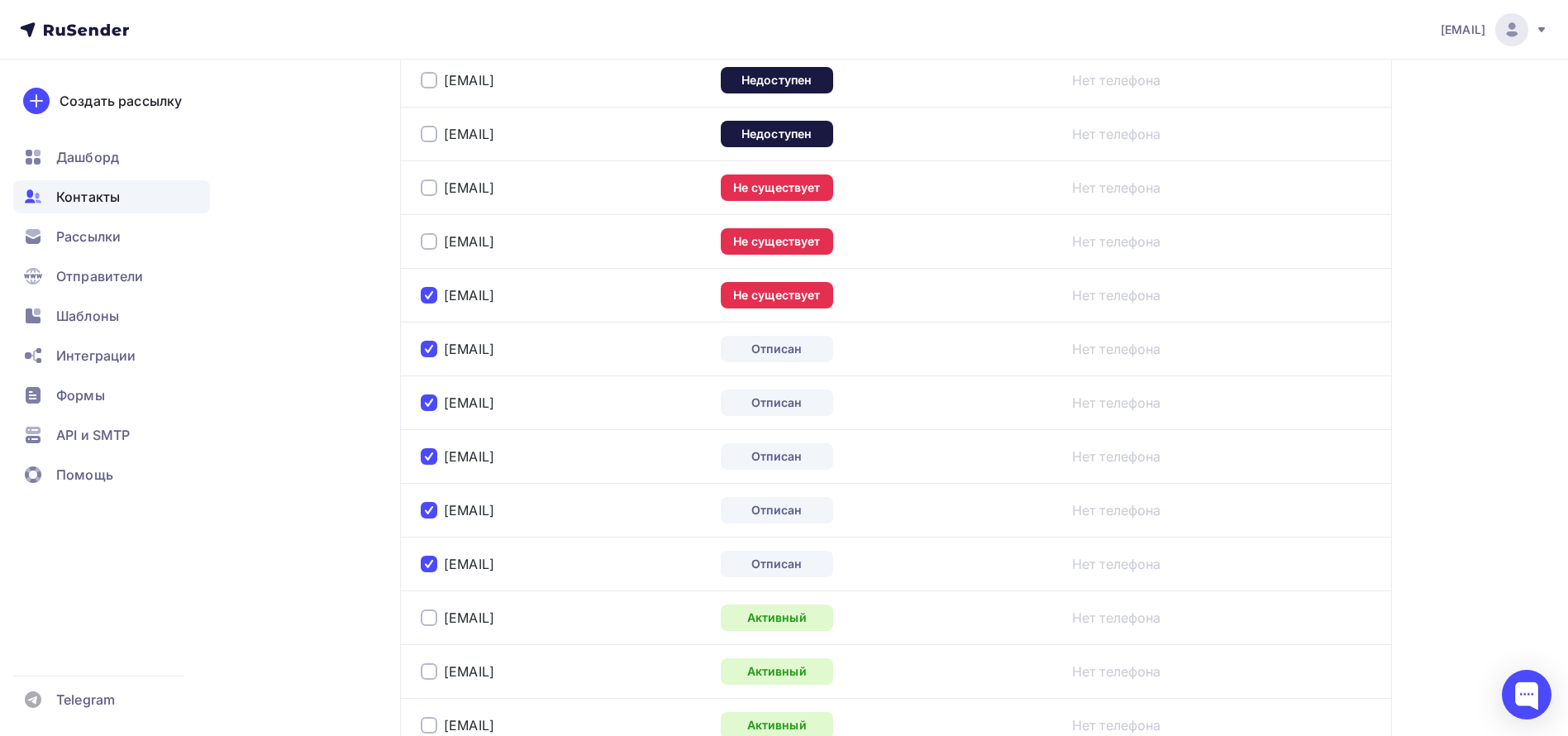 click at bounding box center (429, 241) 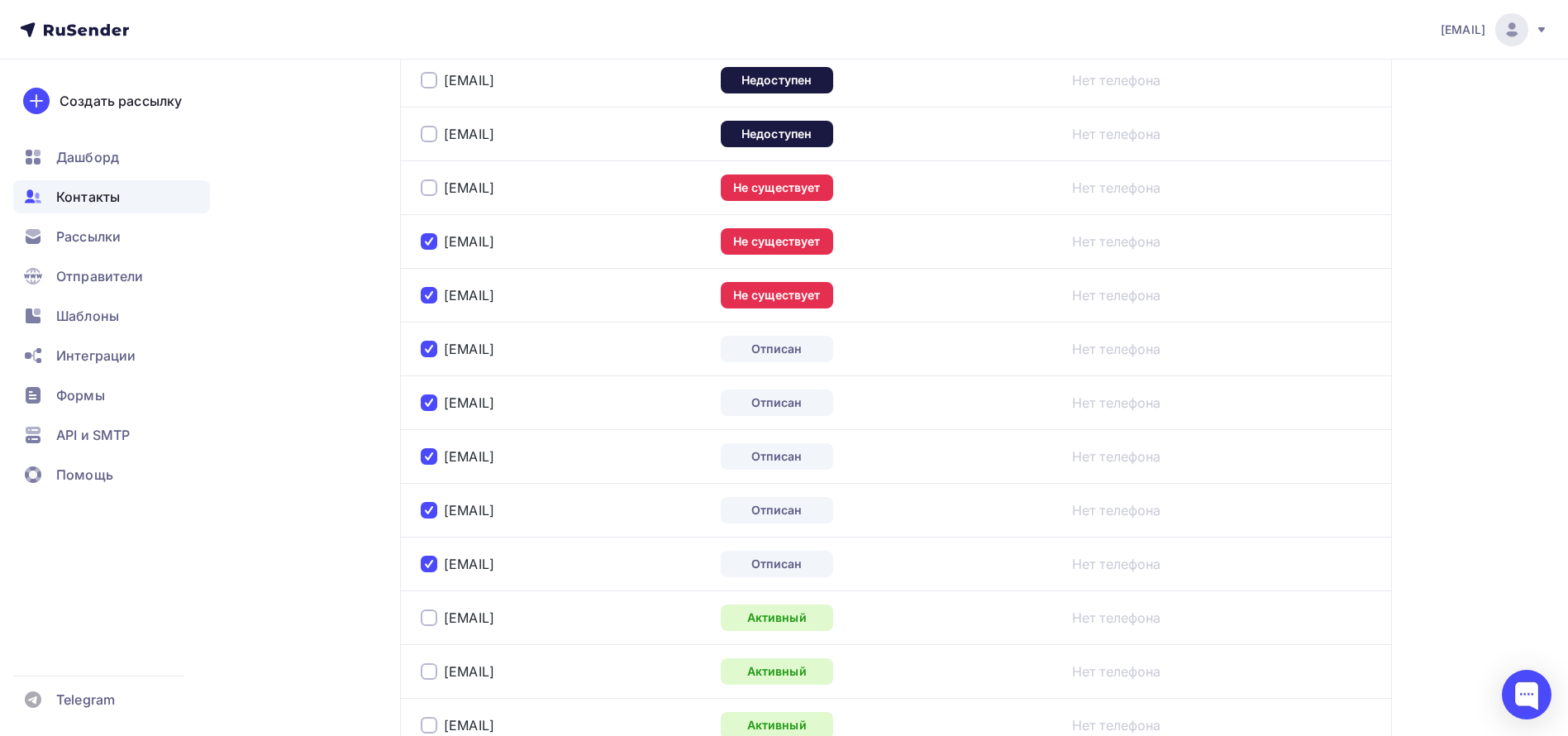 click at bounding box center (429, 188) 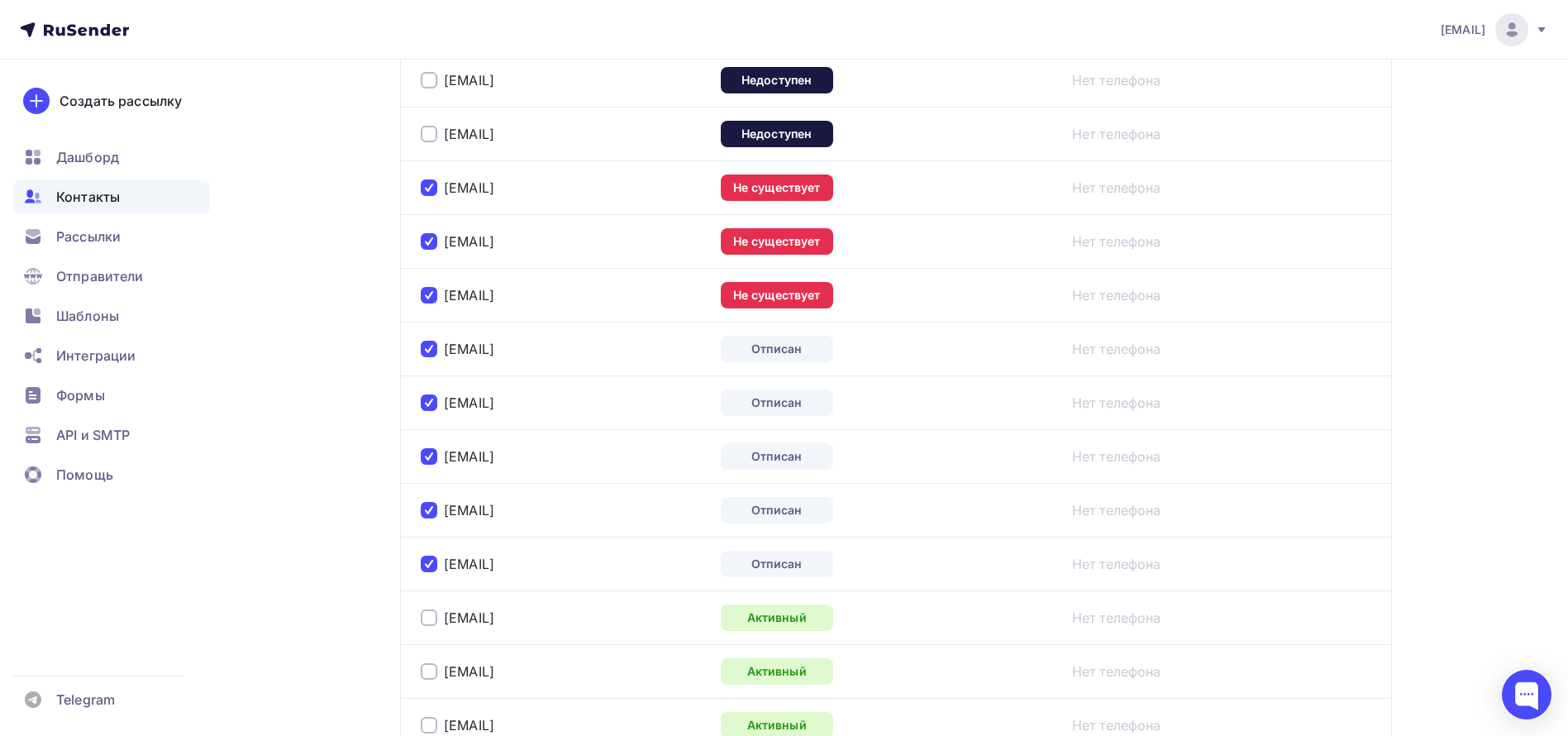 scroll, scrollTop: 620, scrollLeft: 0, axis: vertical 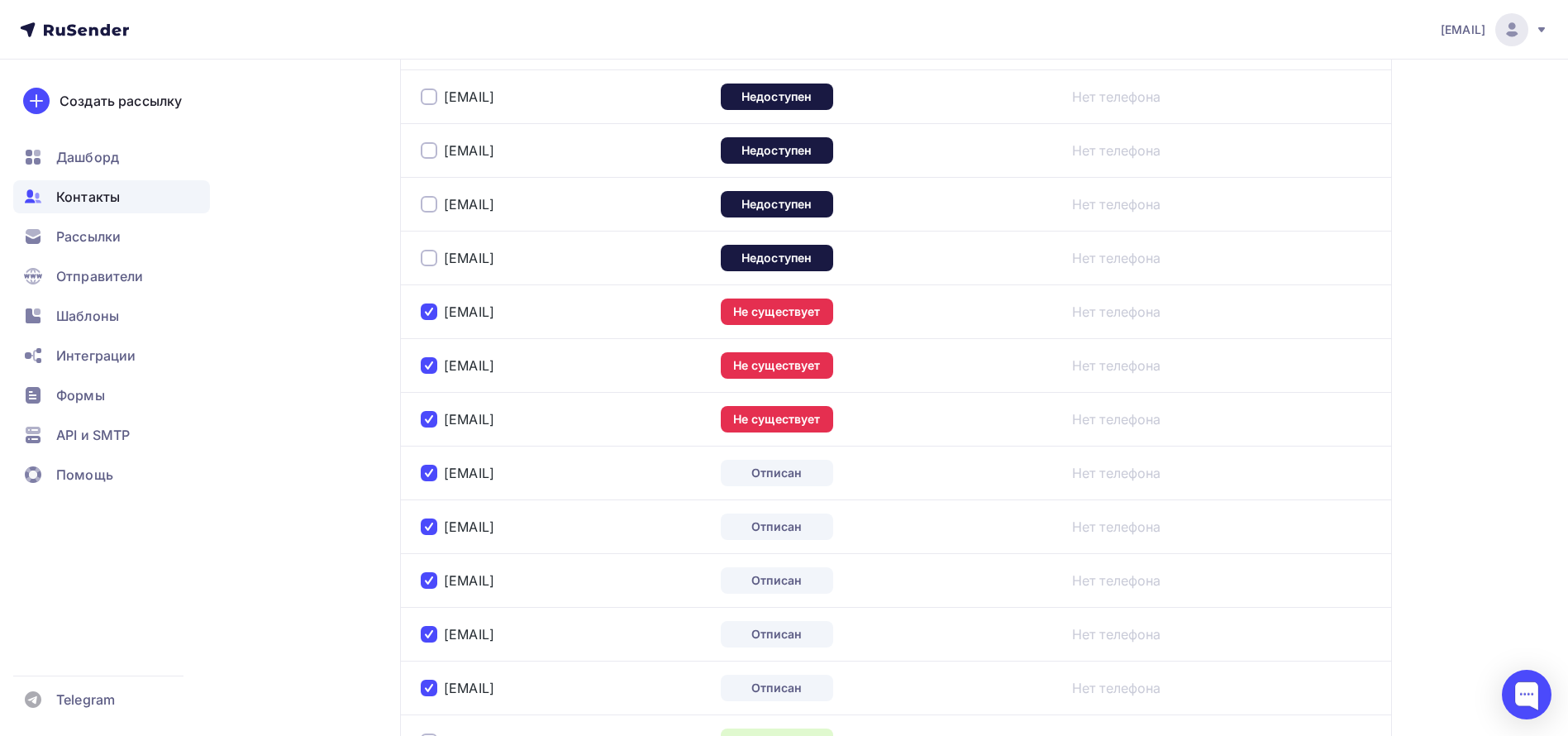 click at bounding box center (429, 258) 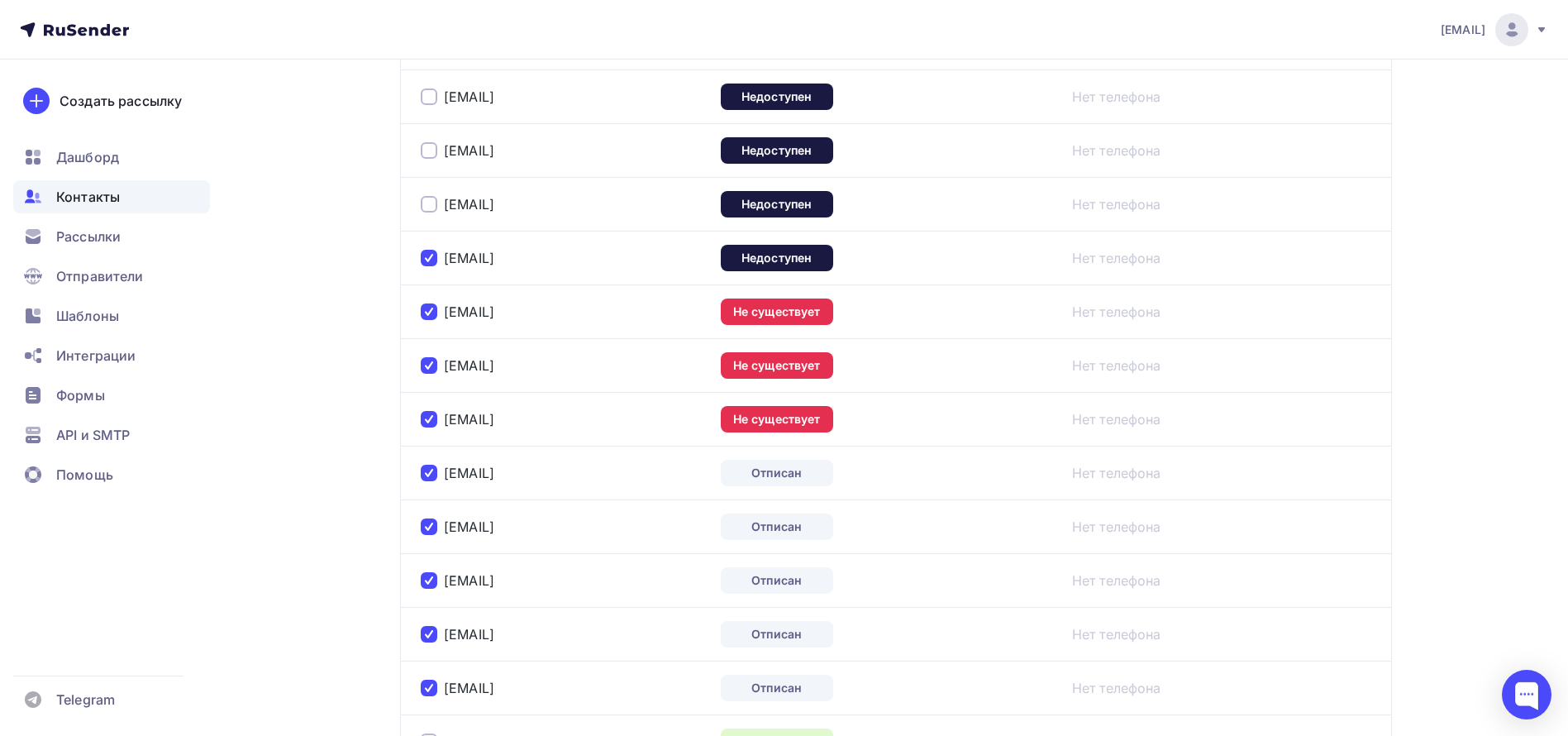 click at bounding box center [429, 204] 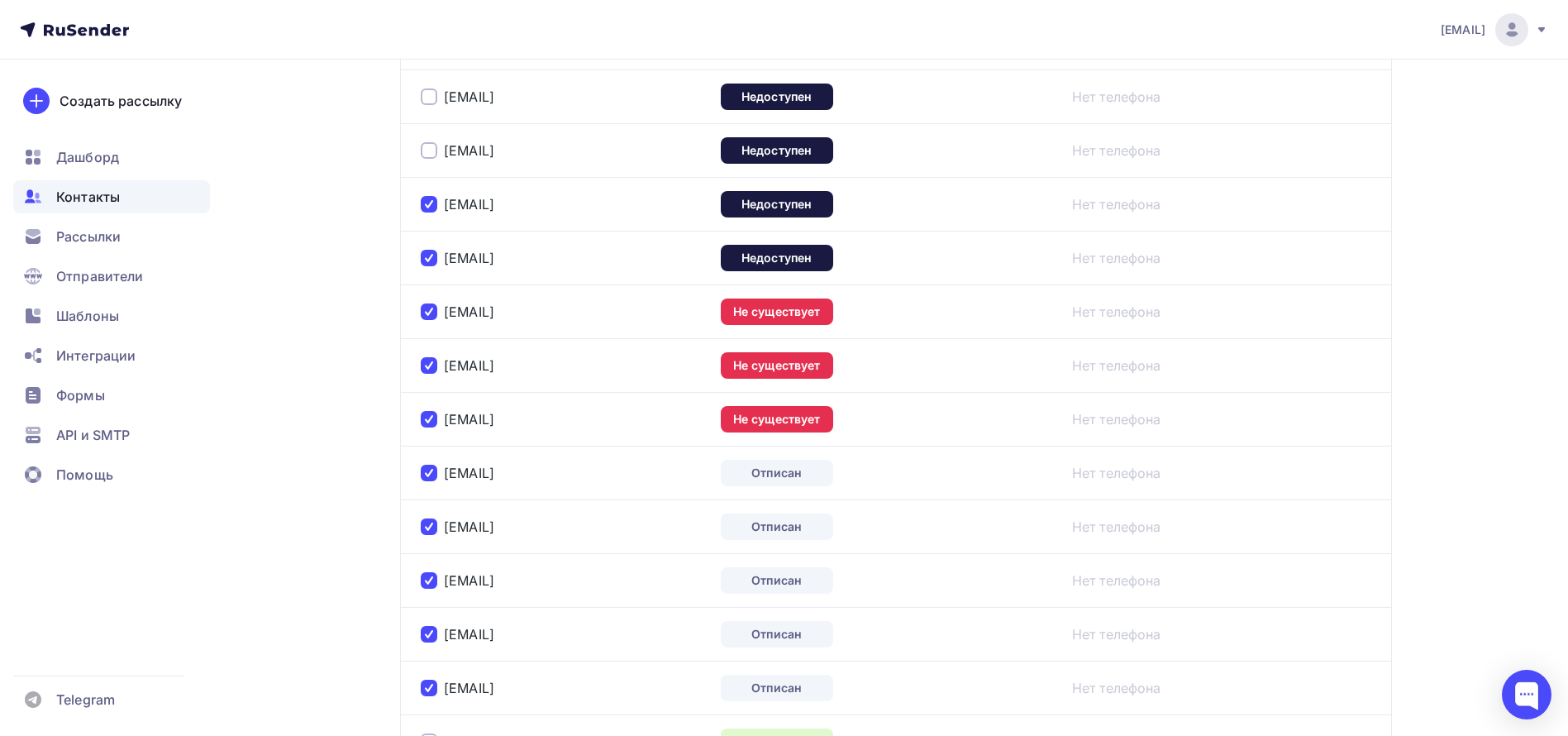 click on "info@modern-pro.ru" at bounding box center [557, 150] 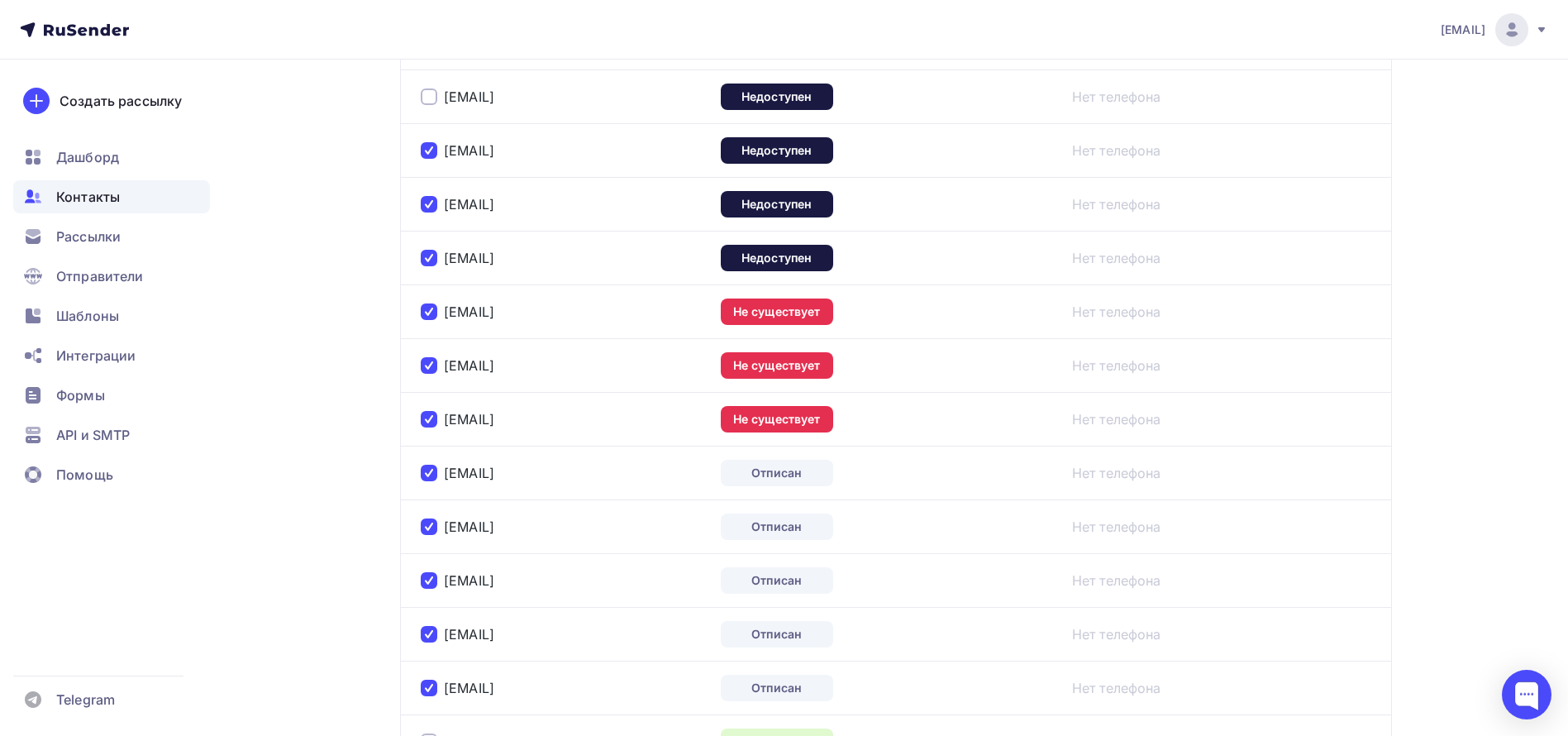 click at bounding box center [429, 97] 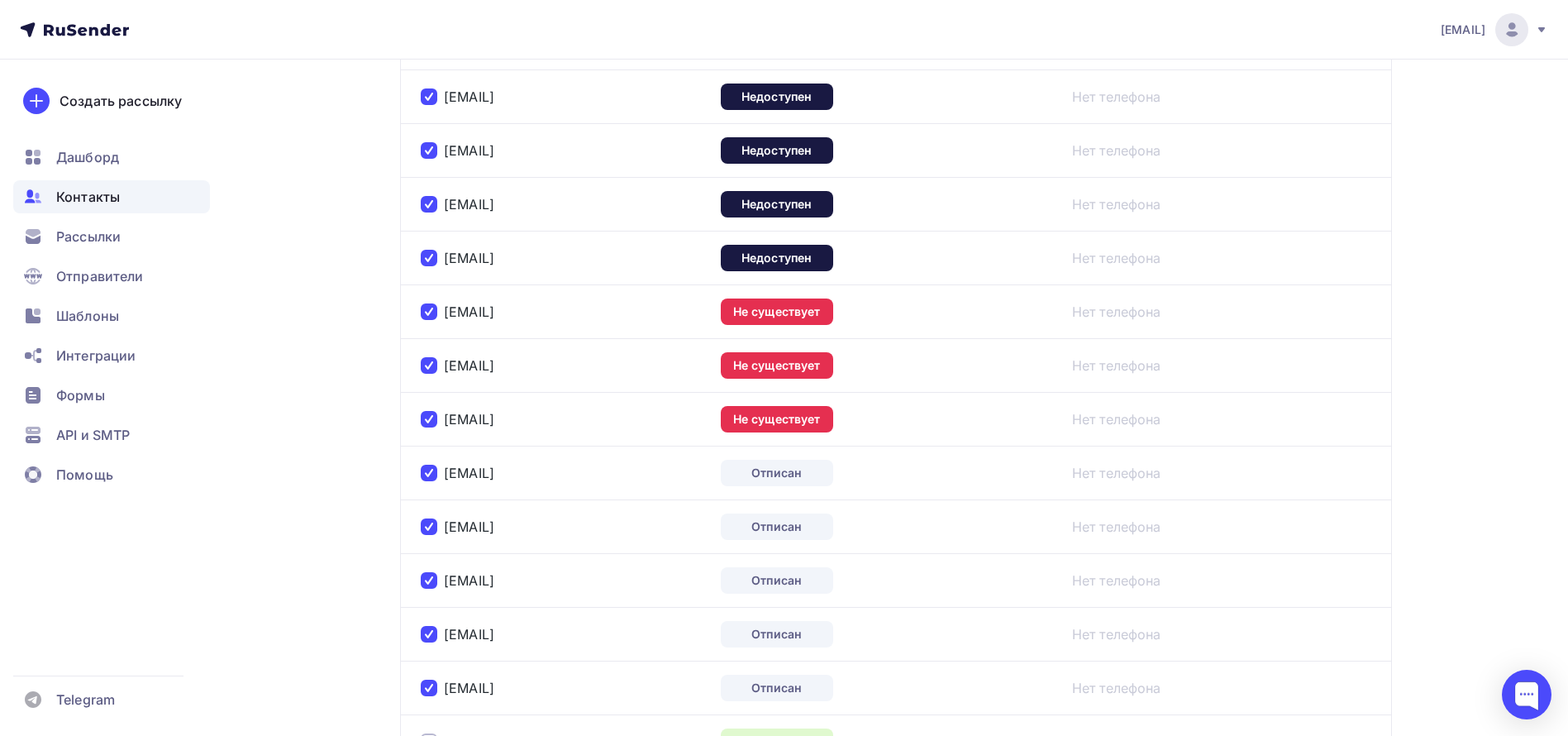 scroll, scrollTop: 248, scrollLeft: 0, axis: vertical 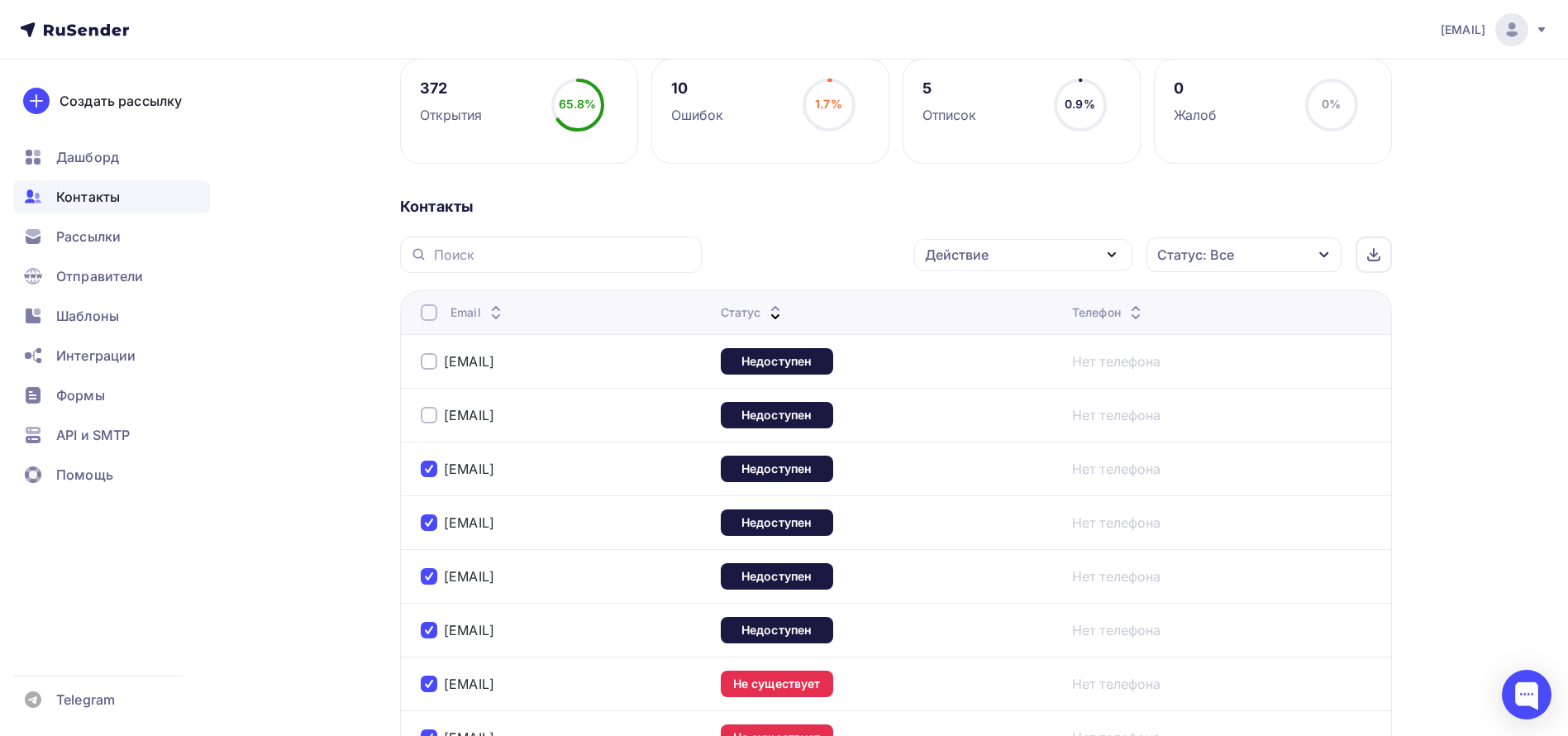 click at bounding box center [429, 415] 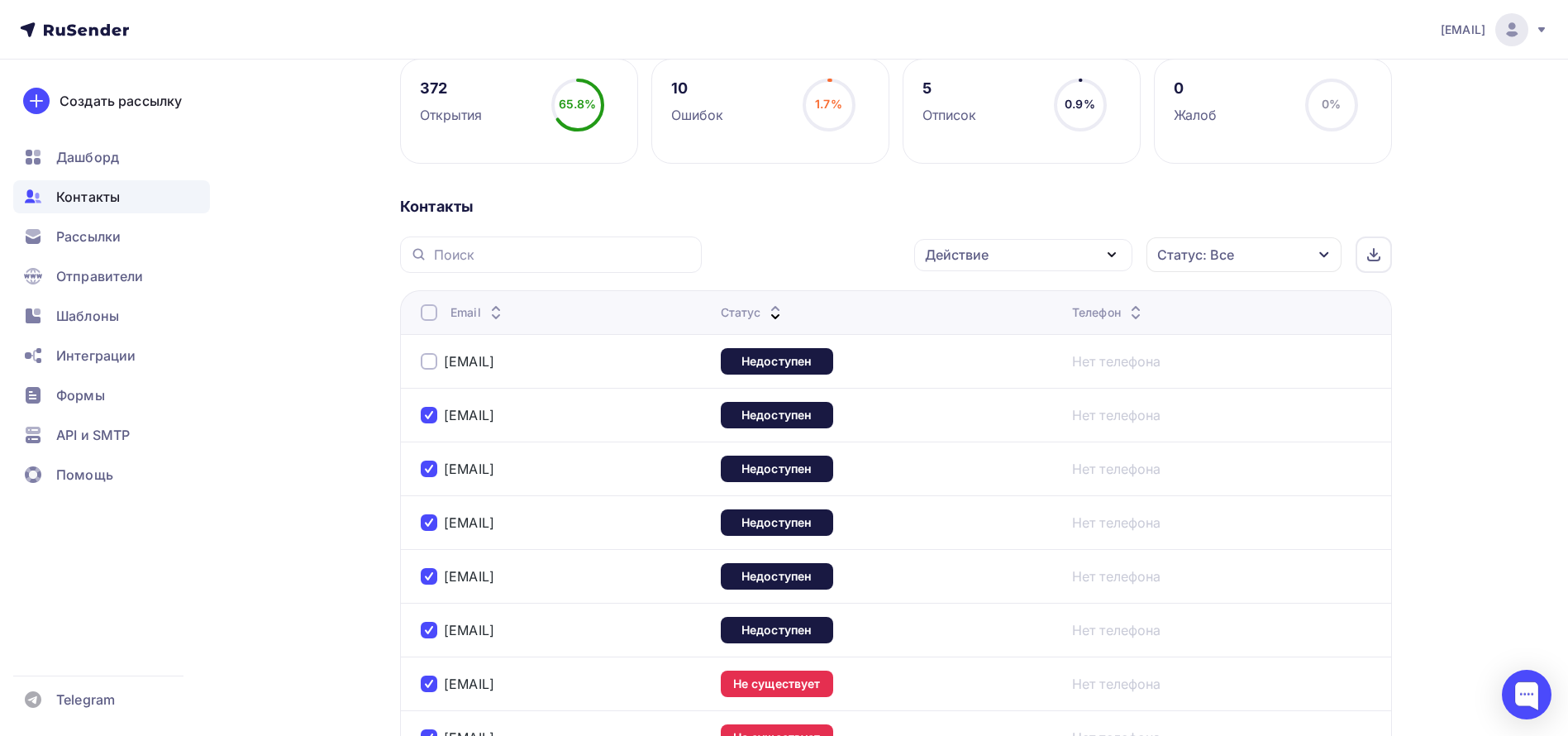click at bounding box center [429, 361] 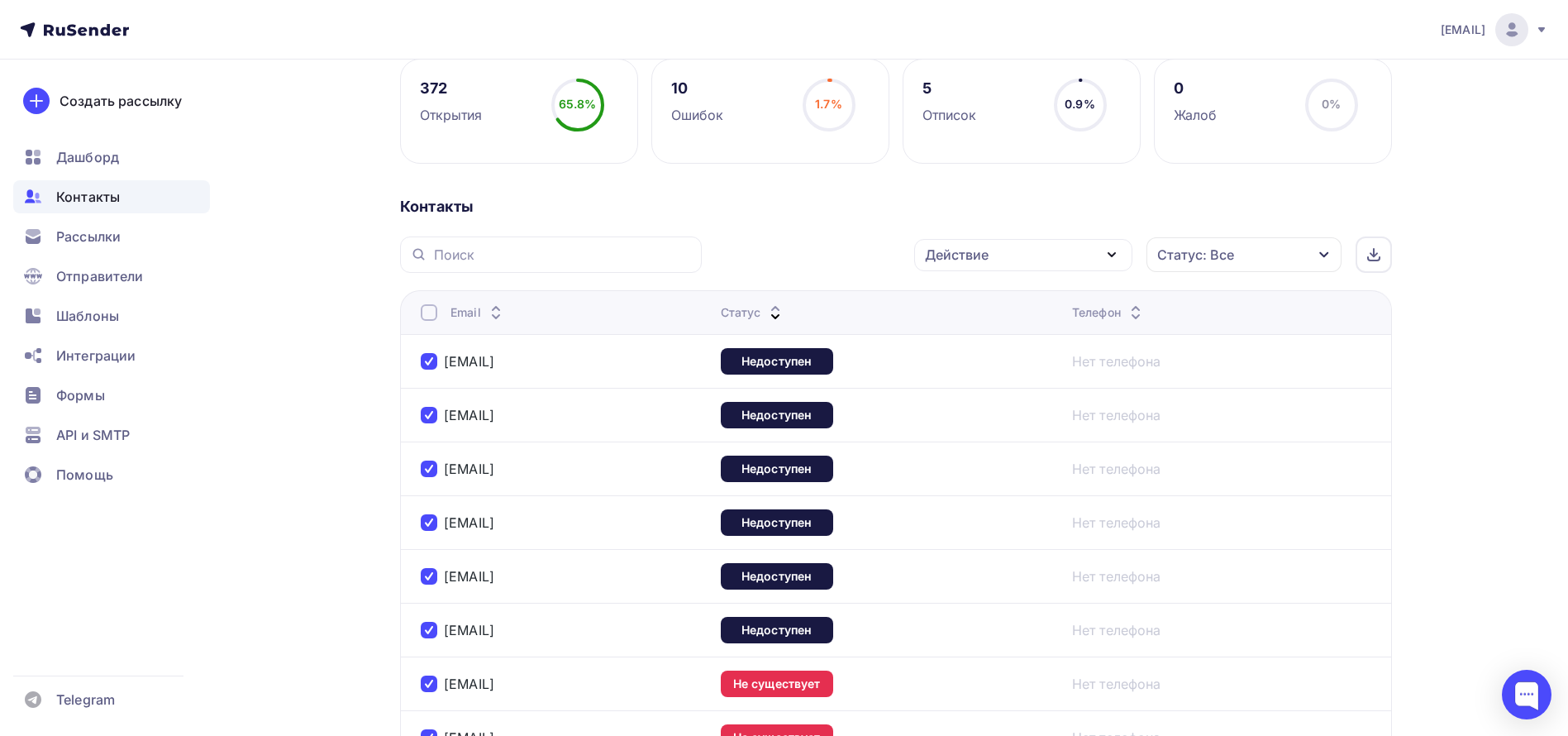 click on "Действие" at bounding box center (1023, 255) 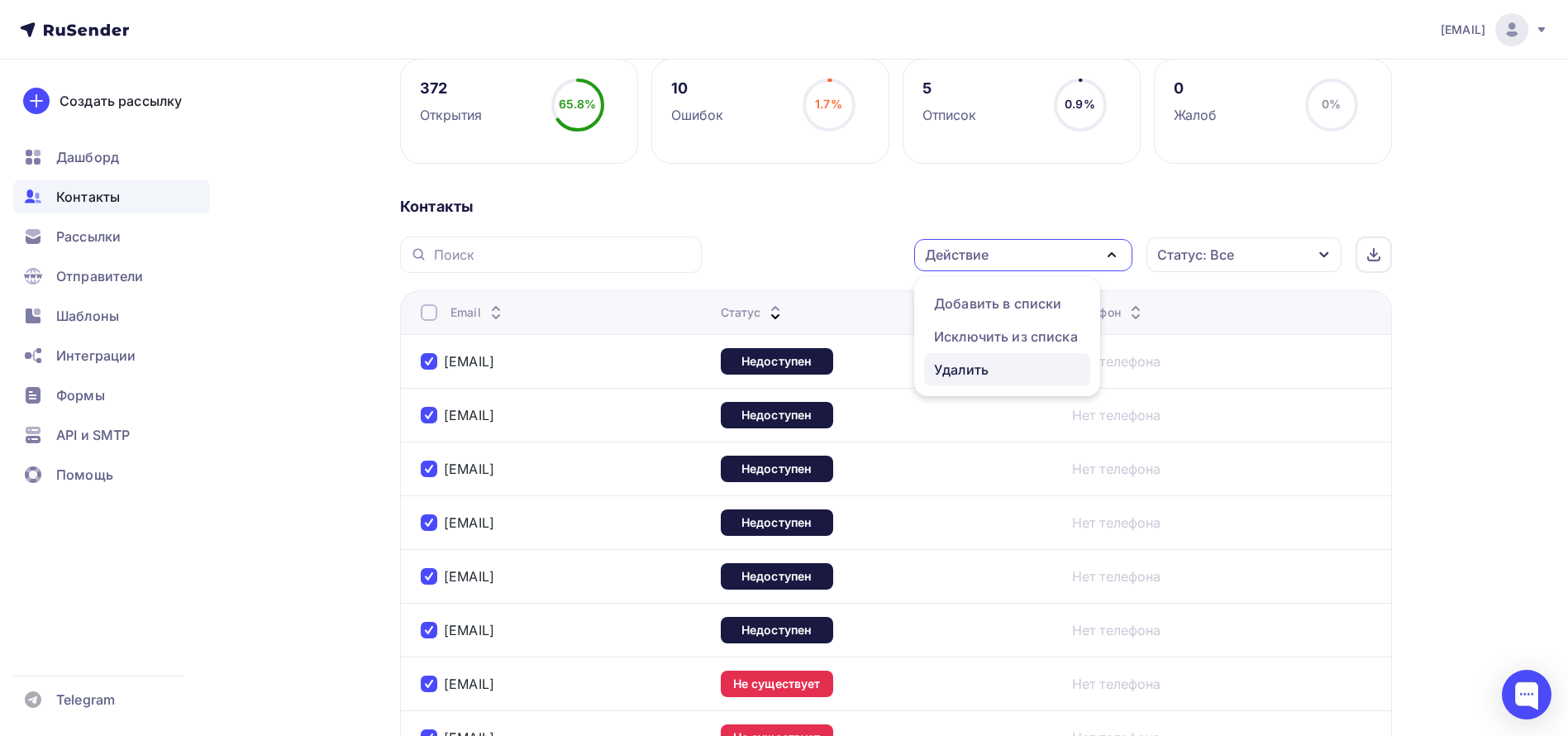 click on "Удалить" at bounding box center [961, 370] 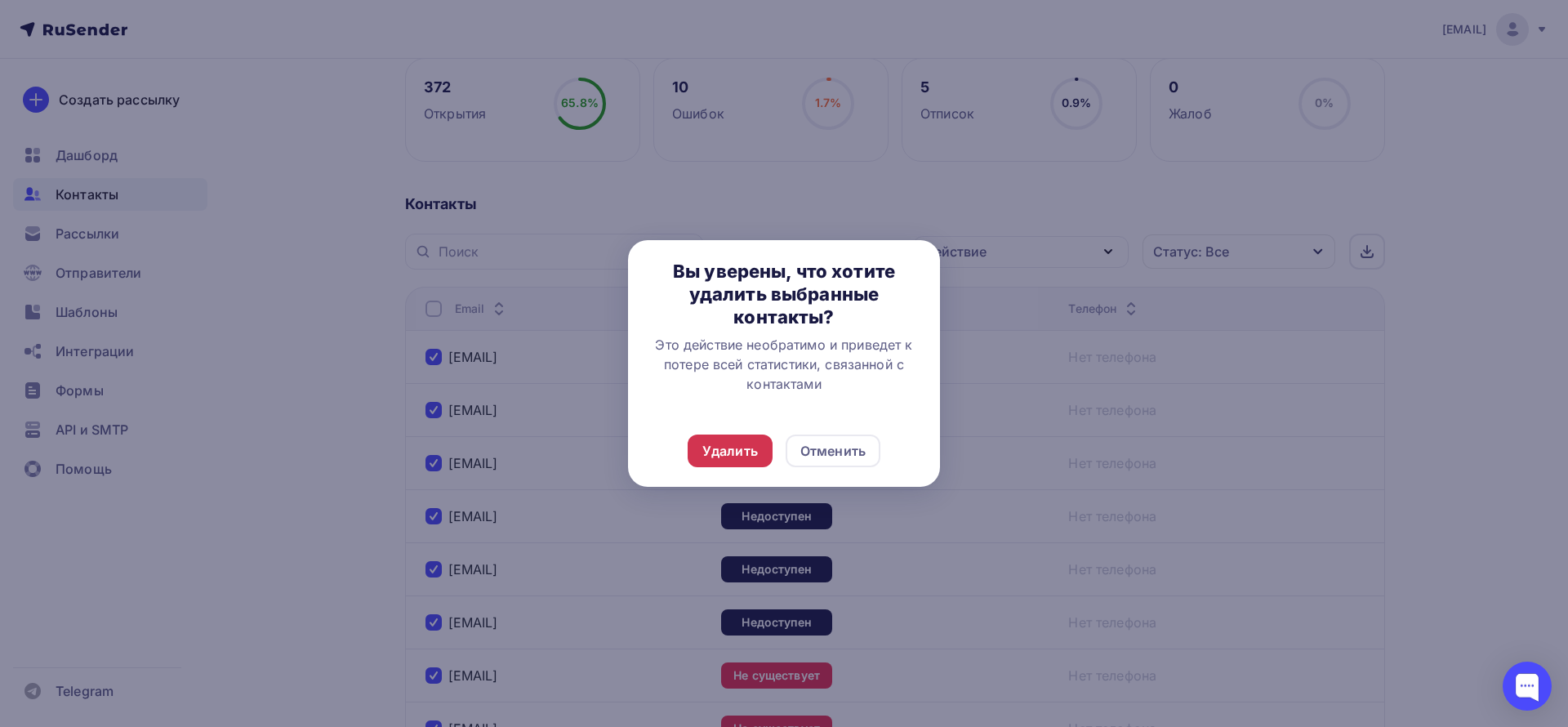 click on "Удалить" at bounding box center [730, 451] 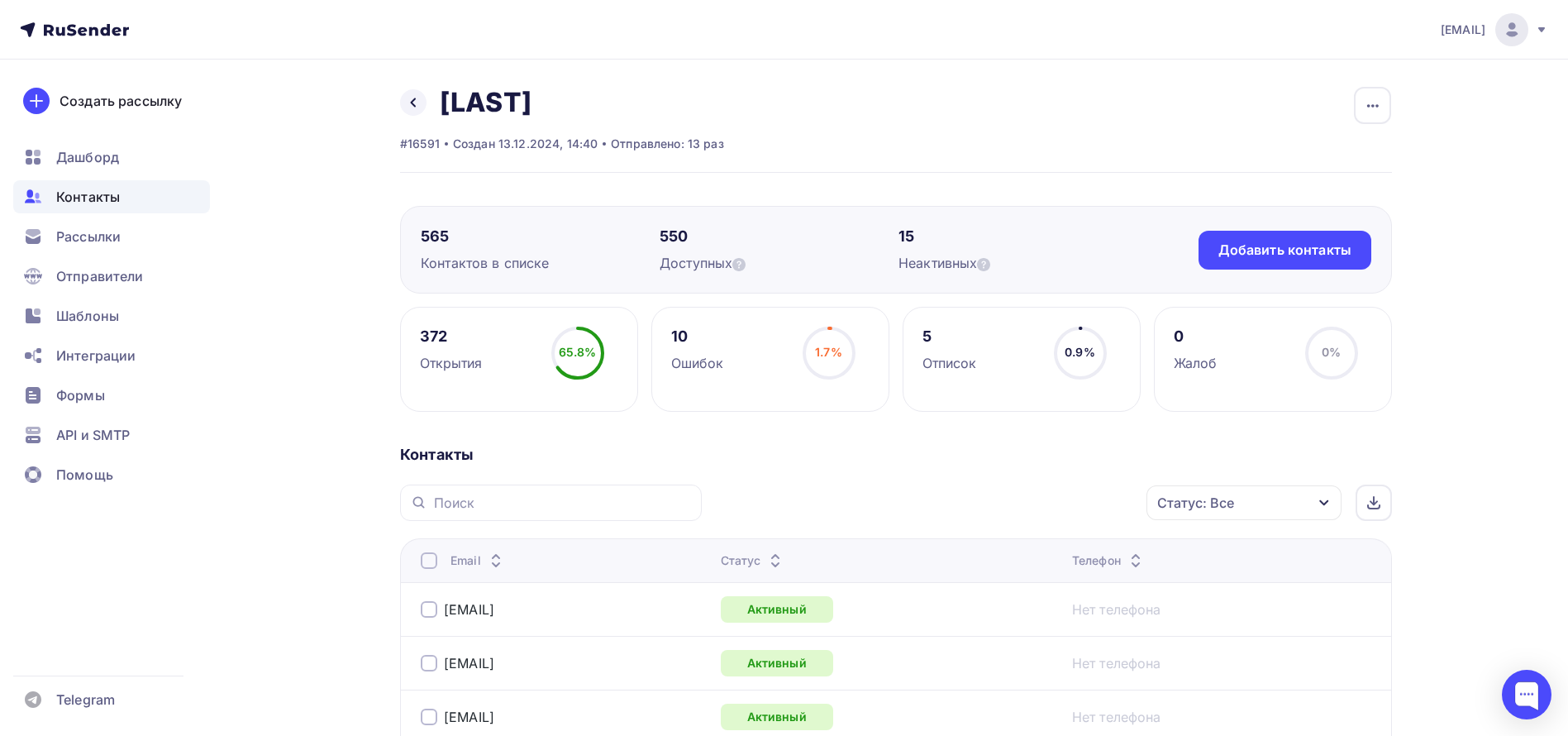 scroll, scrollTop: 248, scrollLeft: 0, axis: vertical 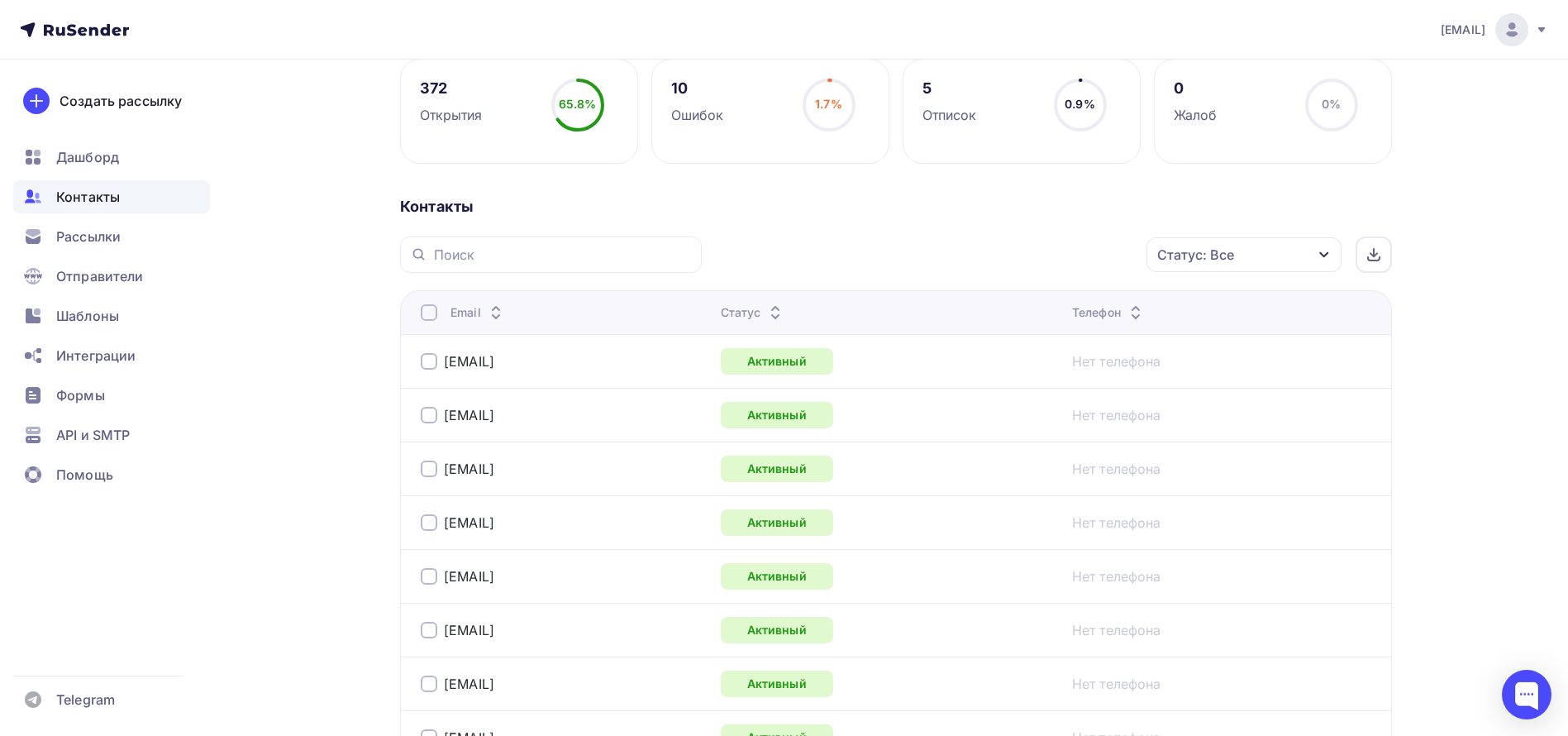 click on "Статус" at bounding box center [753, 313] 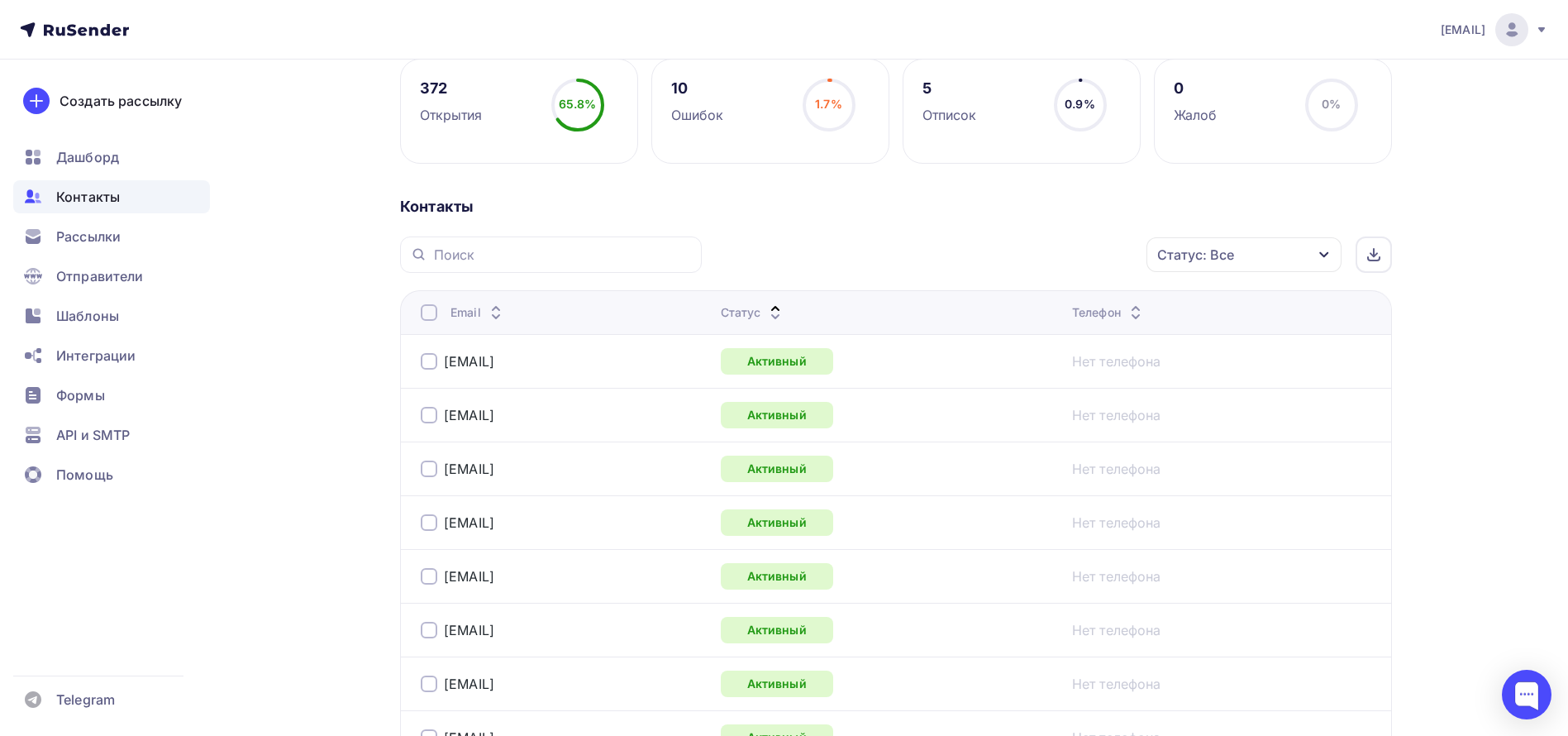 click on "Статус" at bounding box center [753, 313] 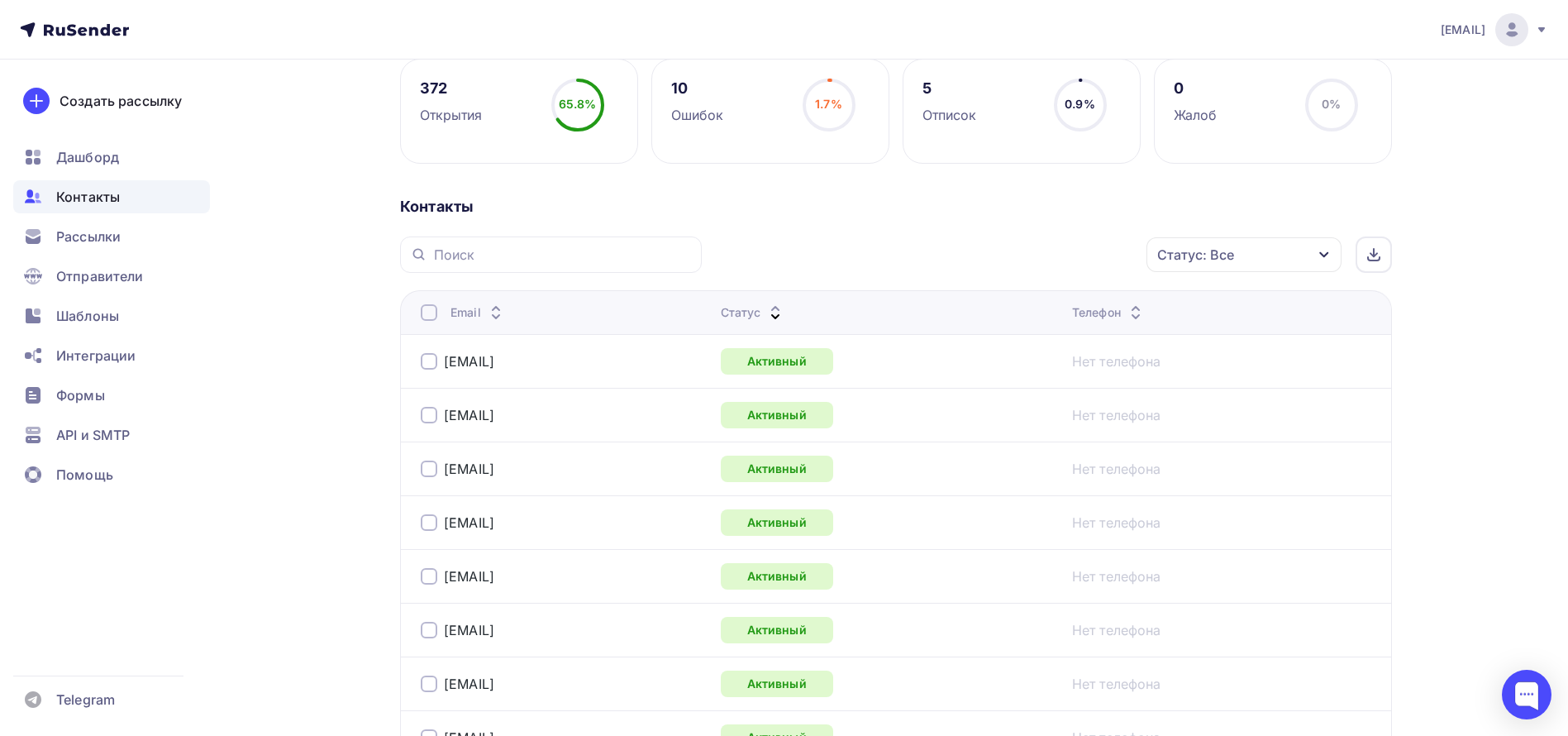 scroll, scrollTop: 0, scrollLeft: 0, axis: both 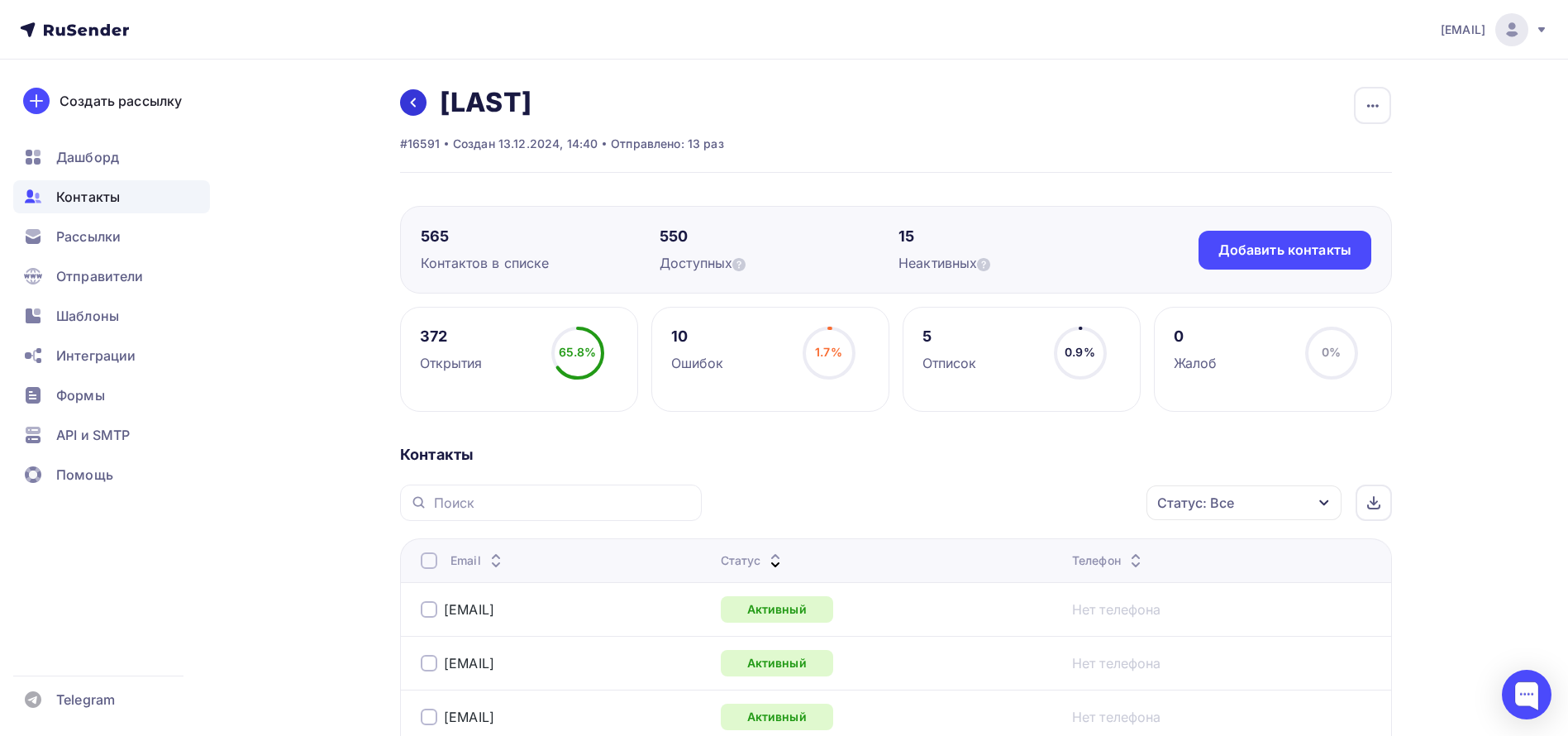 click 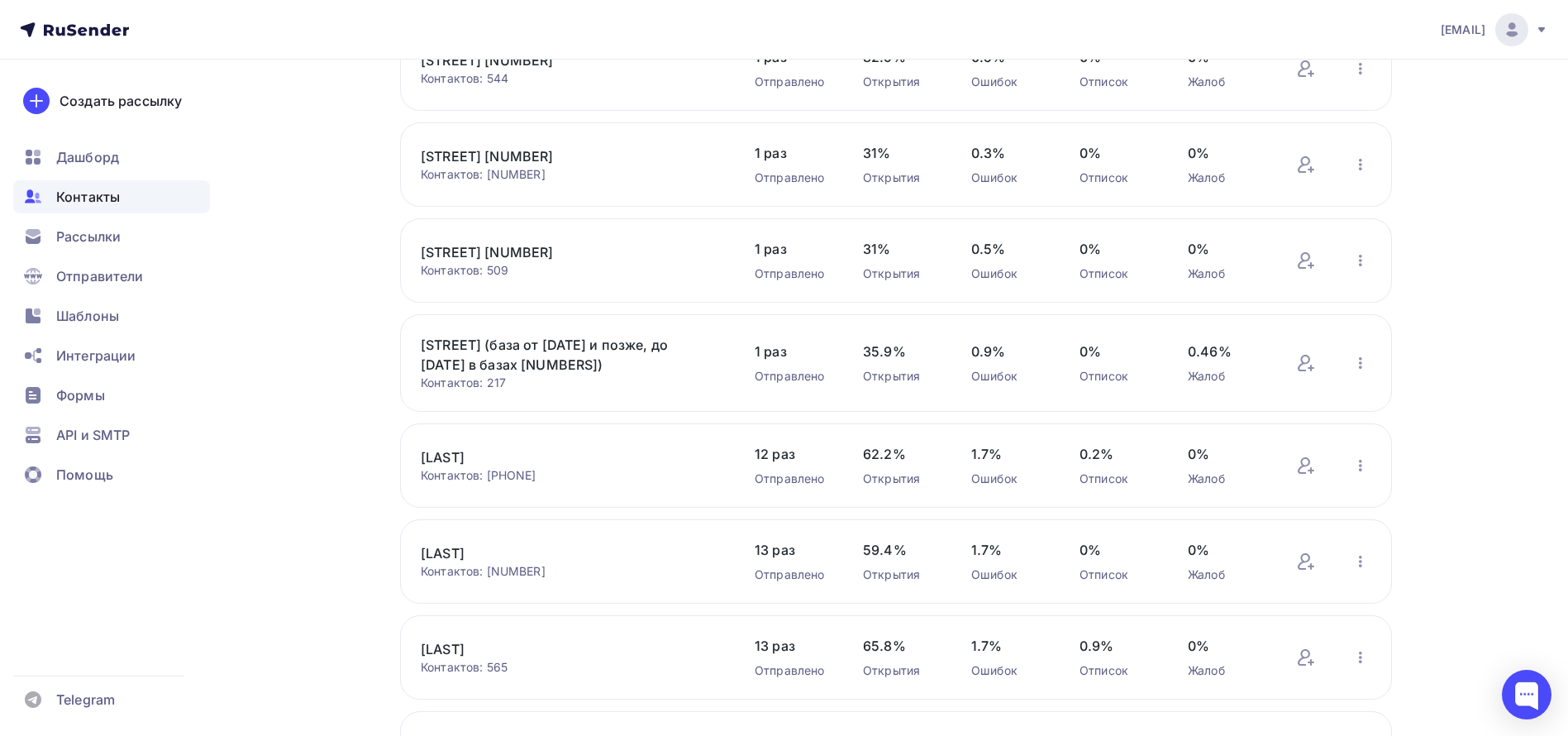 scroll, scrollTop: 560, scrollLeft: 0, axis: vertical 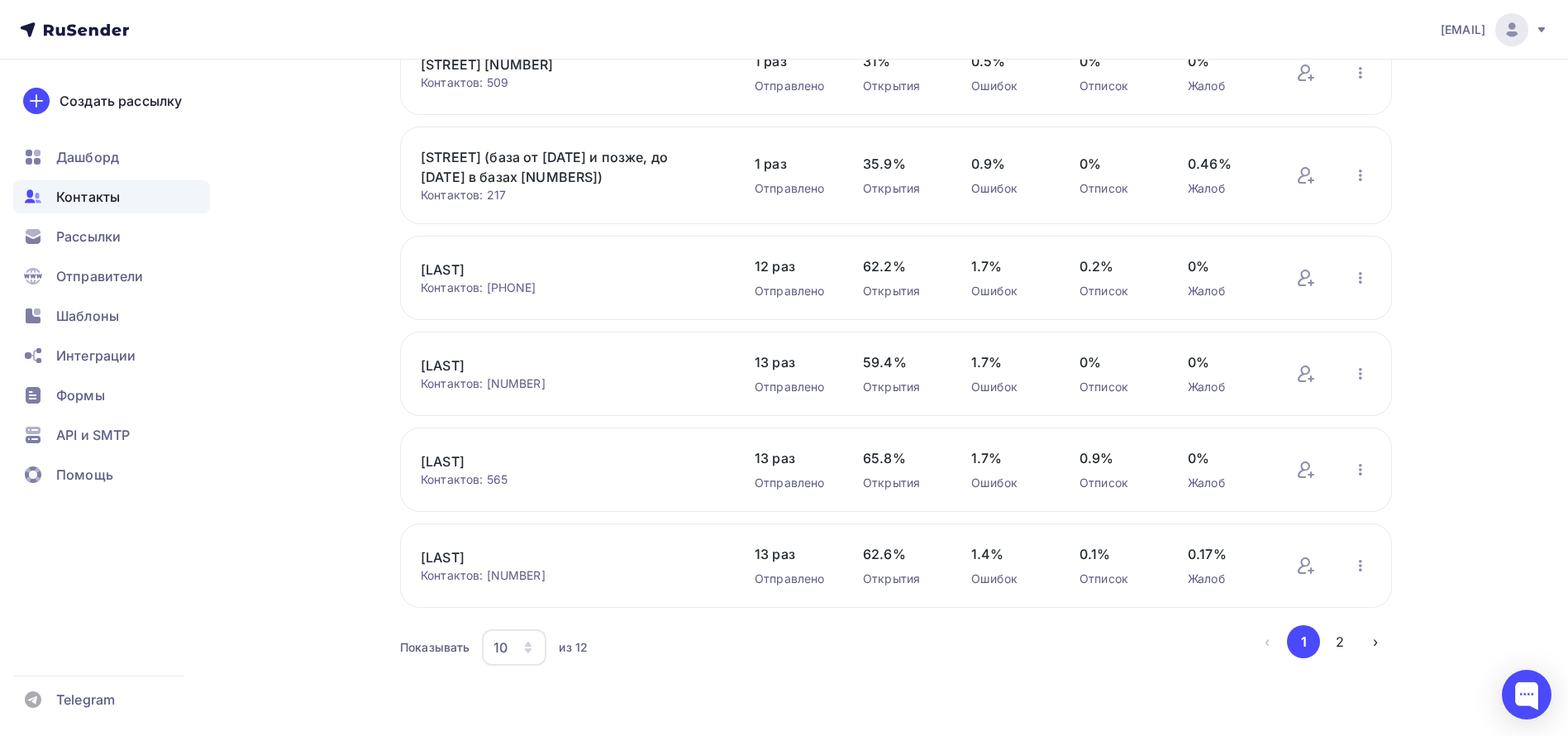click on "[LAST]" at bounding box center [561, 557] 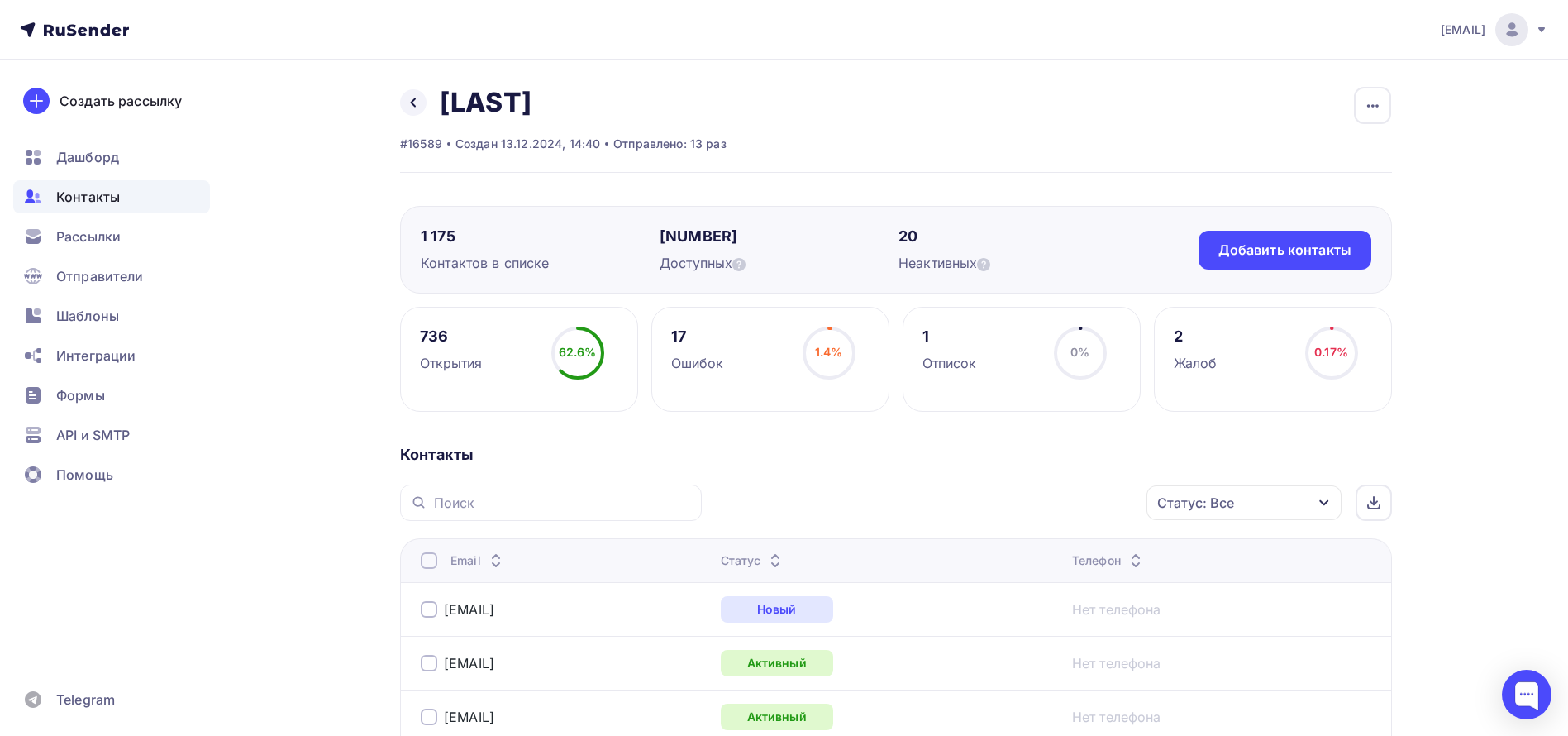 scroll, scrollTop: 124, scrollLeft: 0, axis: vertical 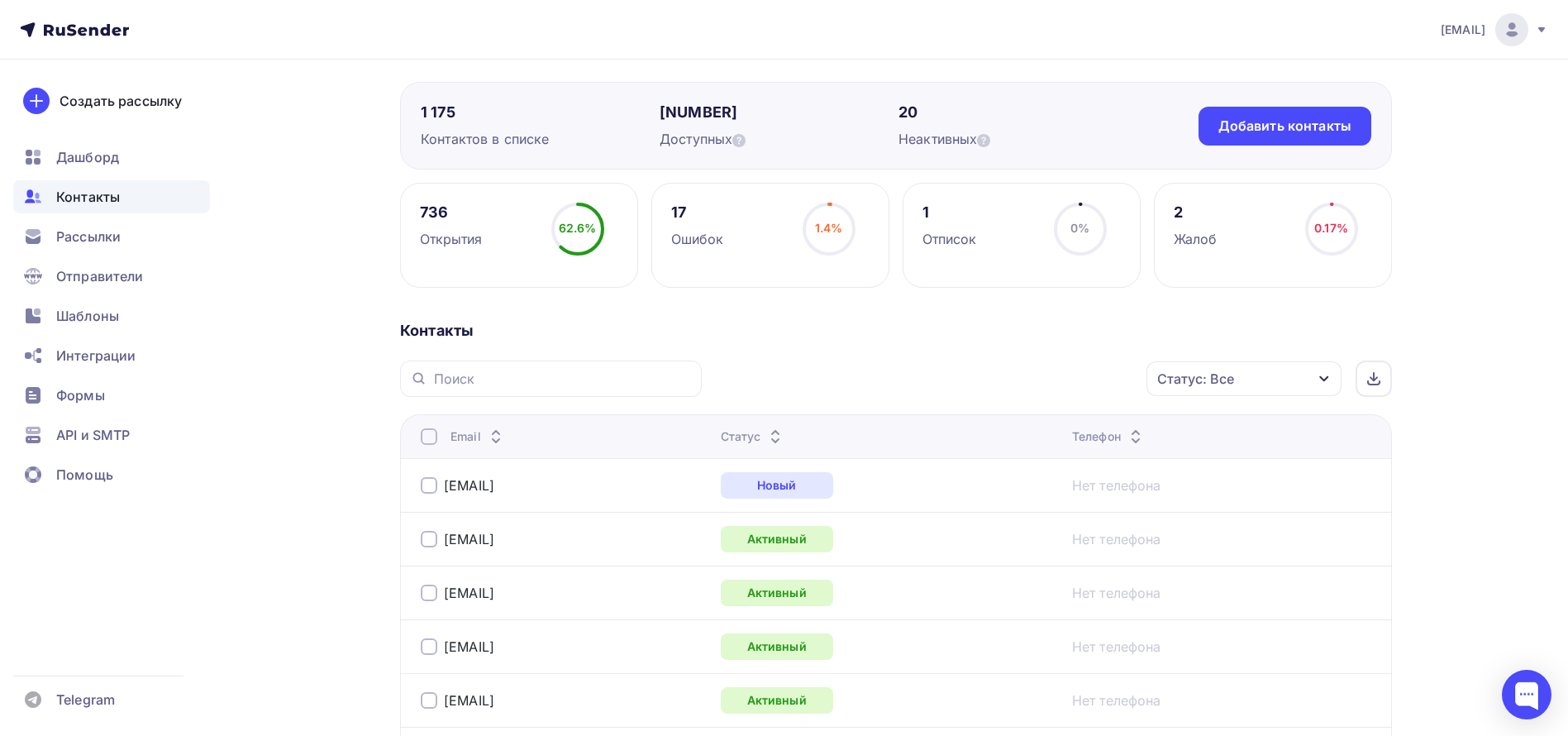 click on "Статус" at bounding box center (753, 437) 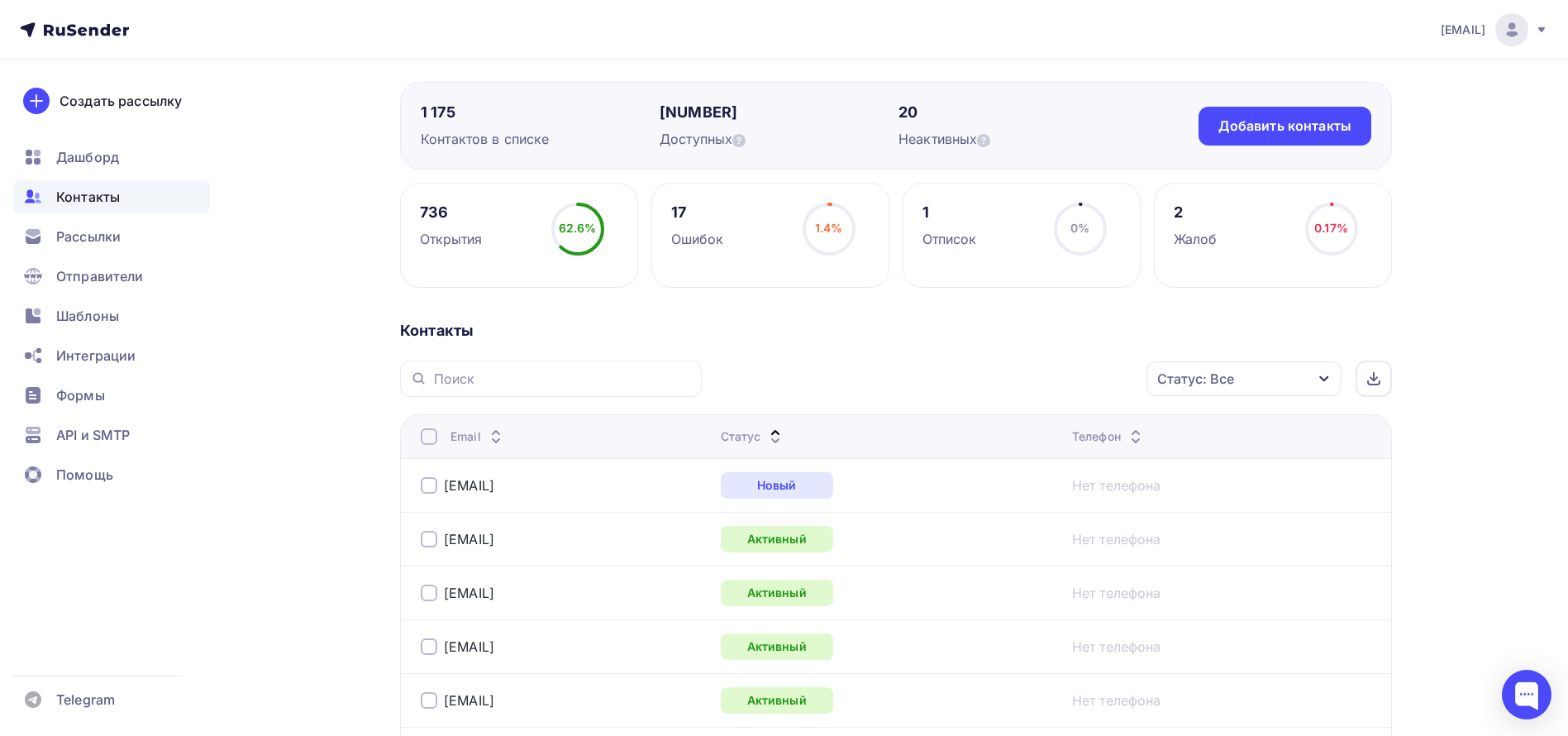 click on "Статус" at bounding box center (753, 437) 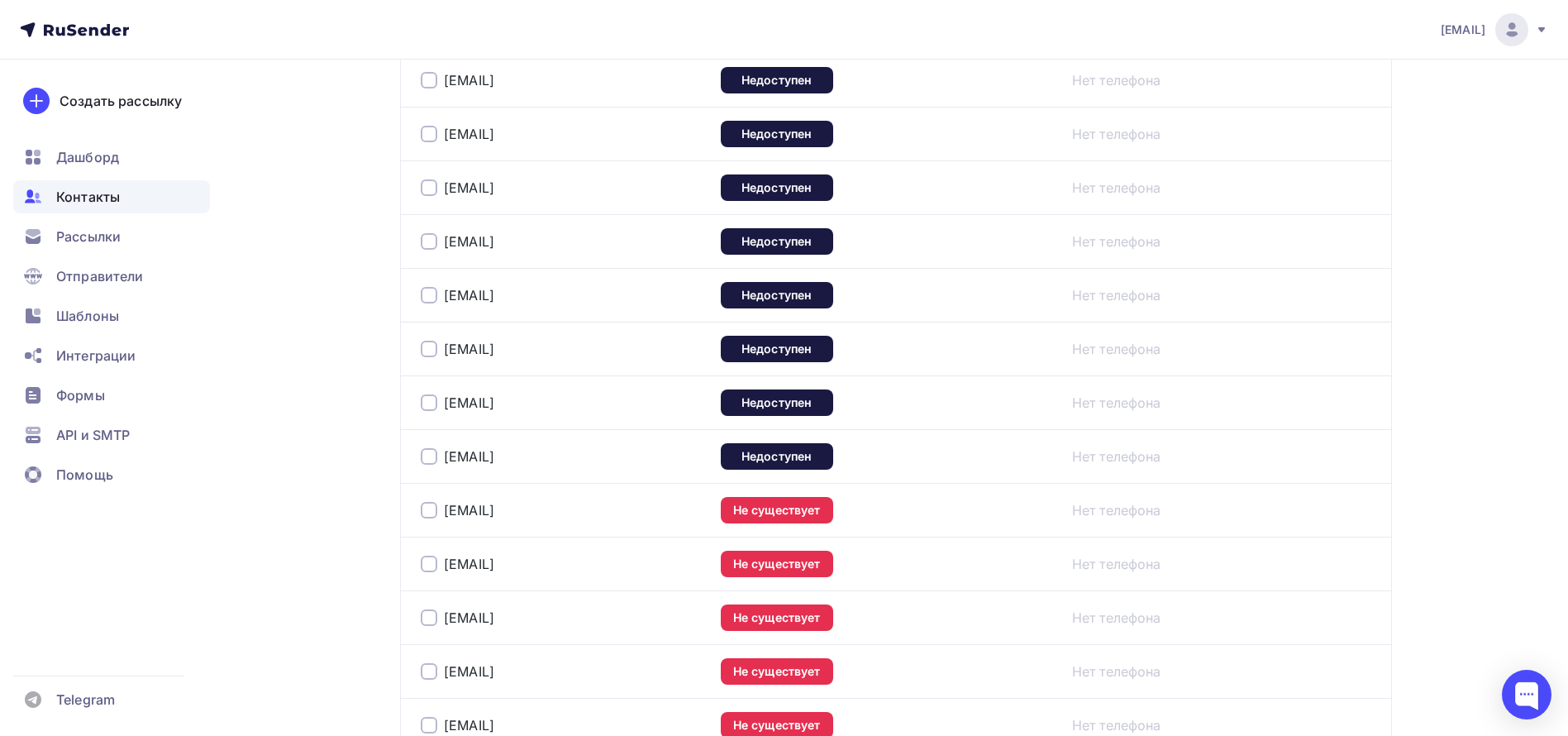 scroll, scrollTop: 248, scrollLeft: 0, axis: vertical 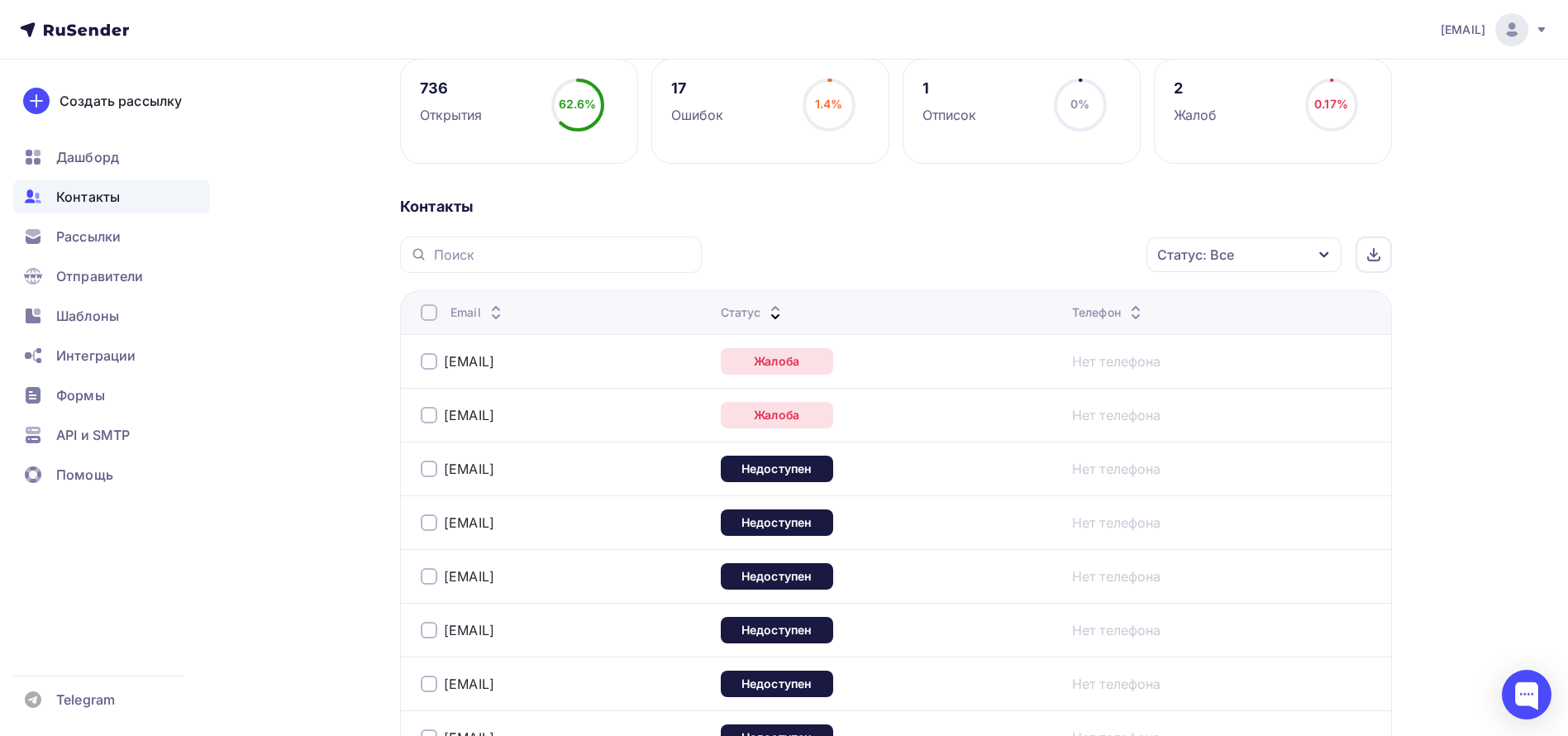click at bounding box center [429, 361] 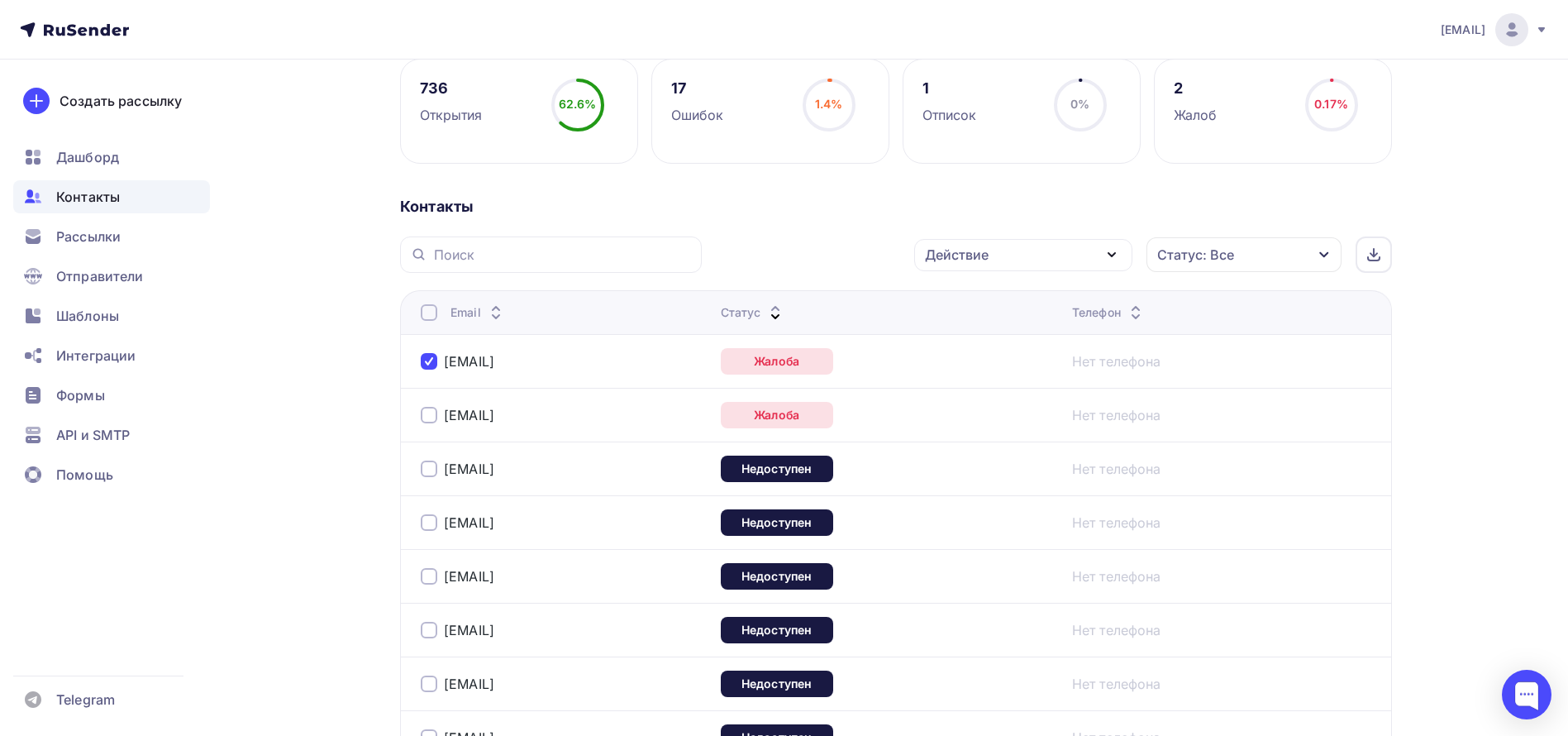 click at bounding box center (429, 415) 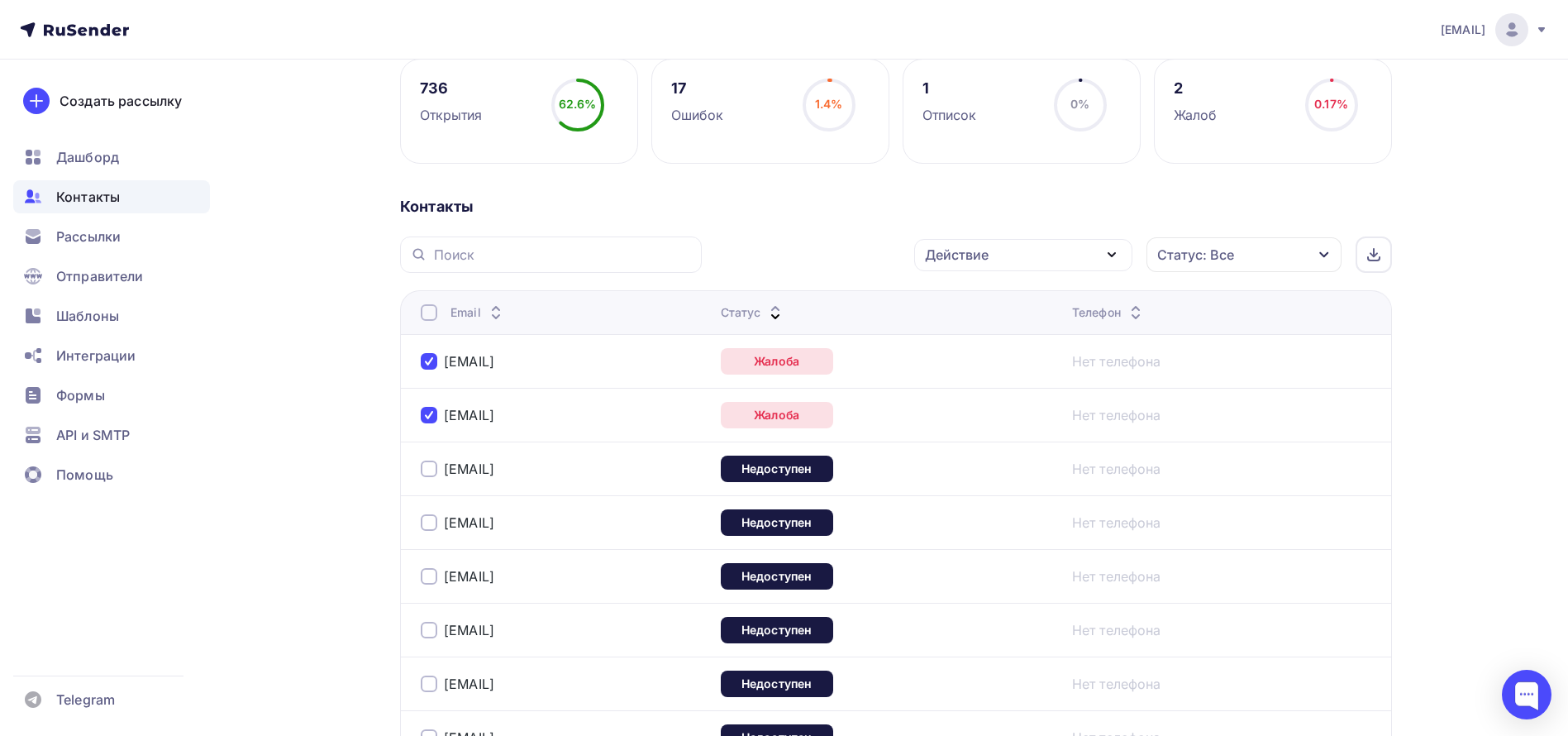 click on "gdmitrieva@alltech.ru" at bounding box center (564, 469) 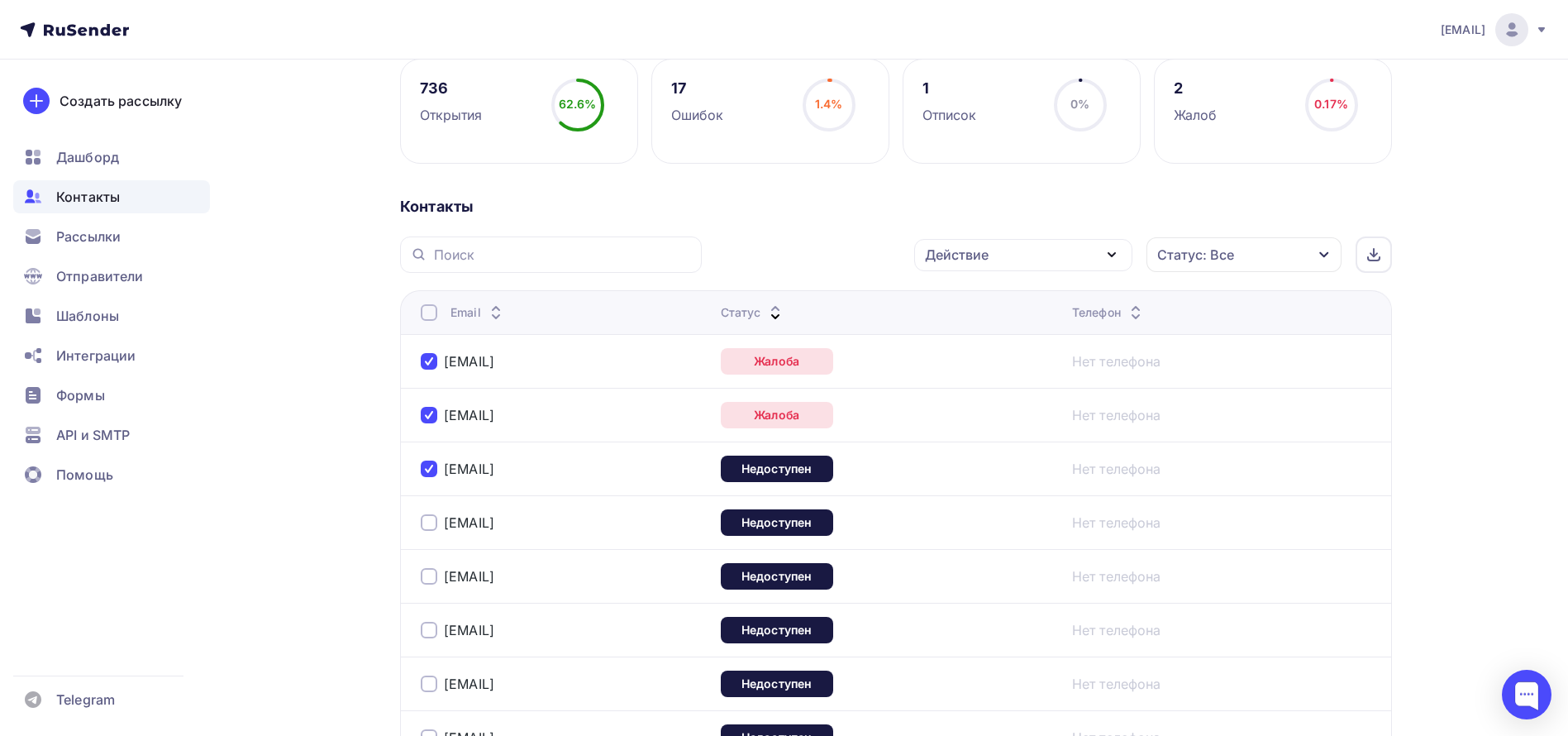click on "evgeniya.malyarenko@rsce.ru" at bounding box center (557, 522) 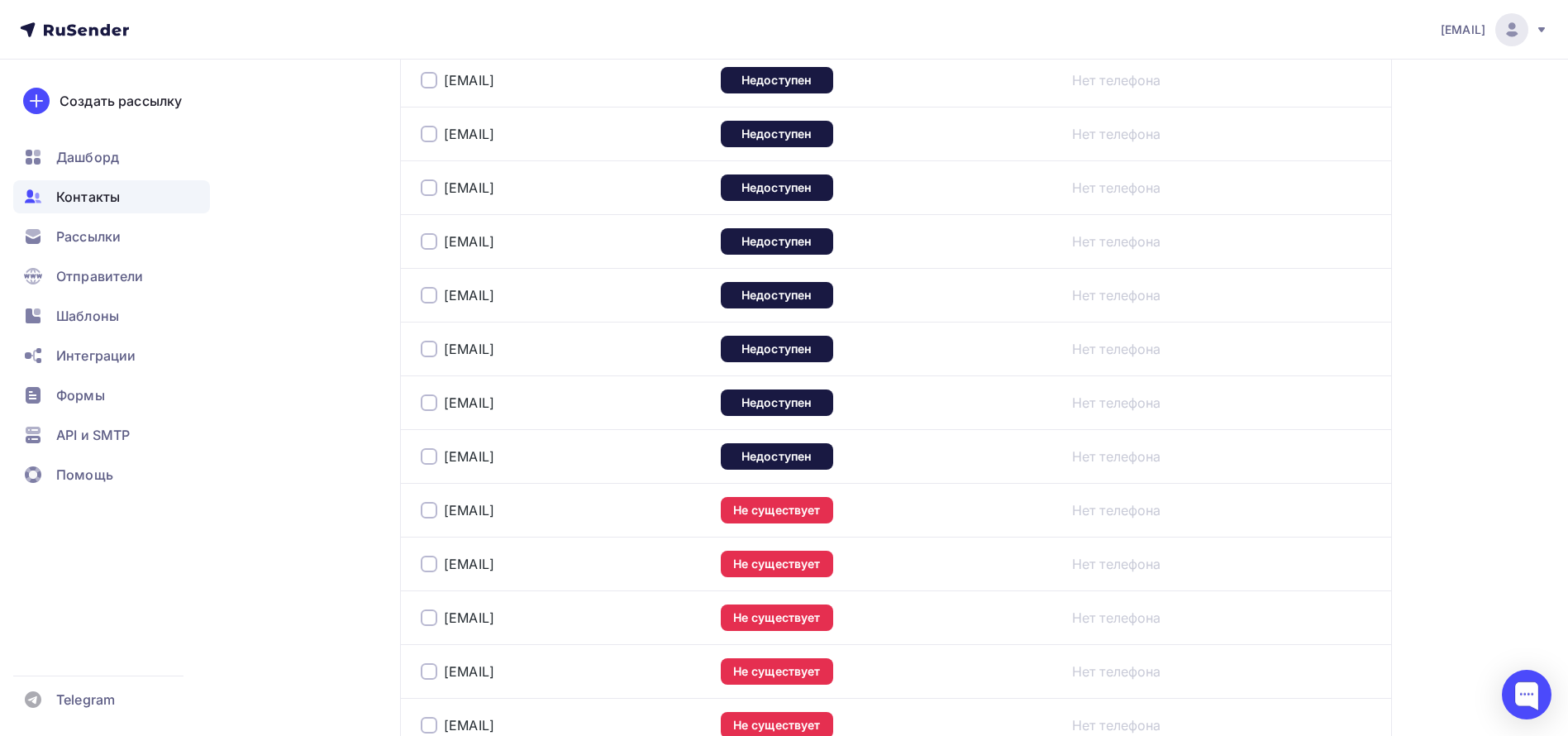 scroll, scrollTop: 620, scrollLeft: 0, axis: vertical 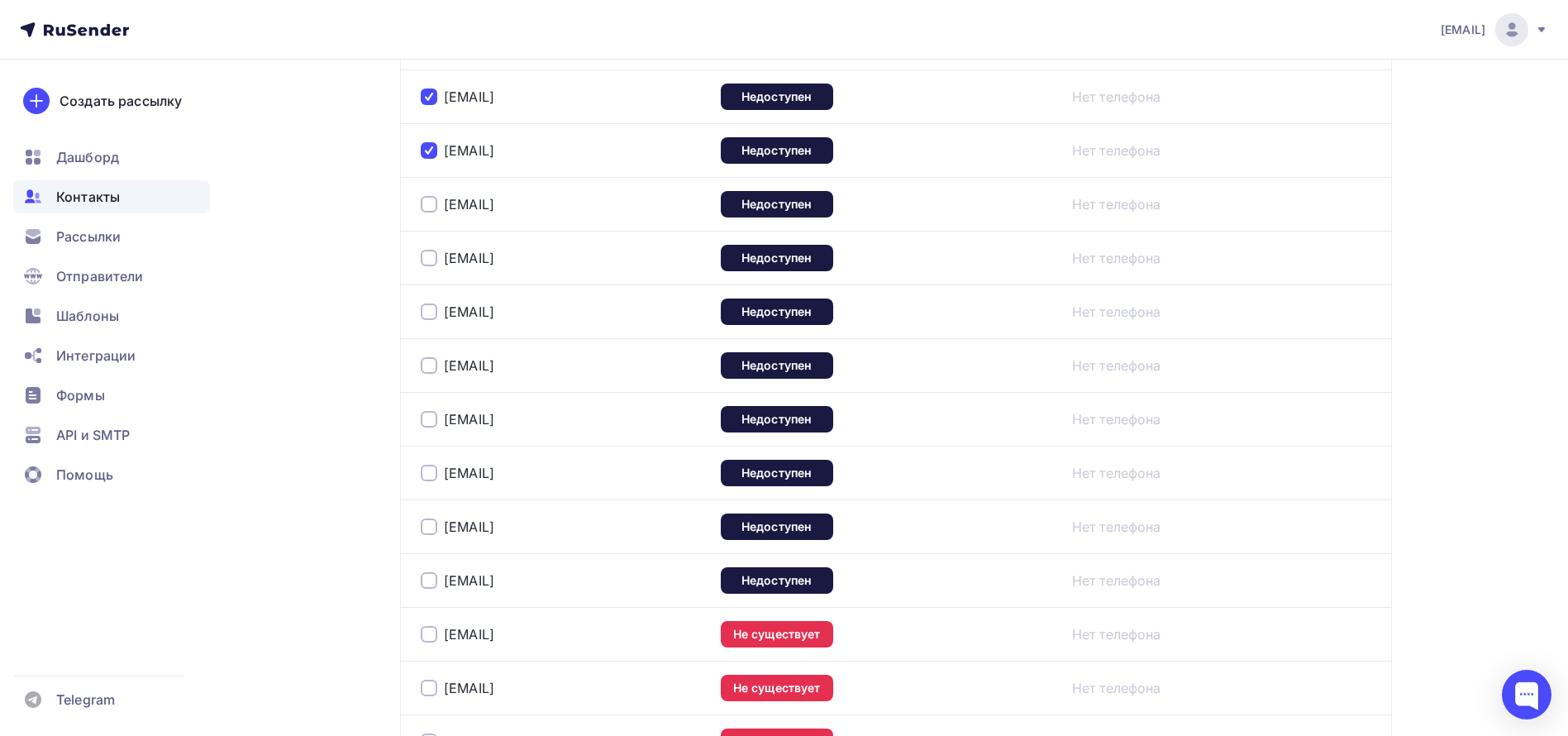 click at bounding box center (429, 204) 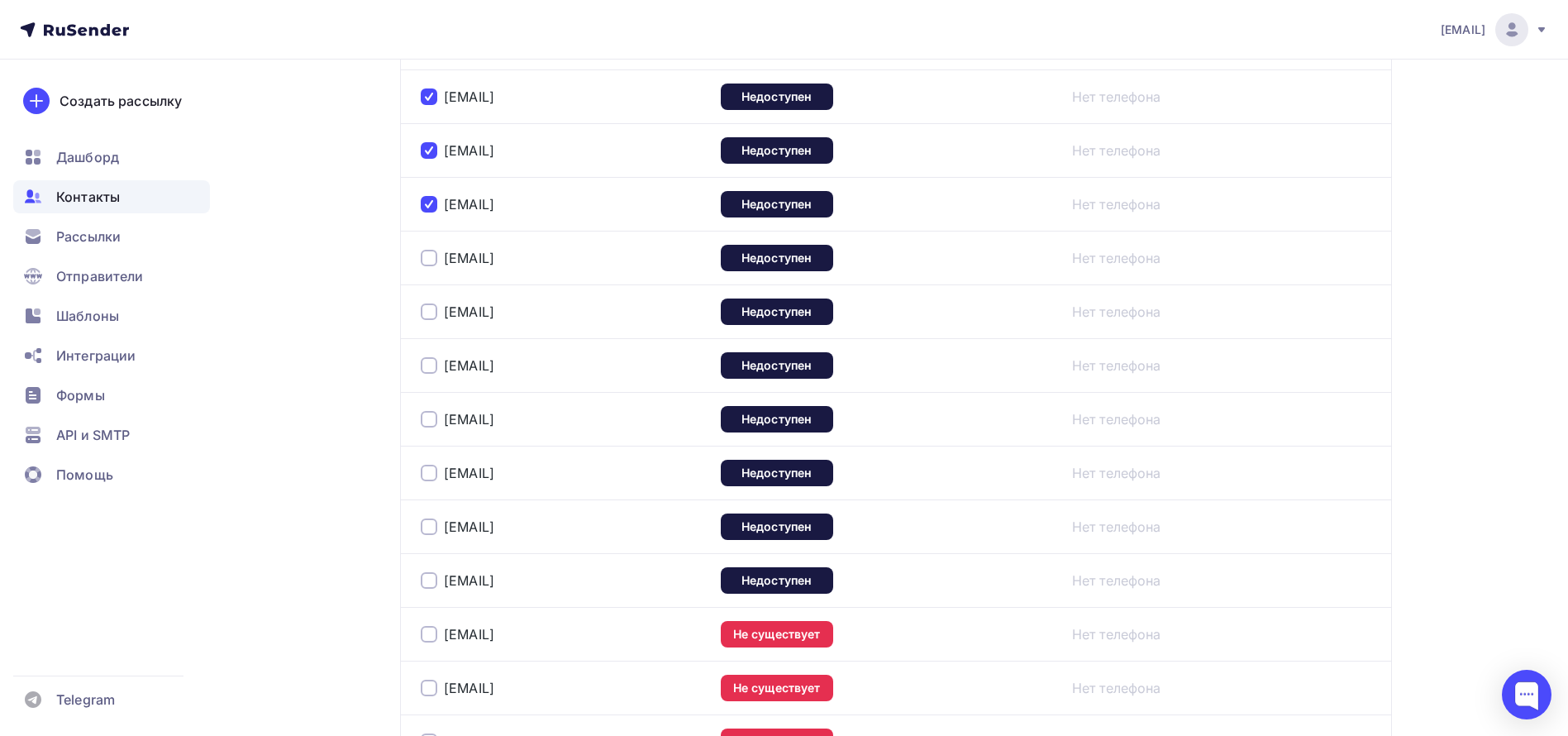 click at bounding box center (429, 258) 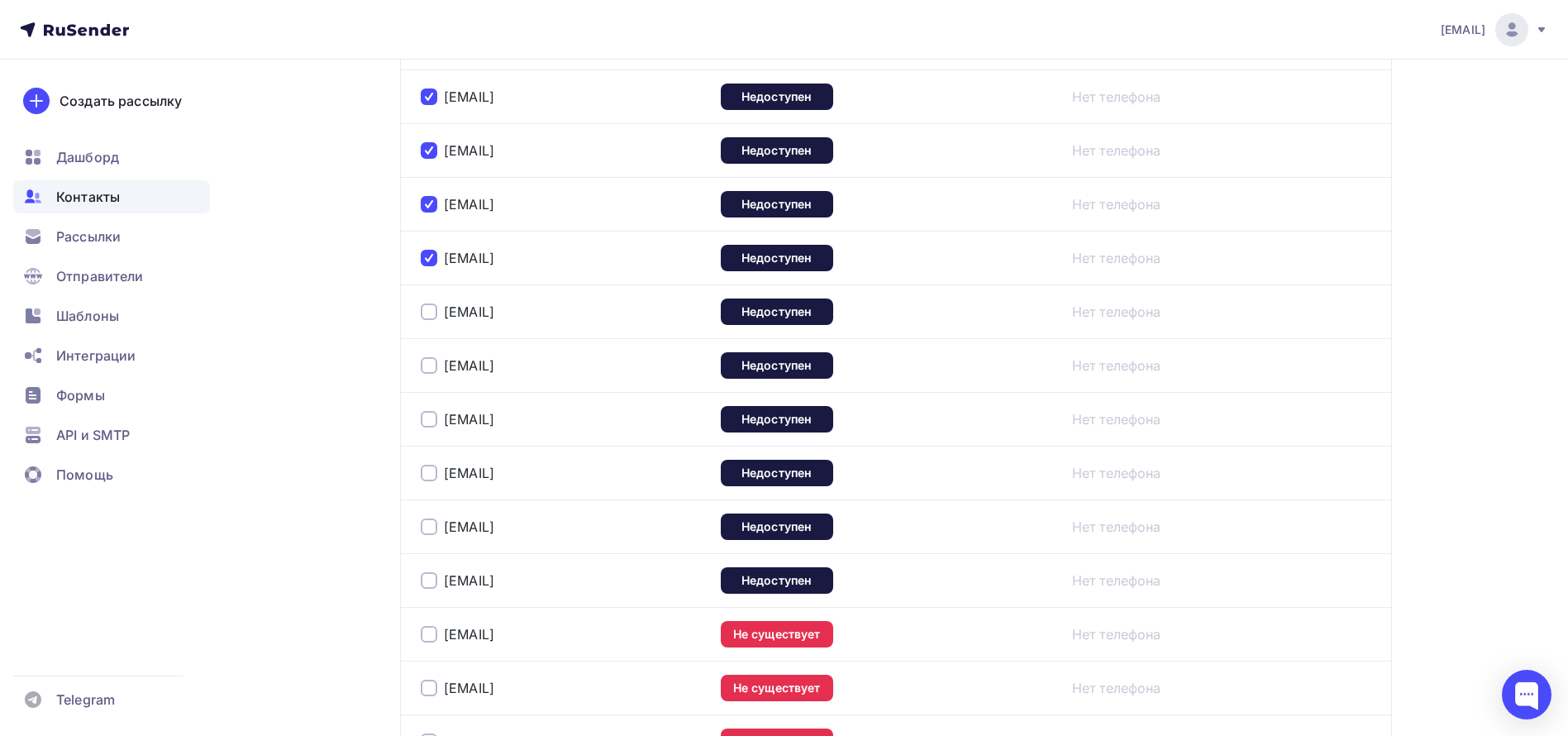 click at bounding box center [429, 312] 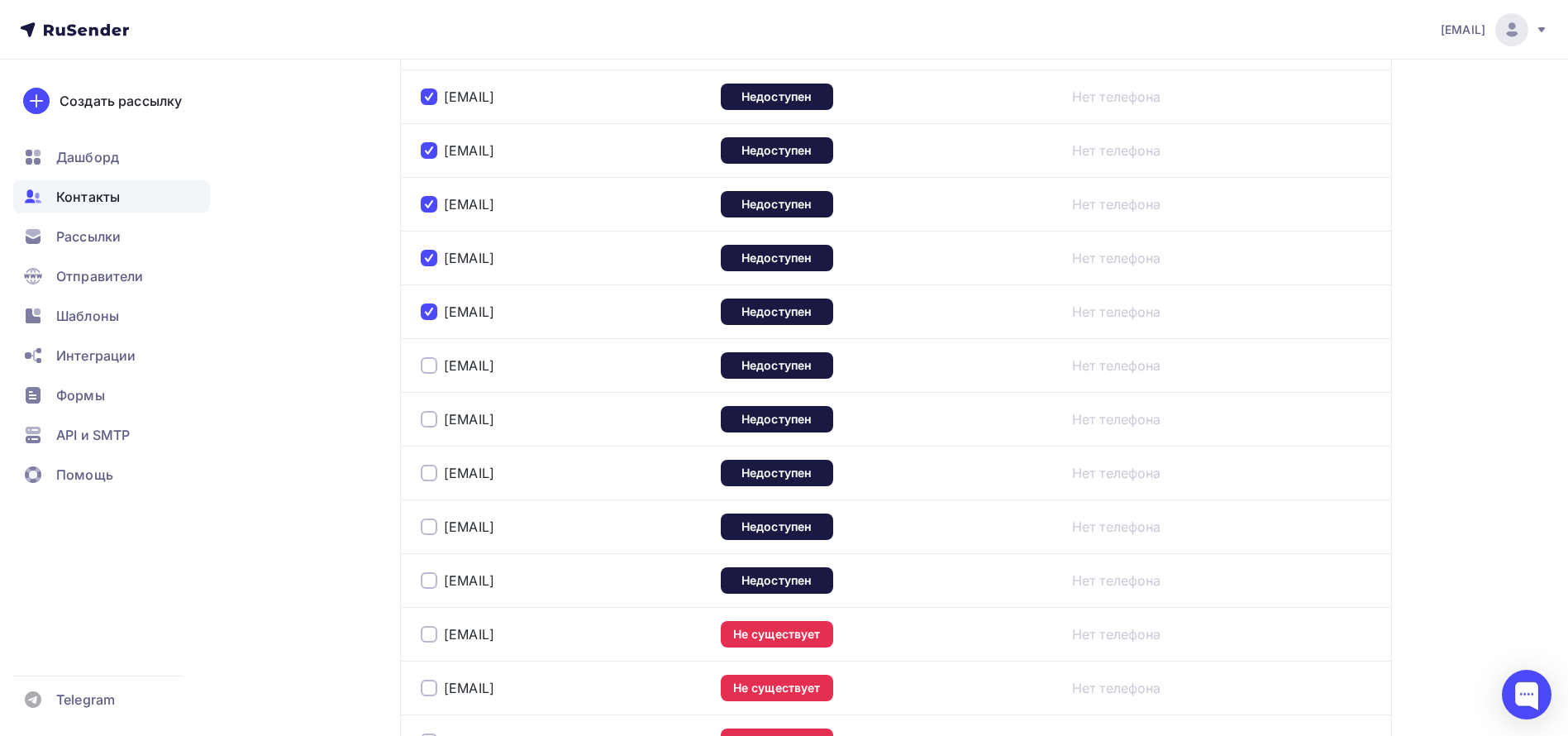 click on "marina.vatkeeva@xerox.com" at bounding box center (564, 366) 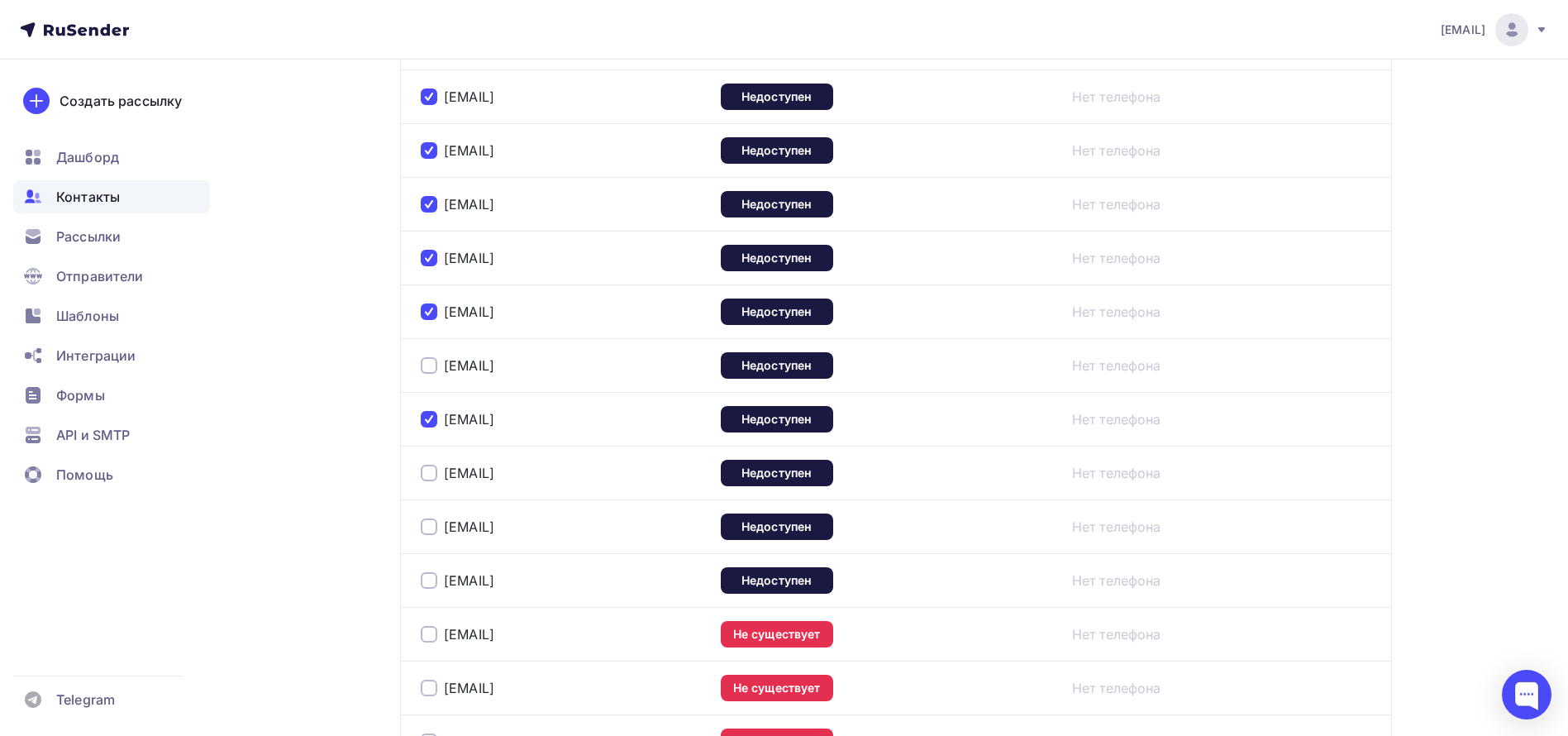 click at bounding box center [429, 366] 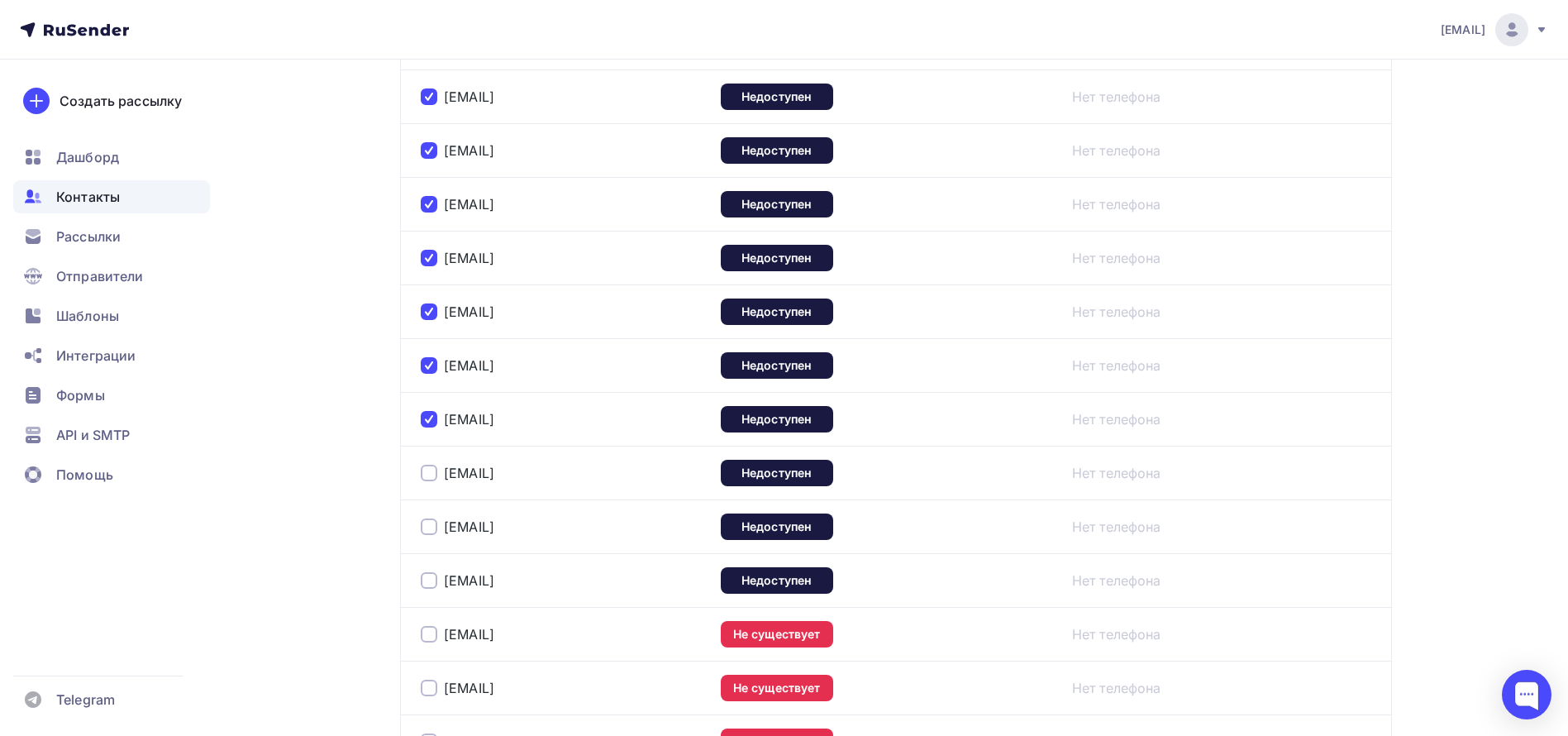 click at bounding box center (429, 473) 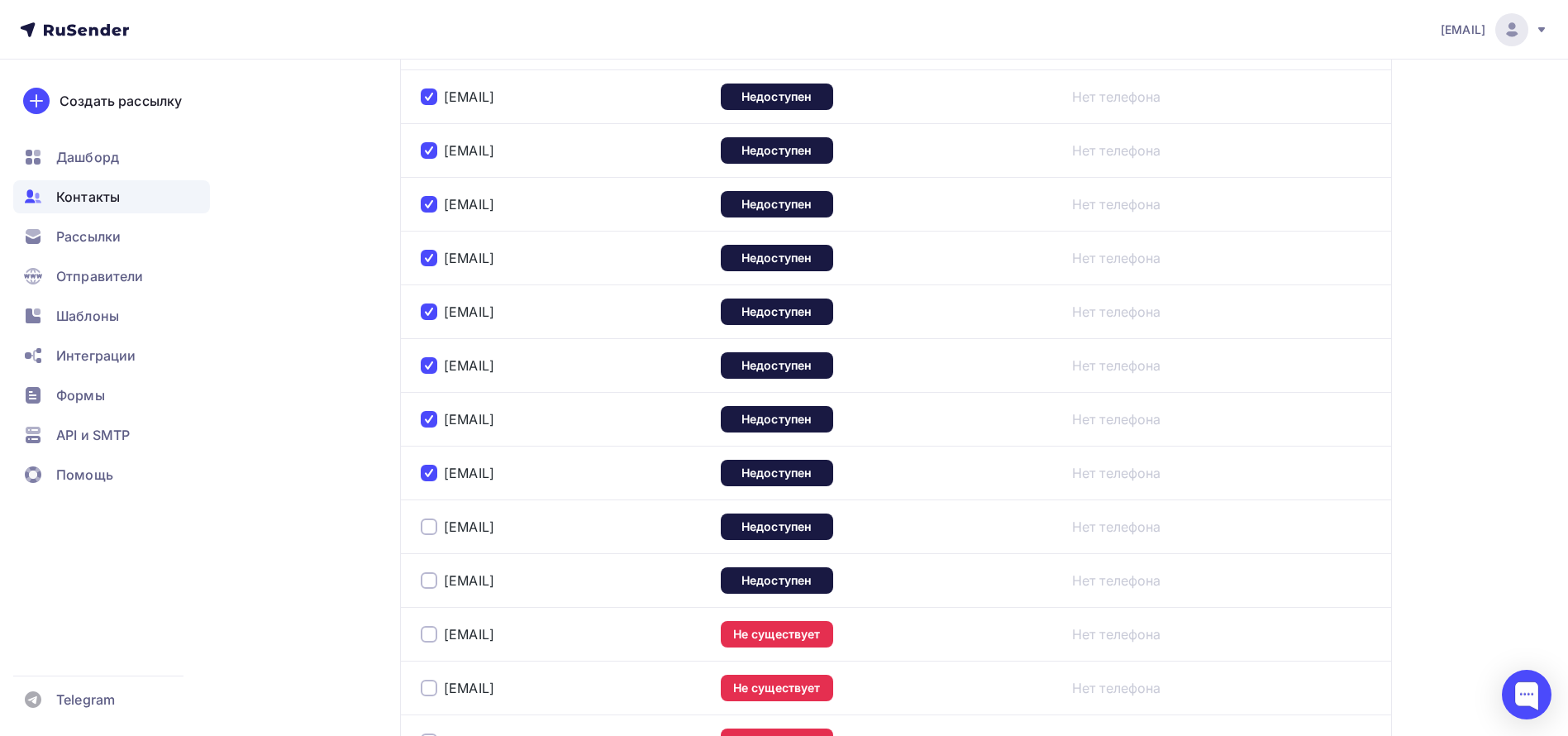 click at bounding box center (429, 527) 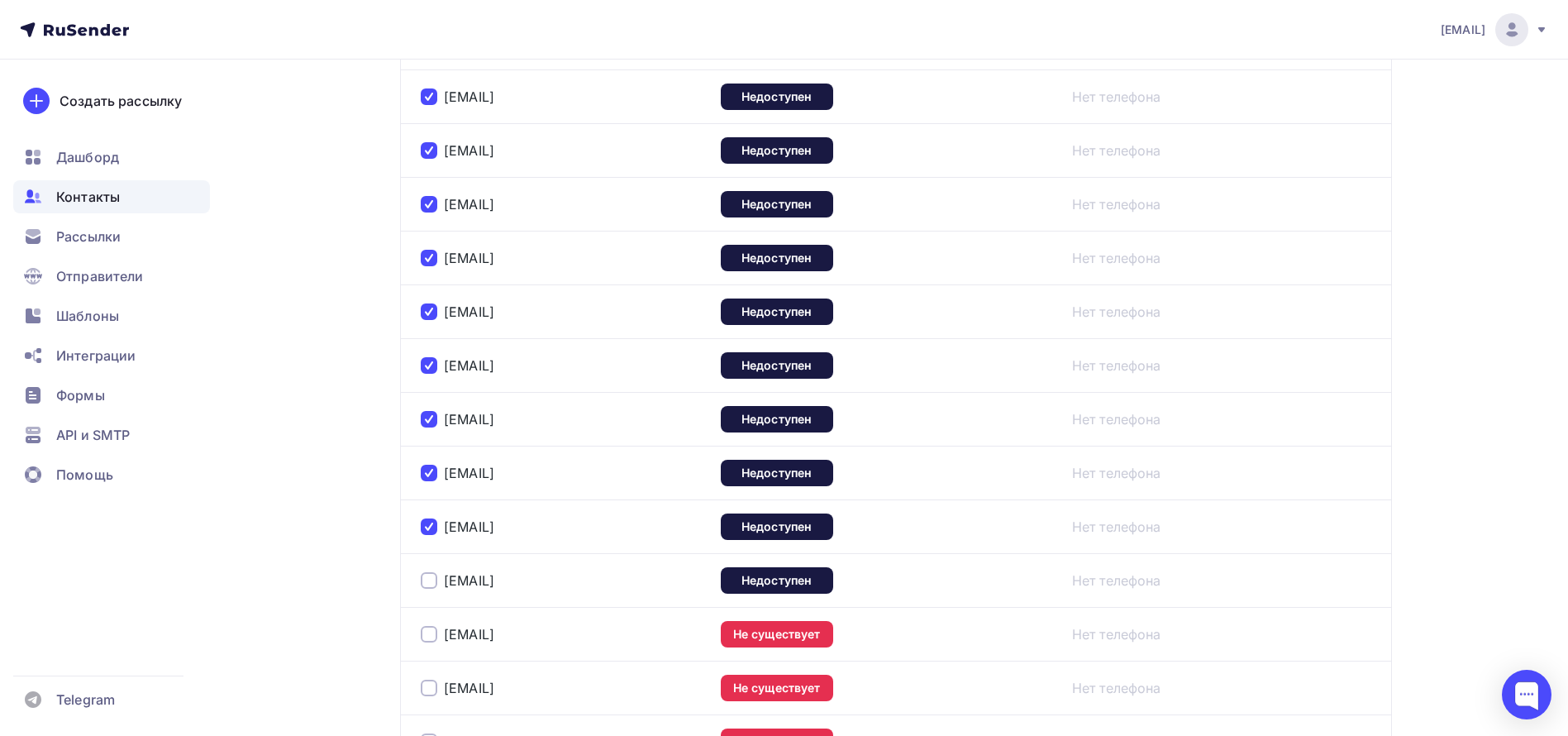 click at bounding box center (429, 527) 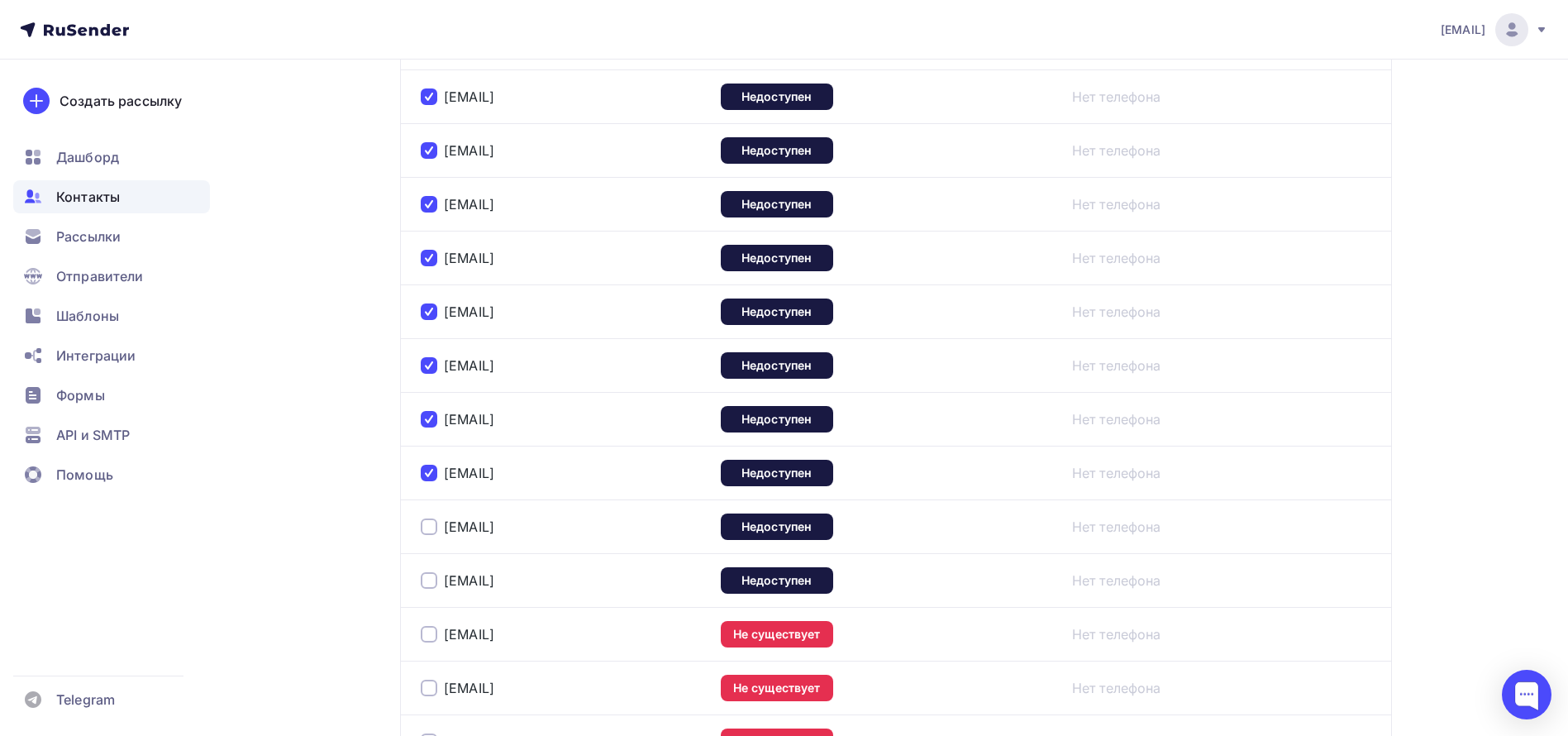 click at bounding box center (429, 527) 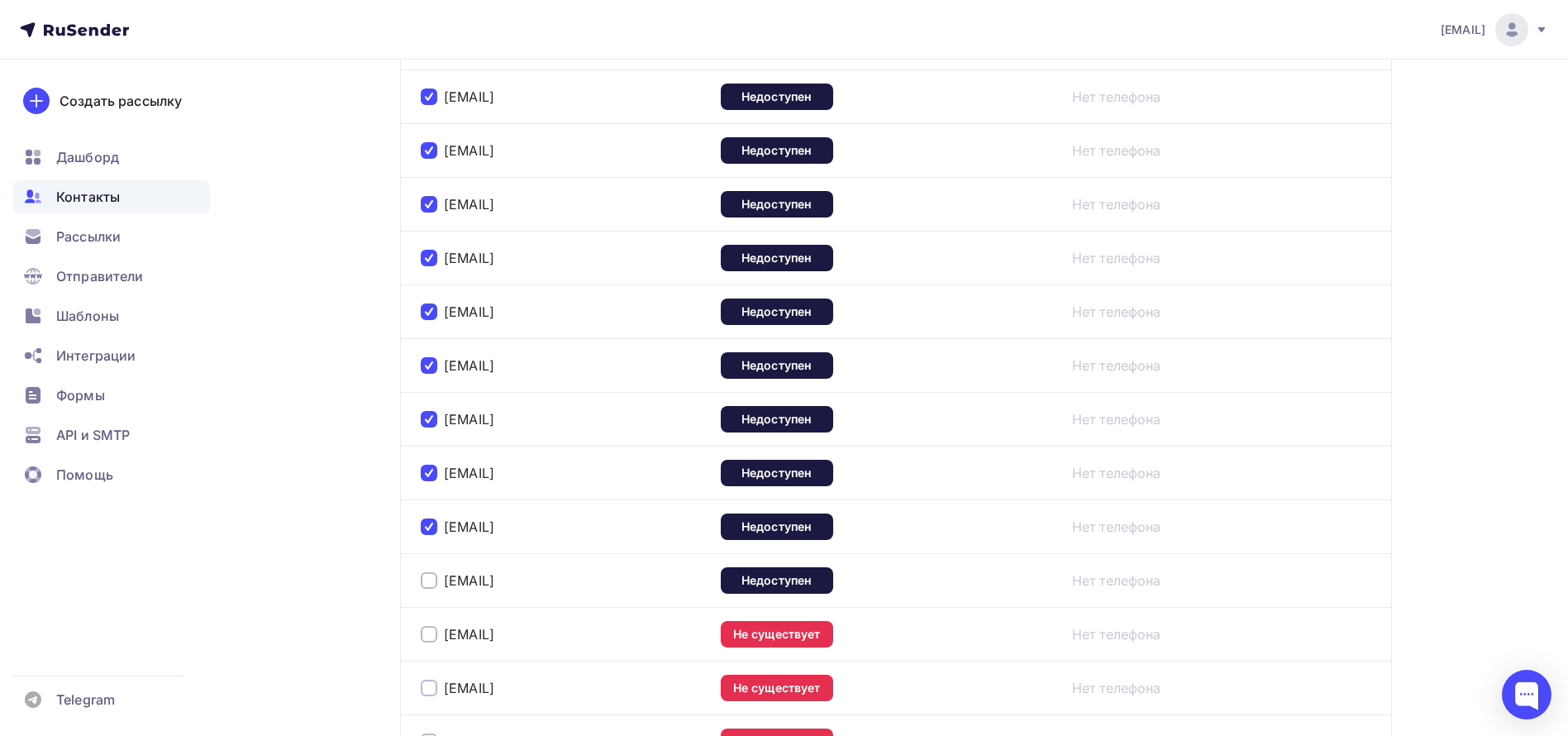 click on "belkina.my@operatorbas.ru" at bounding box center [564, 581] 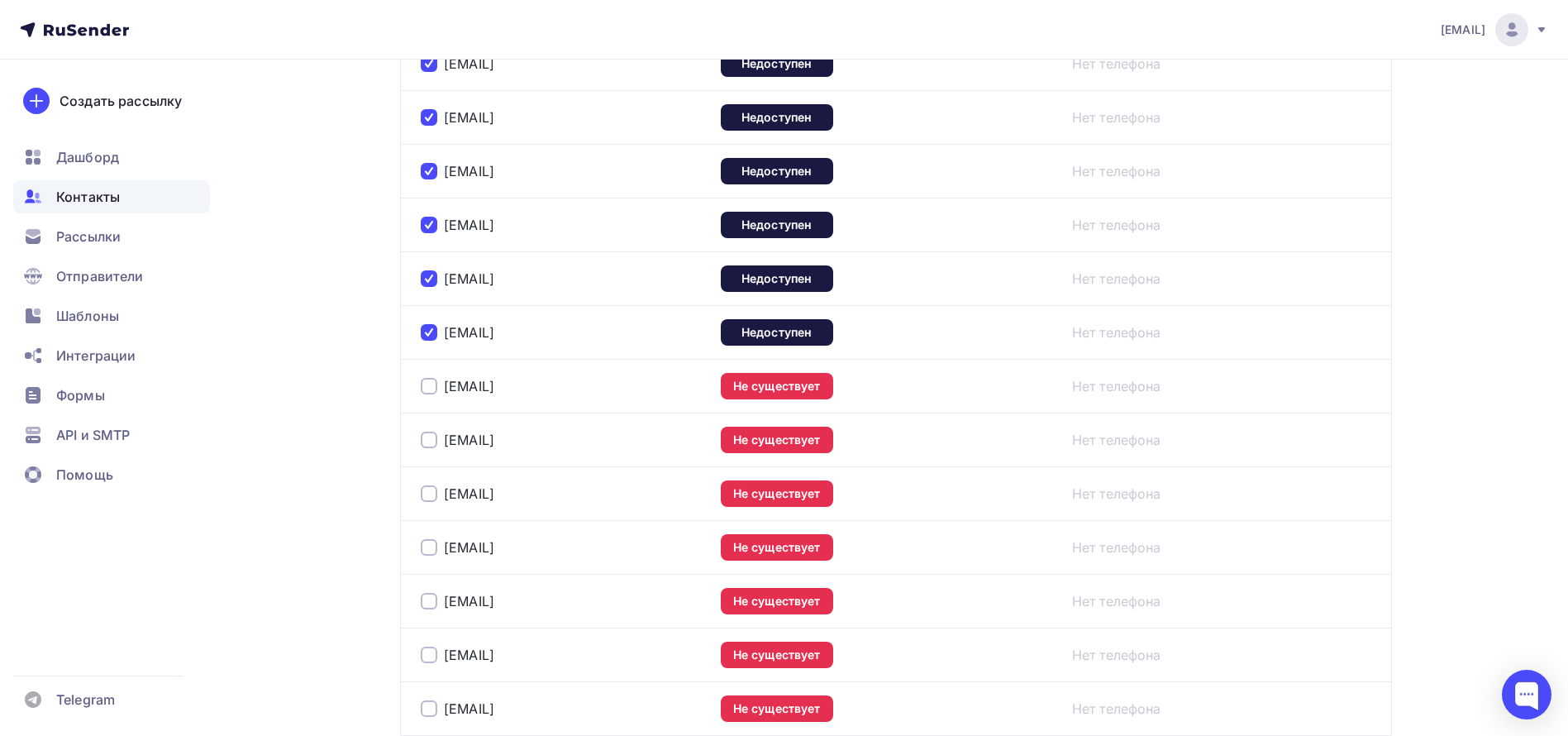 scroll, scrollTop: 992, scrollLeft: 0, axis: vertical 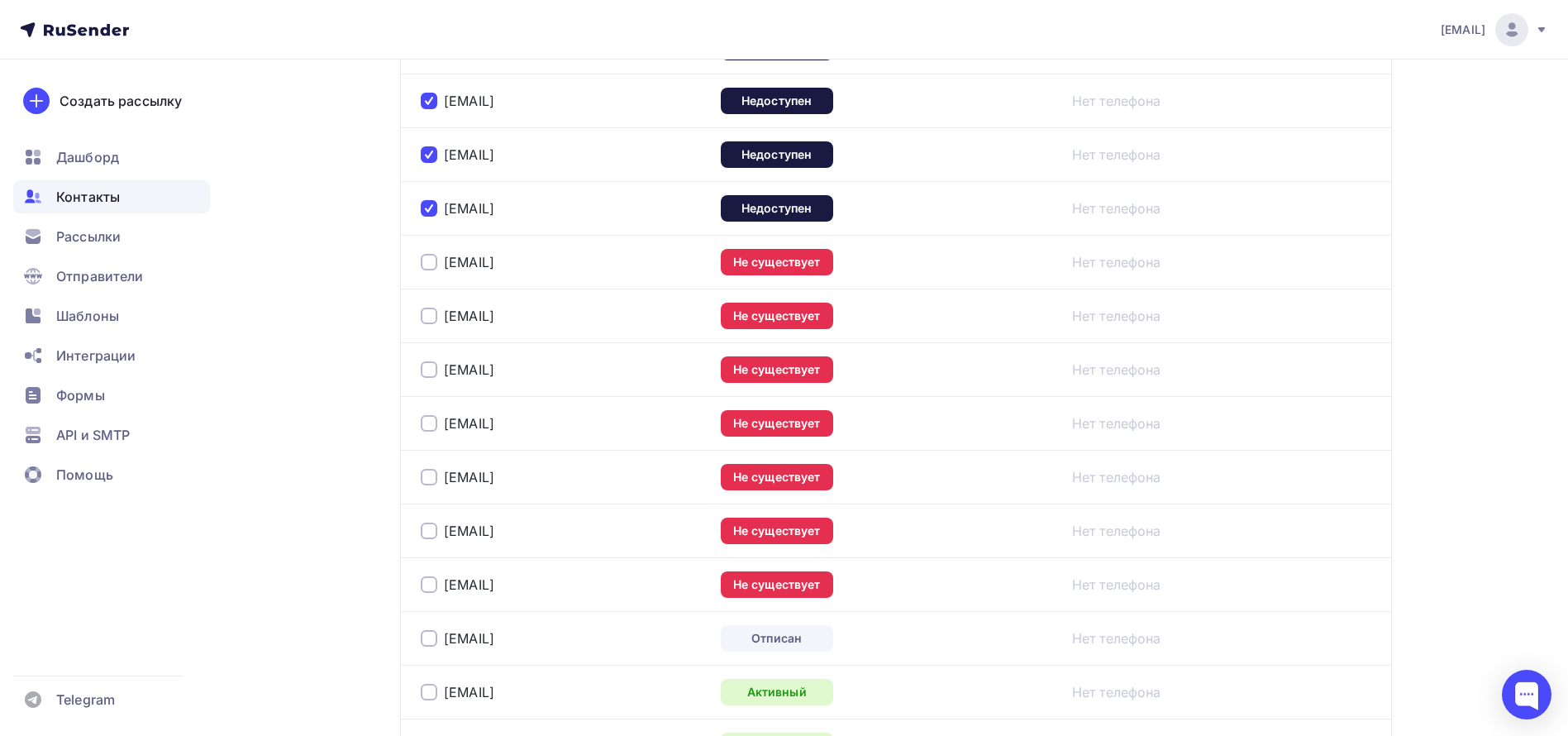 click at bounding box center (429, 262) 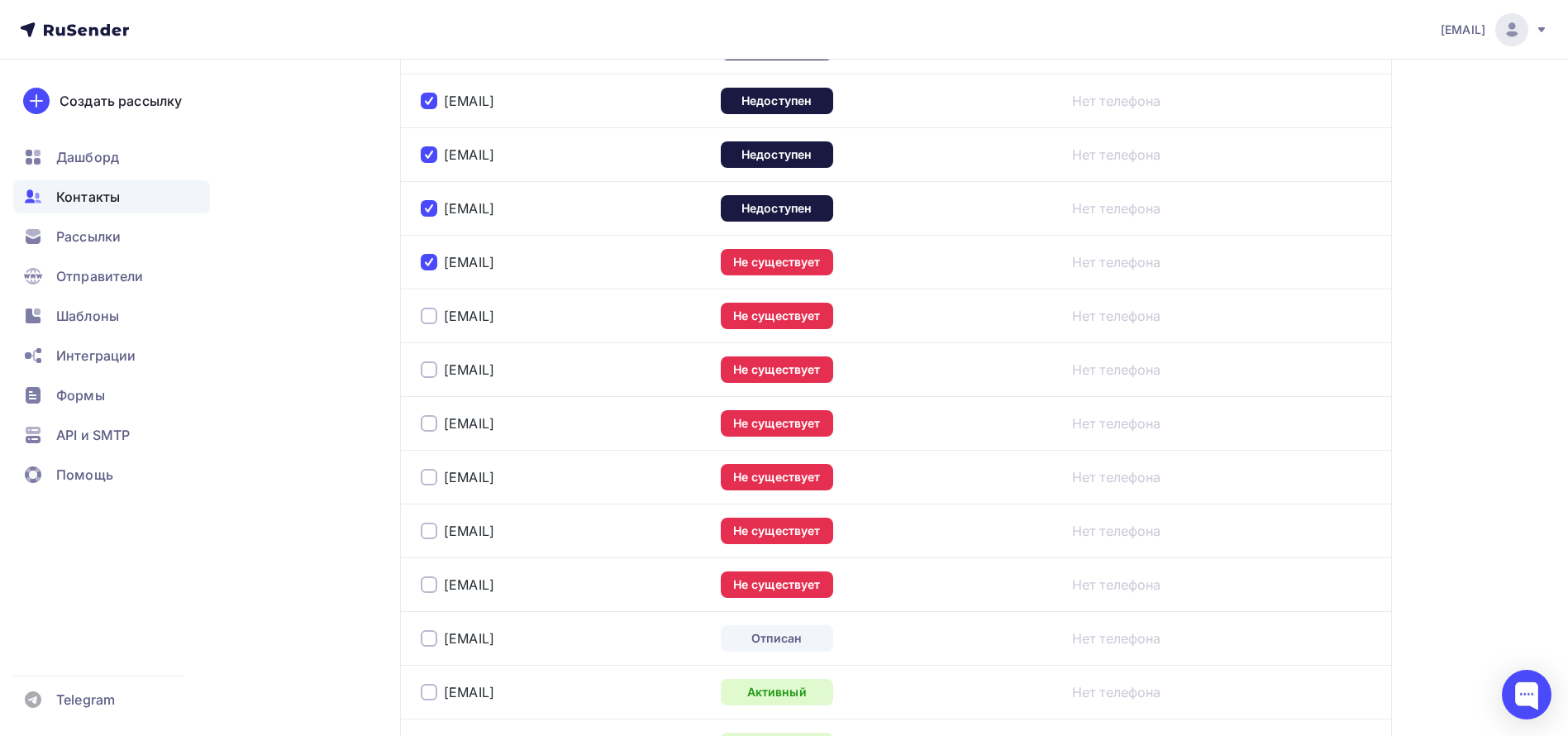 click at bounding box center (429, 316) 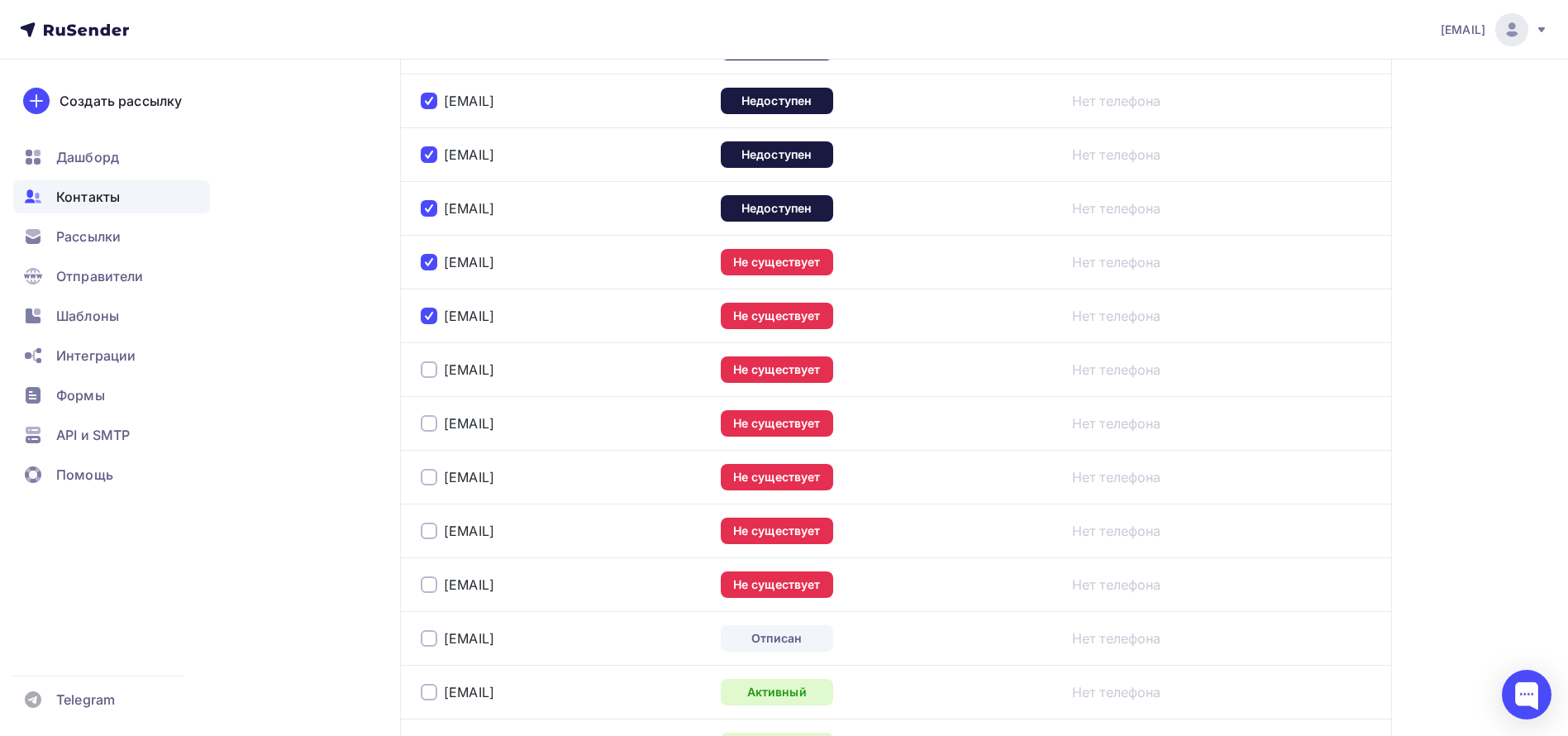 click at bounding box center [429, 370] 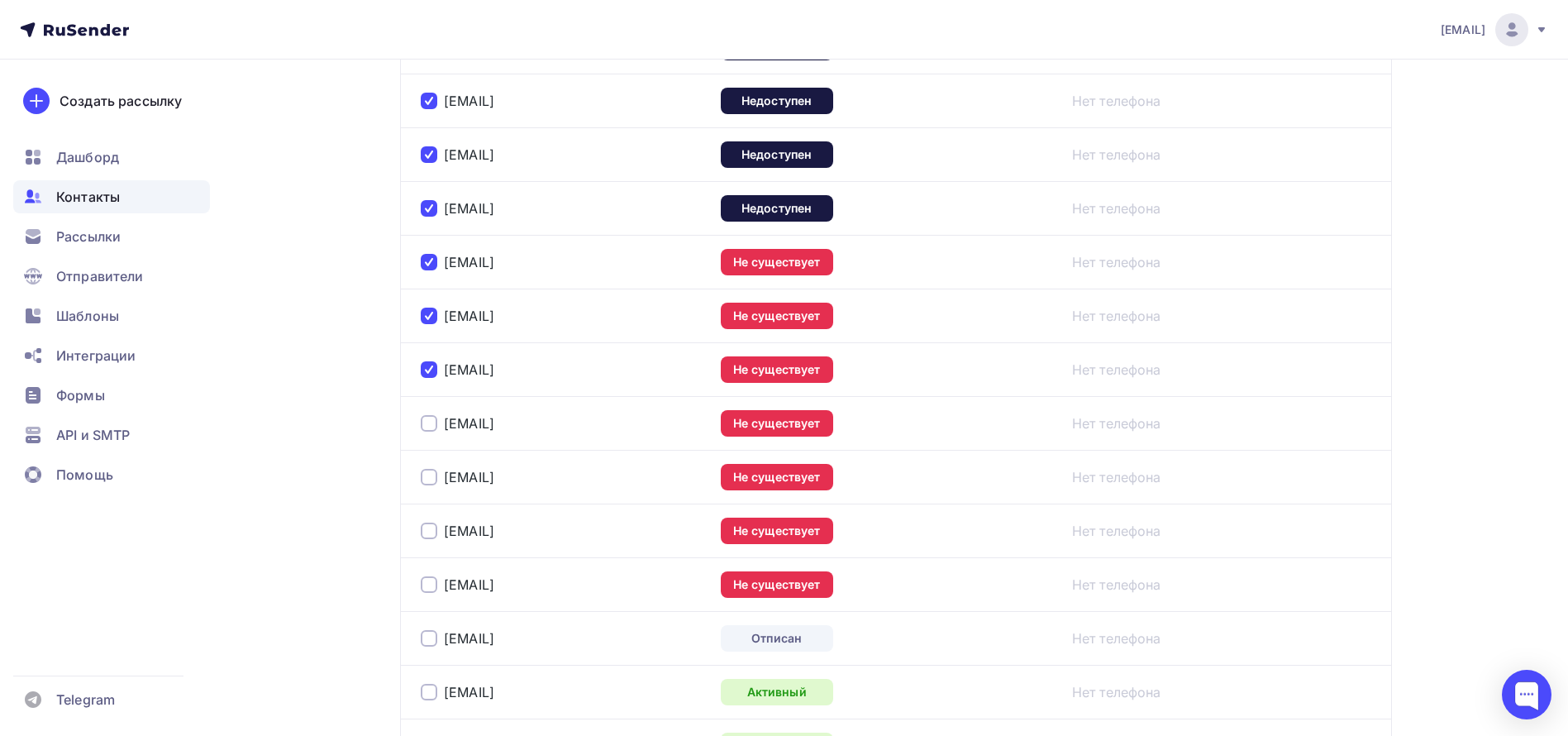 click at bounding box center (429, 423) 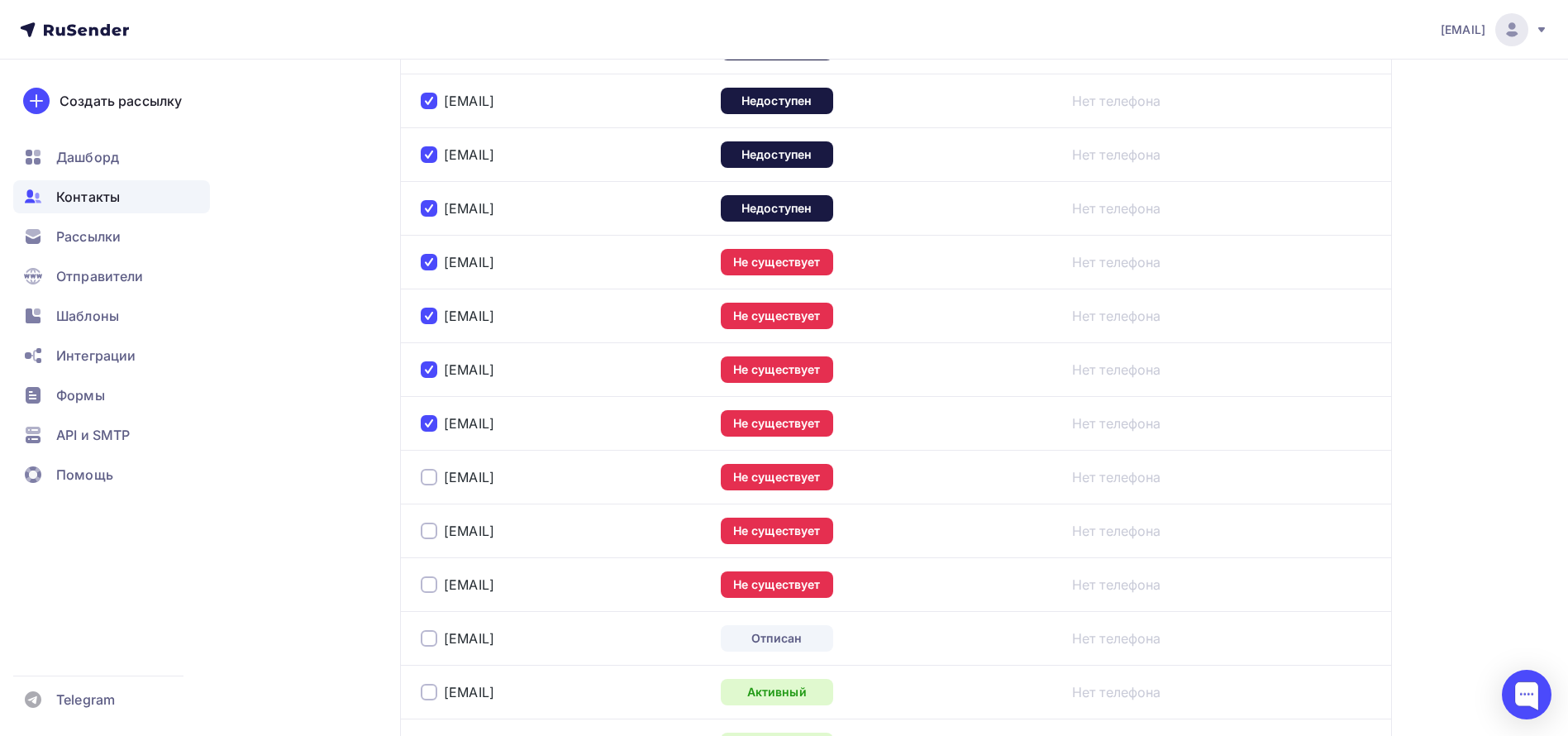 click at bounding box center [429, 477] 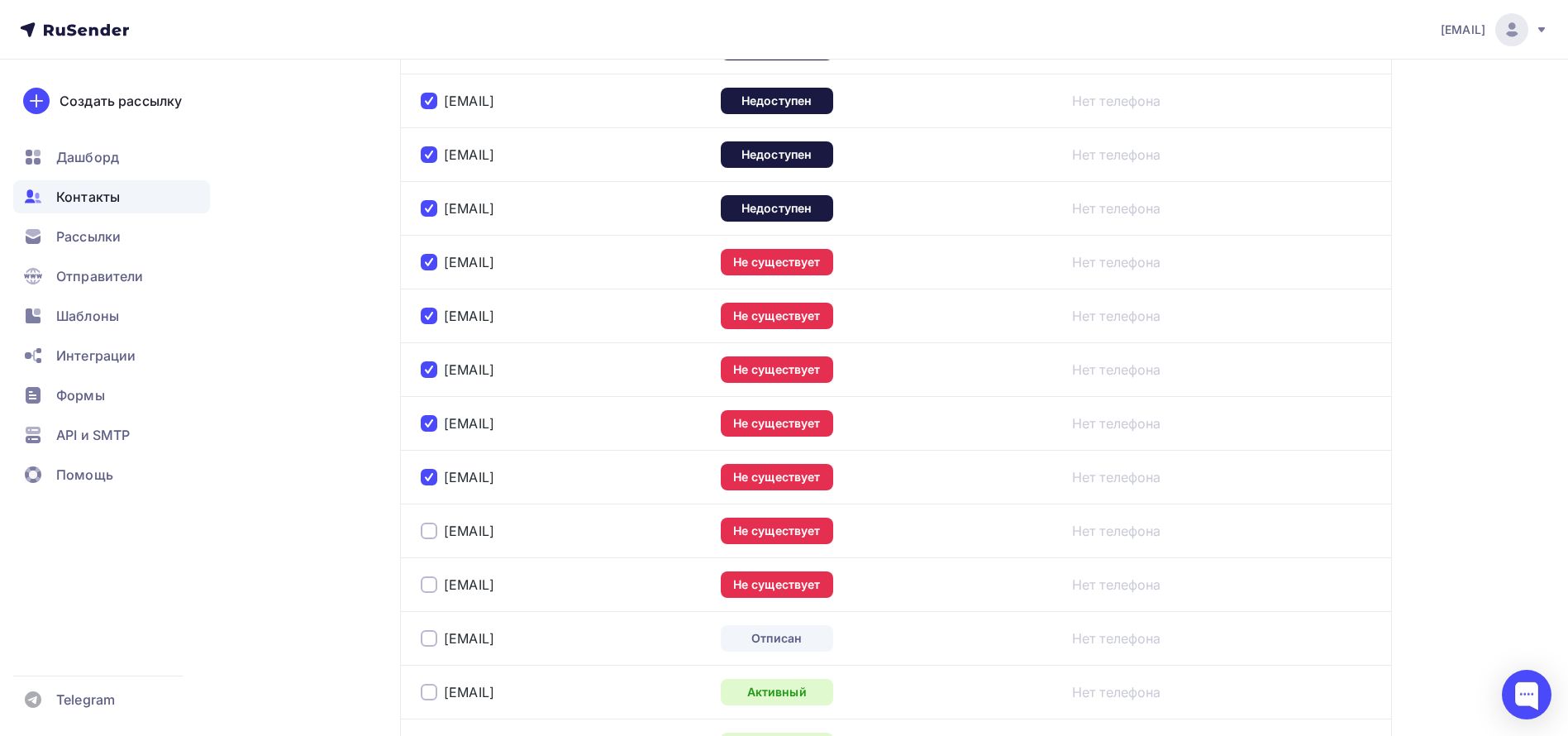click at bounding box center (429, 531) 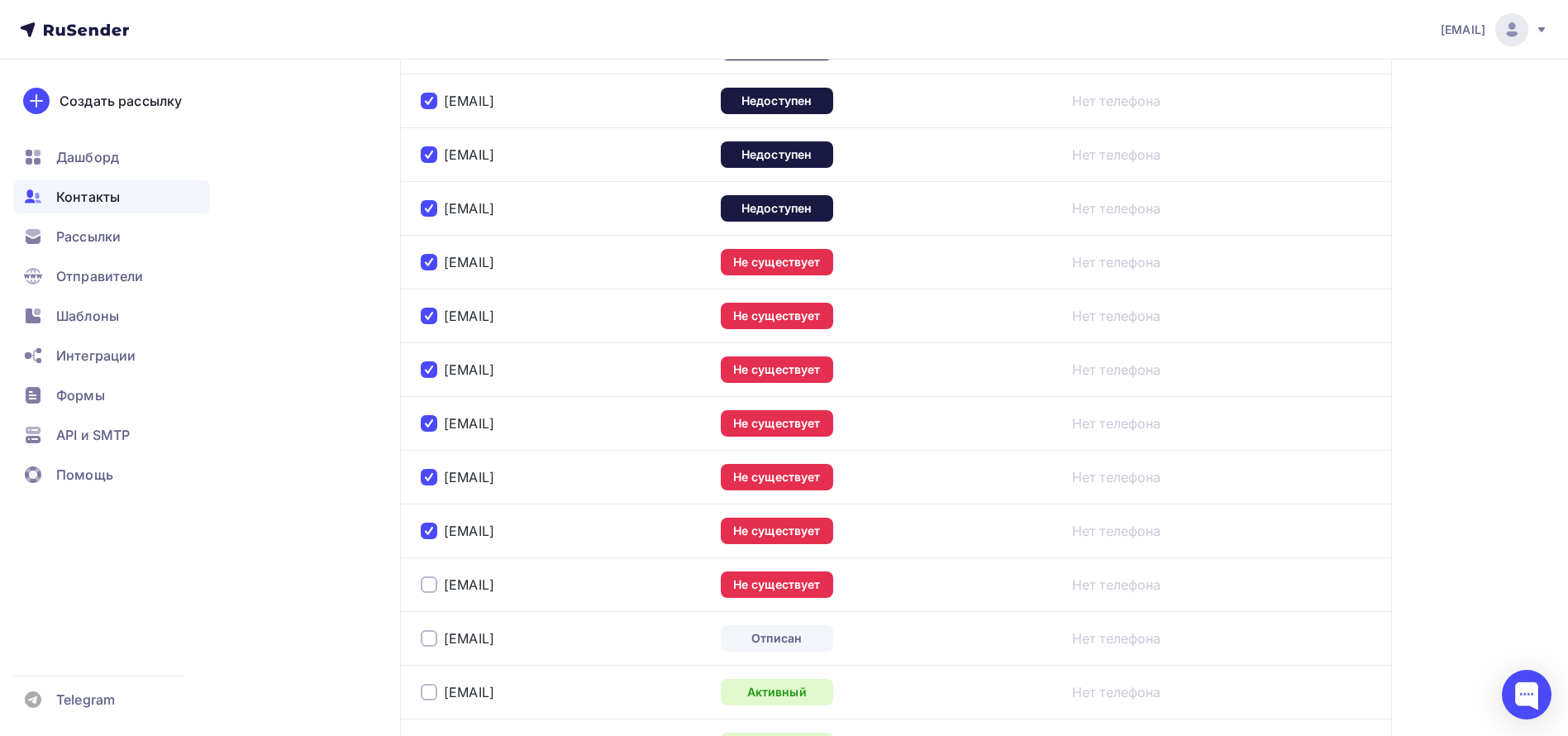 click at bounding box center [429, 585] 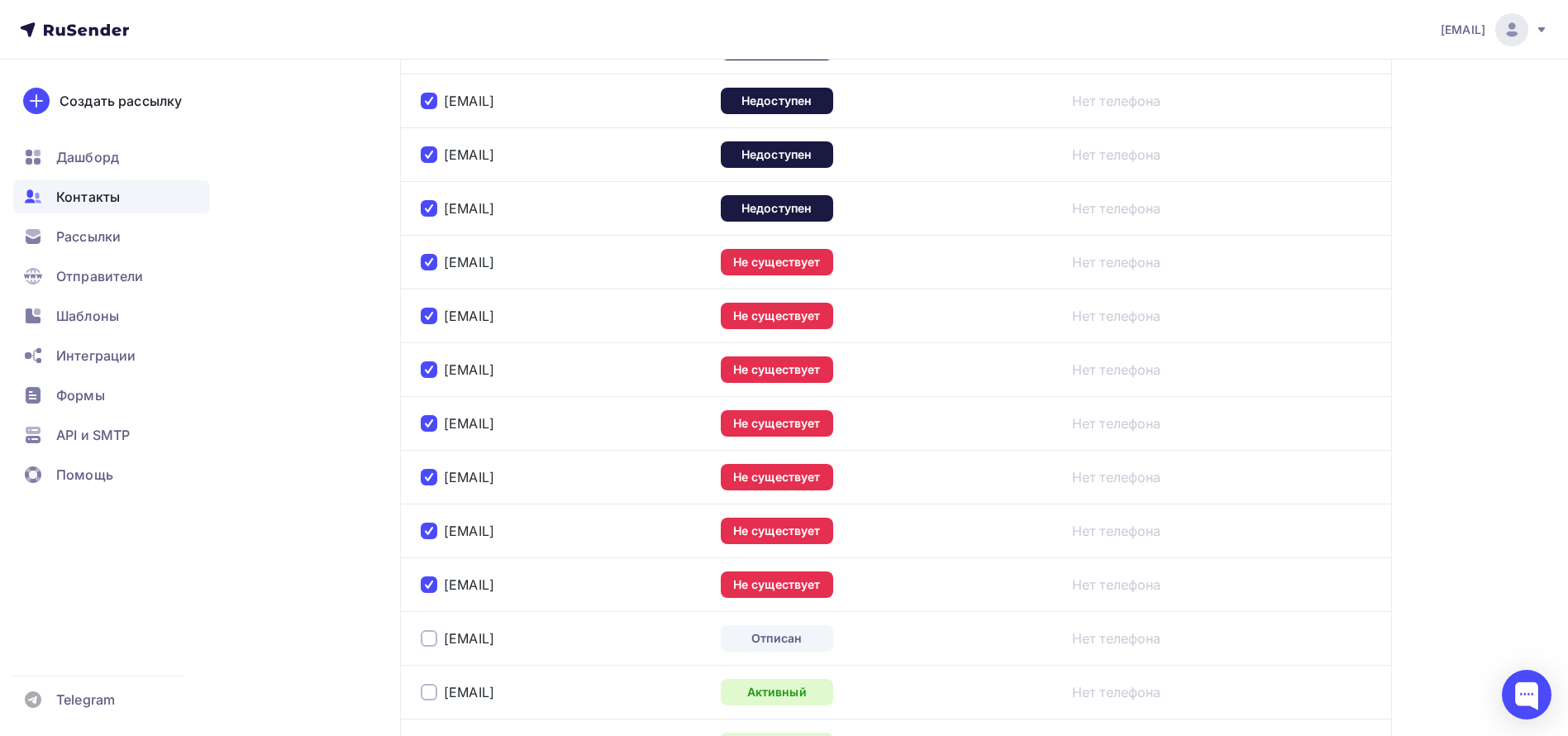 click at bounding box center [429, 638] 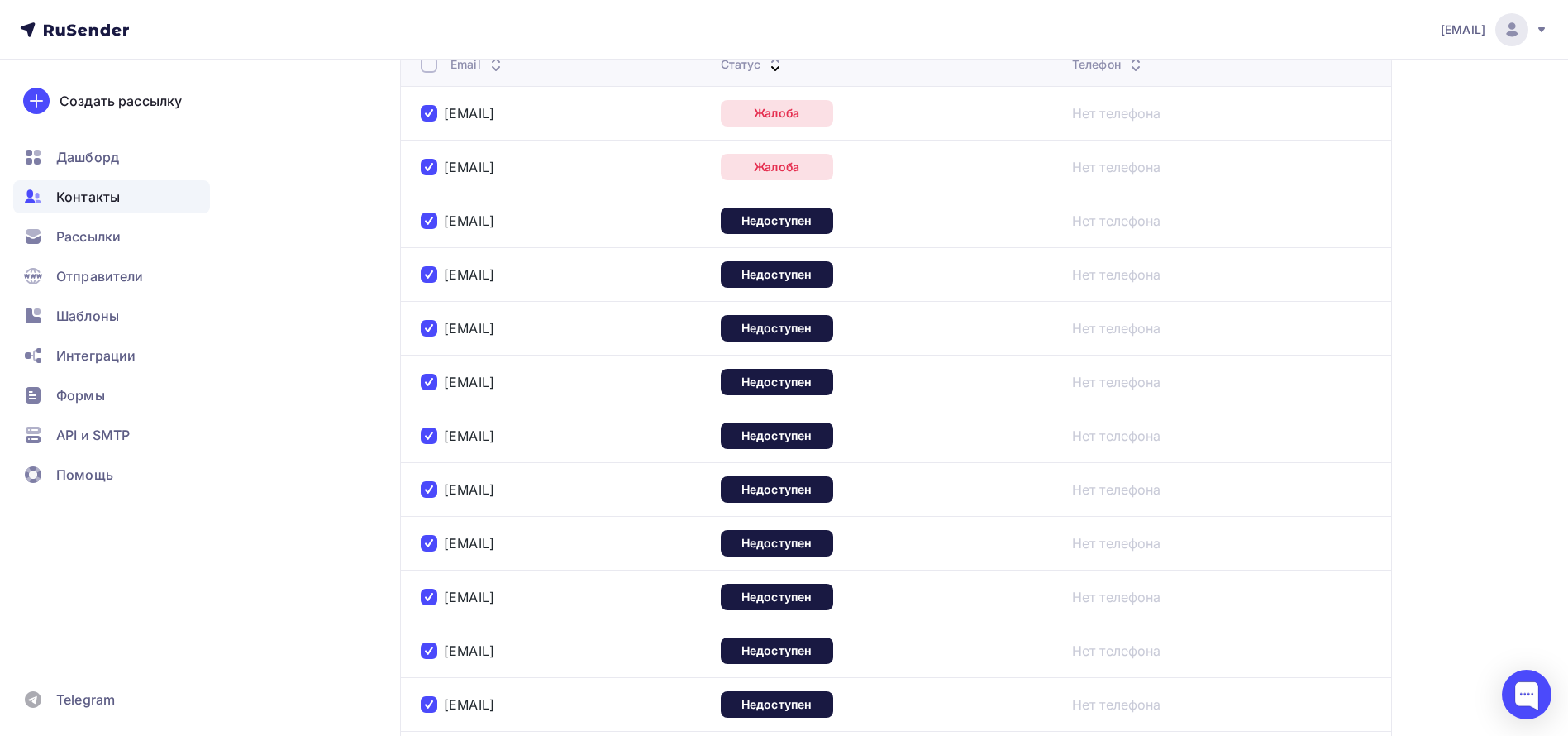 scroll, scrollTop: 124, scrollLeft: 0, axis: vertical 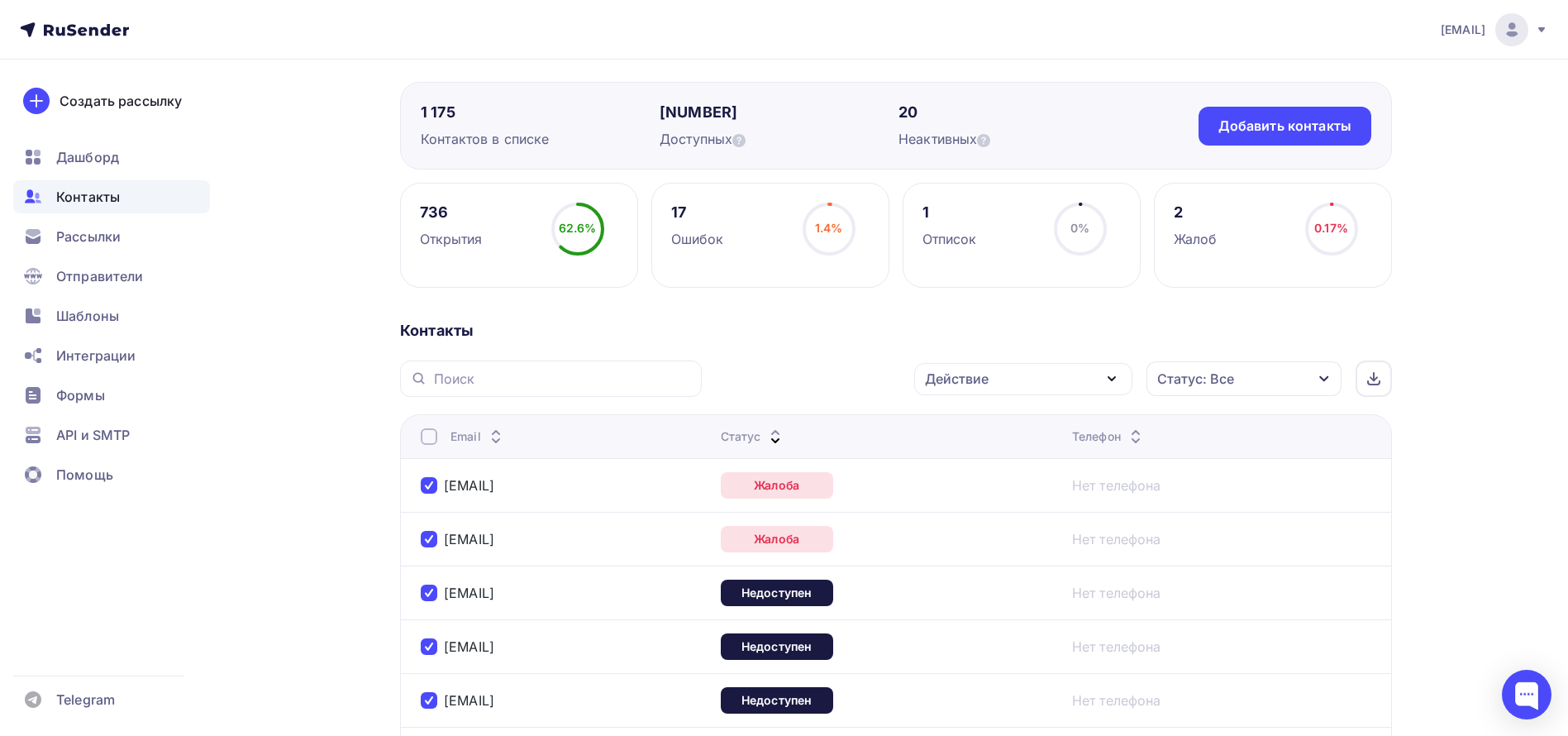 click on "Действие" at bounding box center [1023, 379] 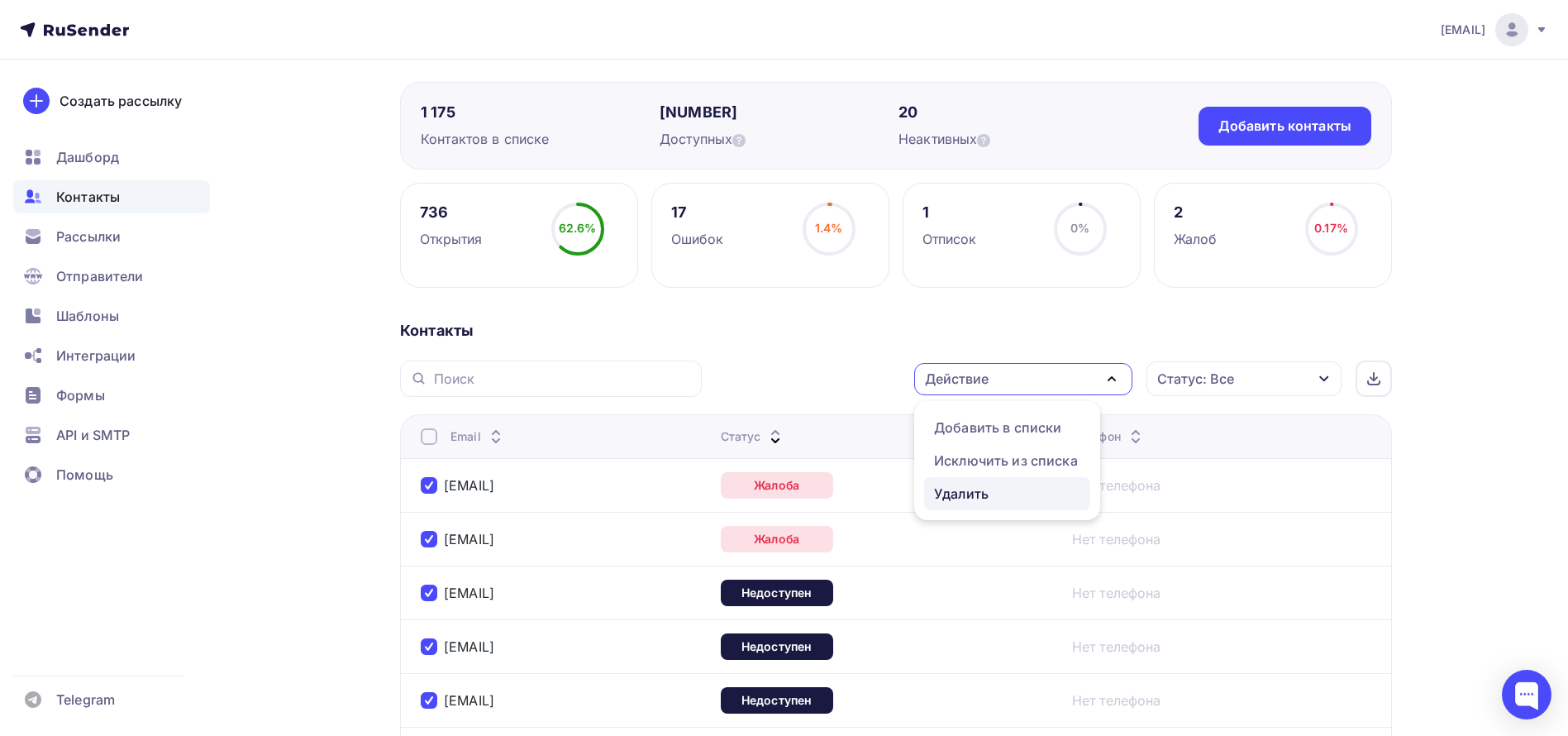 click on "Удалить" at bounding box center (1007, 494) 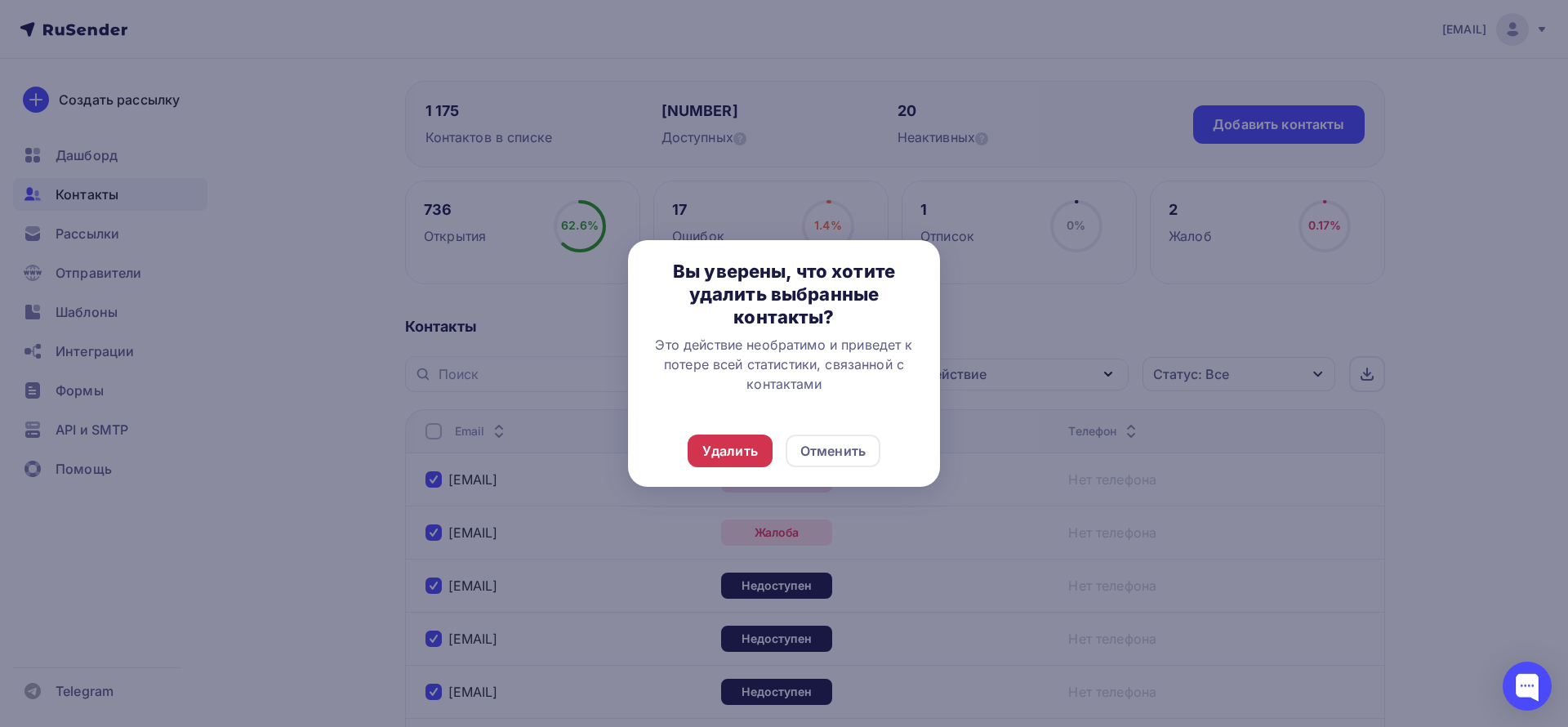 click on "Удалить" at bounding box center [730, 451] 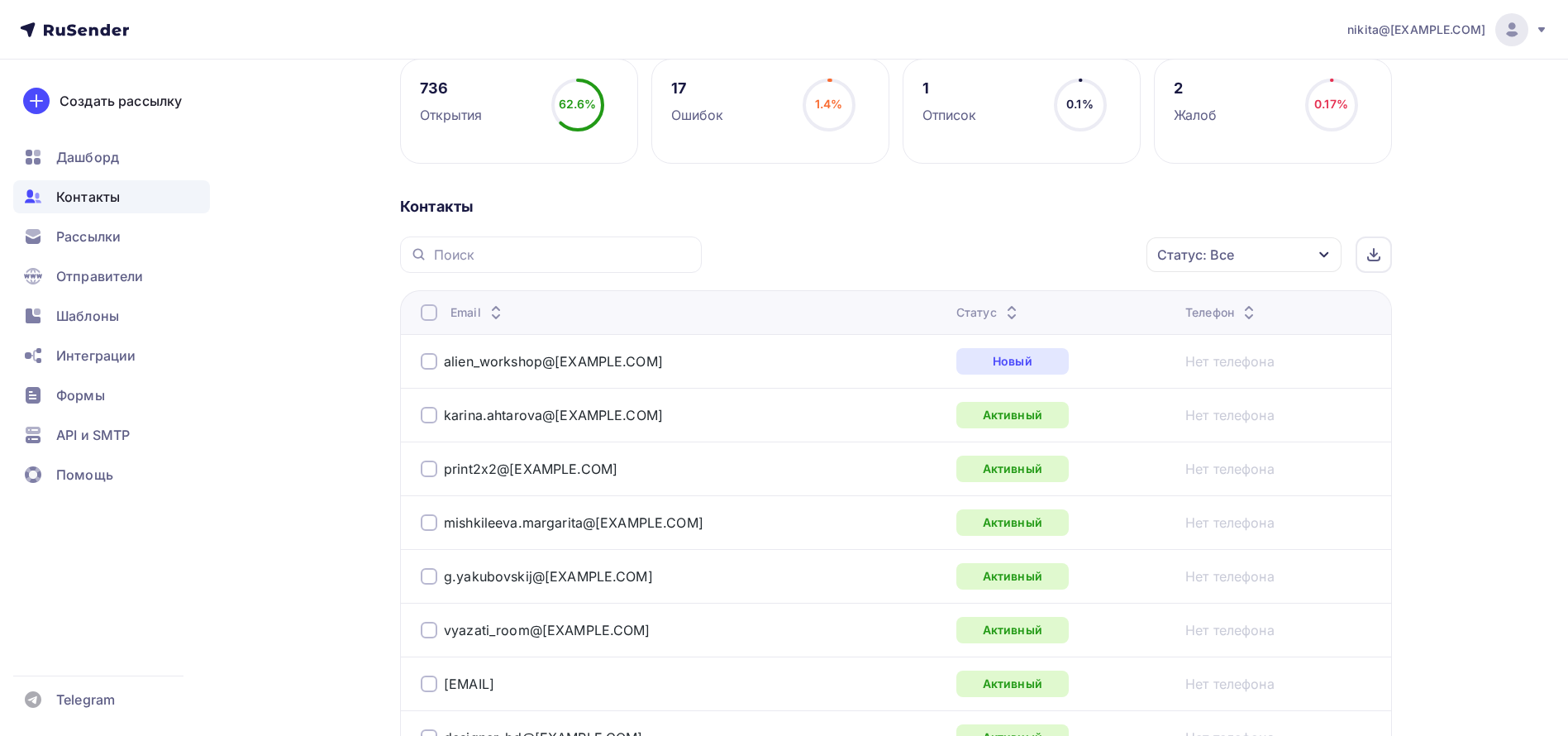 scroll, scrollTop: 248, scrollLeft: 0, axis: vertical 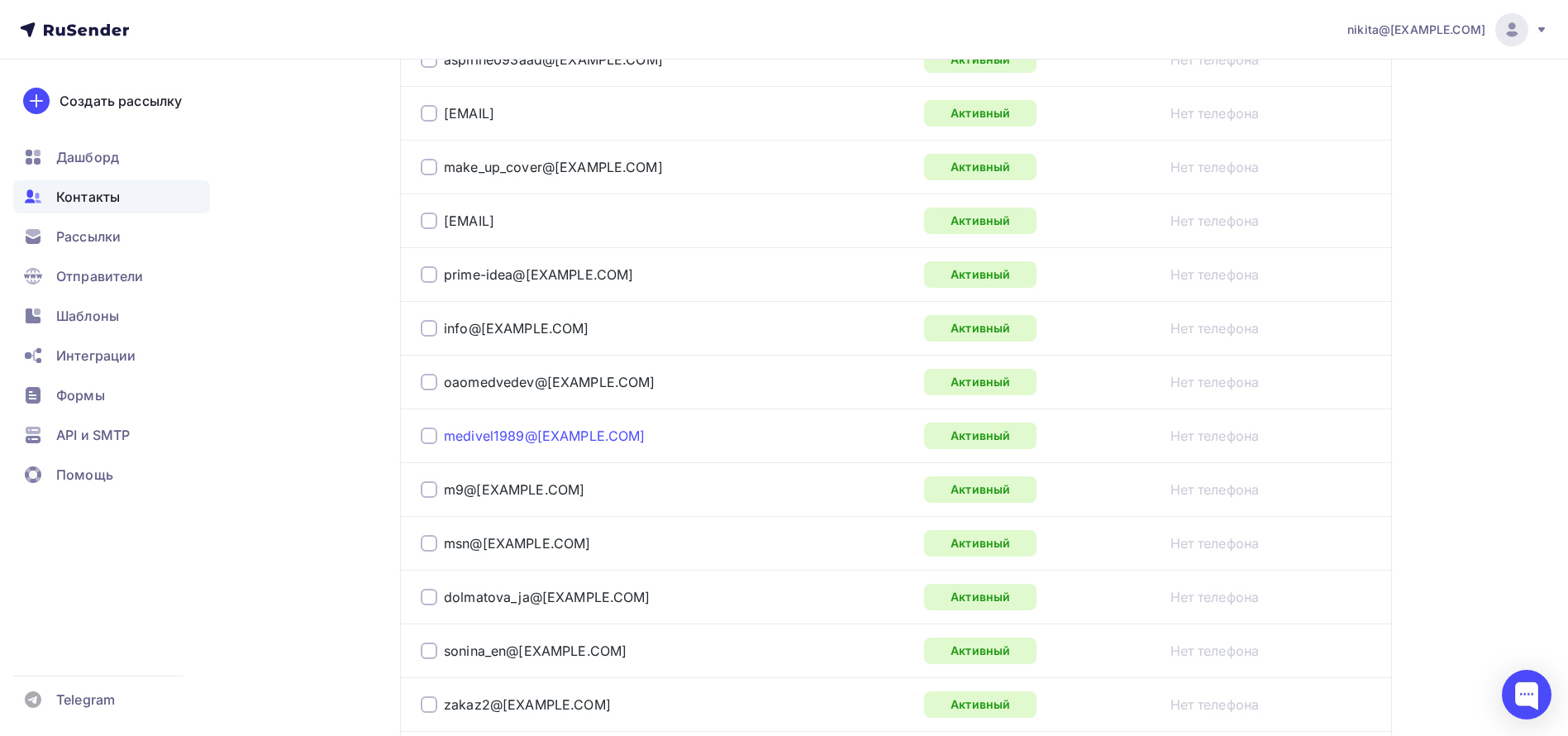 click on "medivel1989@[EXAMPLE.COM]" at bounding box center [545, 436] 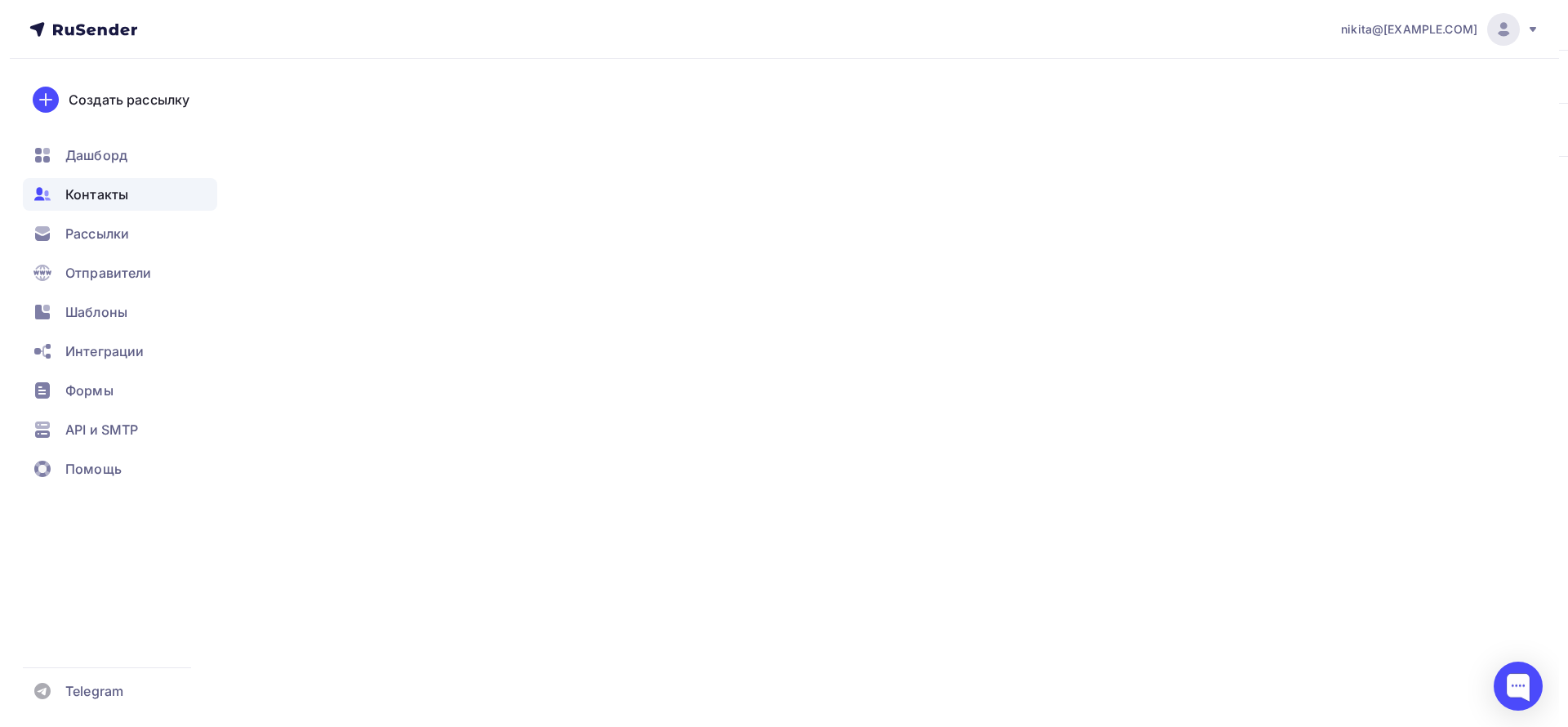 scroll, scrollTop: 0, scrollLeft: 0, axis: both 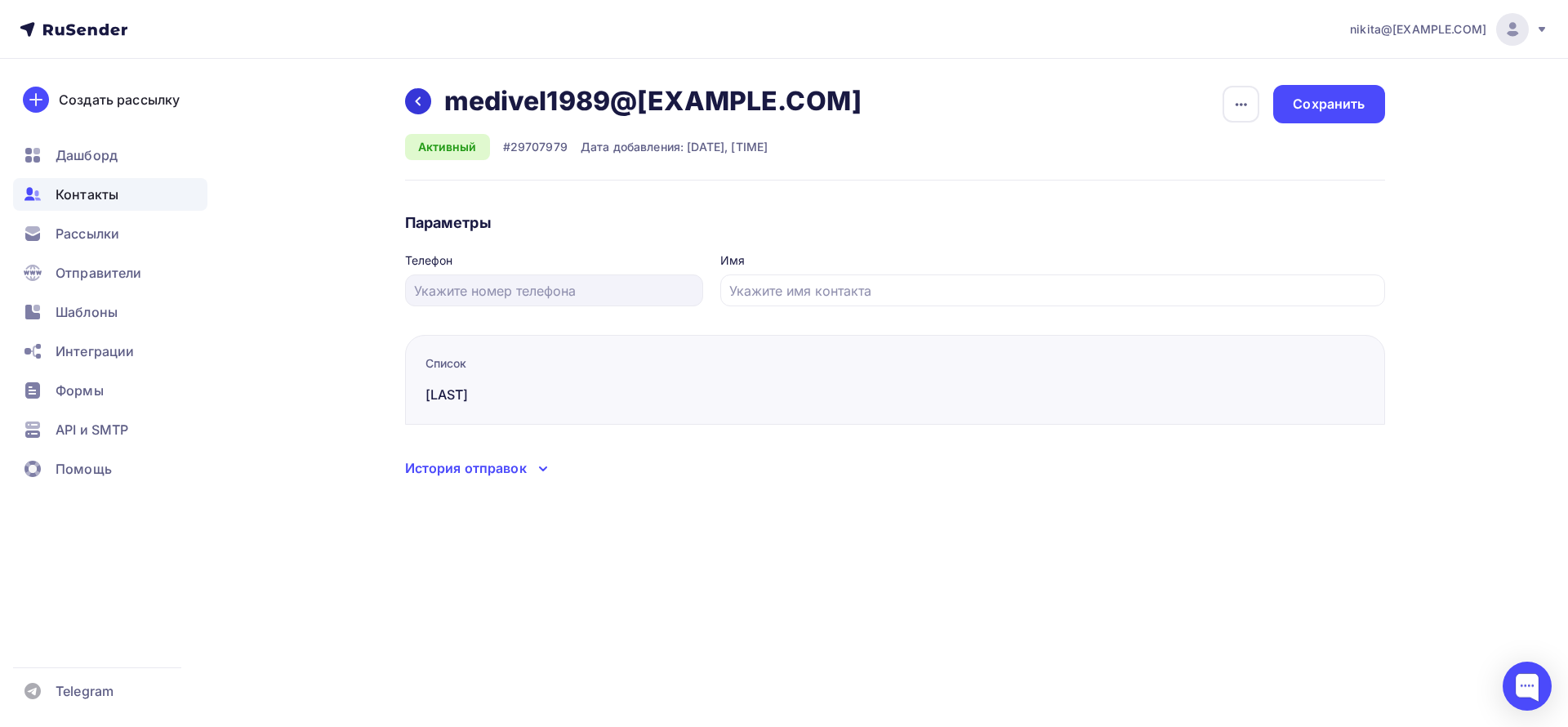 click 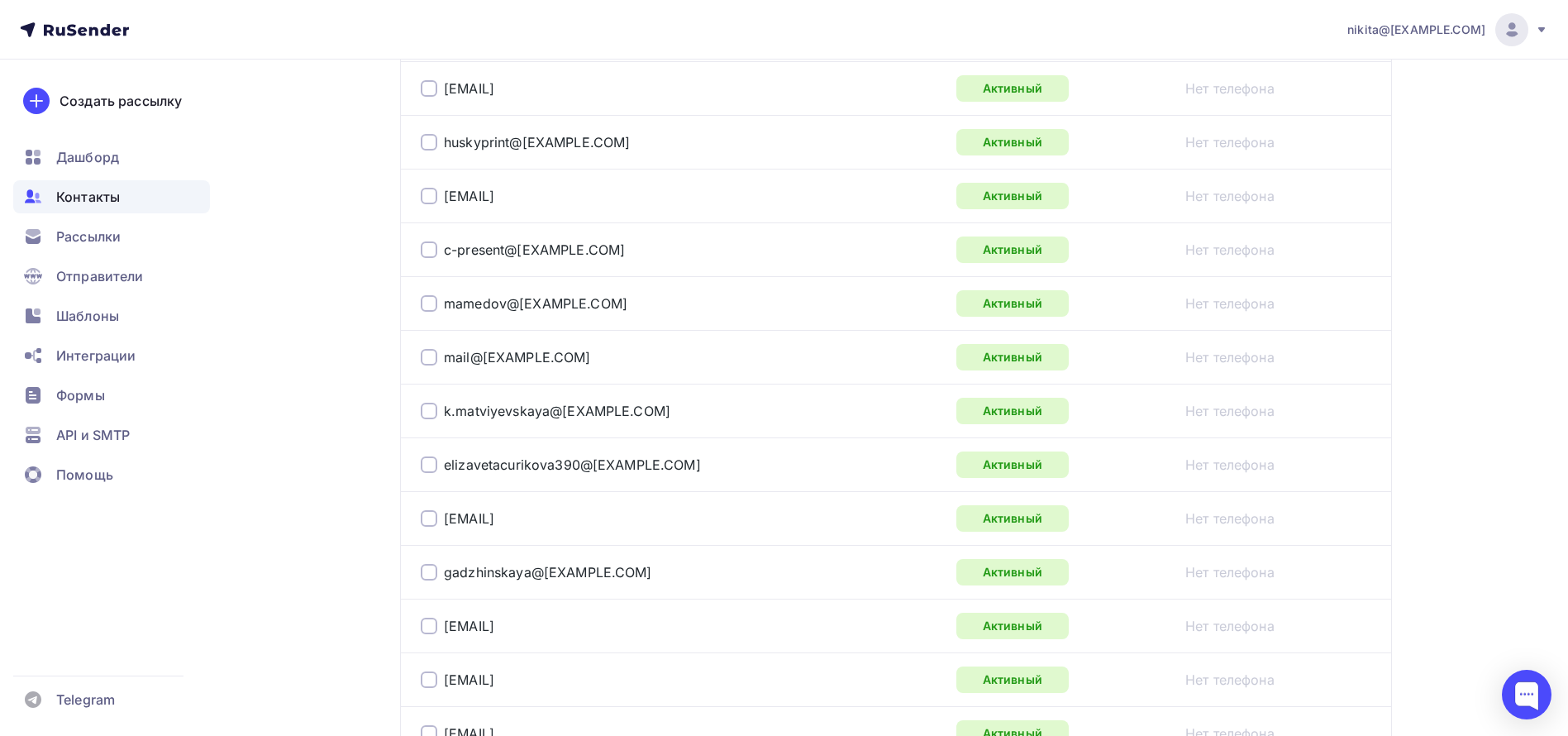 scroll, scrollTop: 1414, scrollLeft: 0, axis: vertical 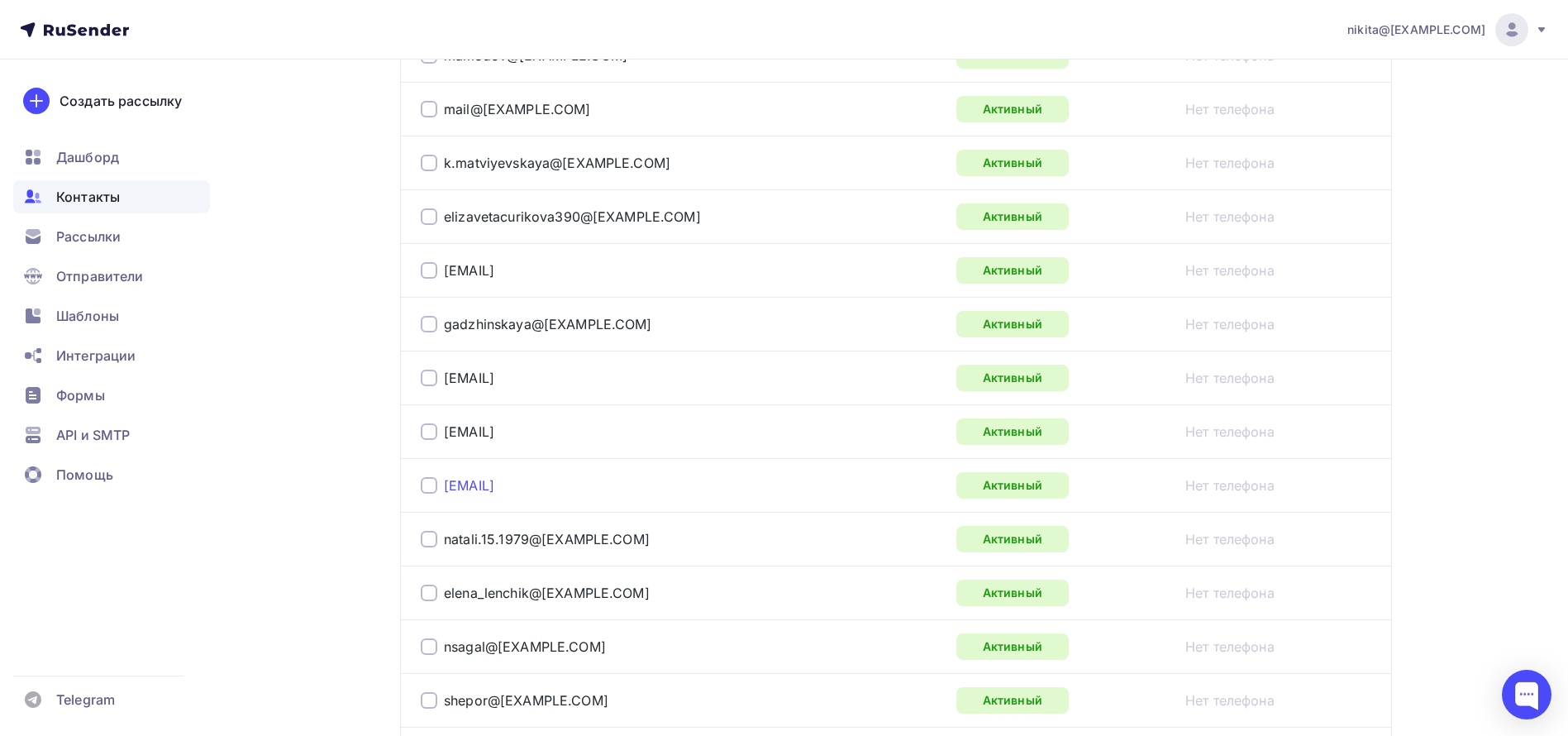 click on "[EMAIL]" at bounding box center [469, 485] 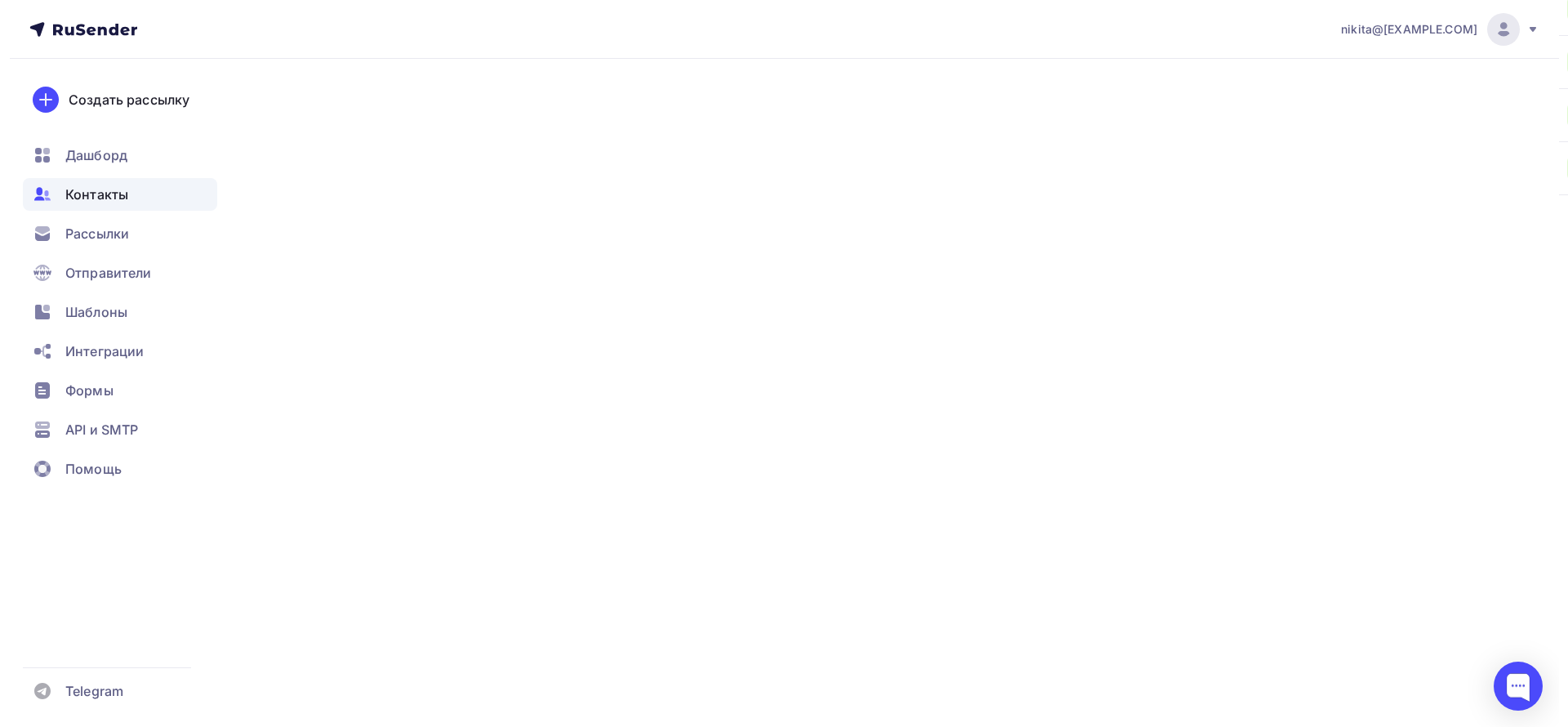 scroll, scrollTop: 0, scrollLeft: 0, axis: both 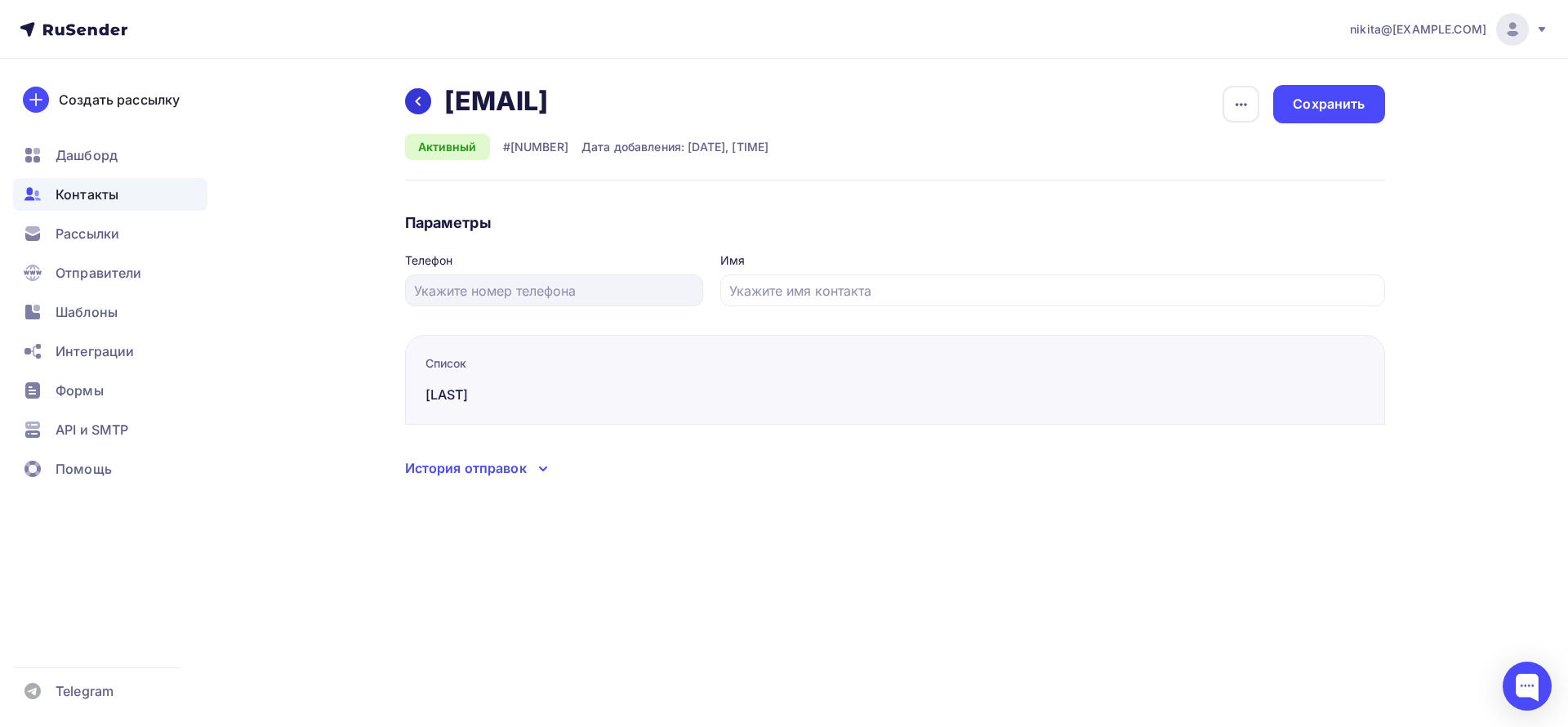 click at bounding box center (418, 101) 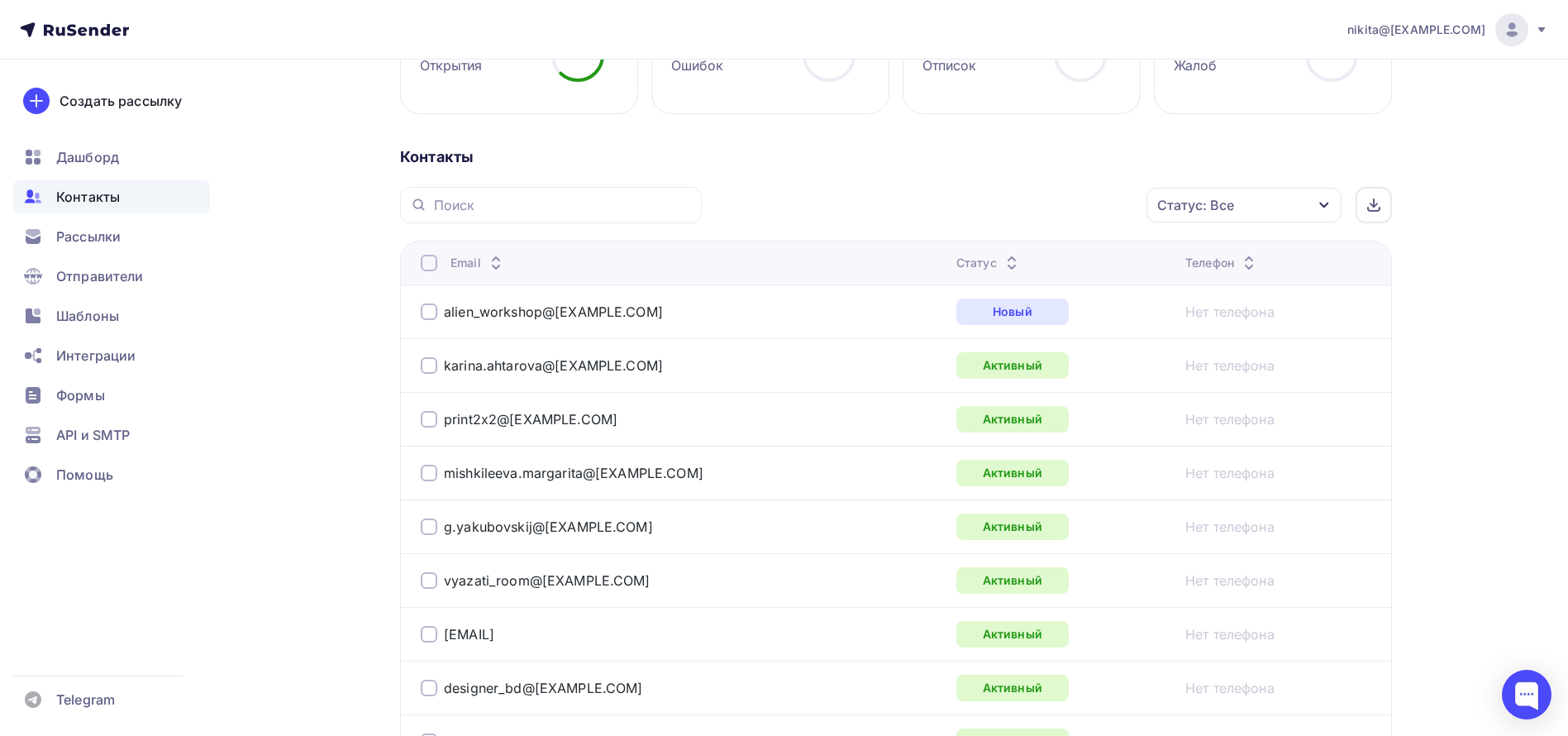 scroll, scrollTop: 0, scrollLeft: 0, axis: both 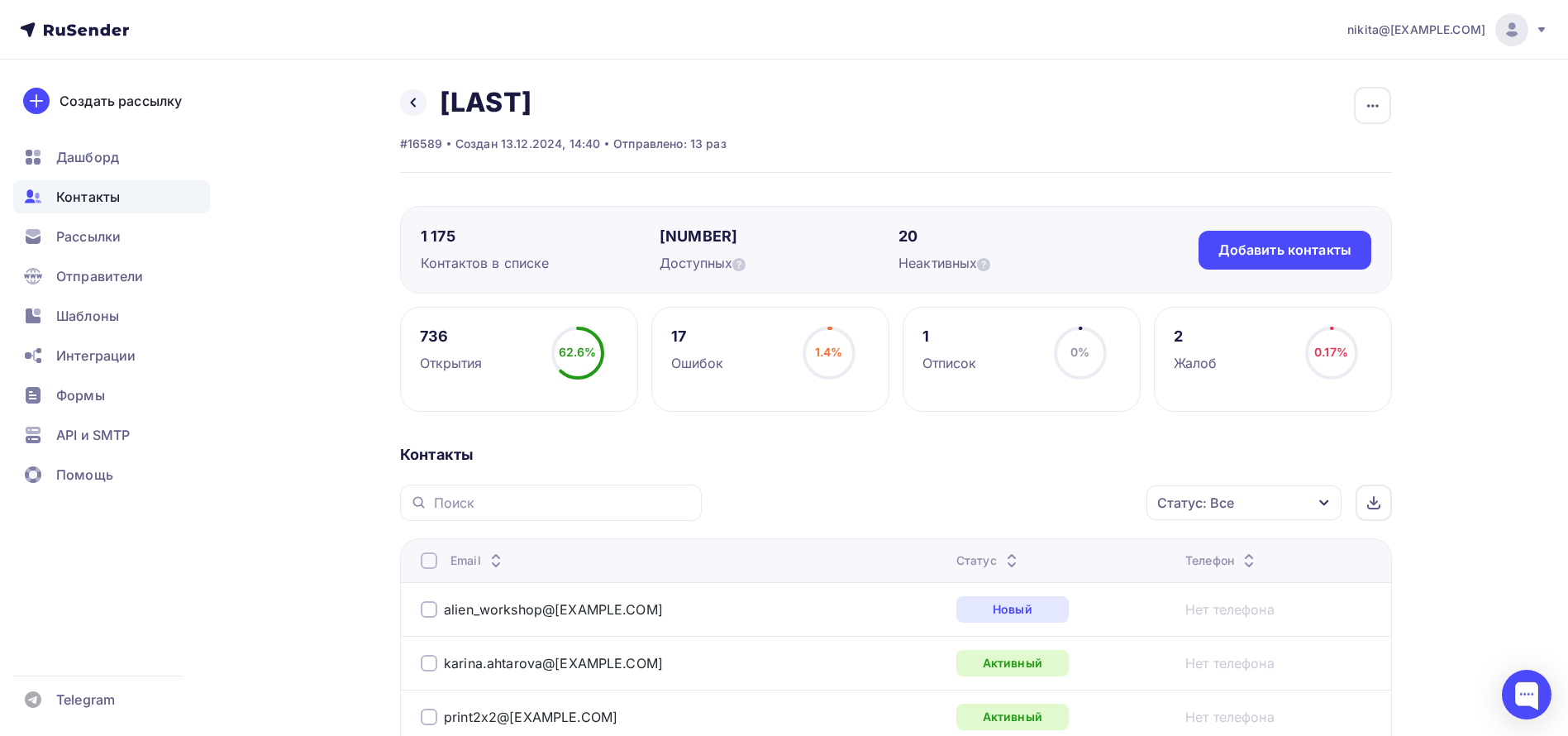 click on "Назад         [LAST]
Переименовать список
Скачать список
Отписать адреса
Настроить поля и переменные
Удалить" at bounding box center [563, 103] 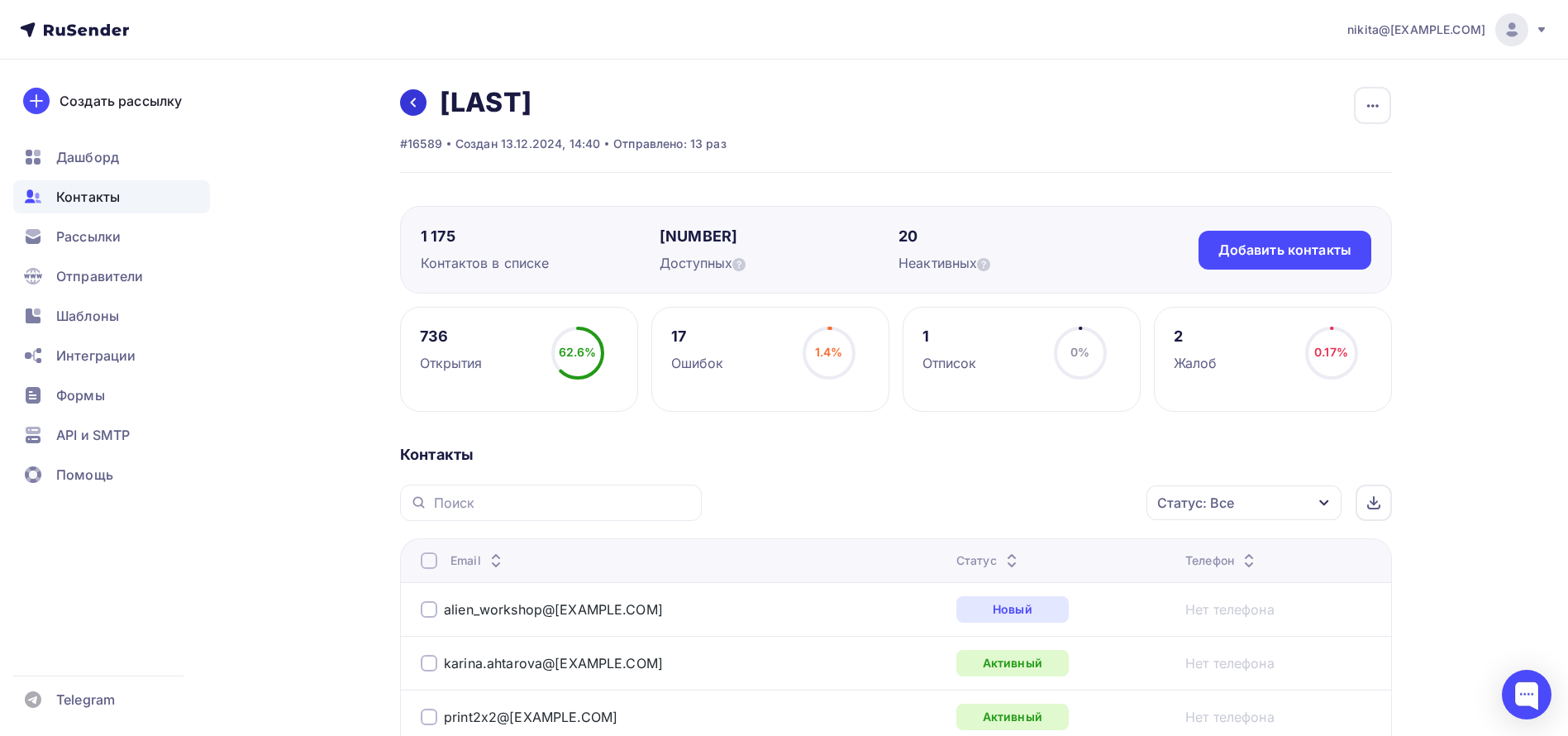 click at bounding box center [413, 103] 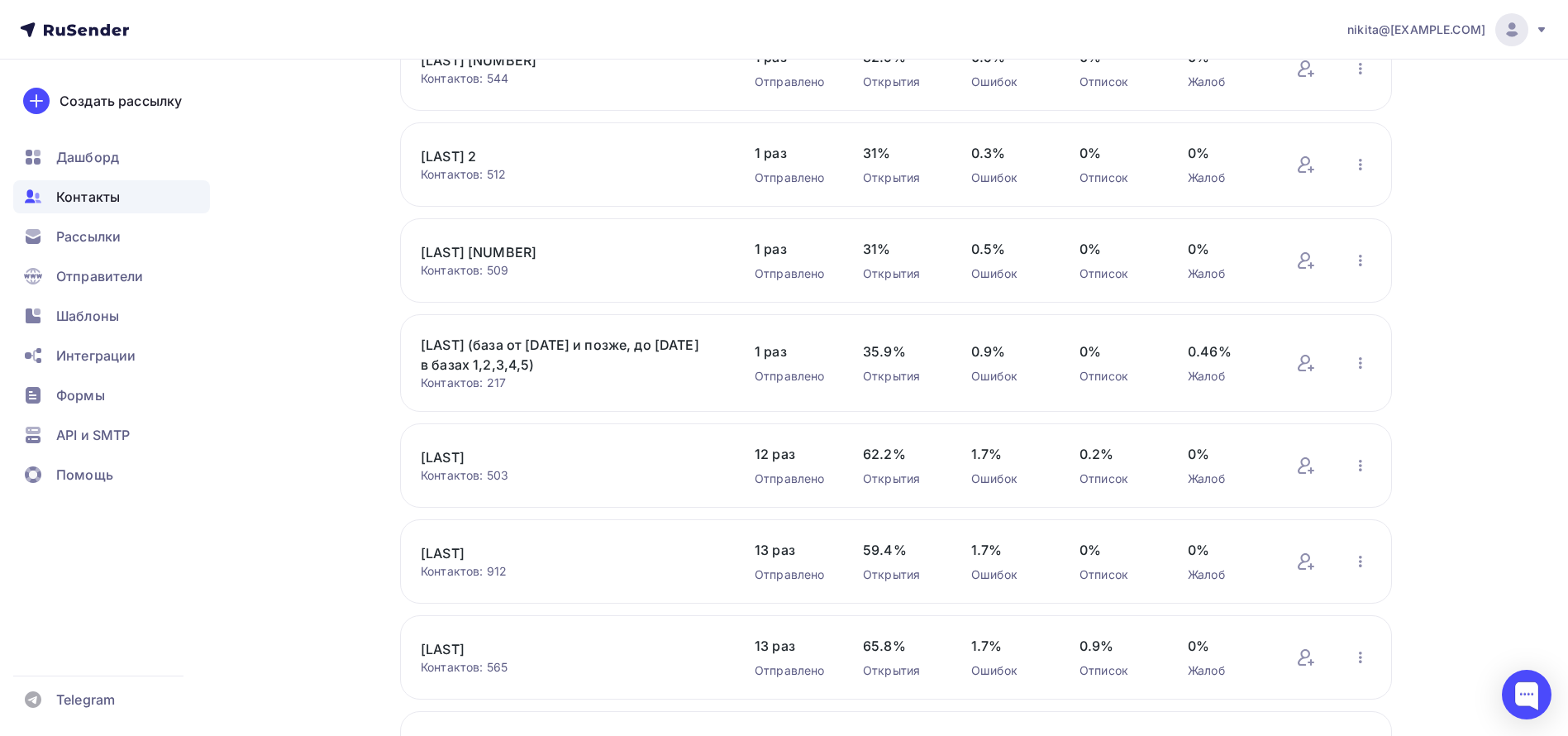 scroll, scrollTop: 560, scrollLeft: 0, axis: vertical 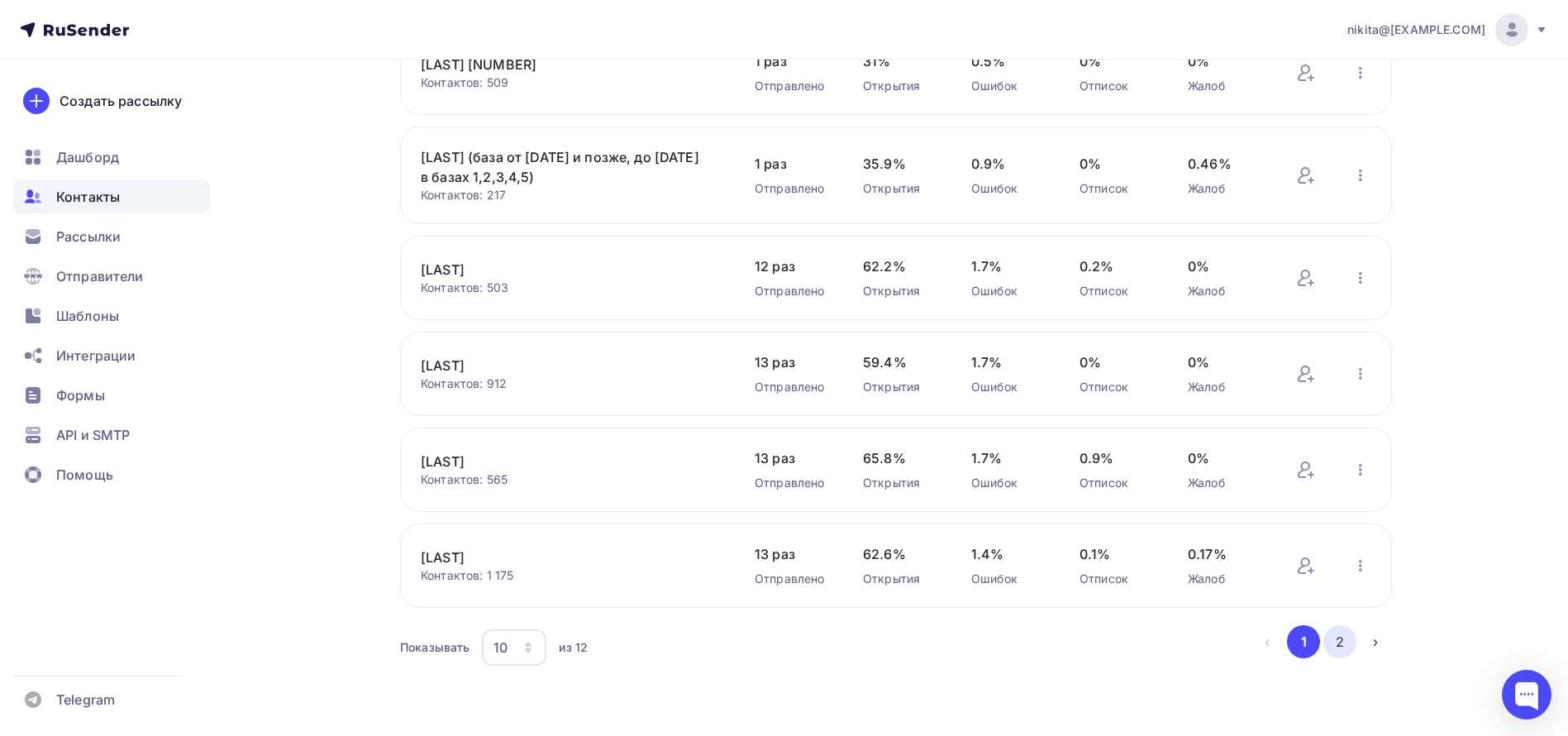 click on "2" at bounding box center (1340, 642) 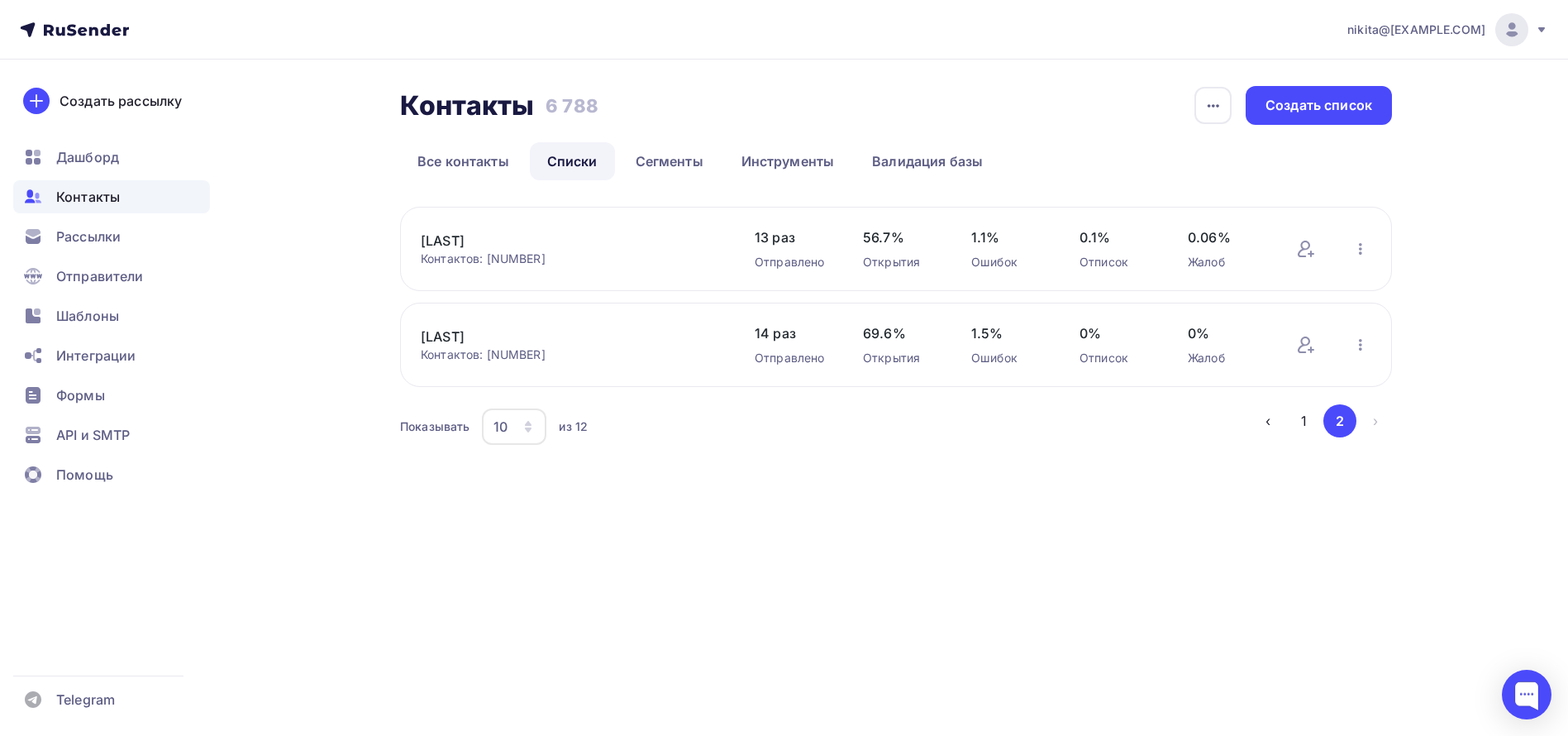 scroll, scrollTop: 0, scrollLeft: 0, axis: both 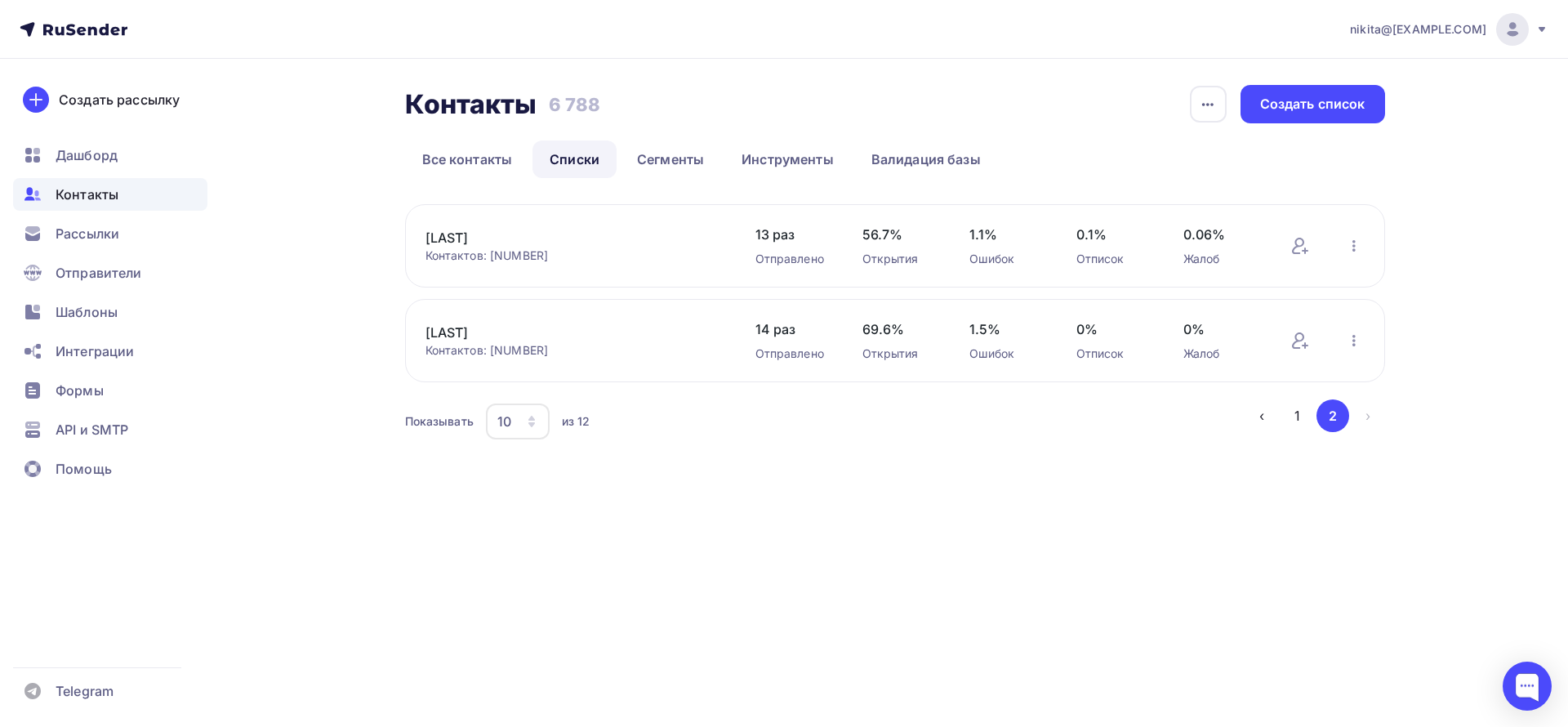 click on "[LAST]" at bounding box center (564, 238) 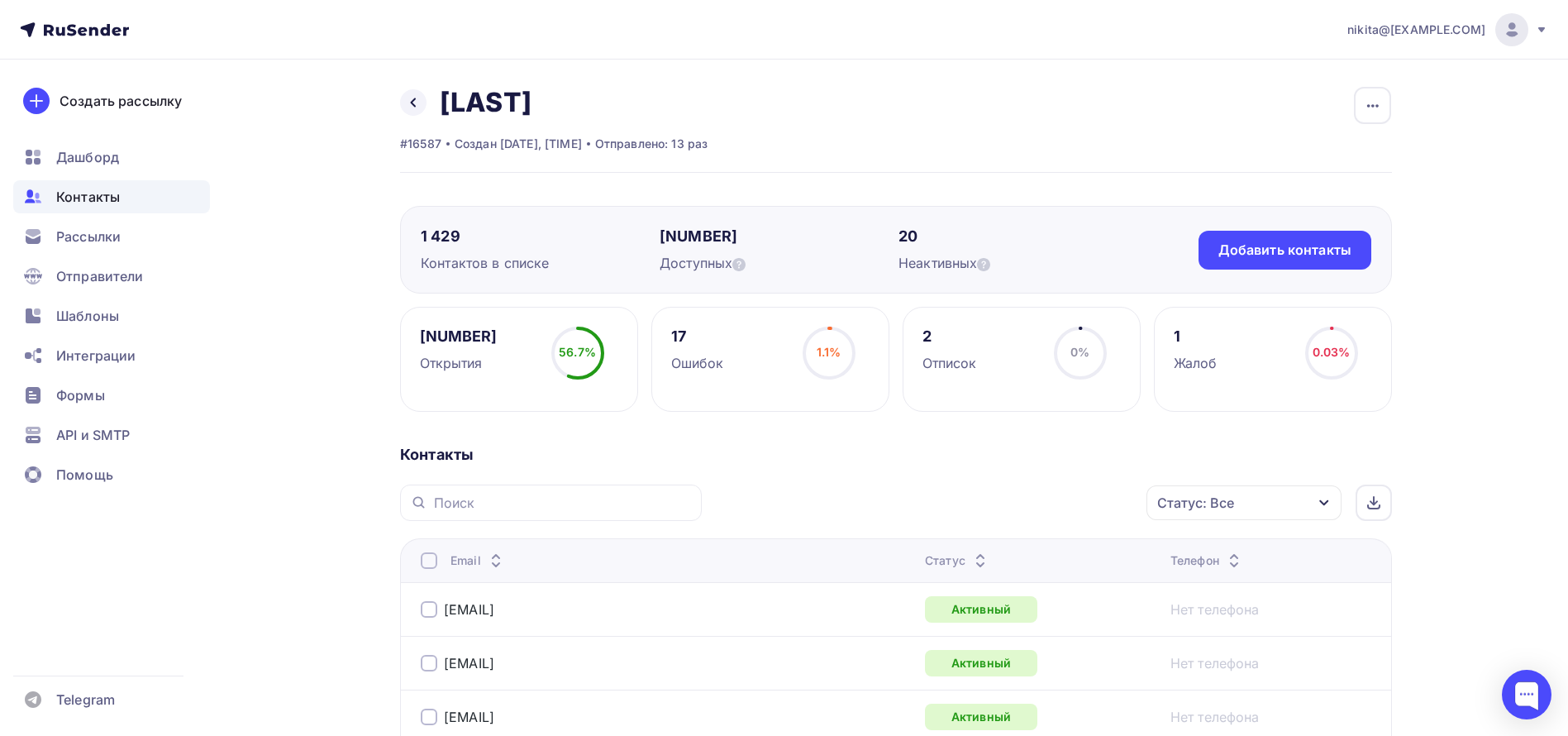 scroll, scrollTop: 124, scrollLeft: 0, axis: vertical 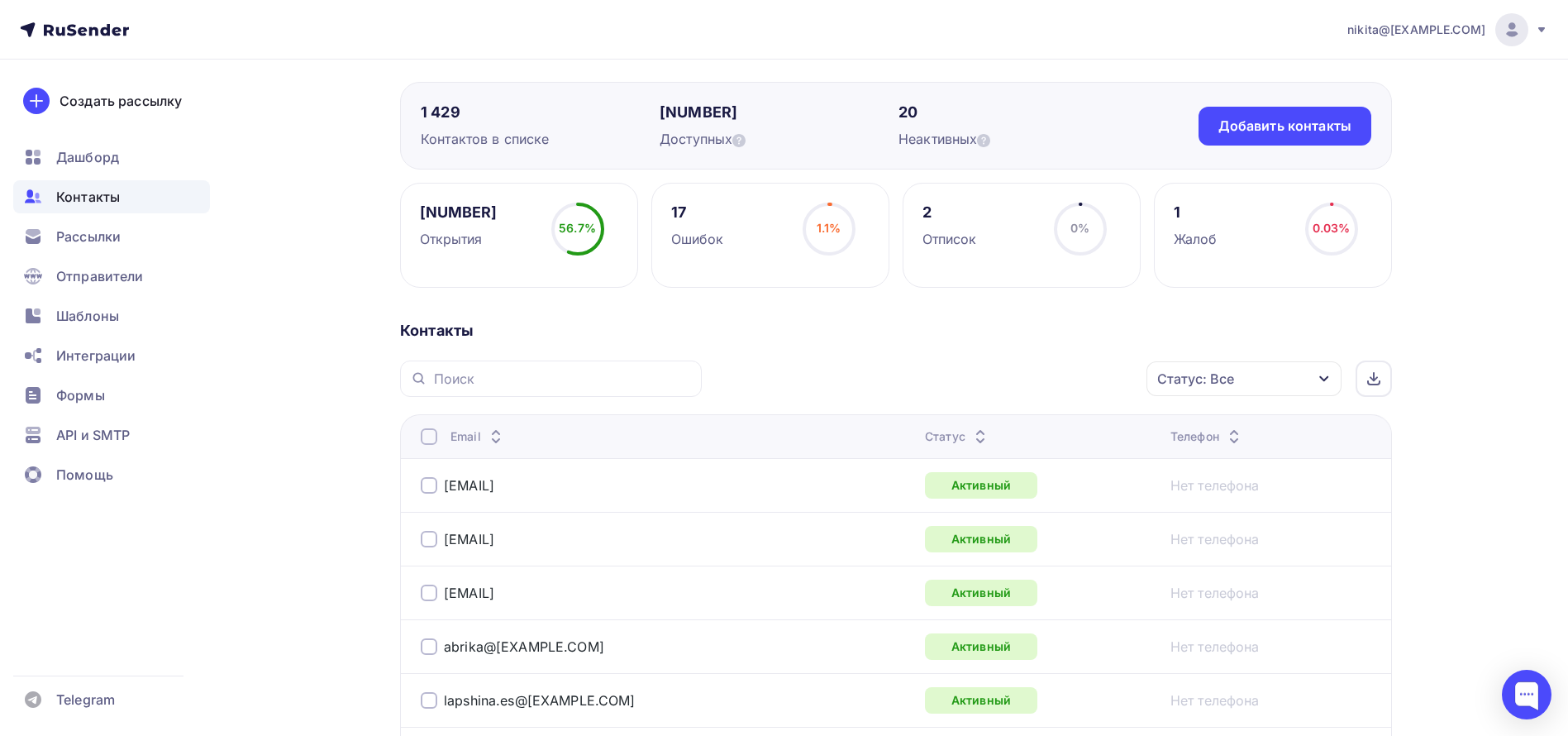 click on "Статус" at bounding box center (1041, 436) 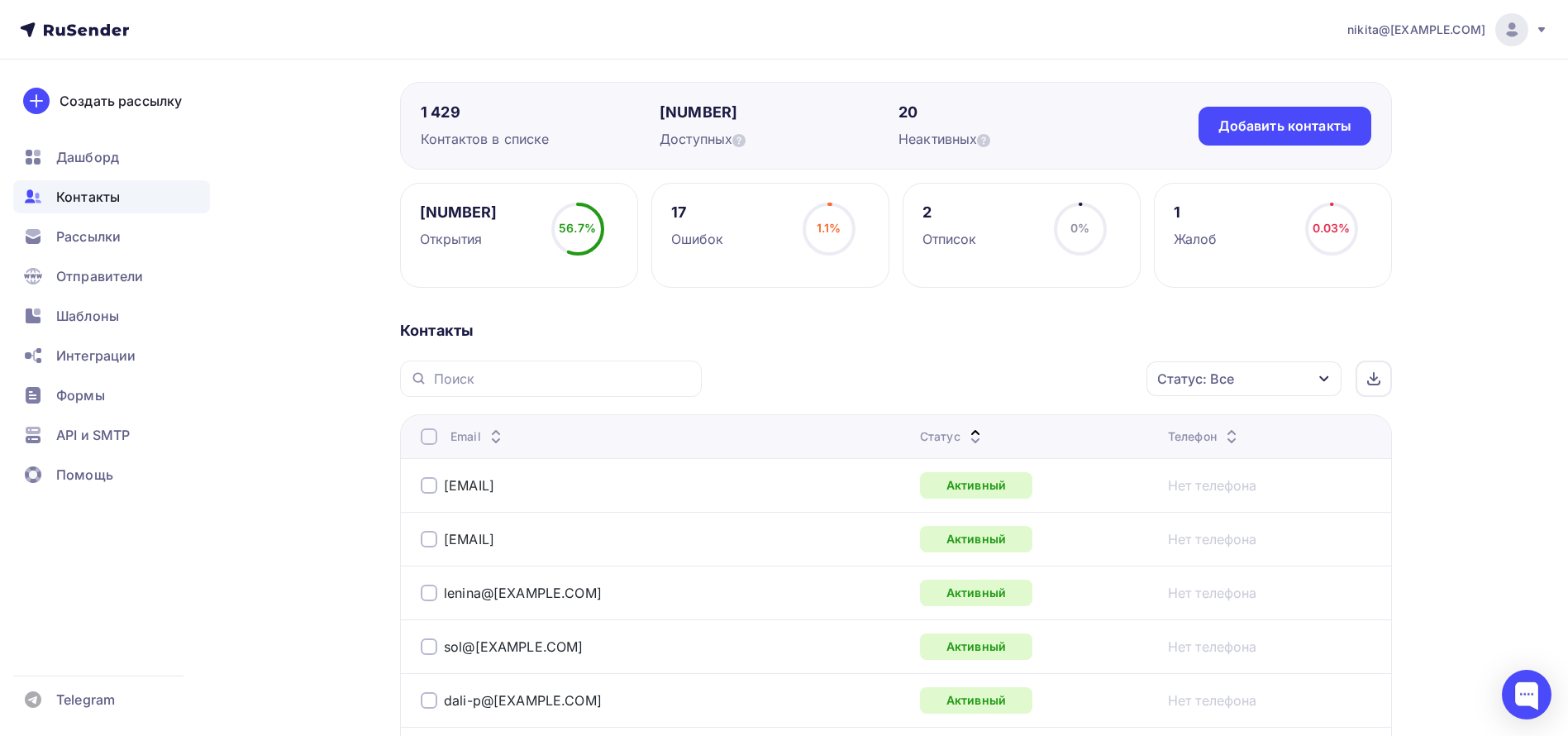 click on "Статус" at bounding box center (952, 437) 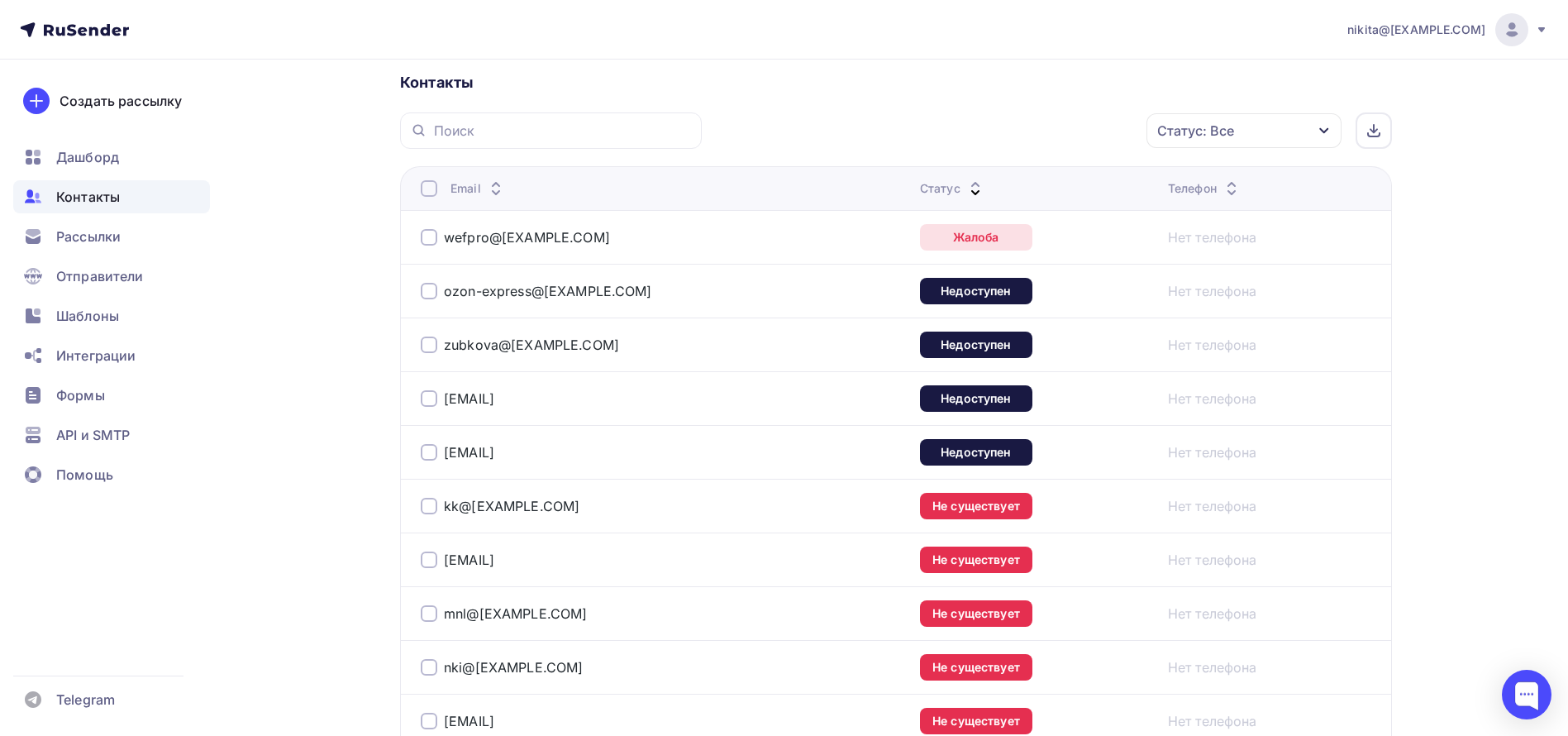 scroll, scrollTop: 248, scrollLeft: 0, axis: vertical 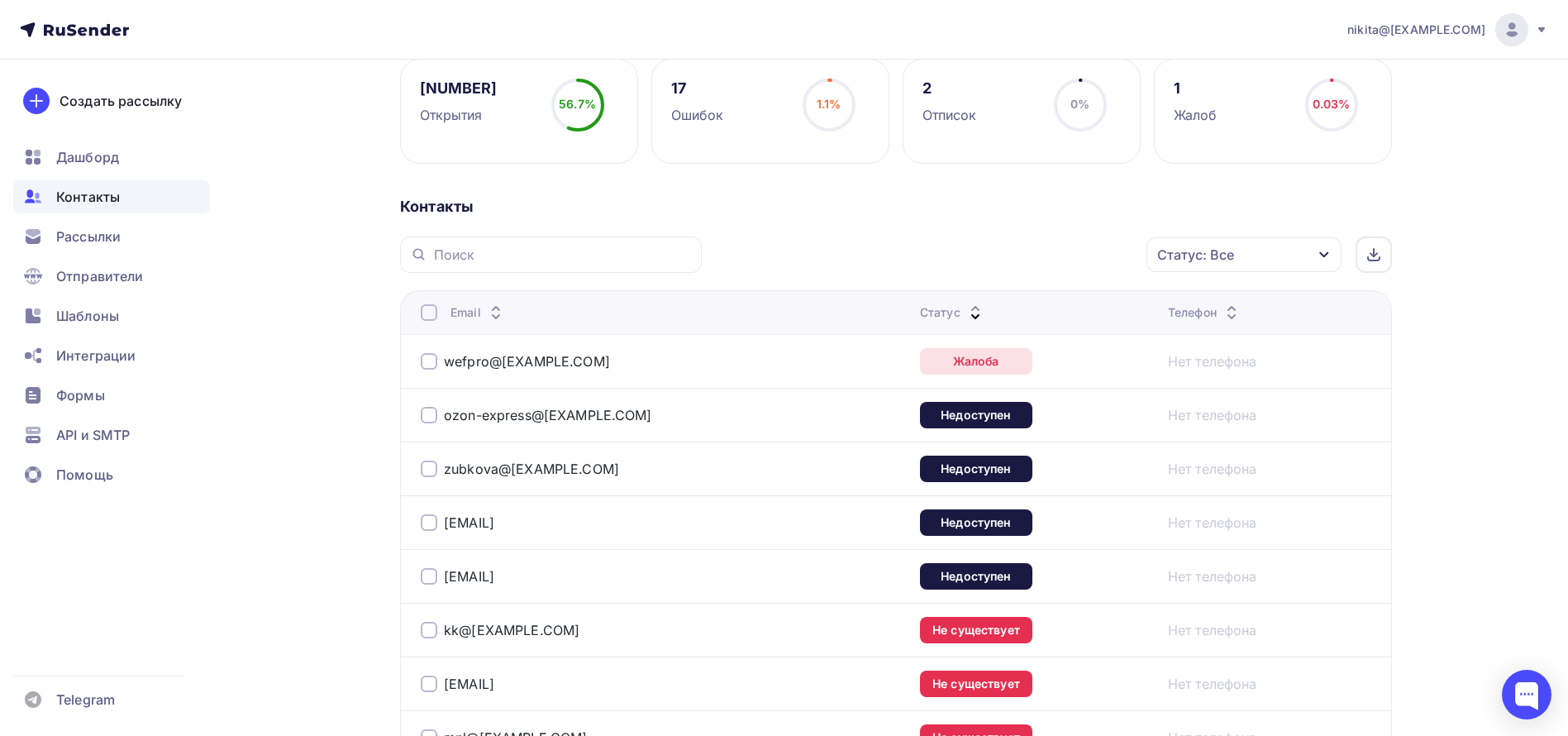 click at bounding box center [429, 361] 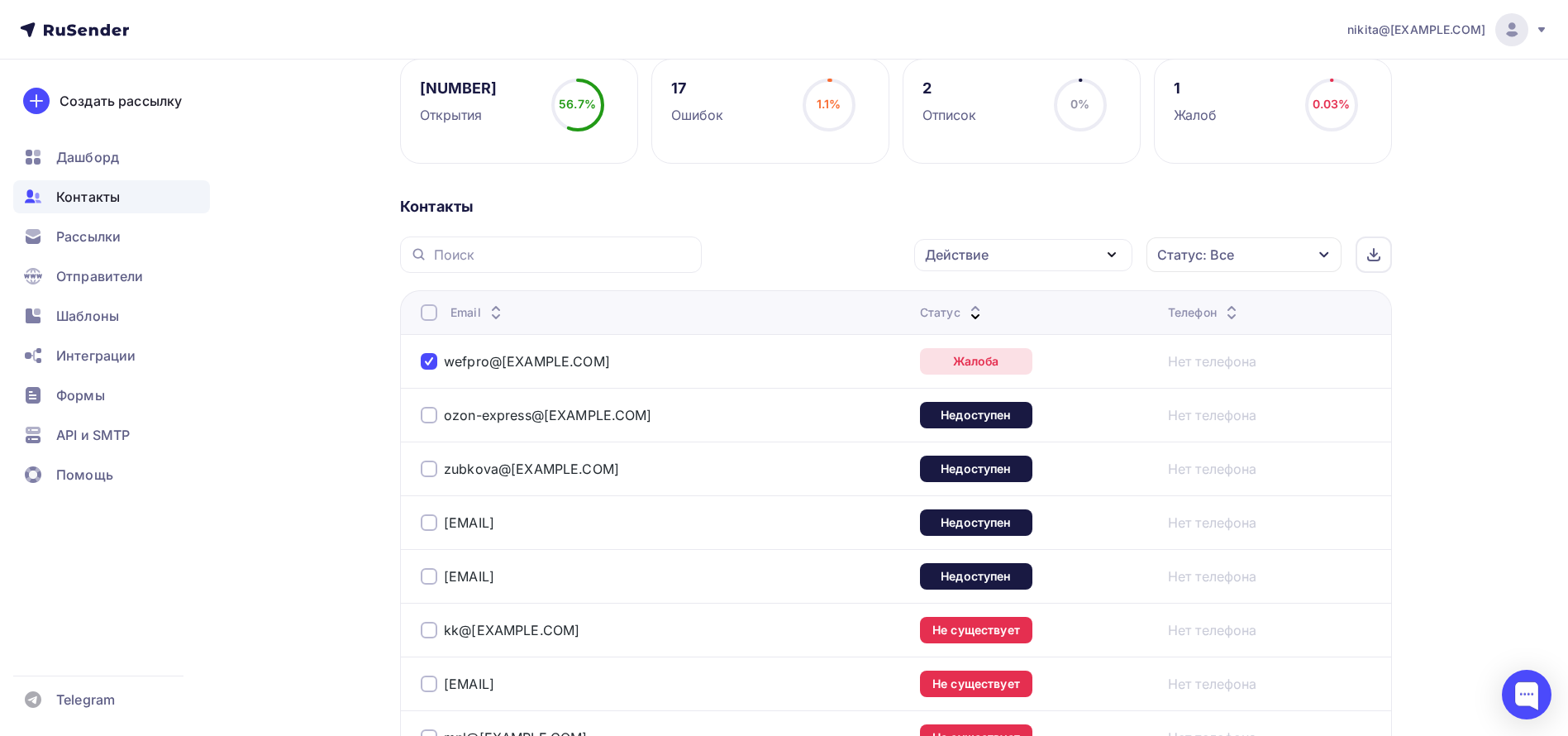 click at bounding box center (429, 415) 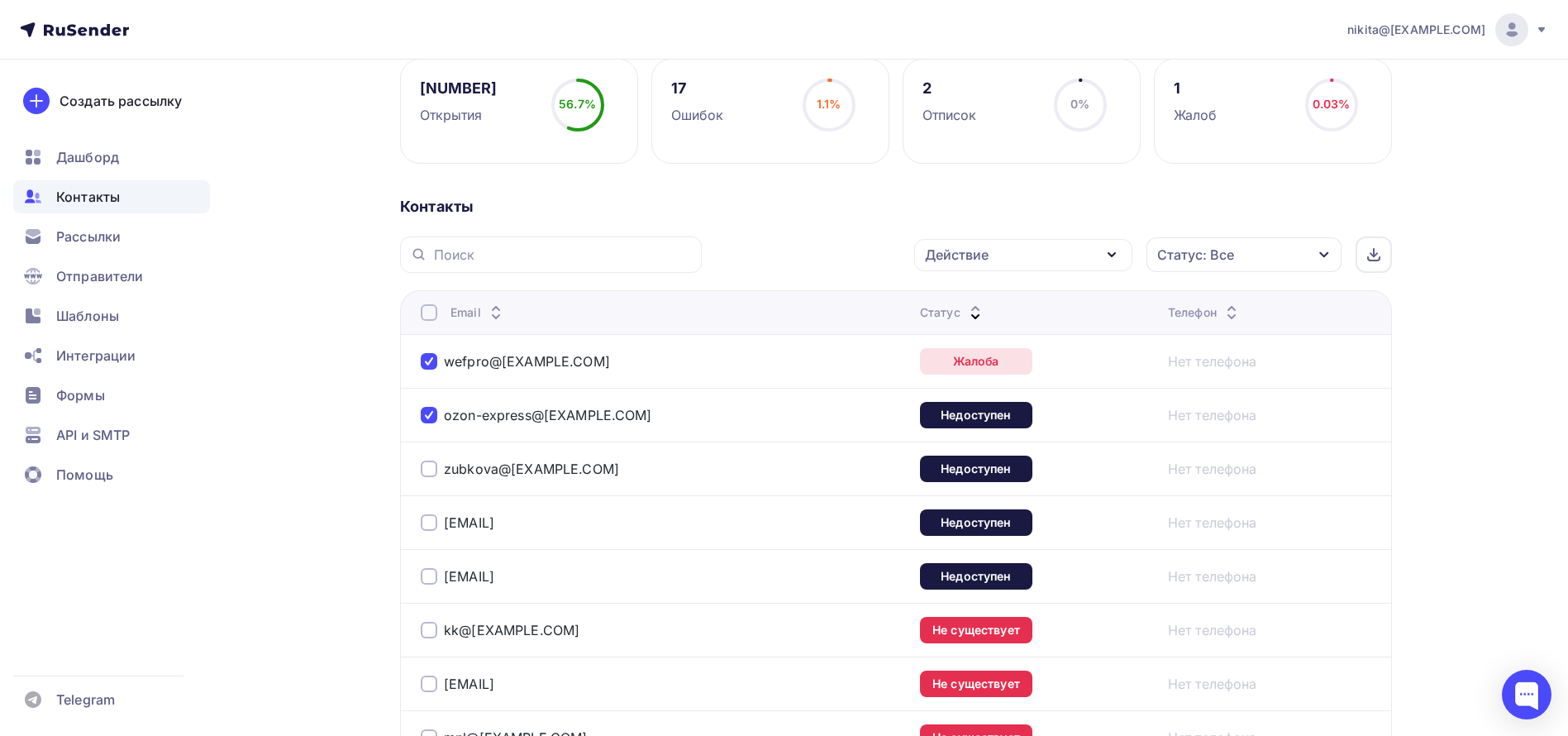 click at bounding box center (429, 469) 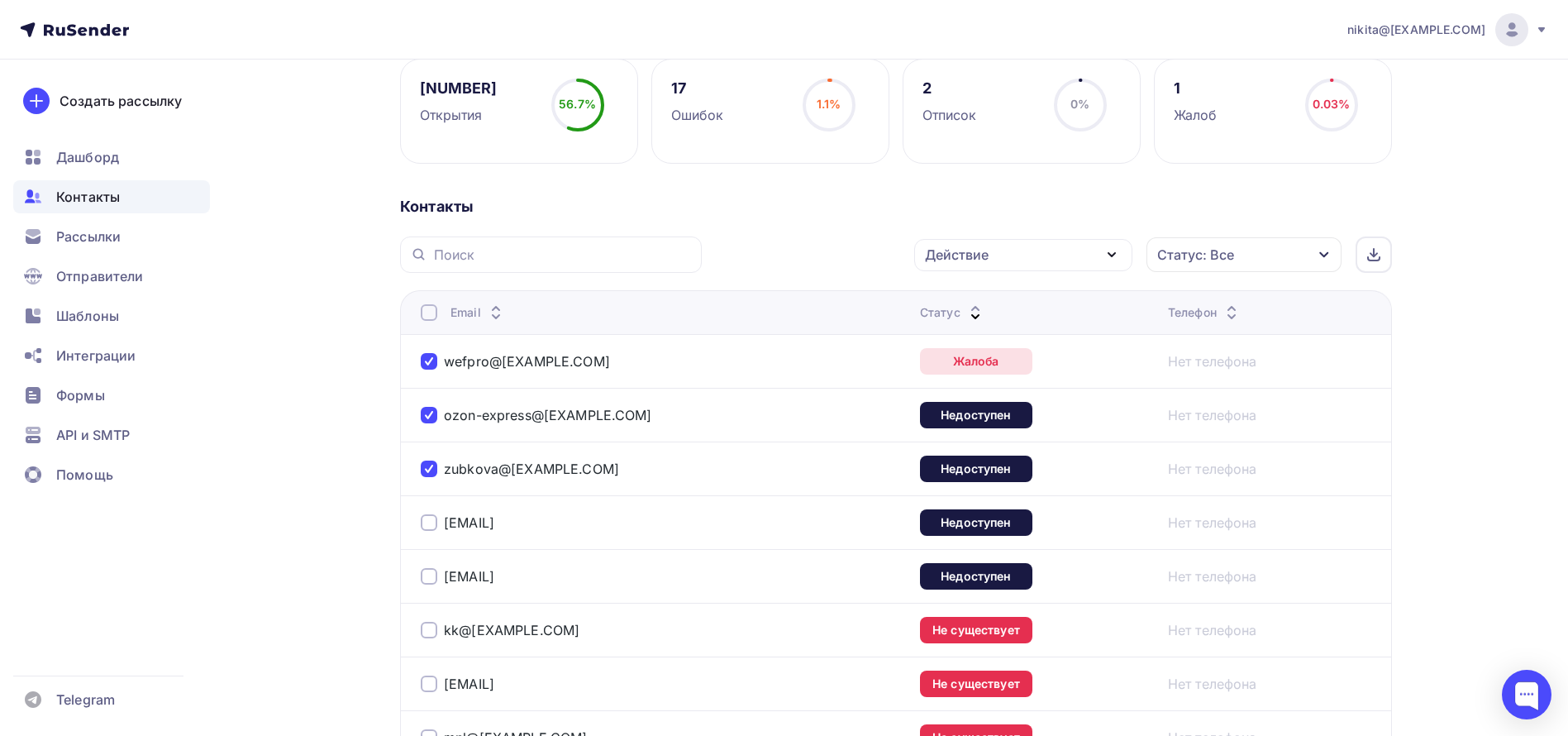 click at bounding box center [429, 523] 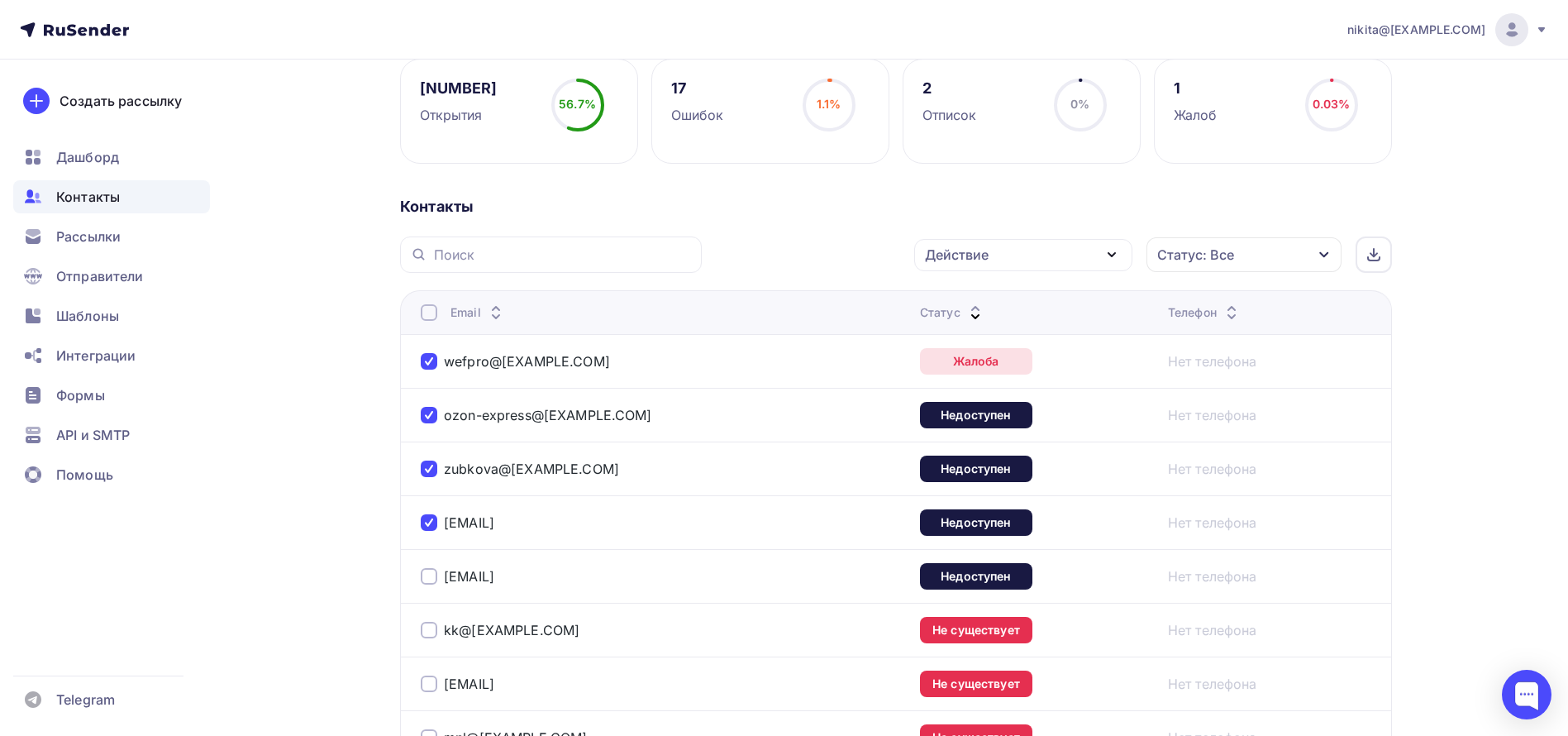 click at bounding box center (429, 576) 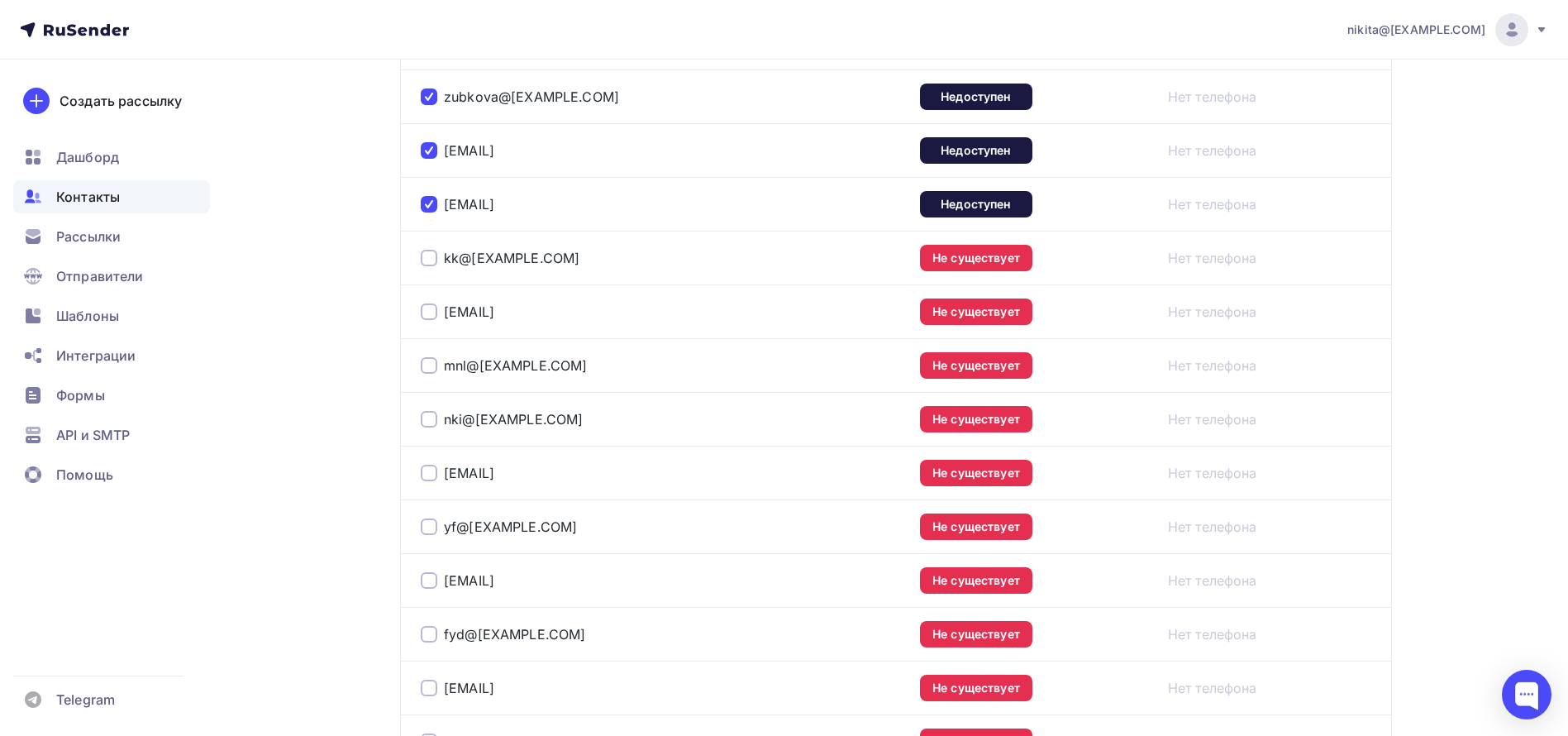 scroll, scrollTop: 744, scrollLeft: 0, axis: vertical 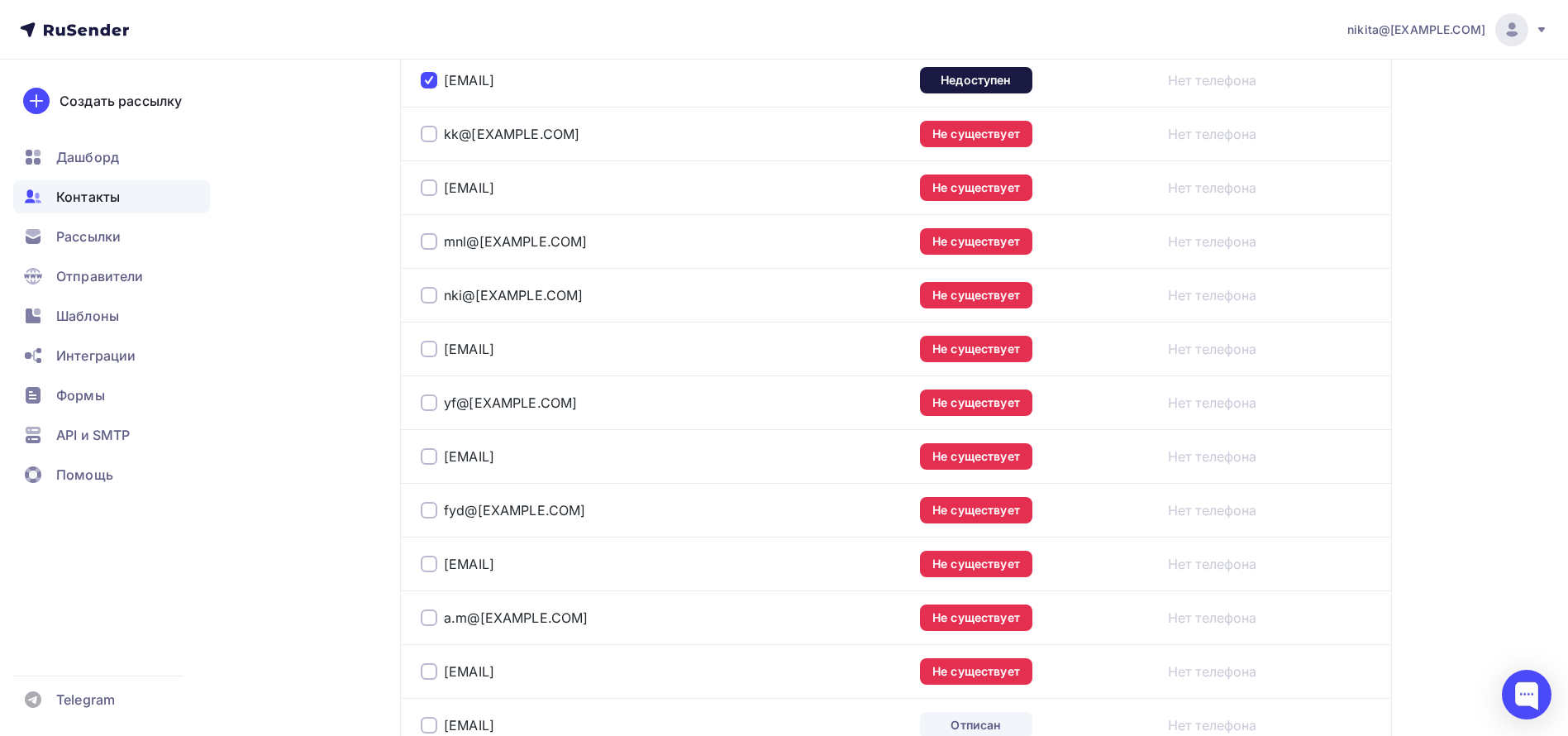 click at bounding box center [429, 134] 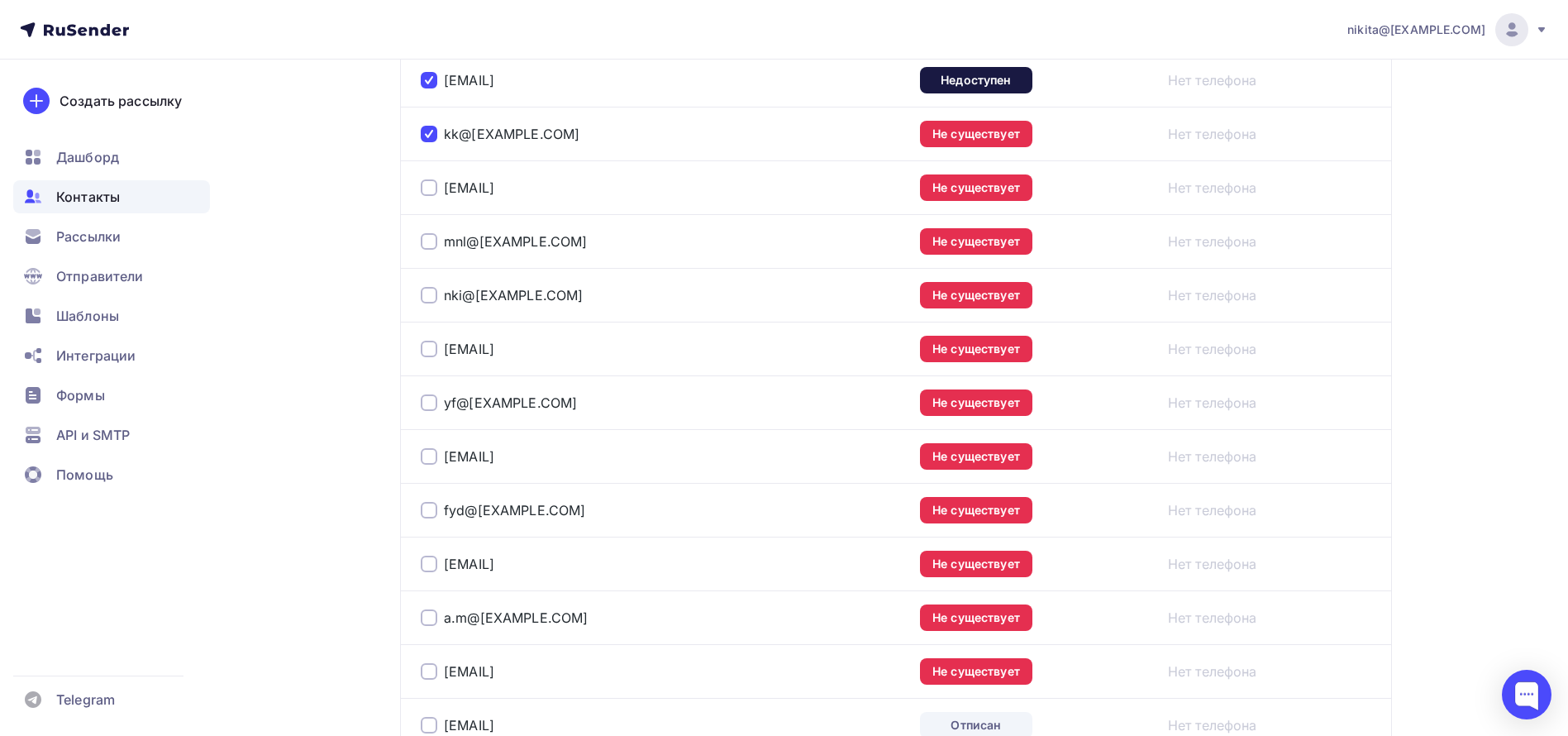 click at bounding box center [429, 188] 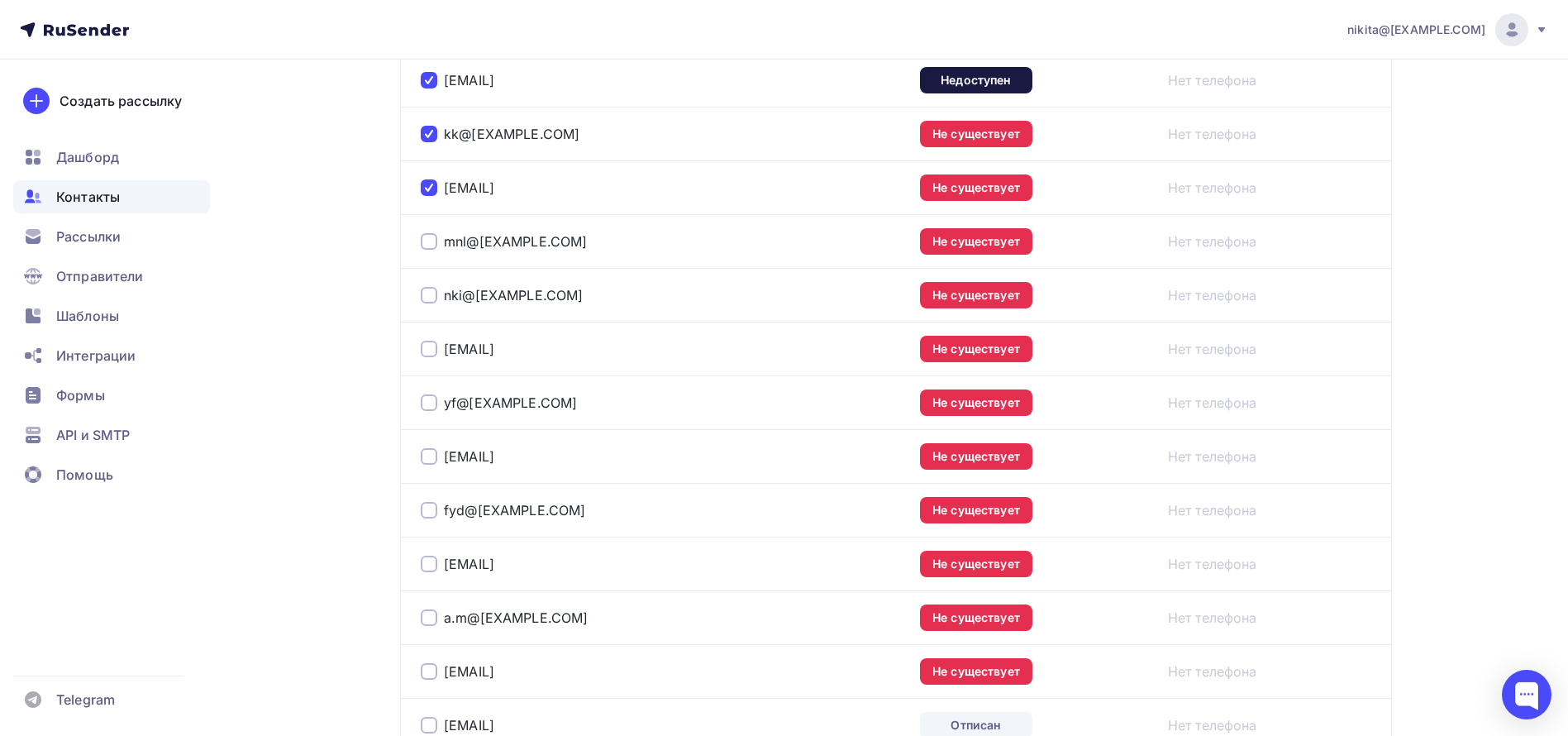 click at bounding box center (429, 241) 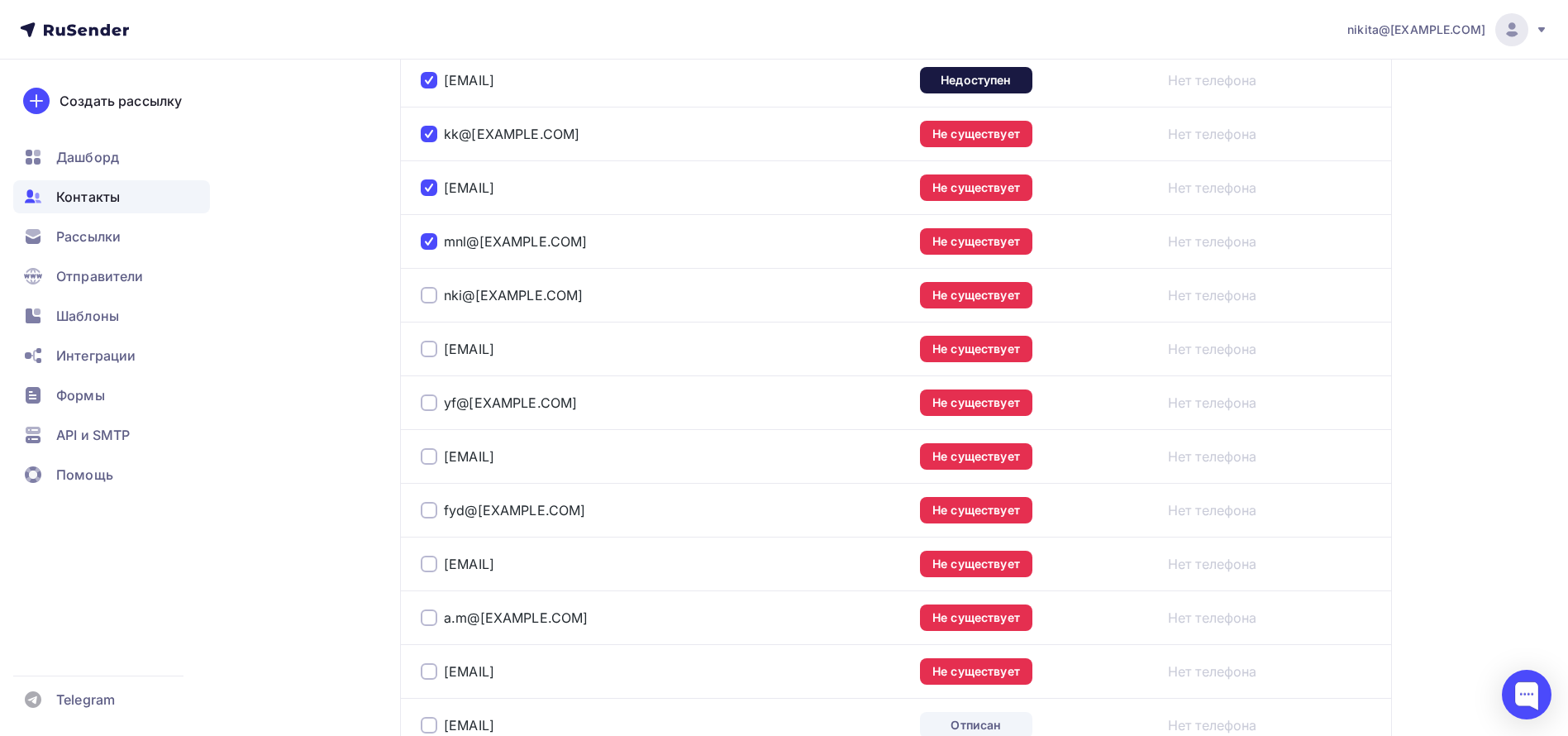 click at bounding box center [429, 295] 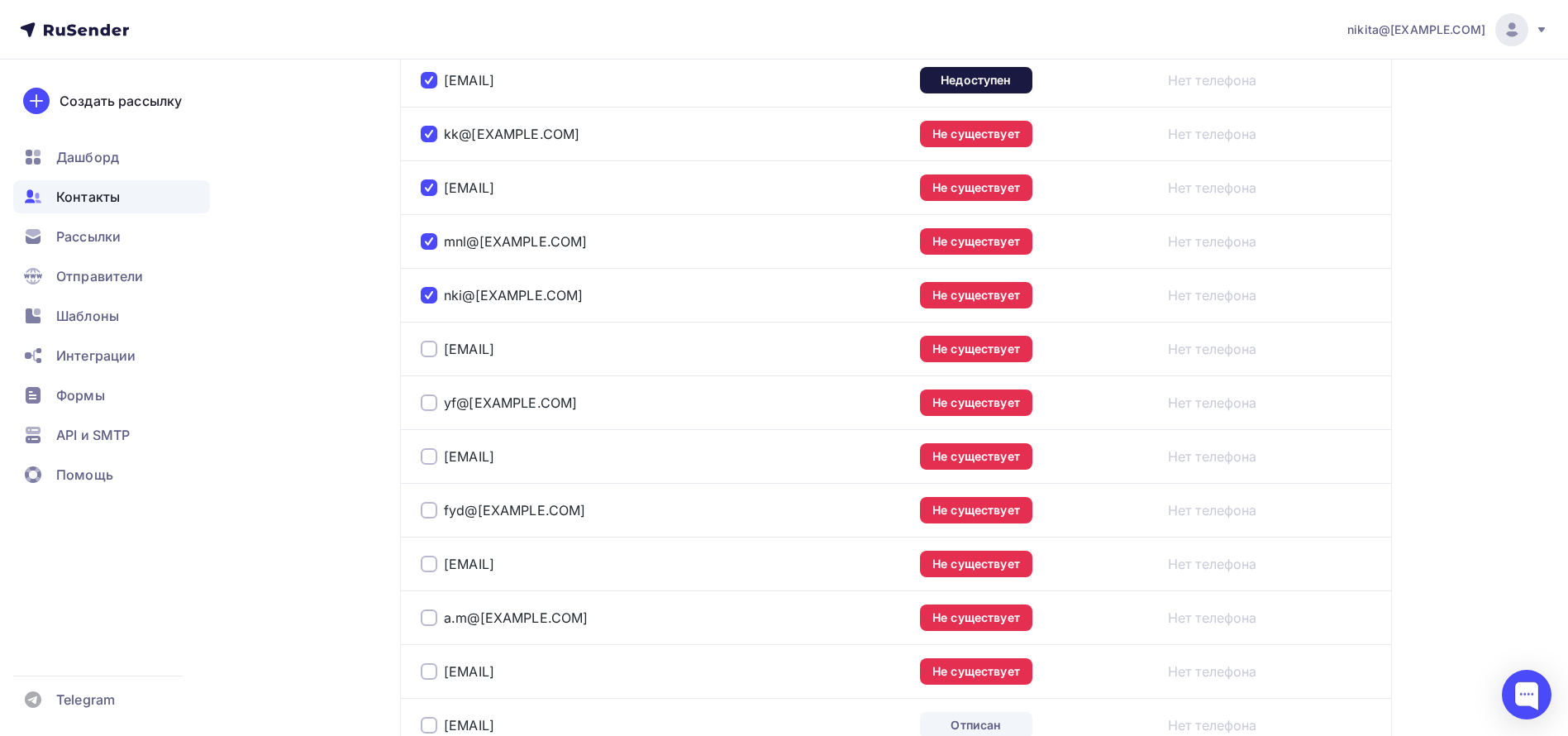 click at bounding box center (429, 349) 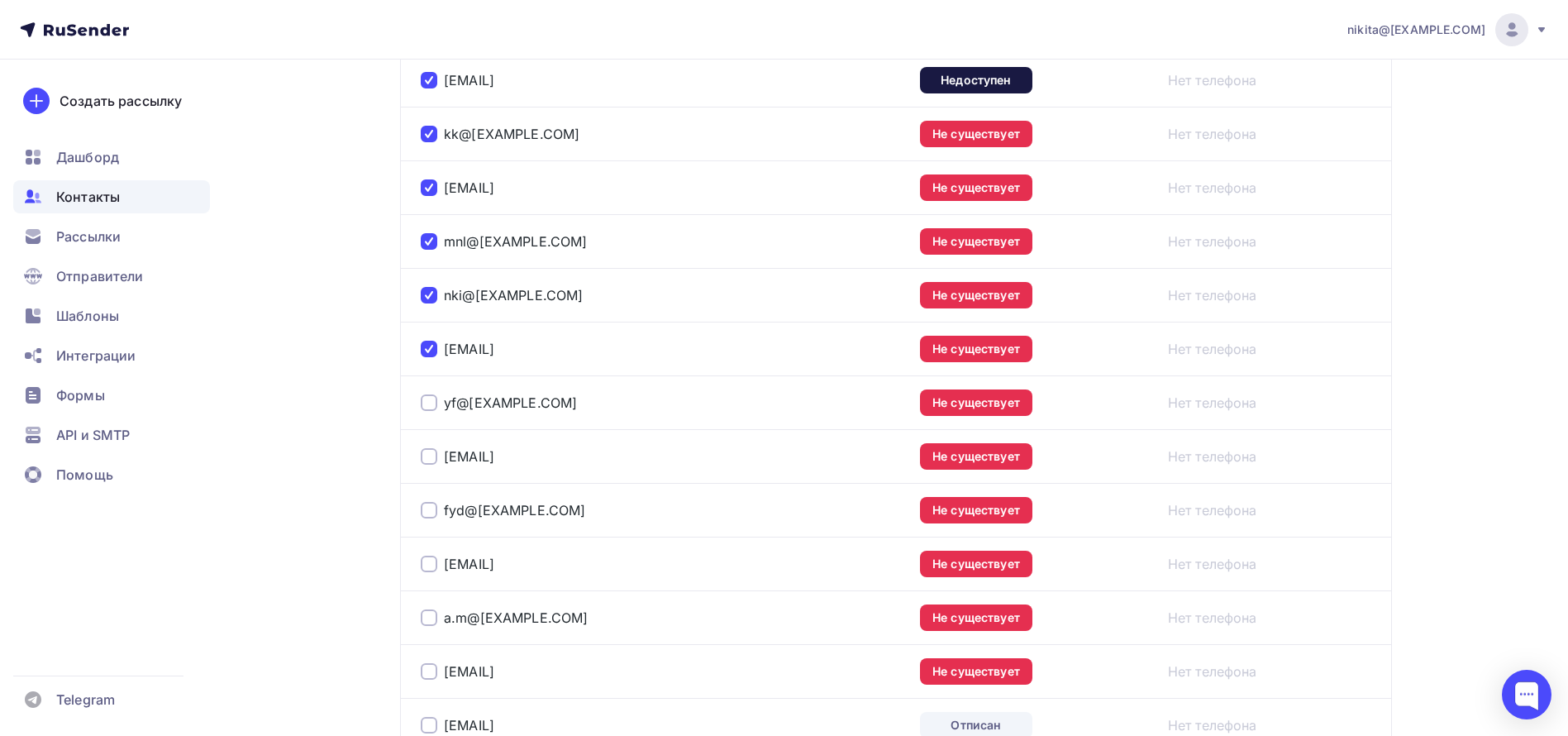 click at bounding box center (429, 403) 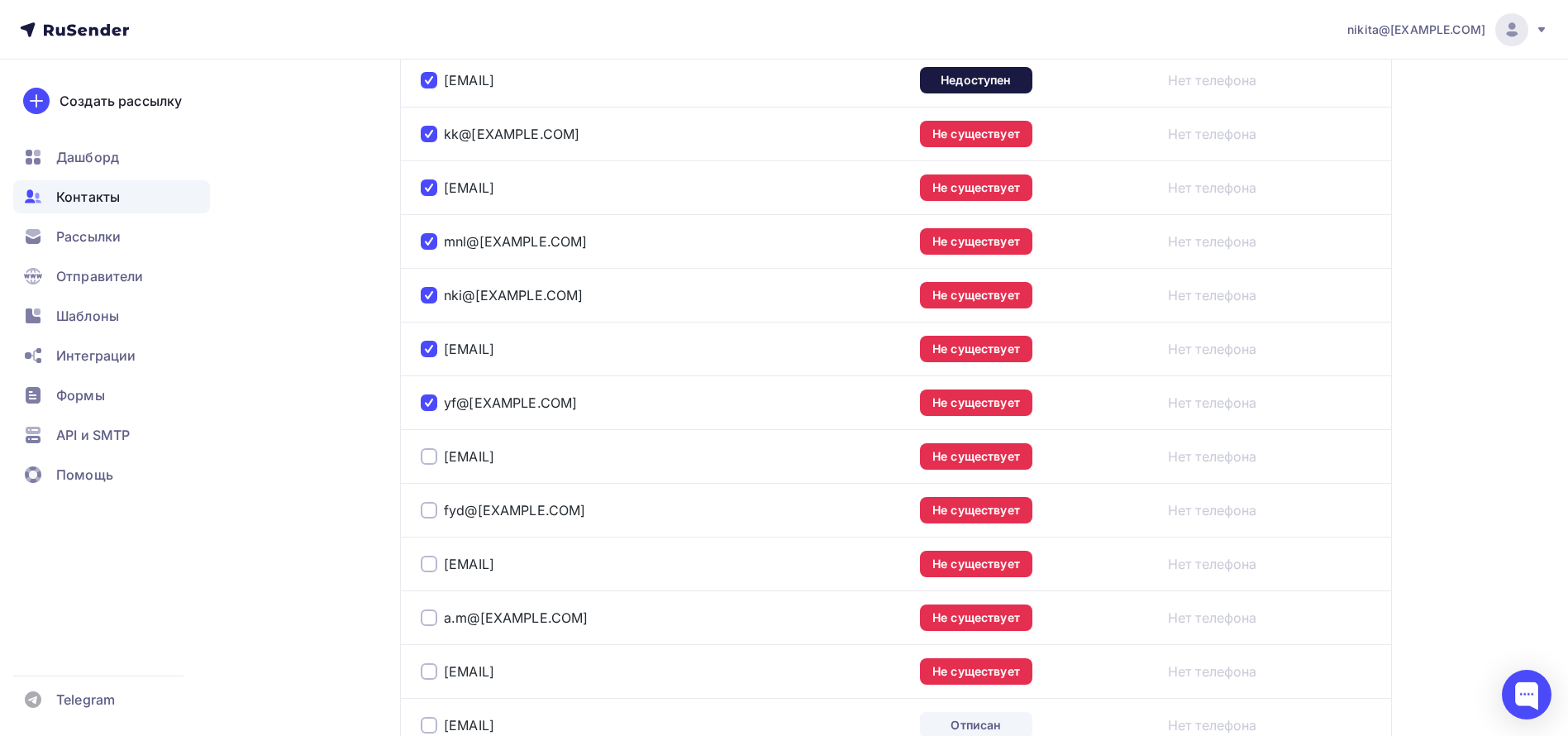 click at bounding box center (429, 456) 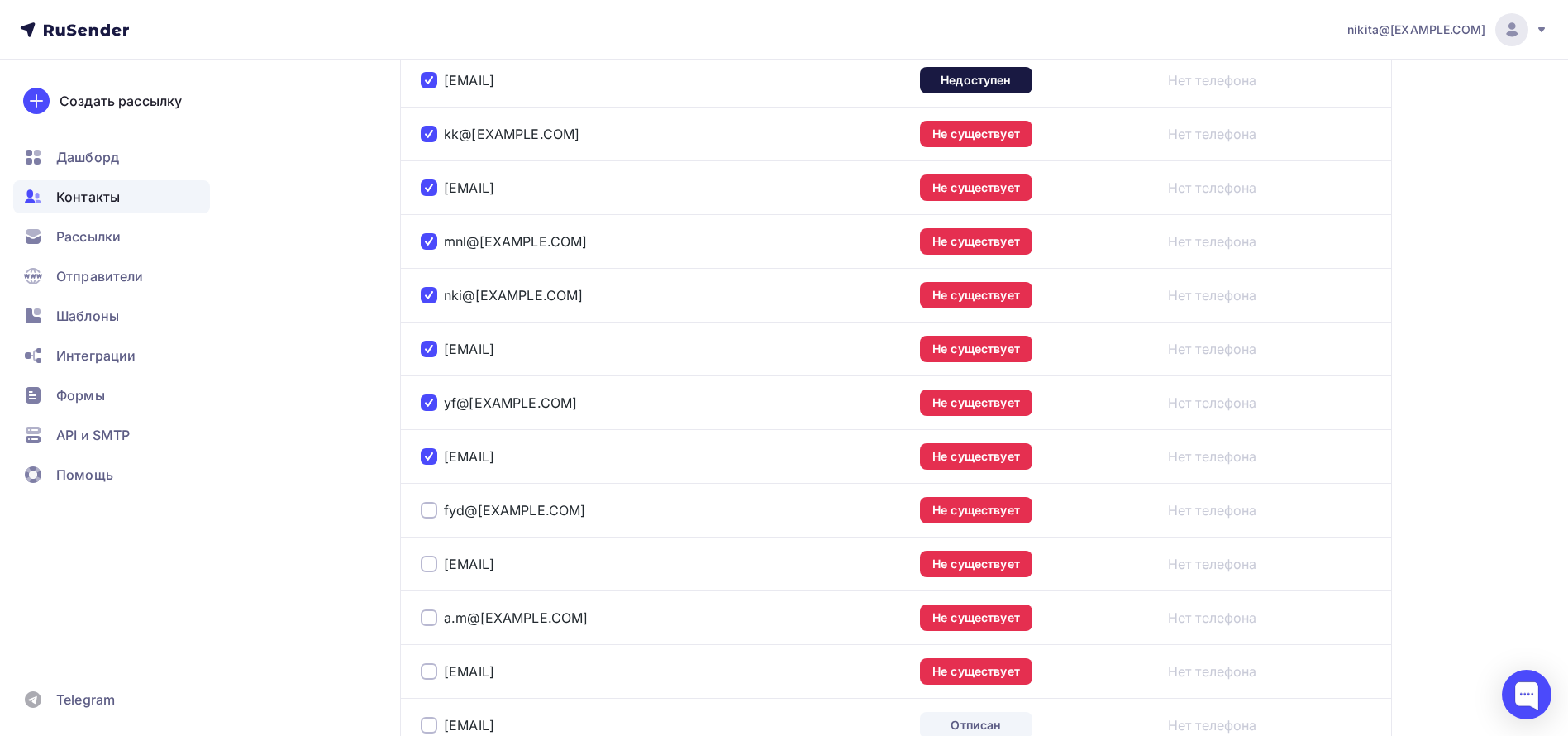 click on "fyd@[EXAMPLE.COM]" at bounding box center [627, 510] 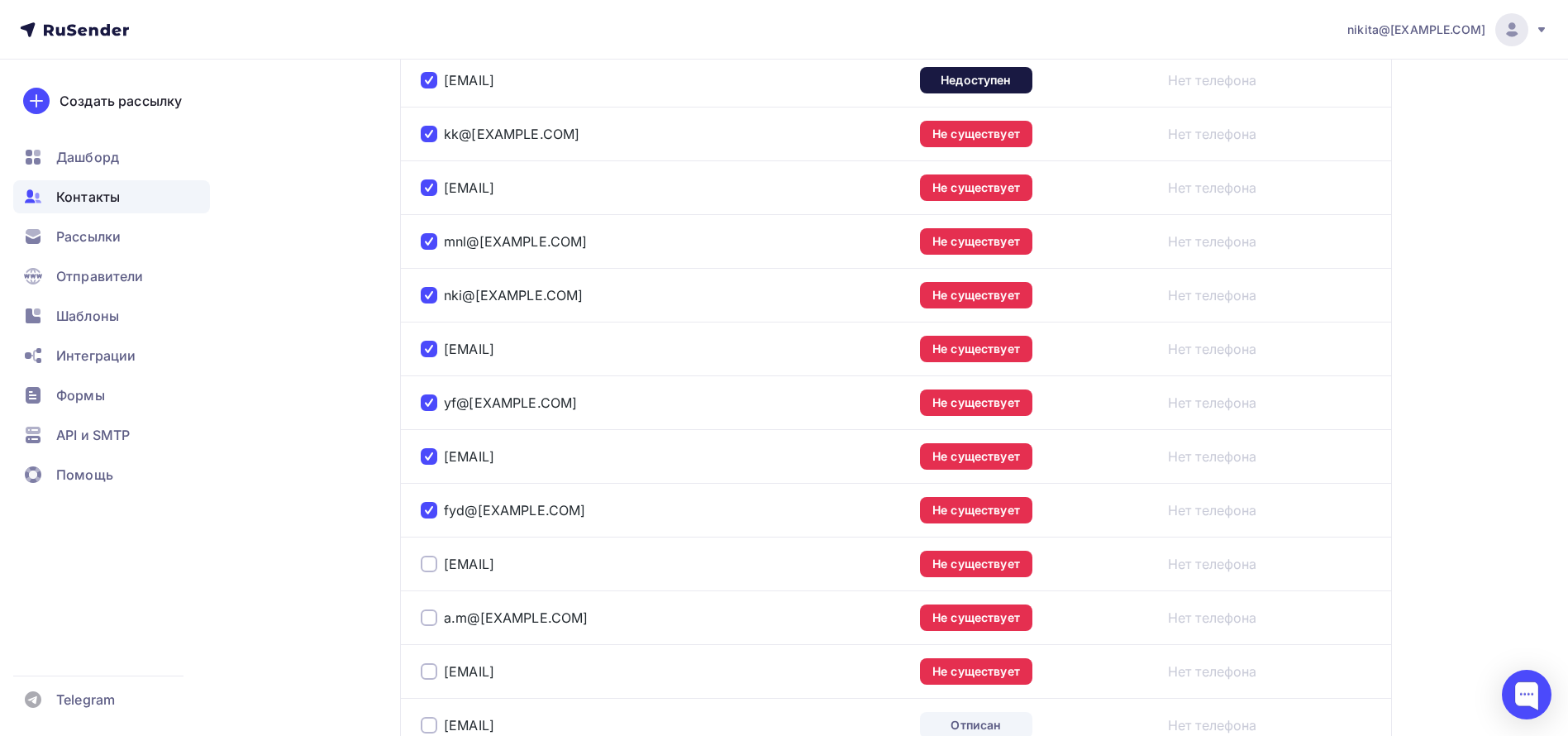 click at bounding box center [429, 564] 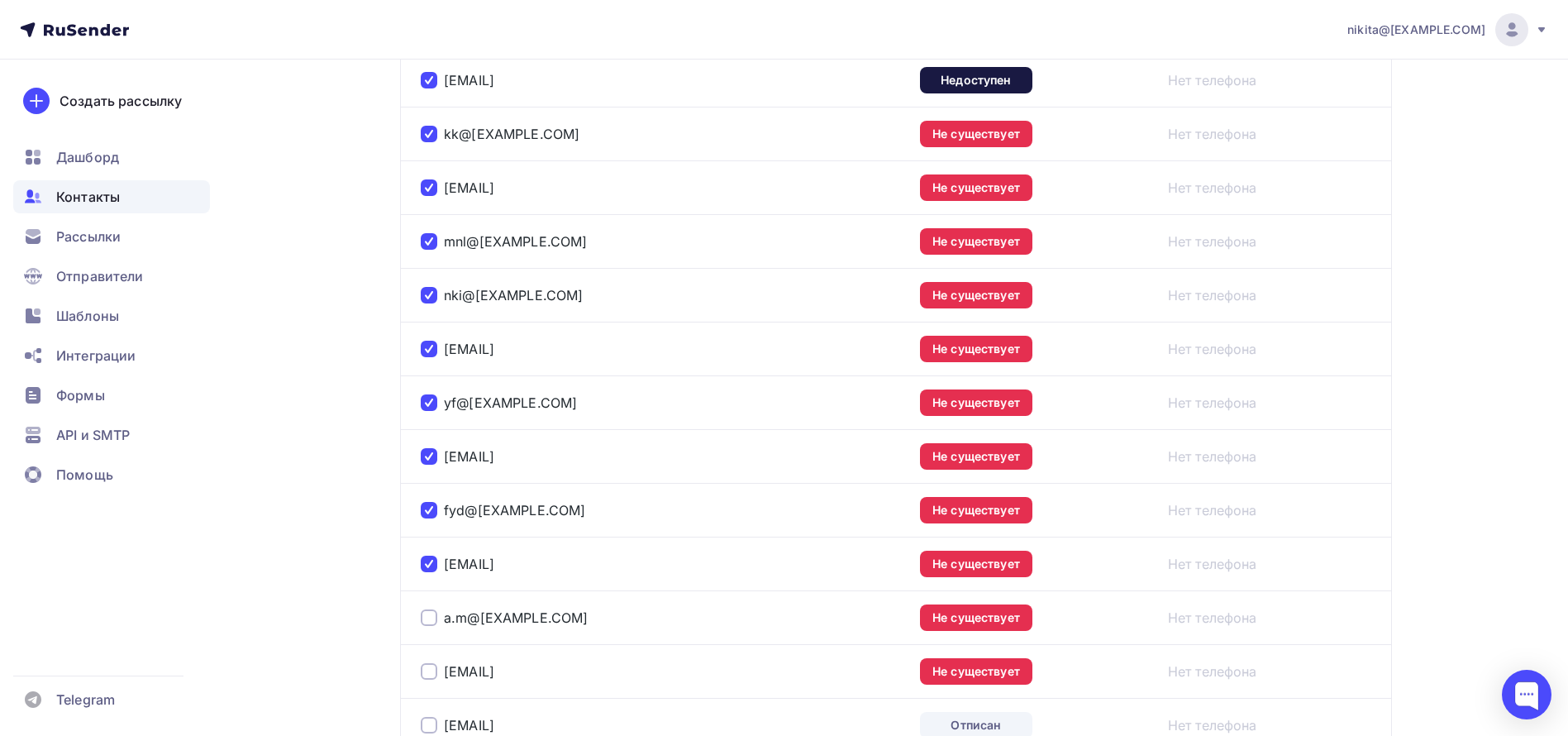 click at bounding box center (429, 618) 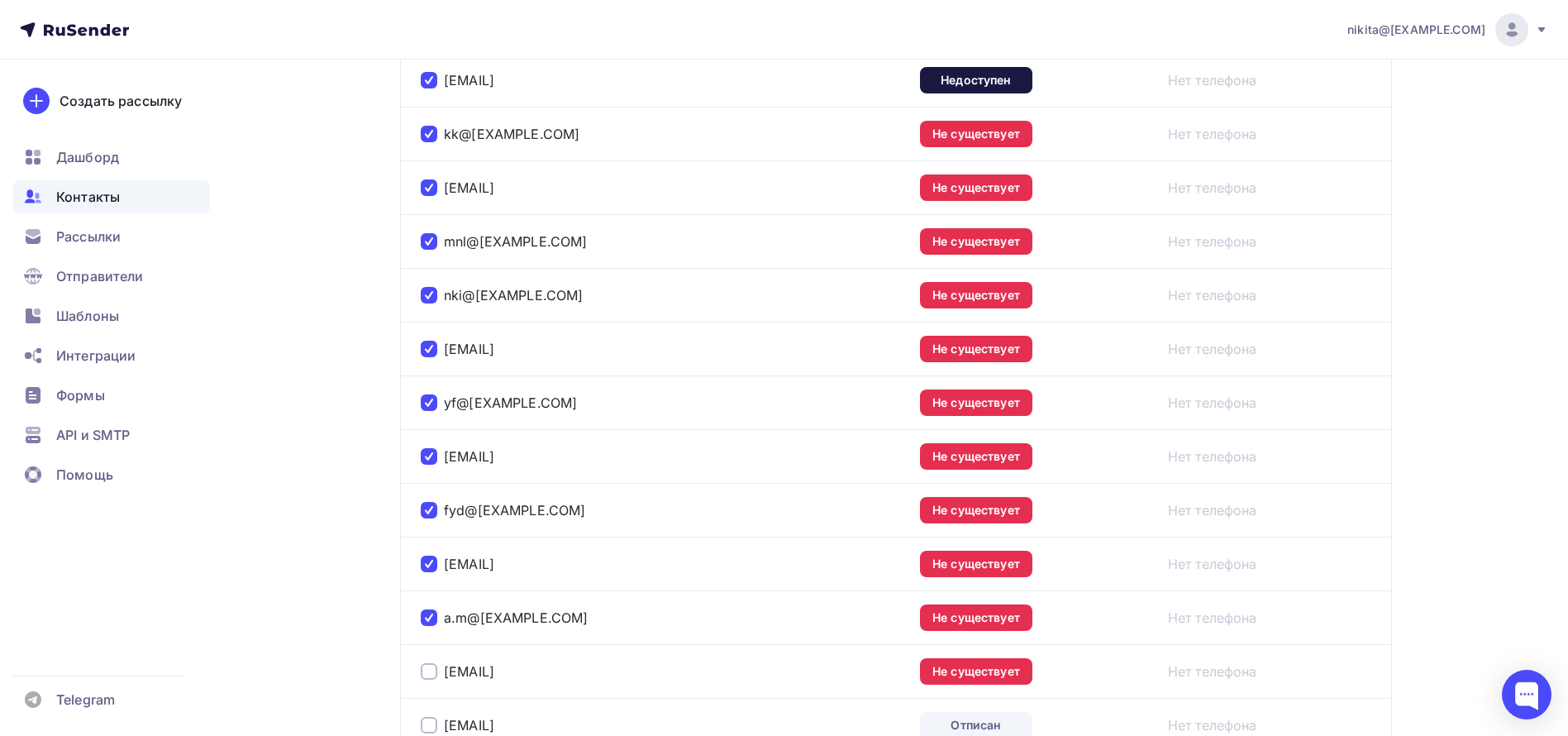click at bounding box center [429, 671] 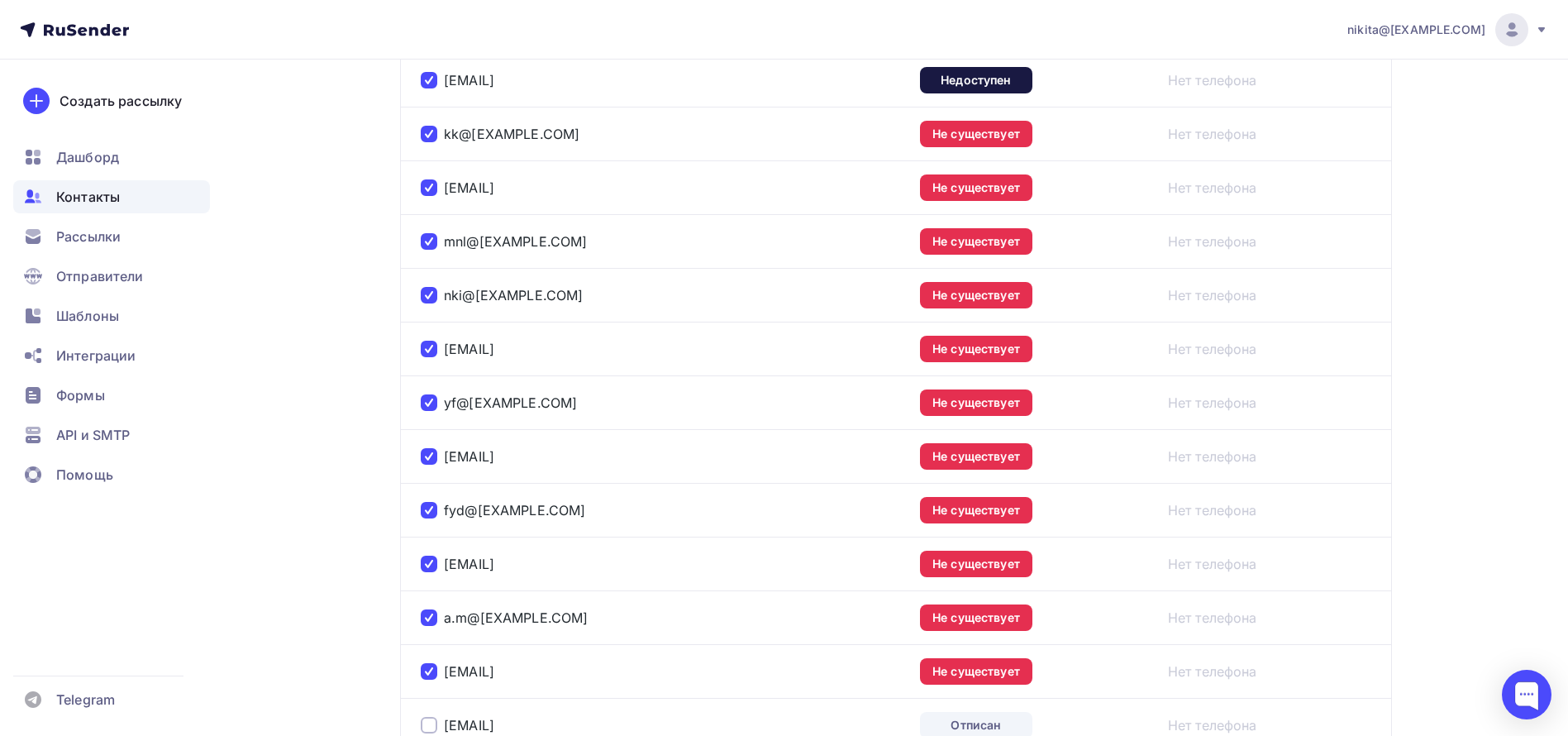 scroll, scrollTop: 992, scrollLeft: 0, axis: vertical 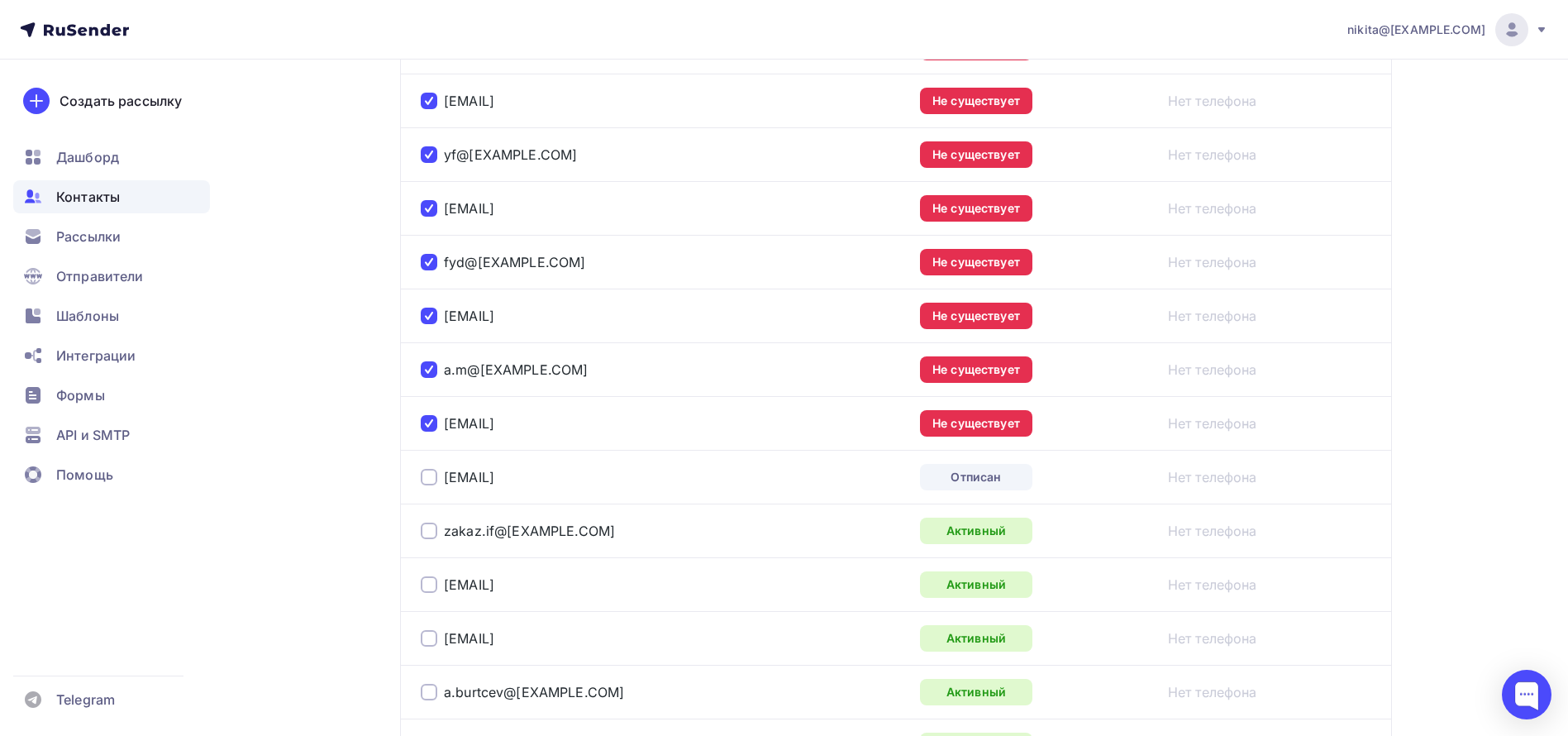 click at bounding box center [429, 477] 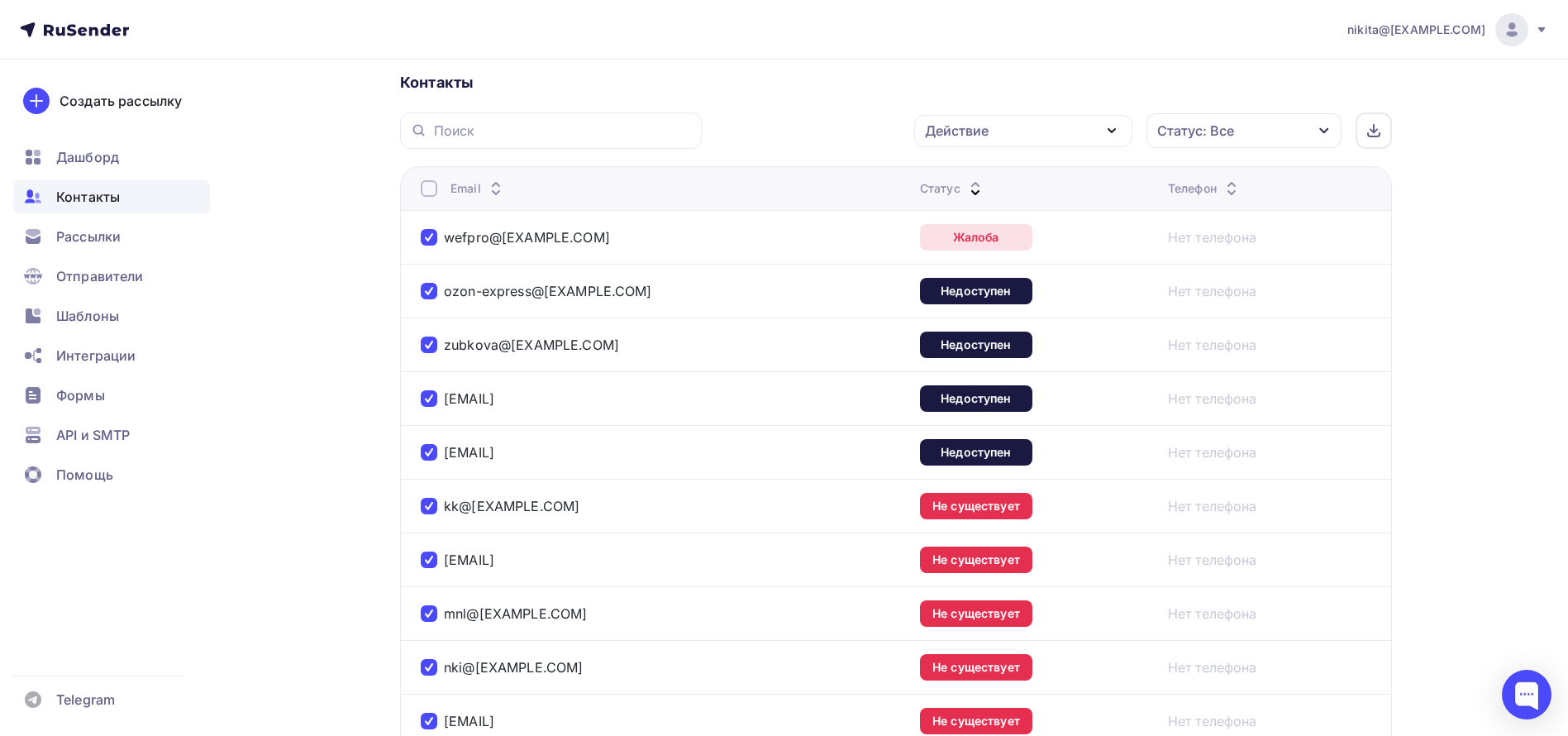 scroll, scrollTop: 0, scrollLeft: 0, axis: both 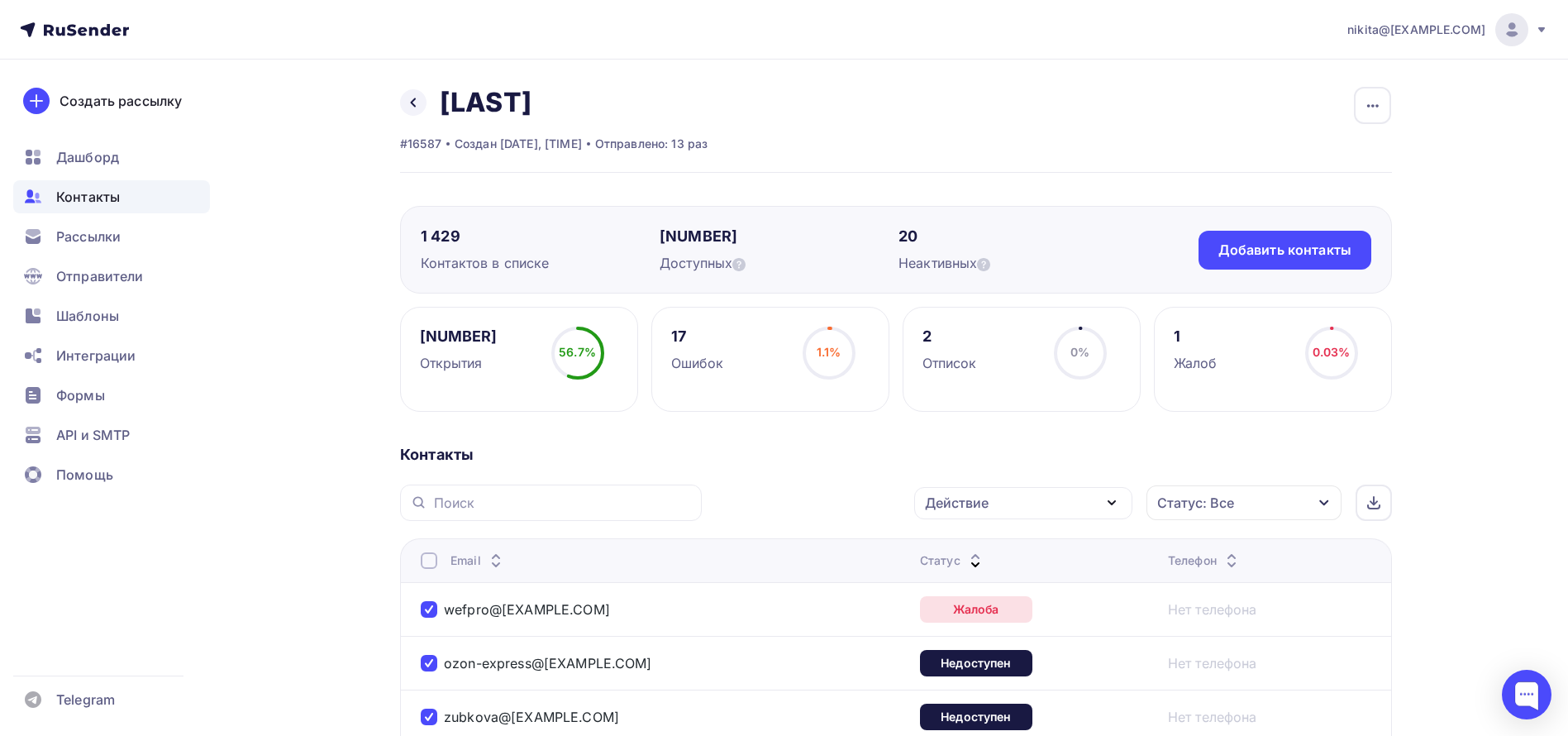 click on "Действие" at bounding box center [956, 503] 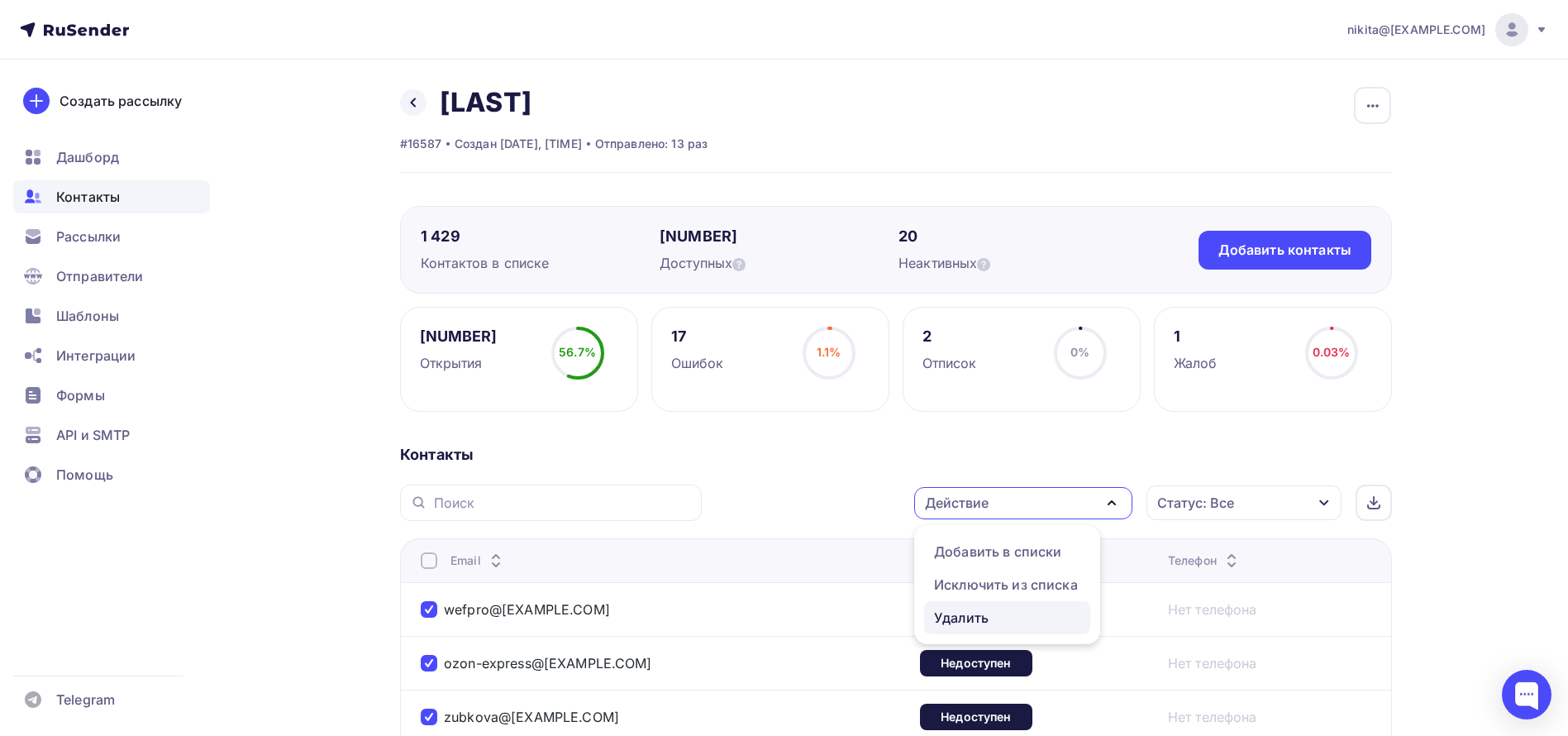 click on "Удалить" at bounding box center [961, 618] 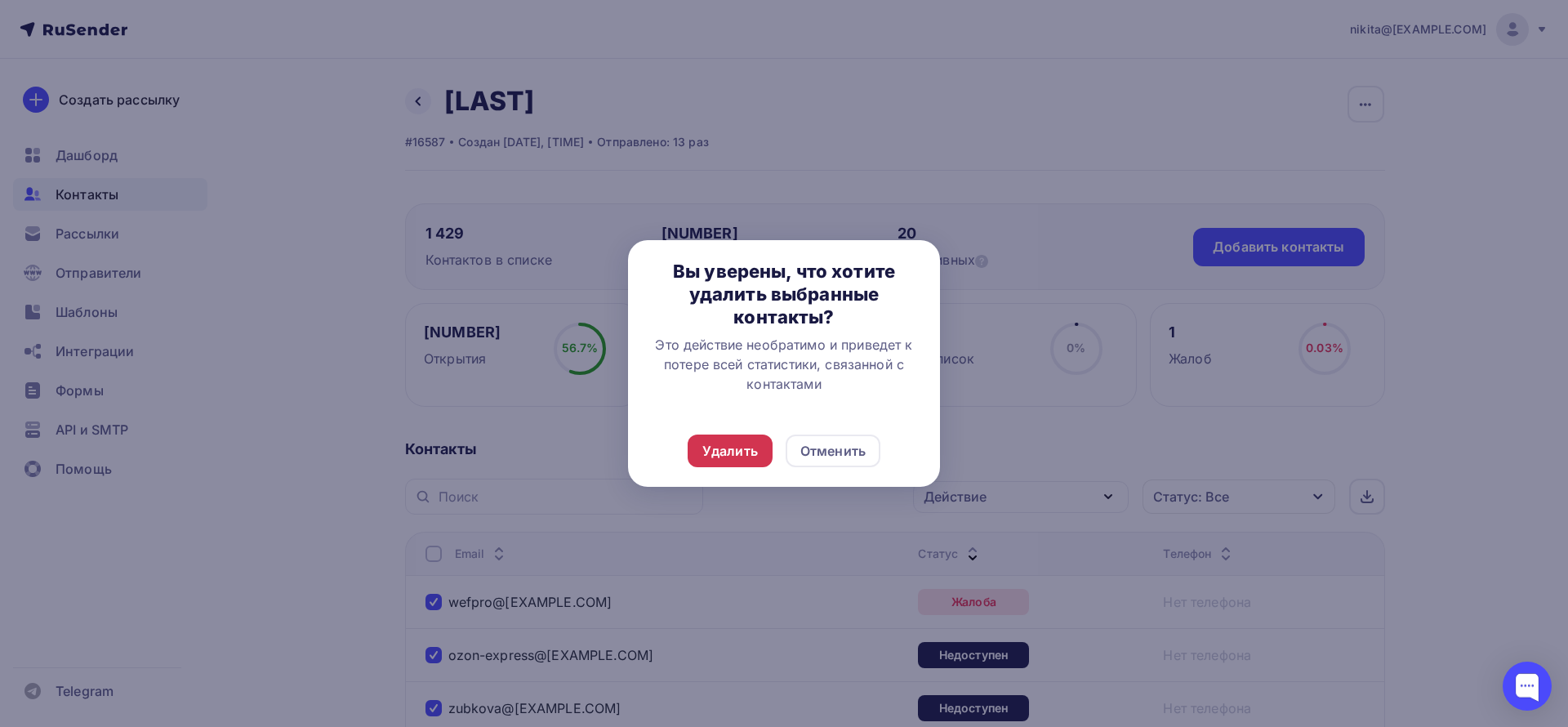 click on "Удалить" at bounding box center (730, 451) 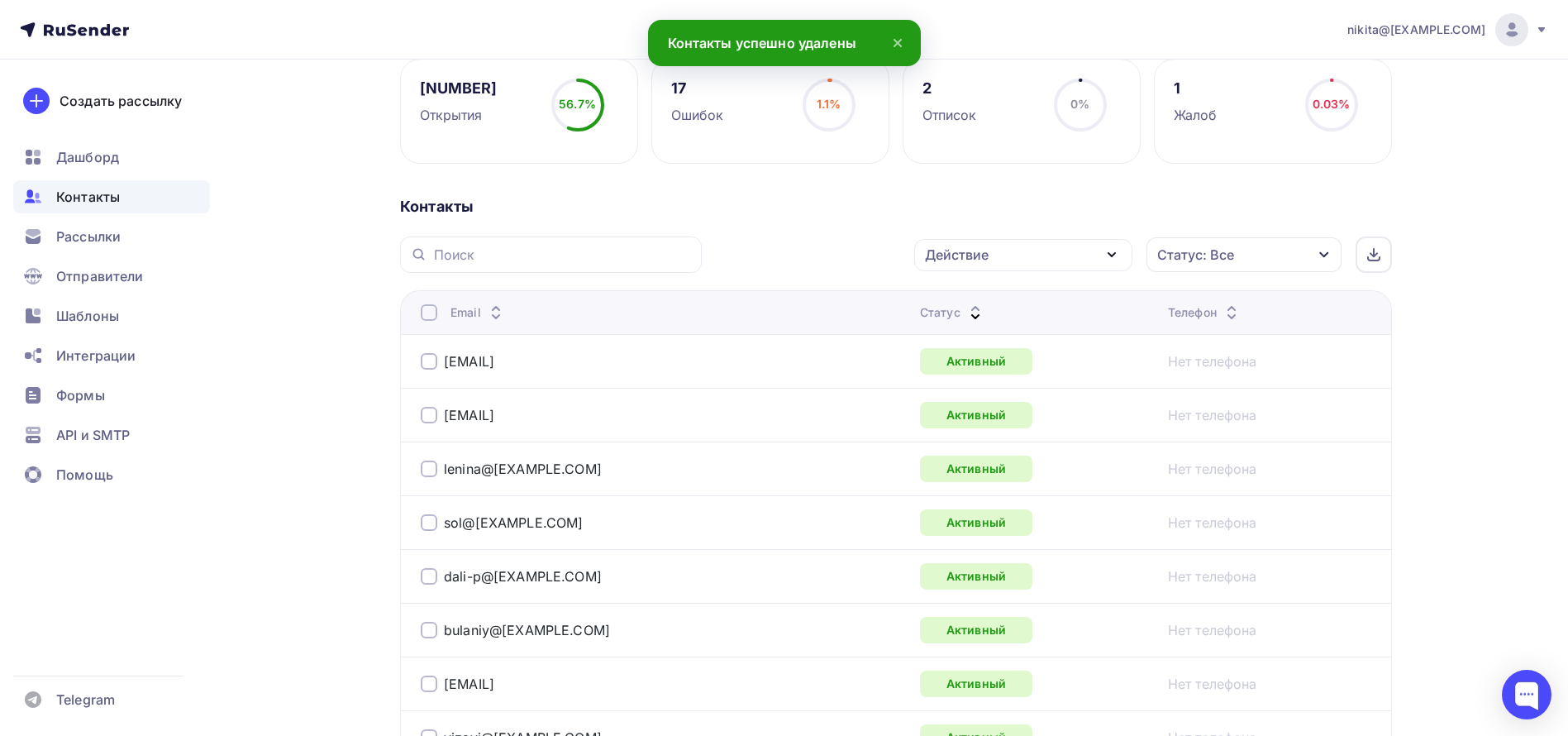 scroll, scrollTop: 0, scrollLeft: 0, axis: both 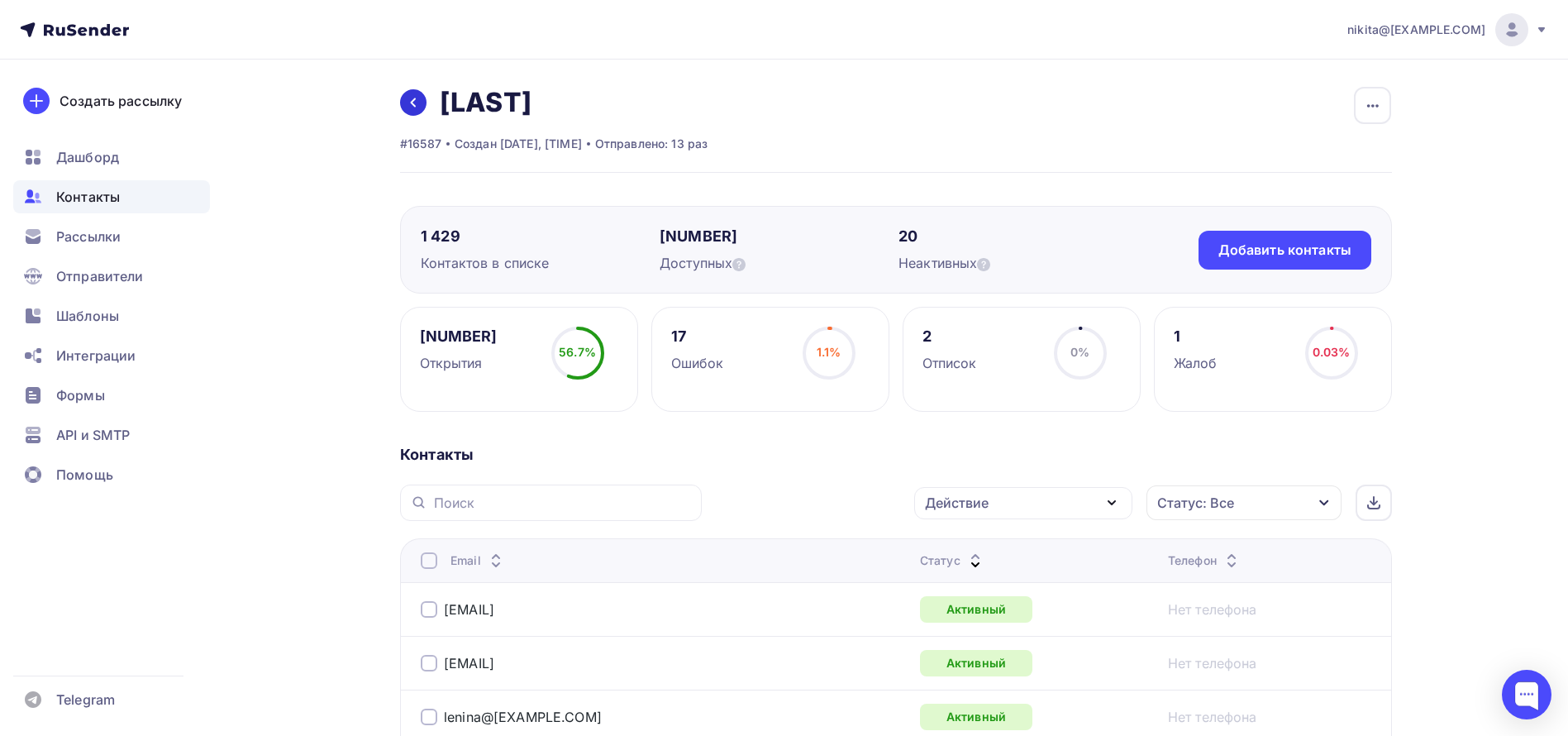 click 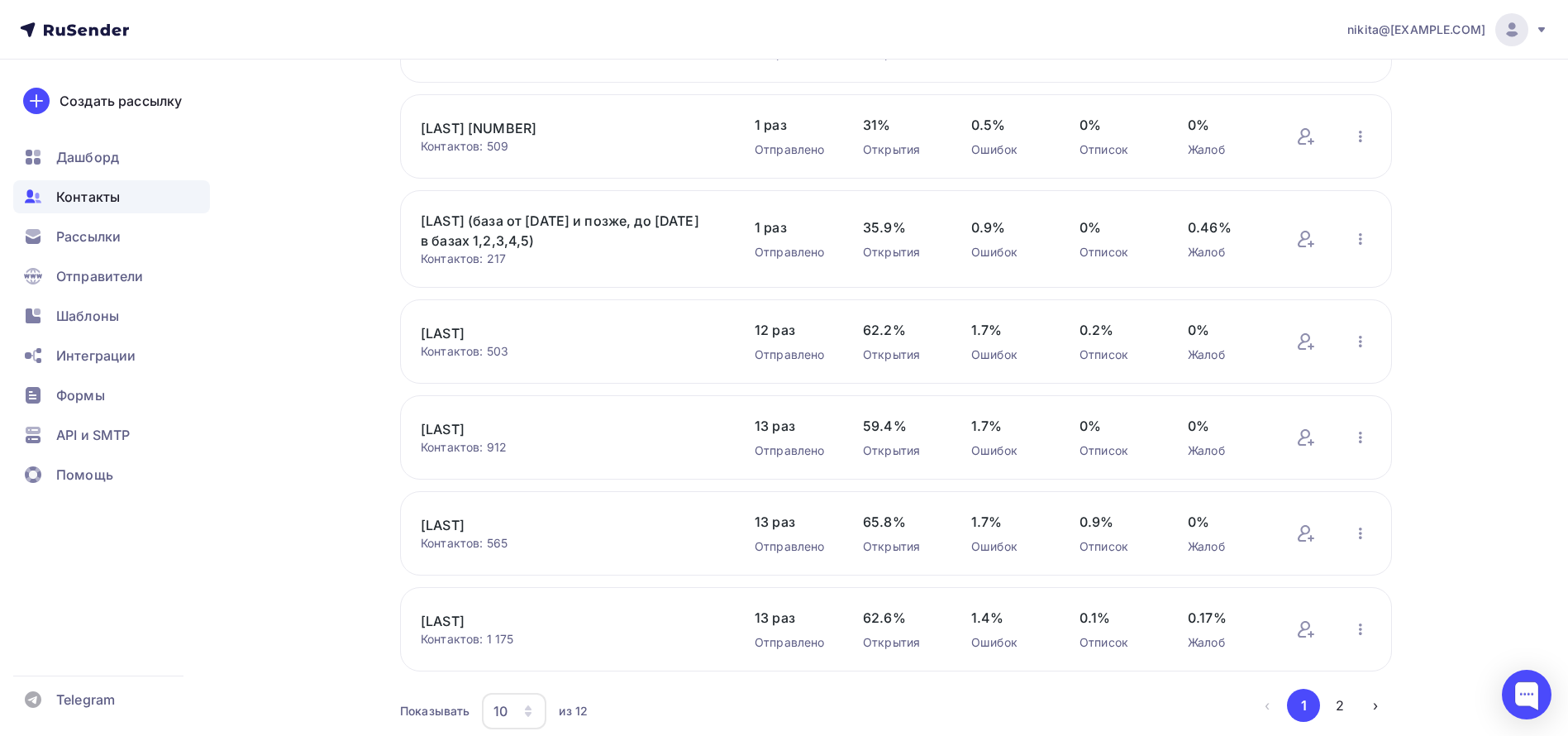 scroll, scrollTop: 560, scrollLeft: 0, axis: vertical 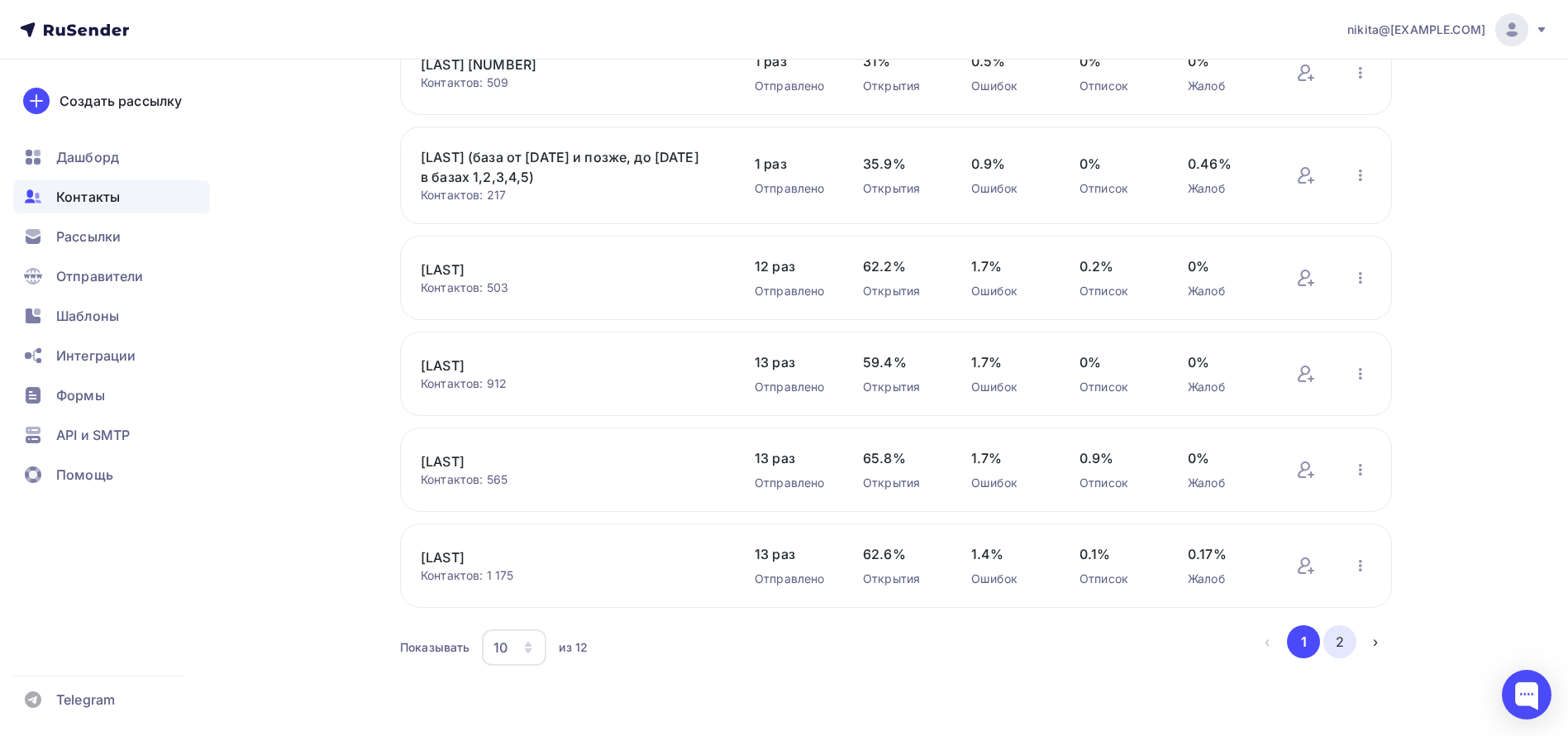 click on "2" at bounding box center (1340, 642) 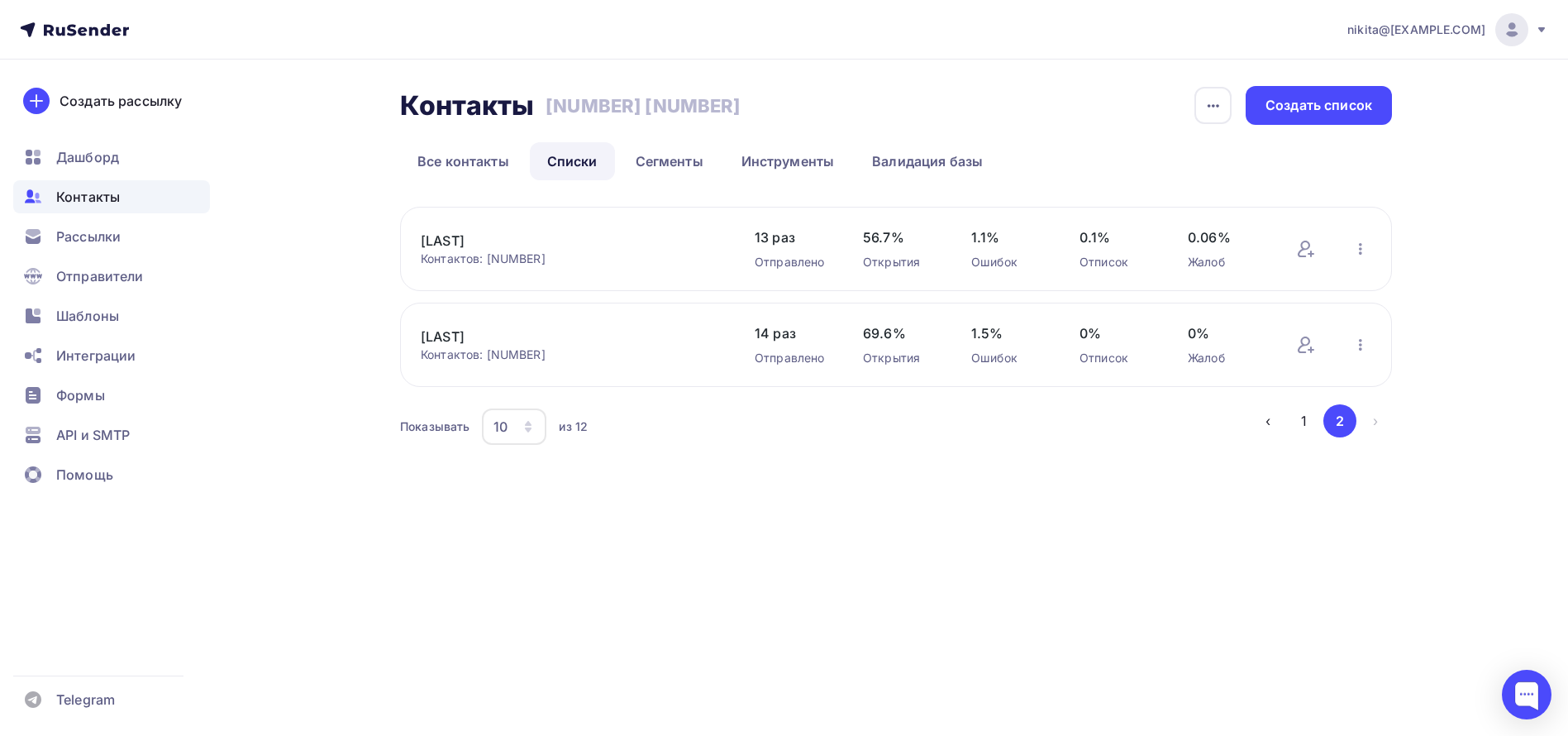 scroll, scrollTop: 0, scrollLeft: 0, axis: both 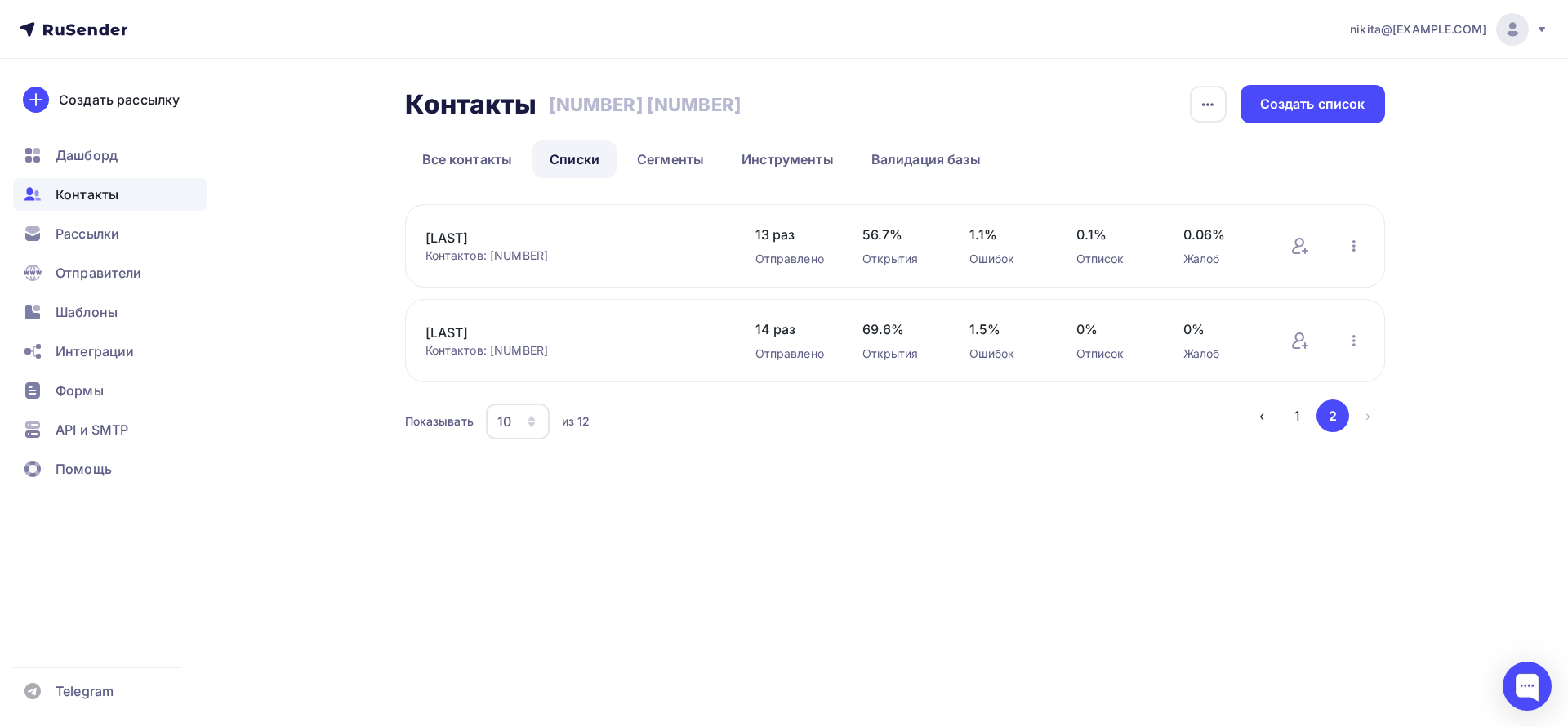 click on "[LAST]" at bounding box center (564, 332) 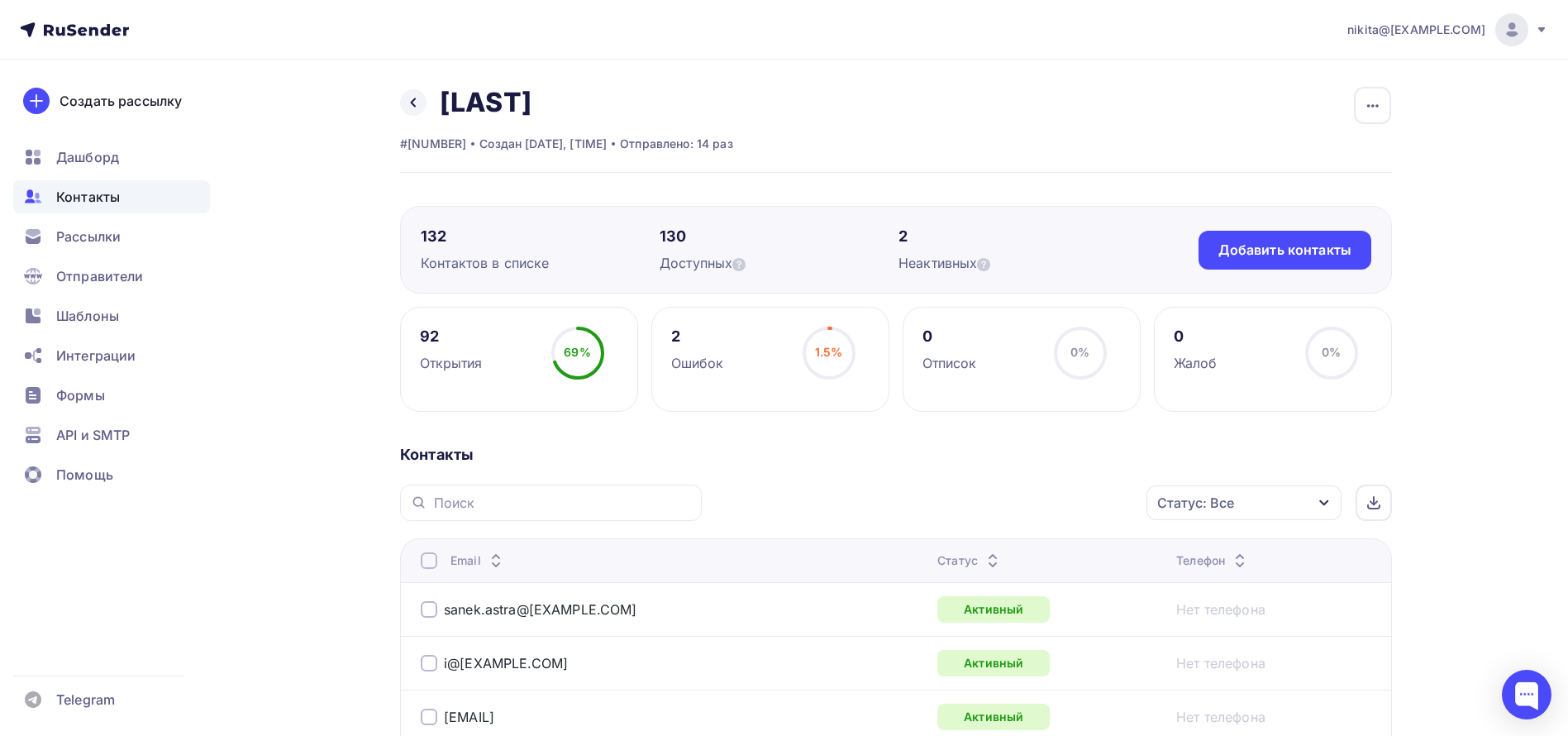 scroll, scrollTop: 372, scrollLeft: 0, axis: vertical 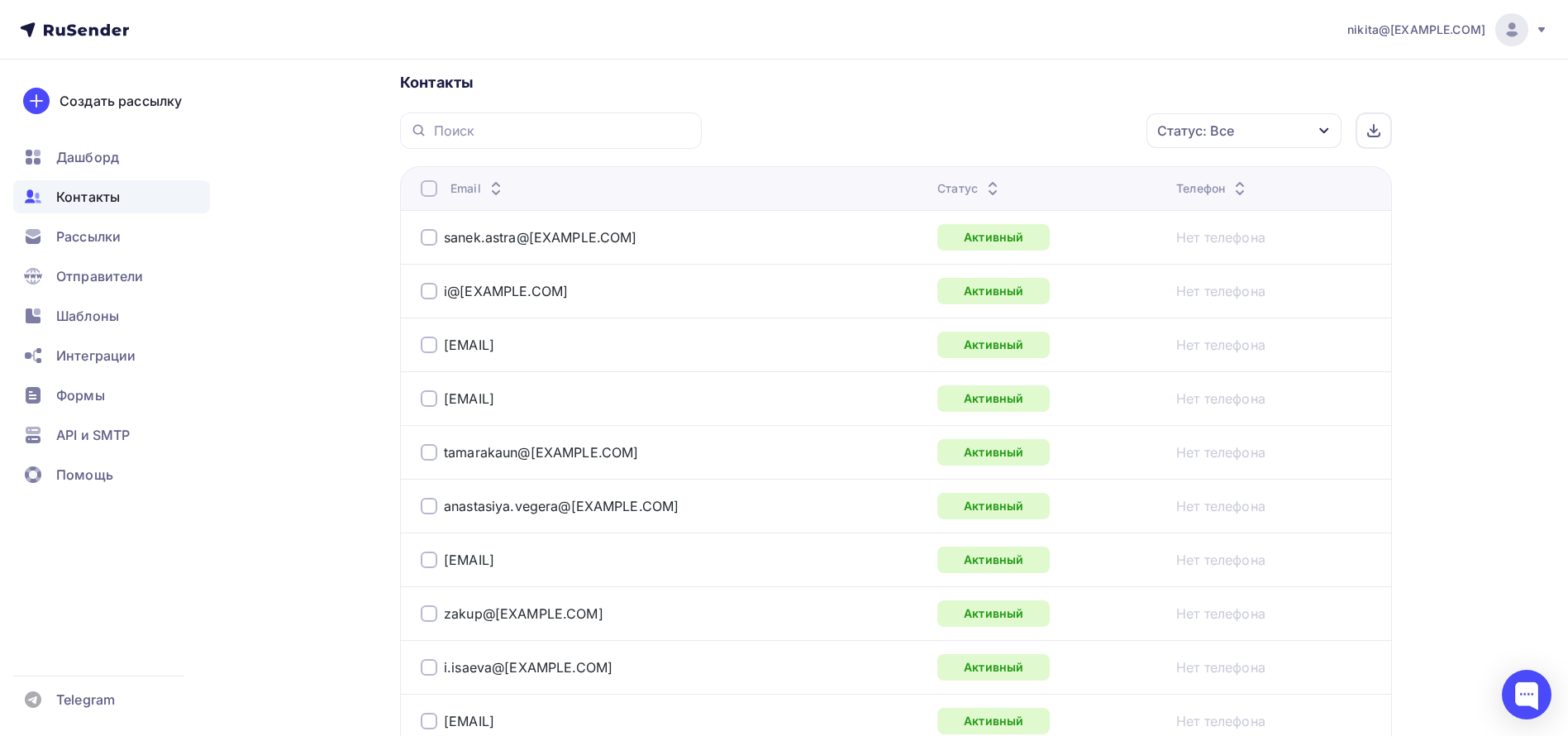 click on "Статус" at bounding box center [970, 189] 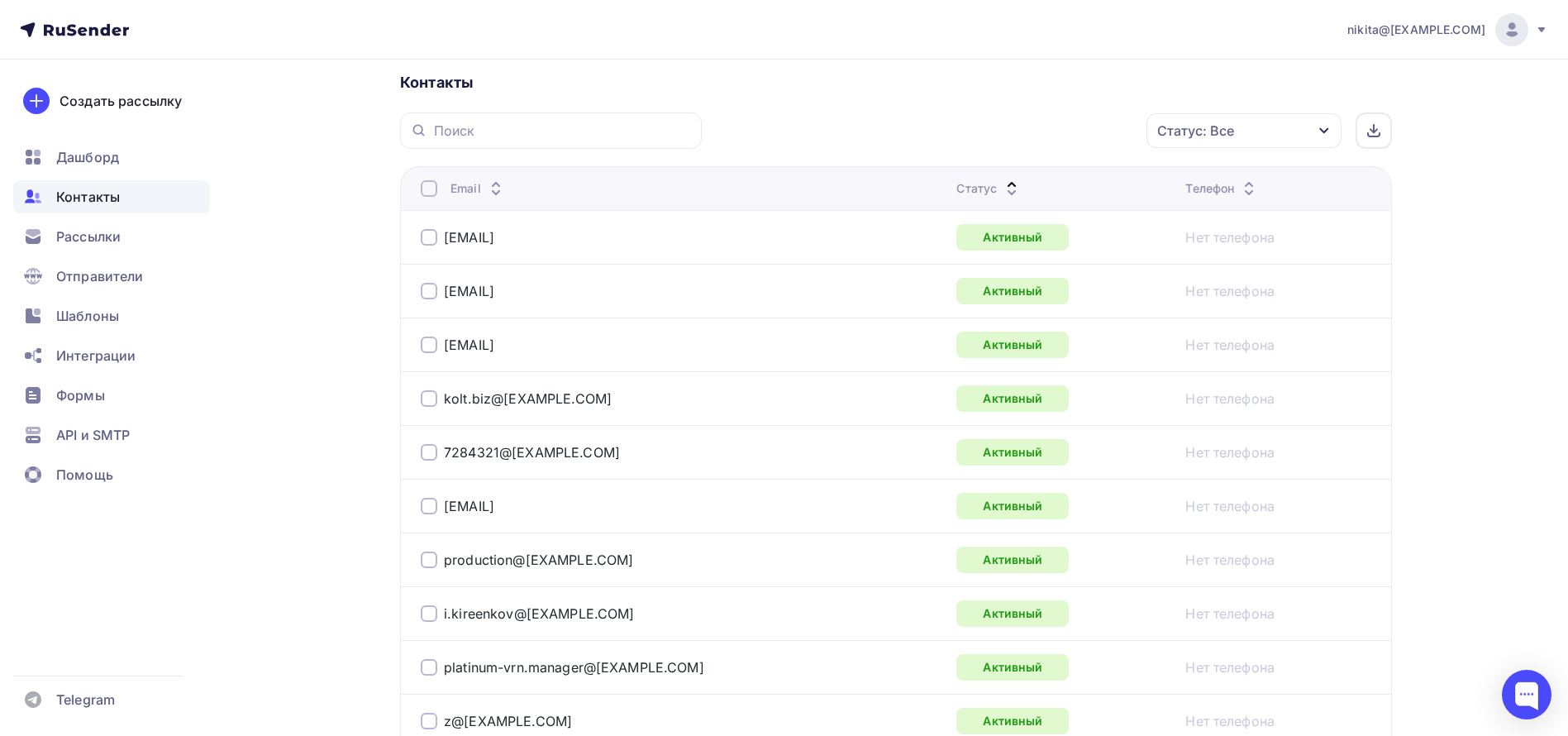 click on "Статус" at bounding box center (989, 189) 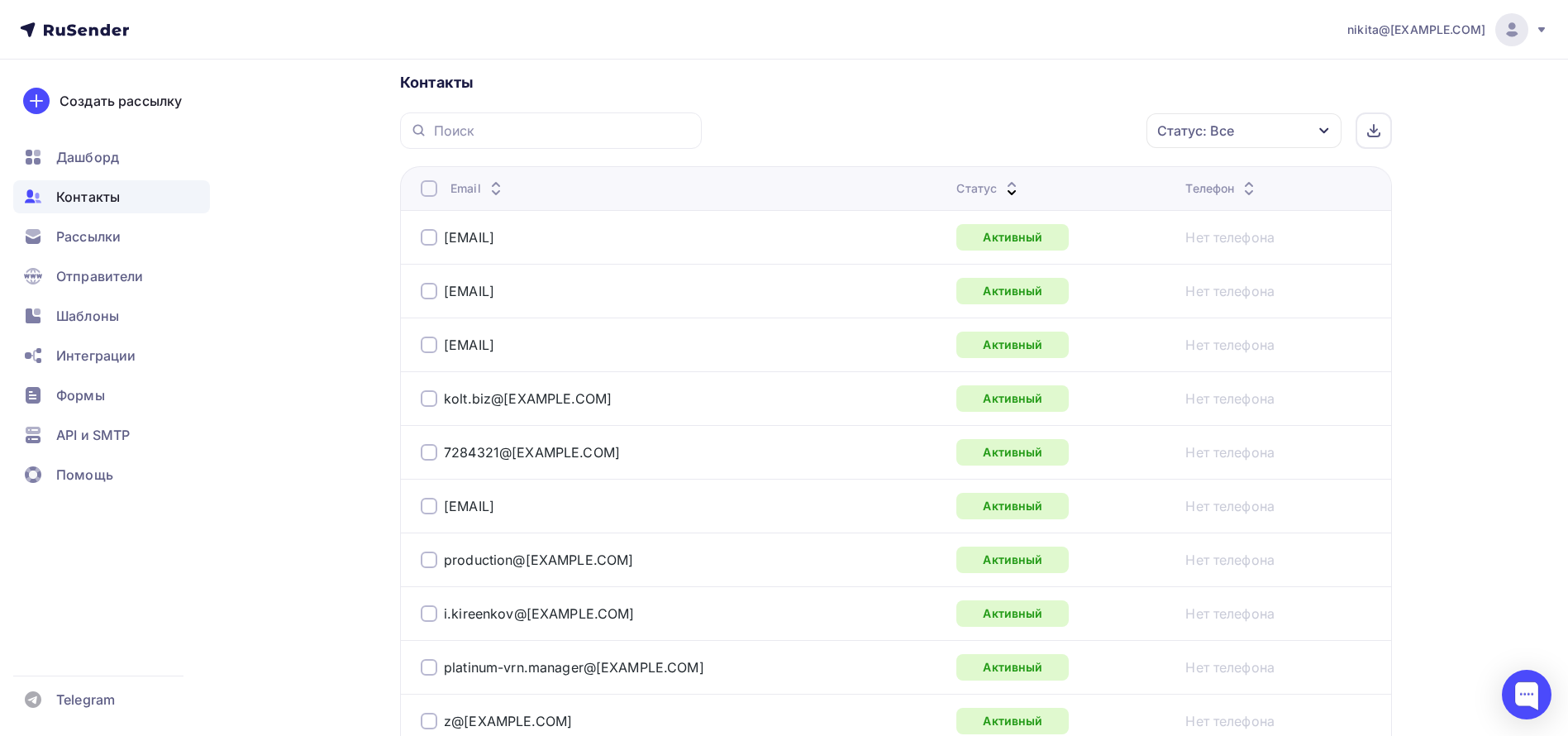 click on "Статус" at bounding box center (989, 189) 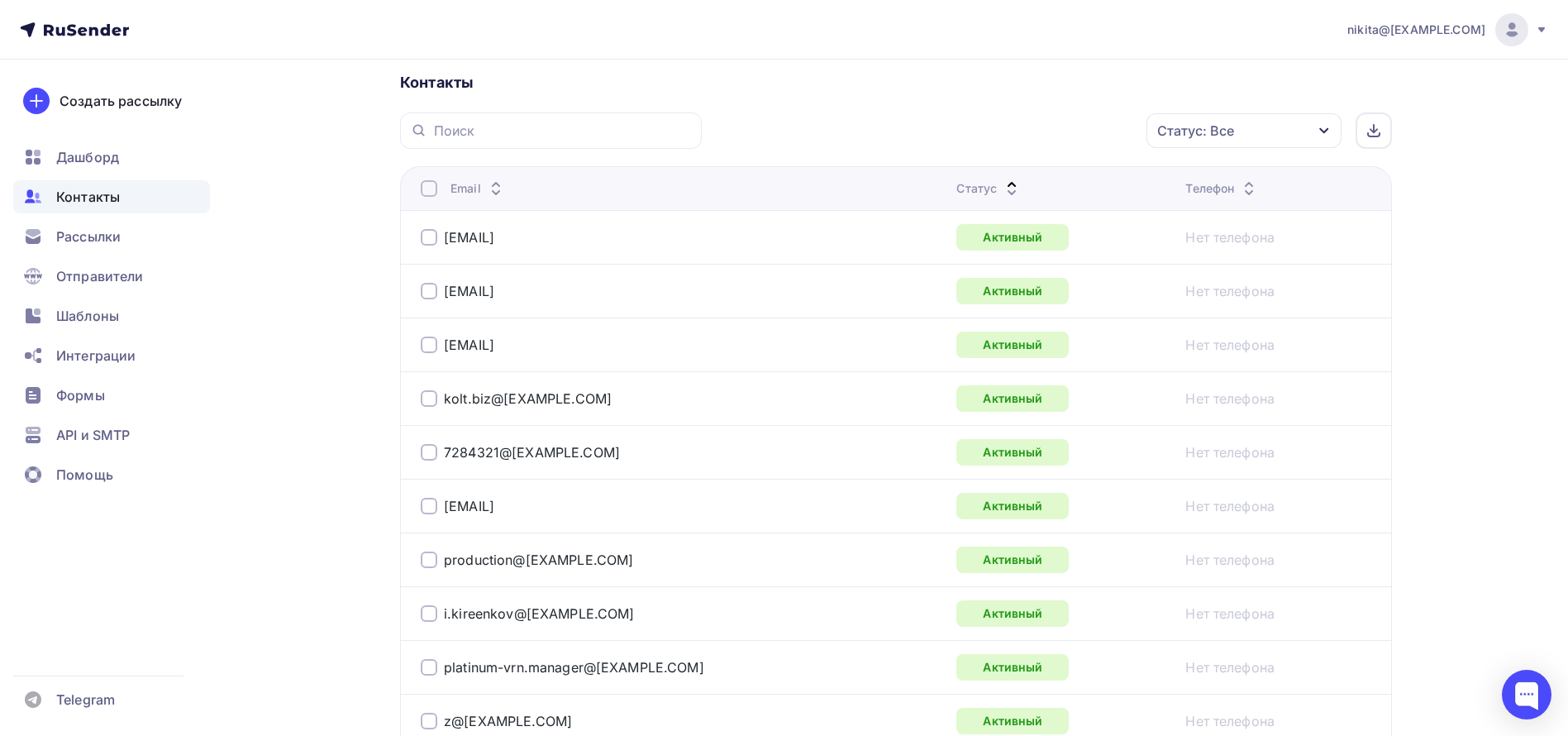 scroll, scrollTop: 0, scrollLeft: 0, axis: both 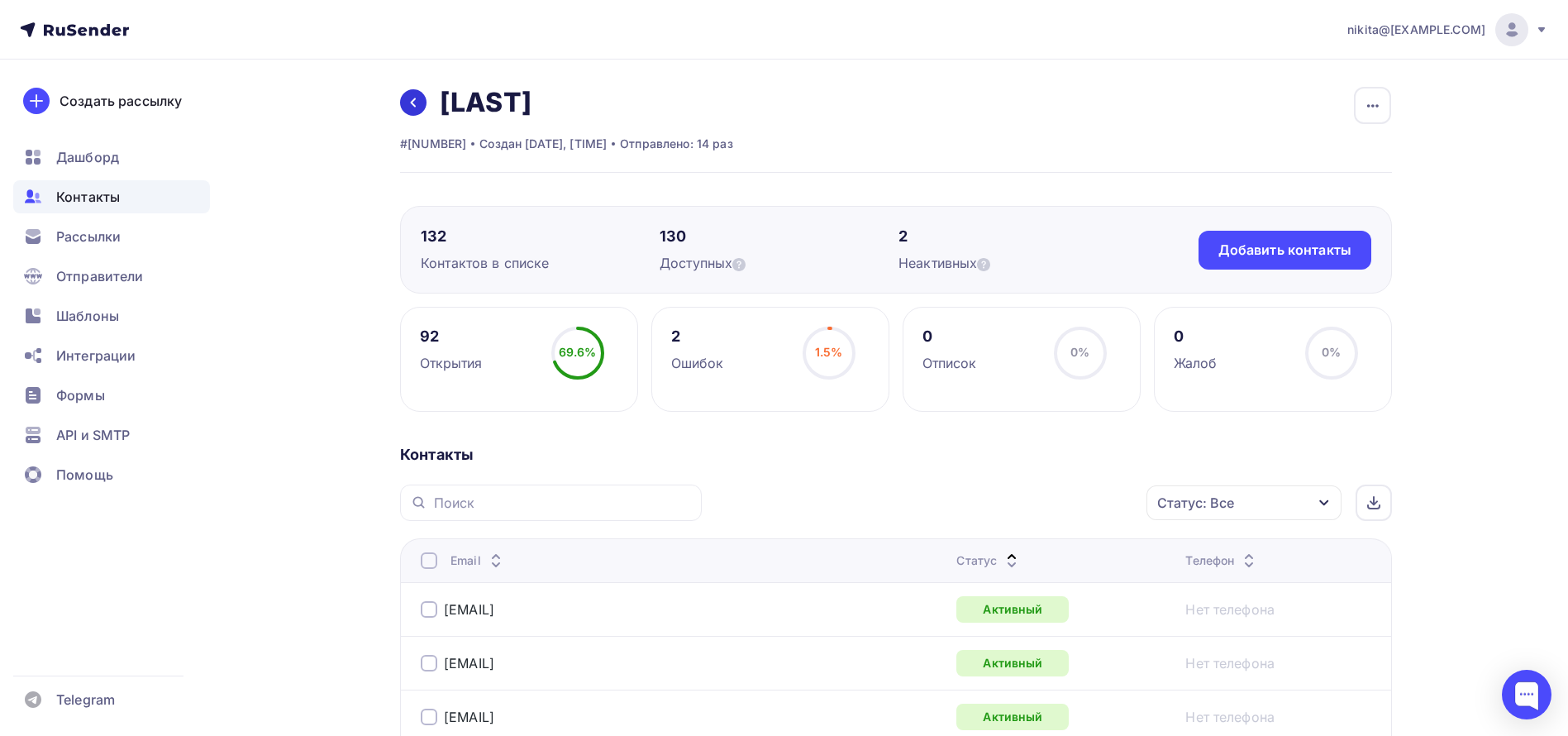 click at bounding box center (413, 103) 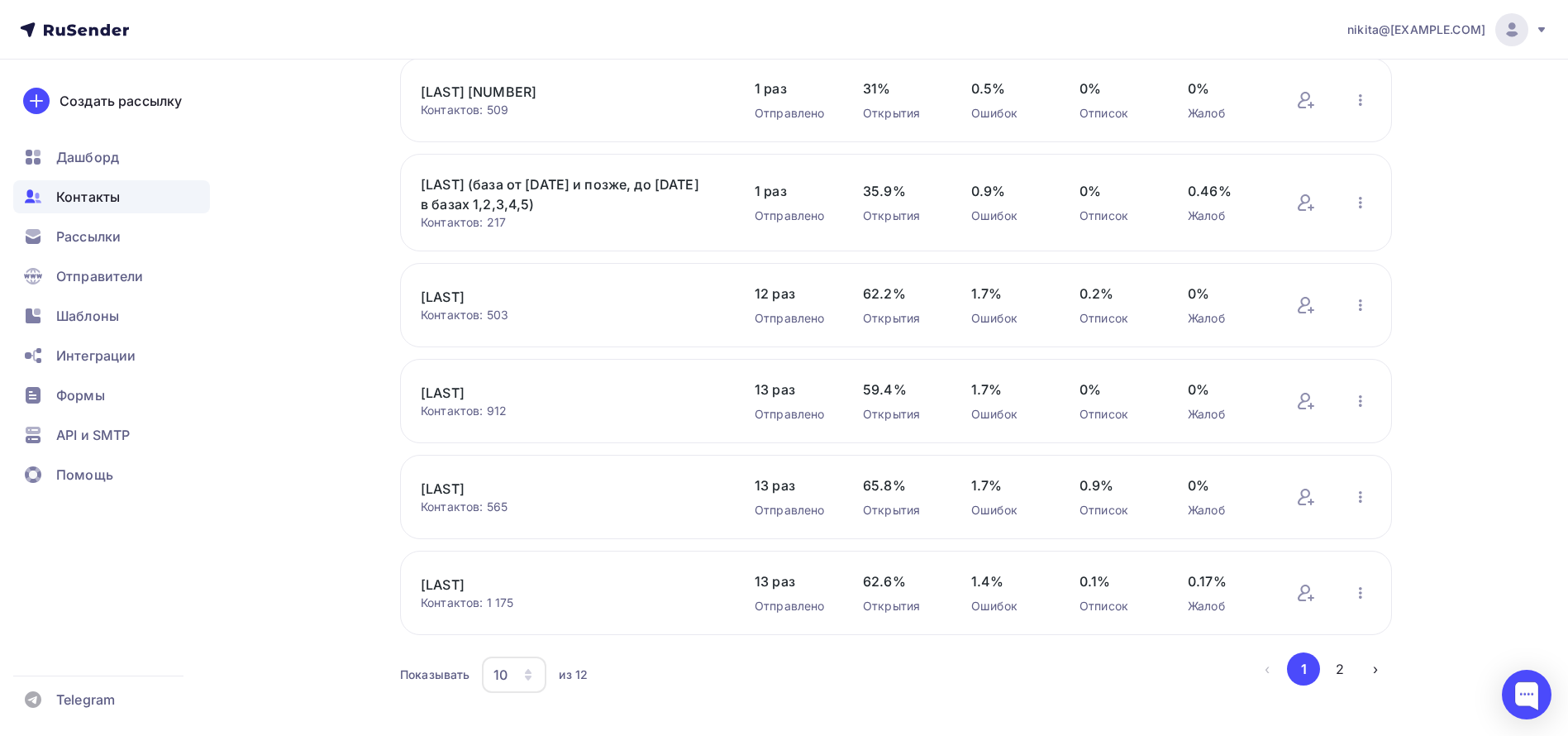 scroll, scrollTop: 531, scrollLeft: 0, axis: vertical 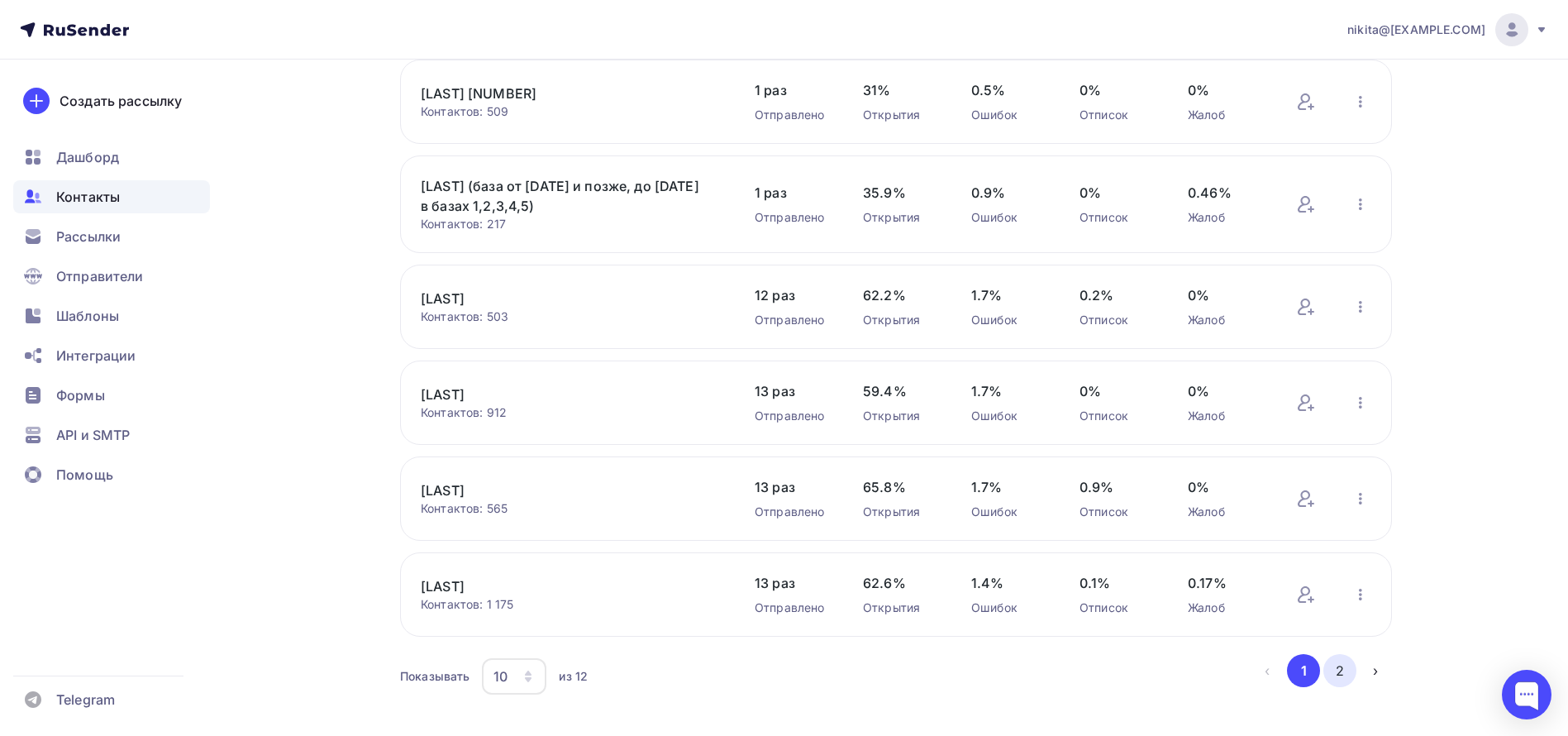 click on "2" at bounding box center (1340, 671) 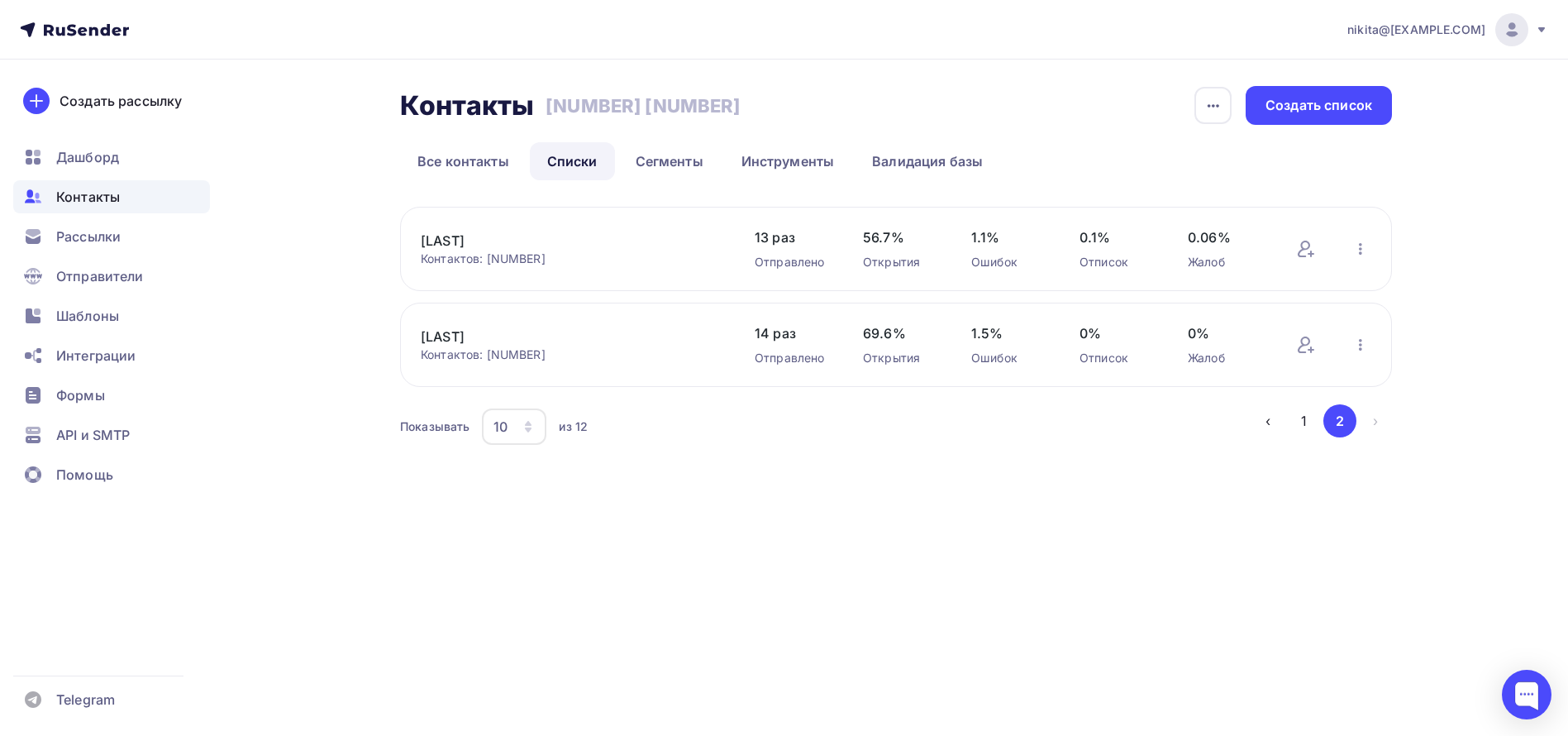 scroll, scrollTop: 0, scrollLeft: 0, axis: both 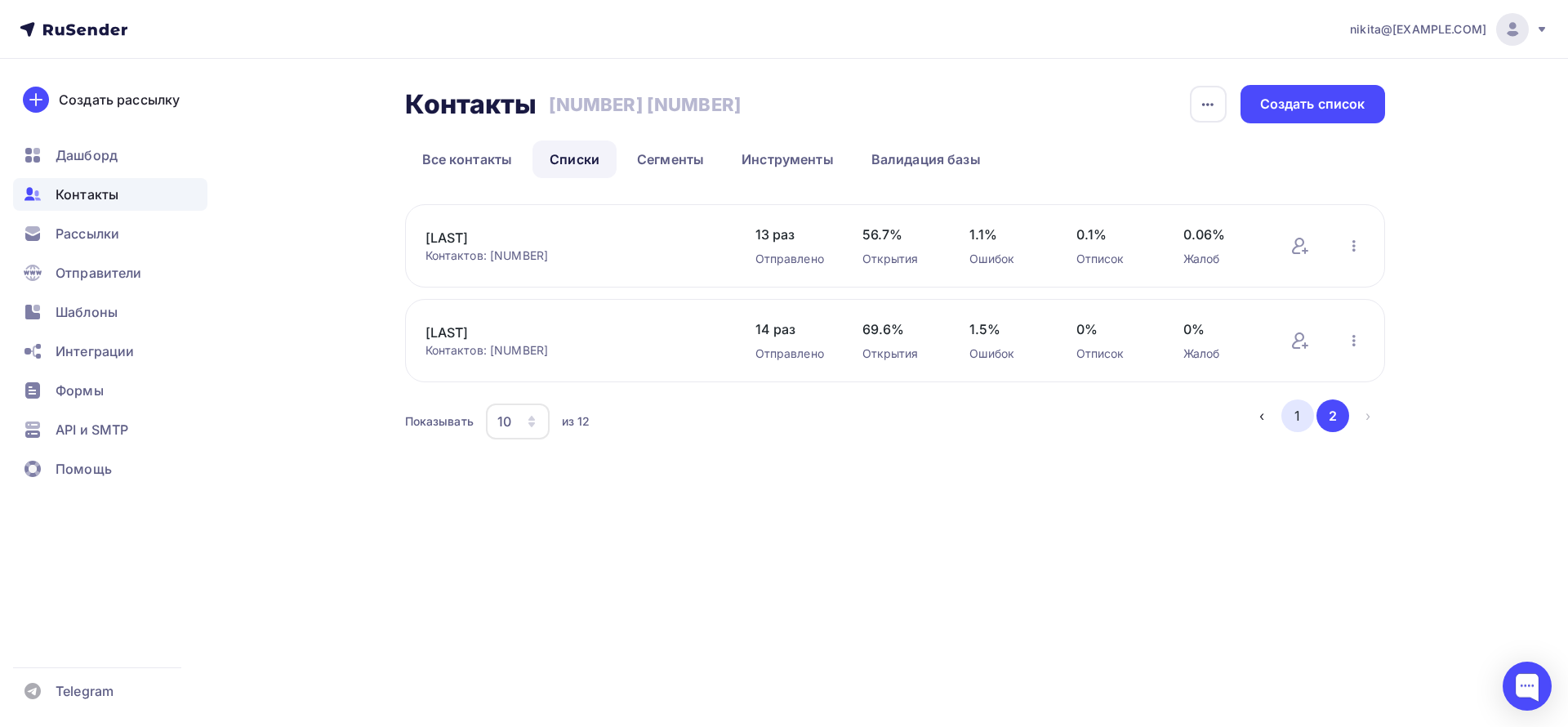 click on "1" at bounding box center (1298, 416) 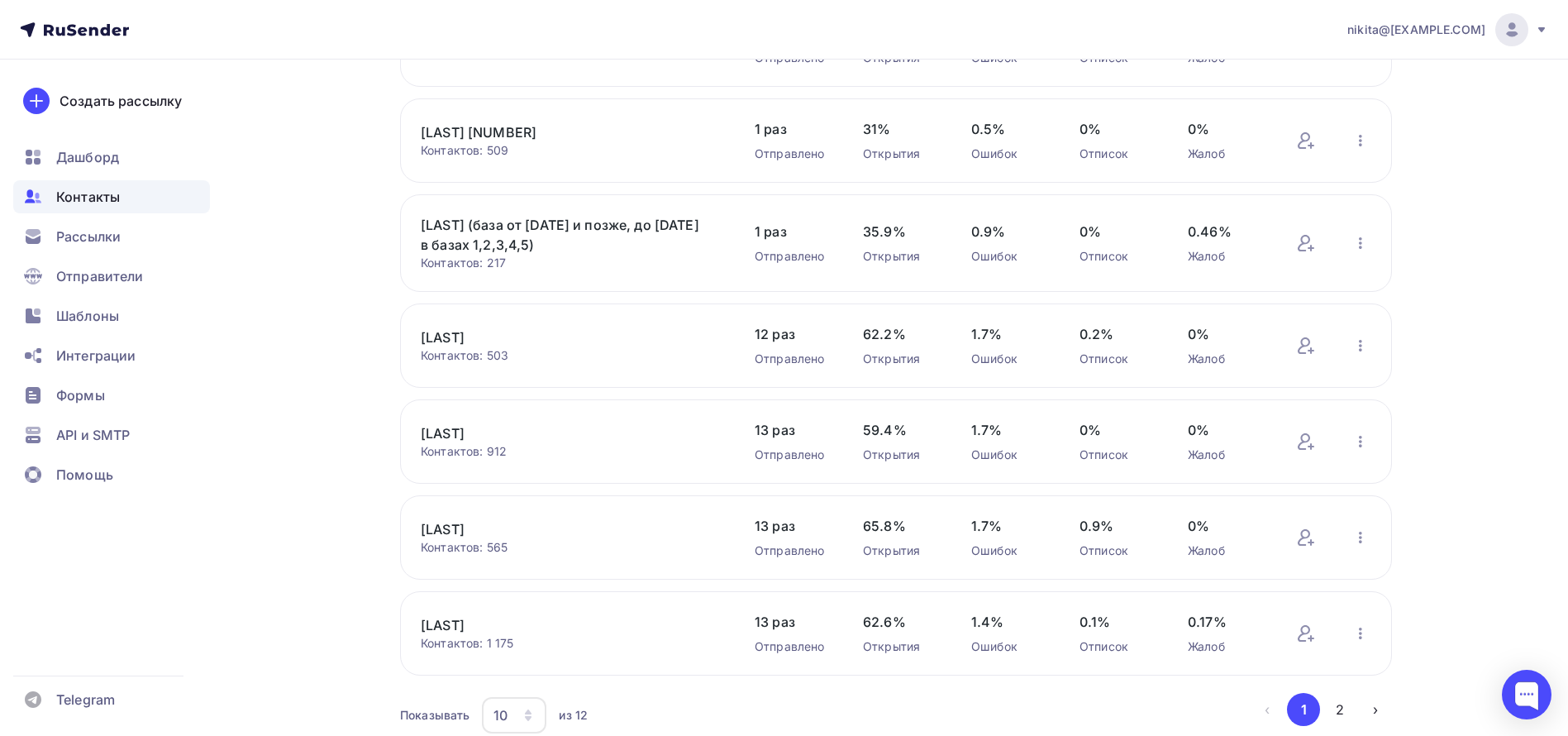 scroll, scrollTop: 491, scrollLeft: 0, axis: vertical 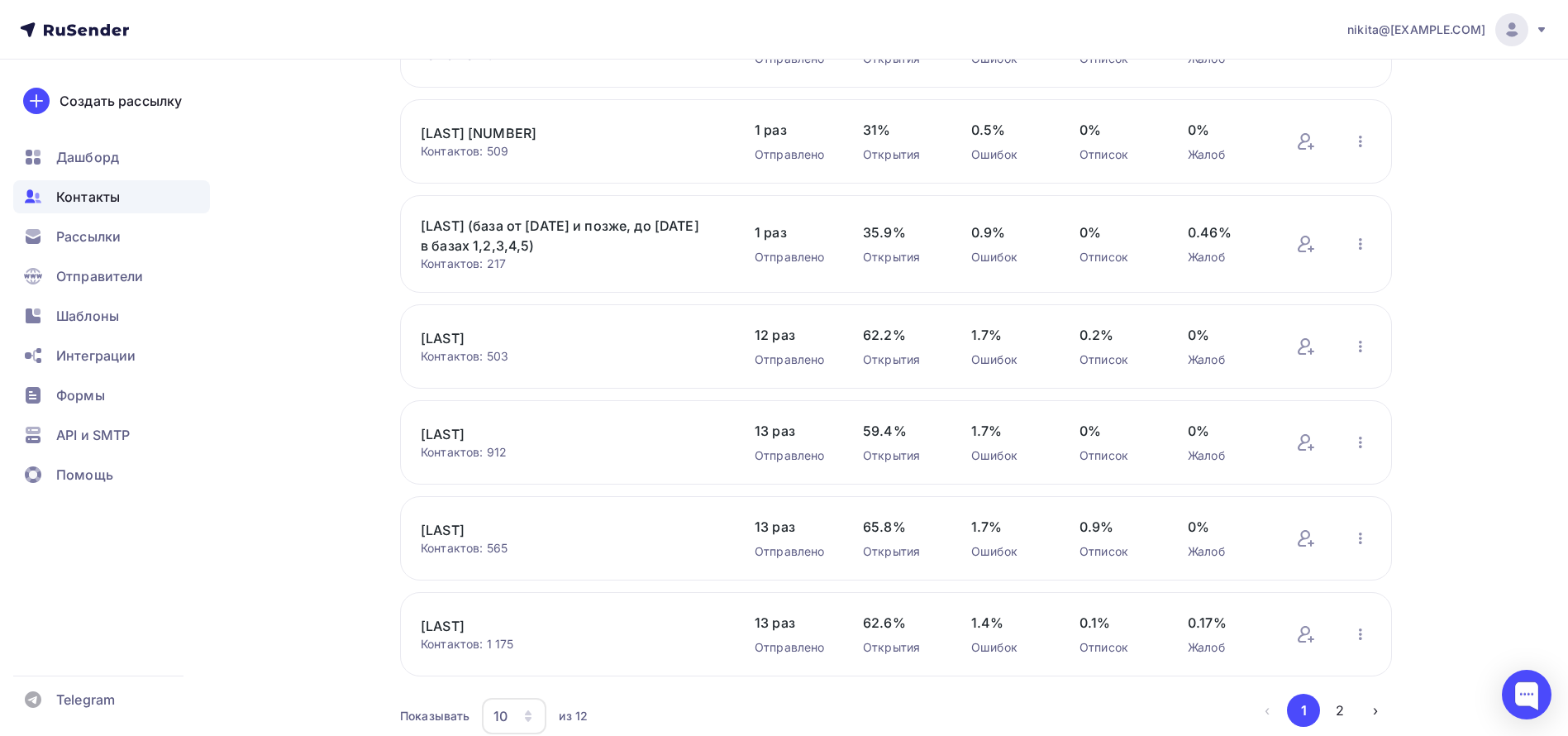 click on "[LAST] (база от [DATE] и позже, до [DATE] в базах [NUM],[NUM],[NUM],[NUM],[NUM])" at bounding box center (561, 236) 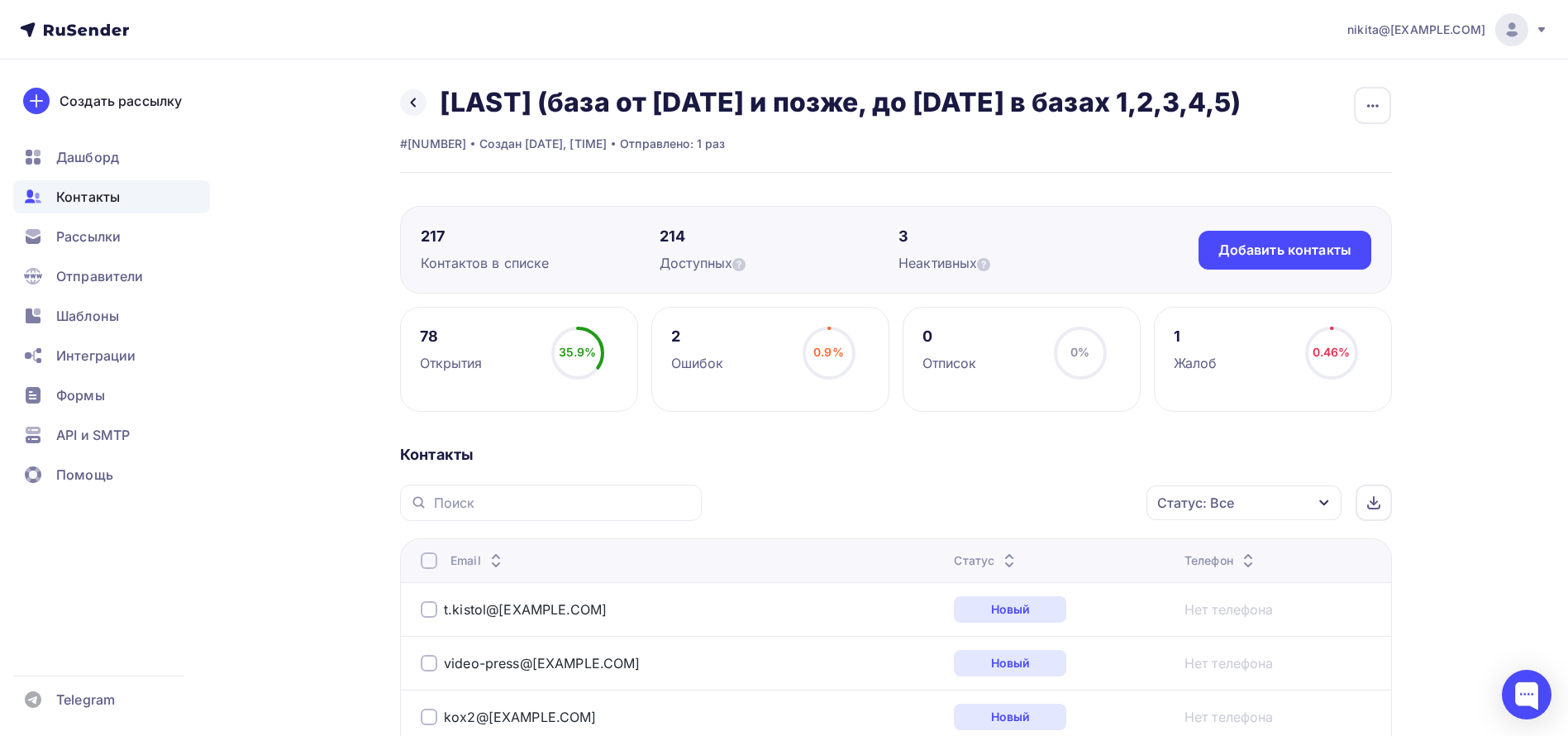 scroll, scrollTop: 248, scrollLeft: 0, axis: vertical 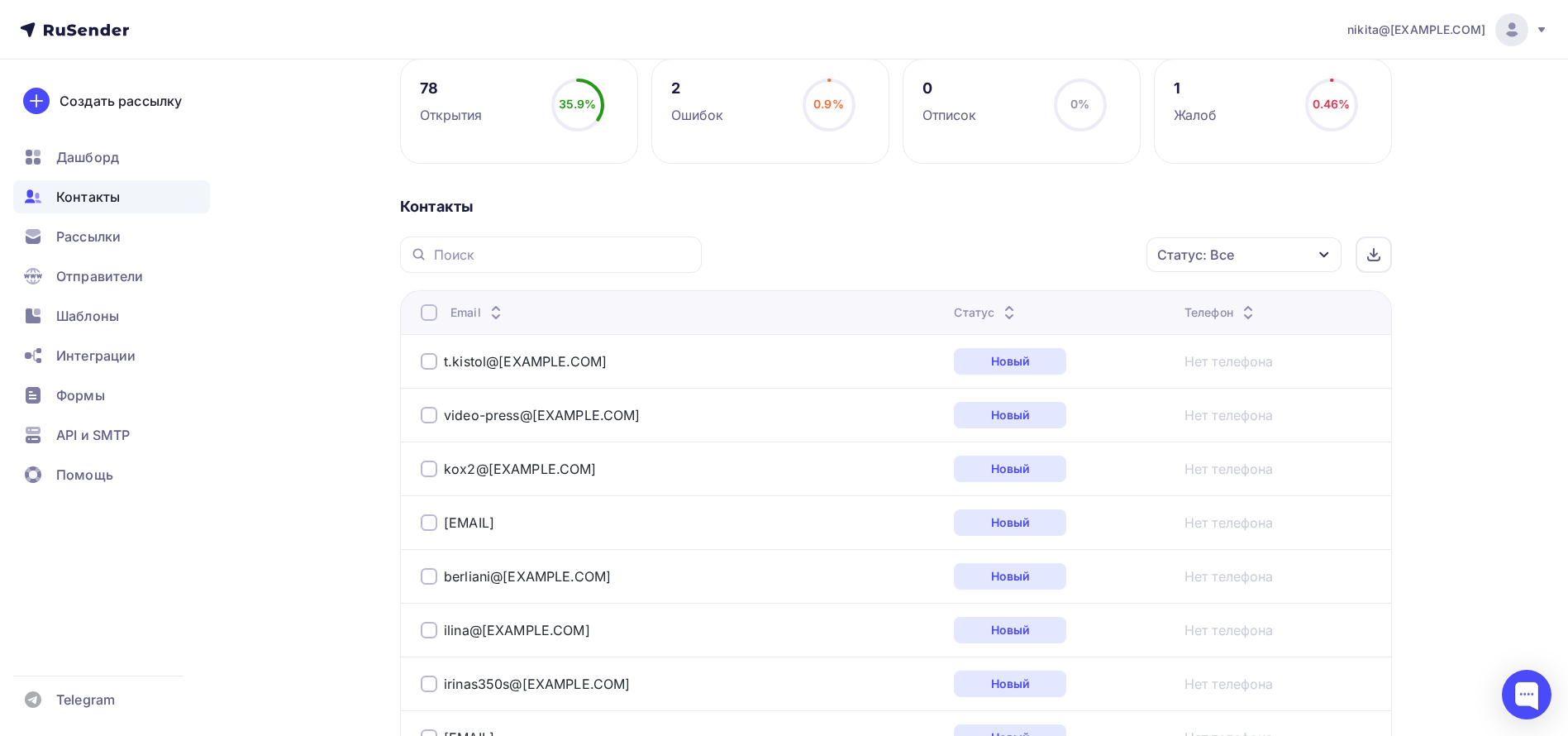 click on "Статус" at bounding box center (986, 313) 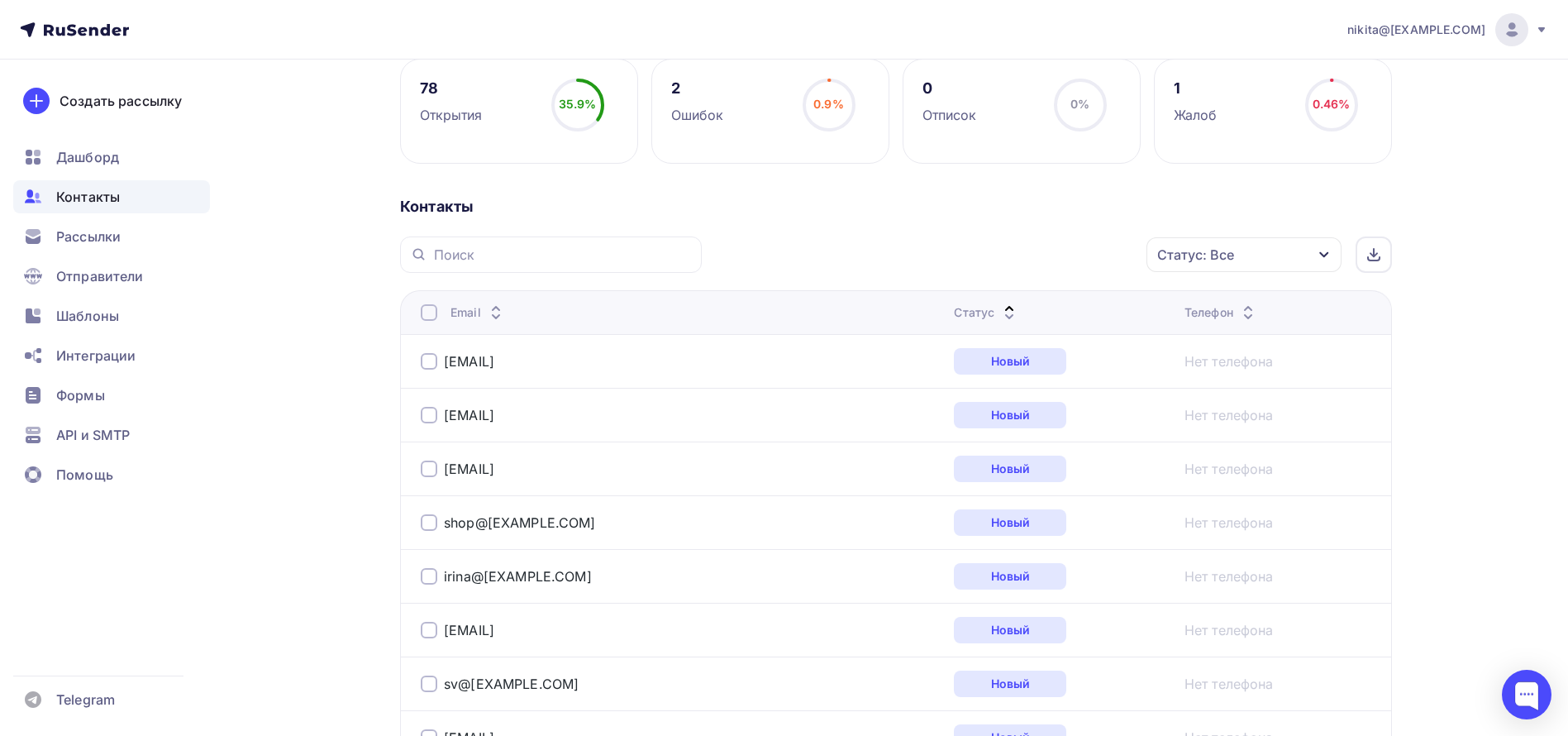 click 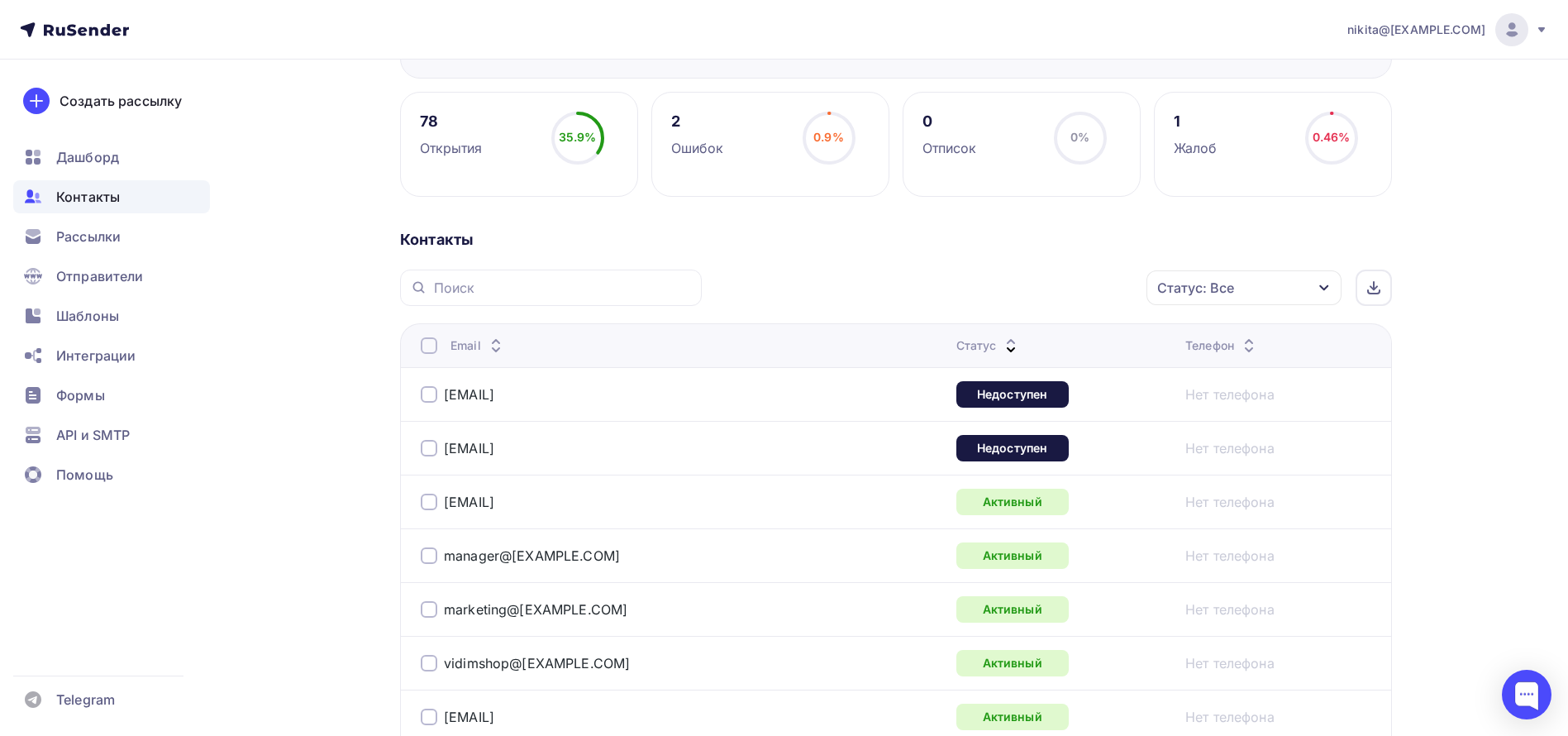 scroll, scrollTop: 248, scrollLeft: 0, axis: vertical 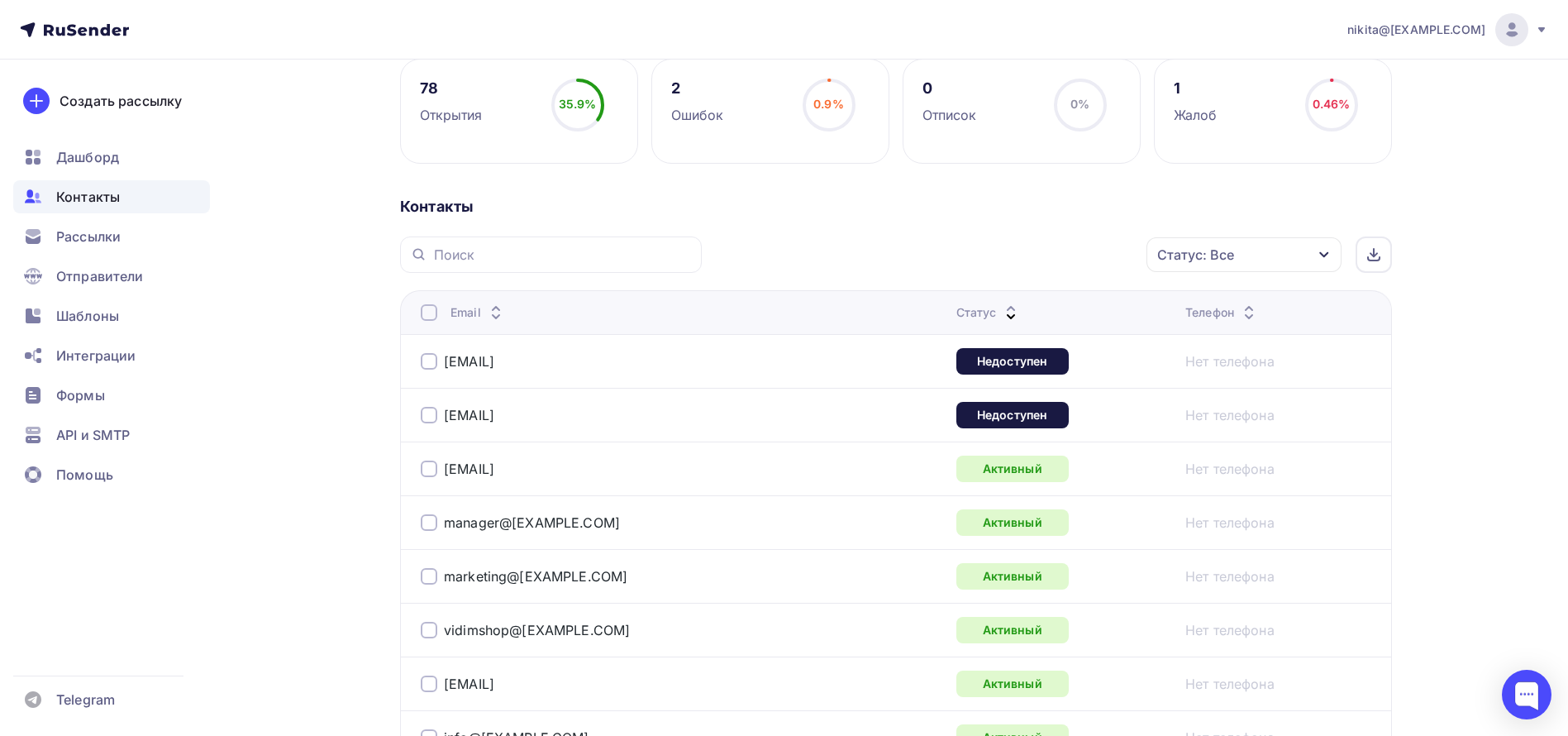 click at bounding box center [429, 415] 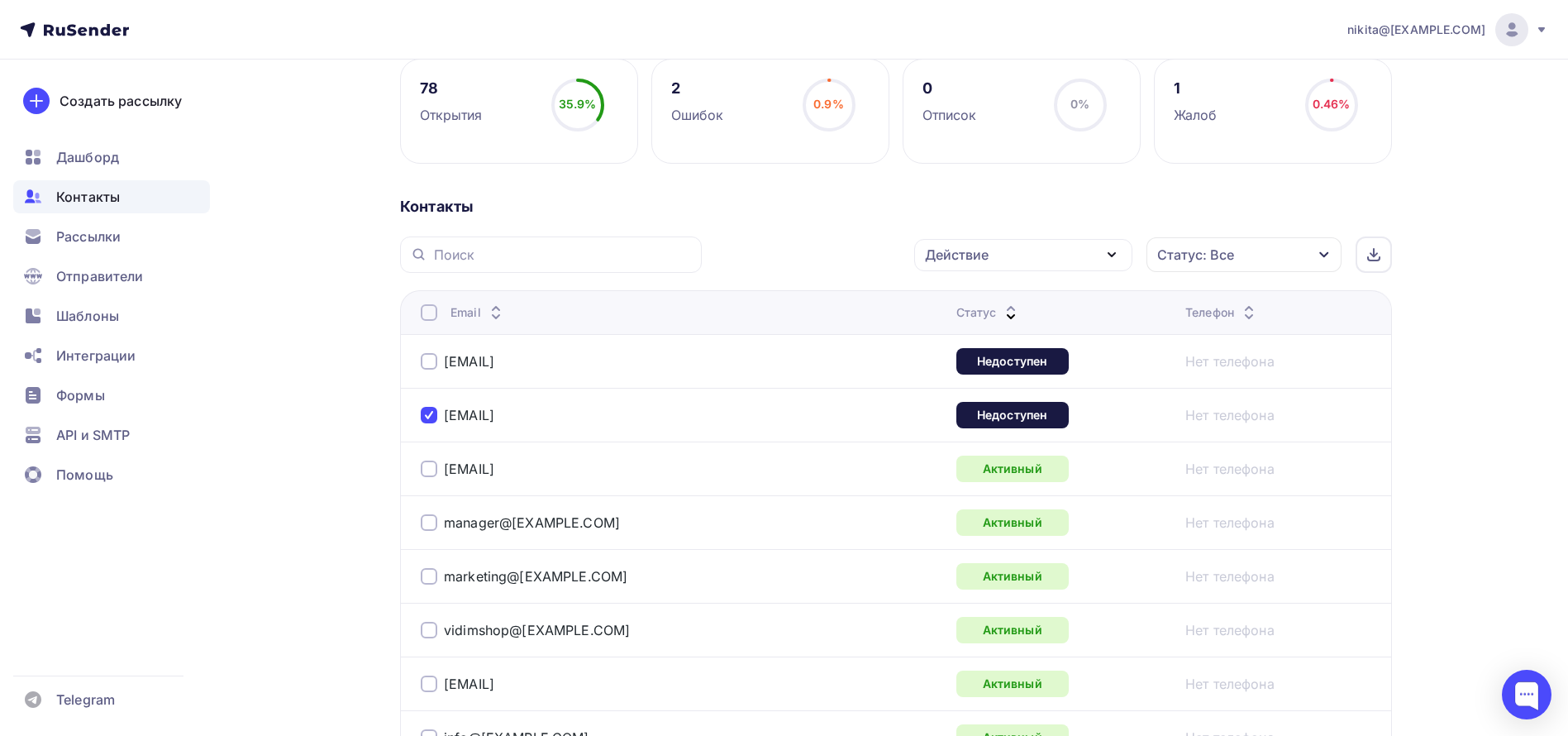 click at bounding box center (429, 361) 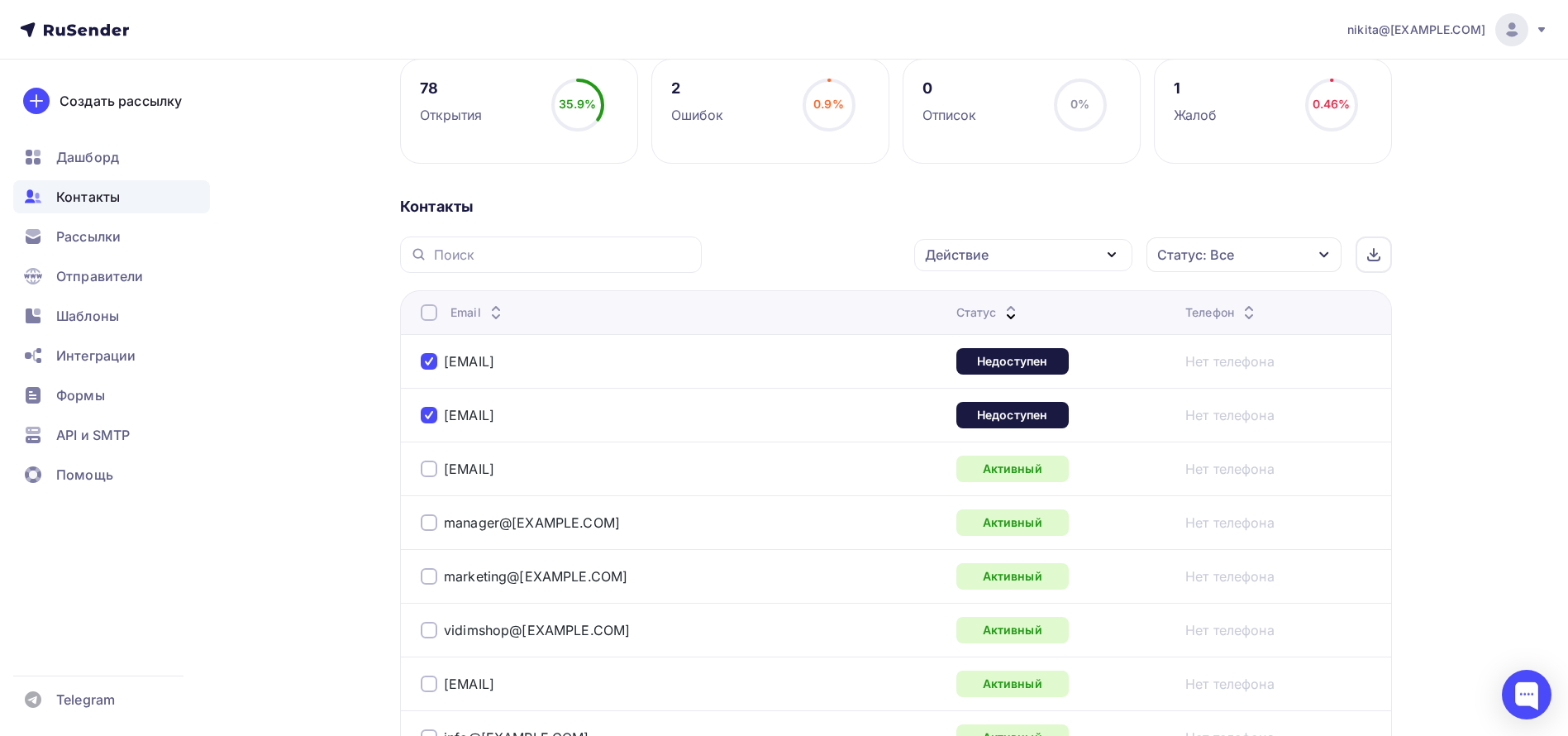 click 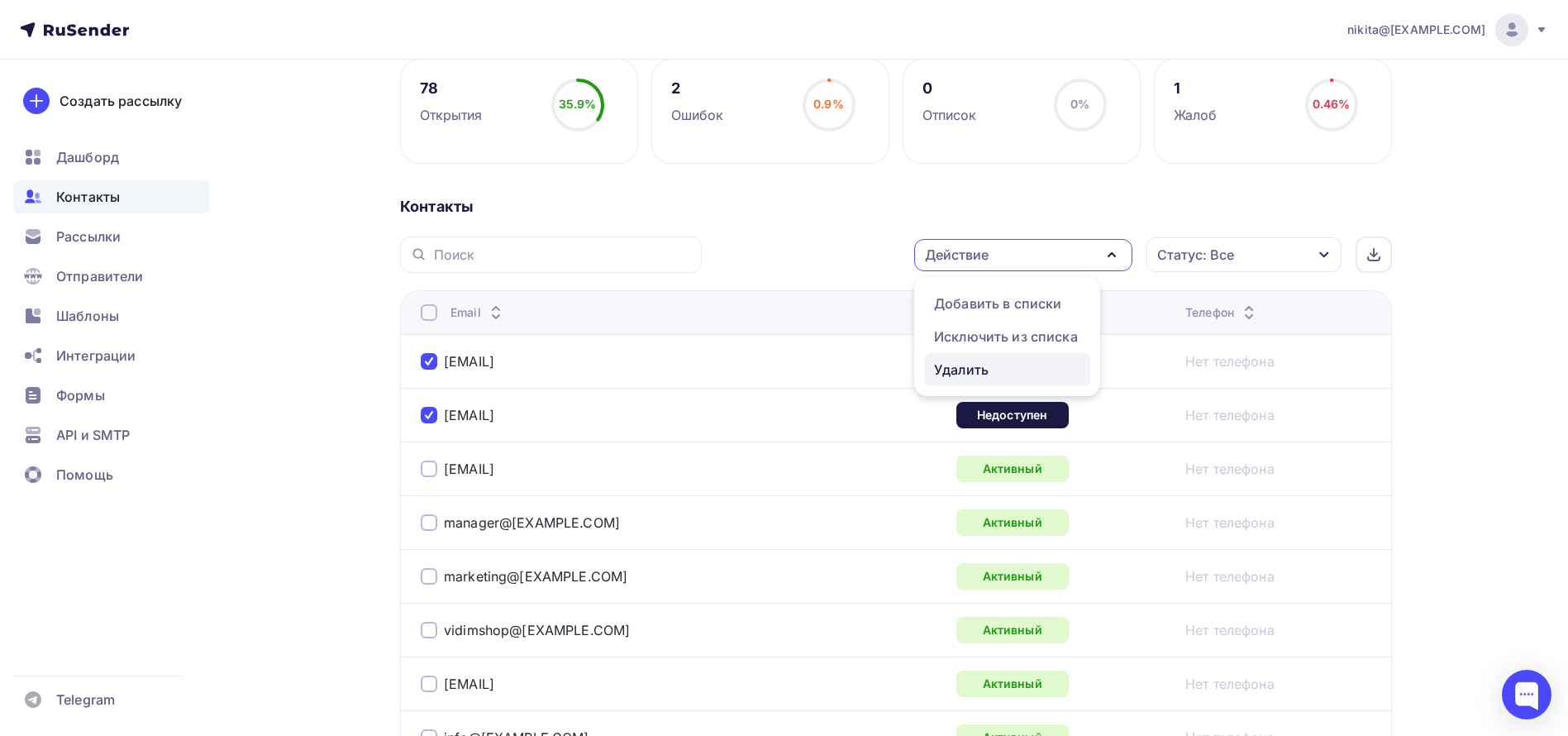 click on "Удалить" at bounding box center (1007, 370) 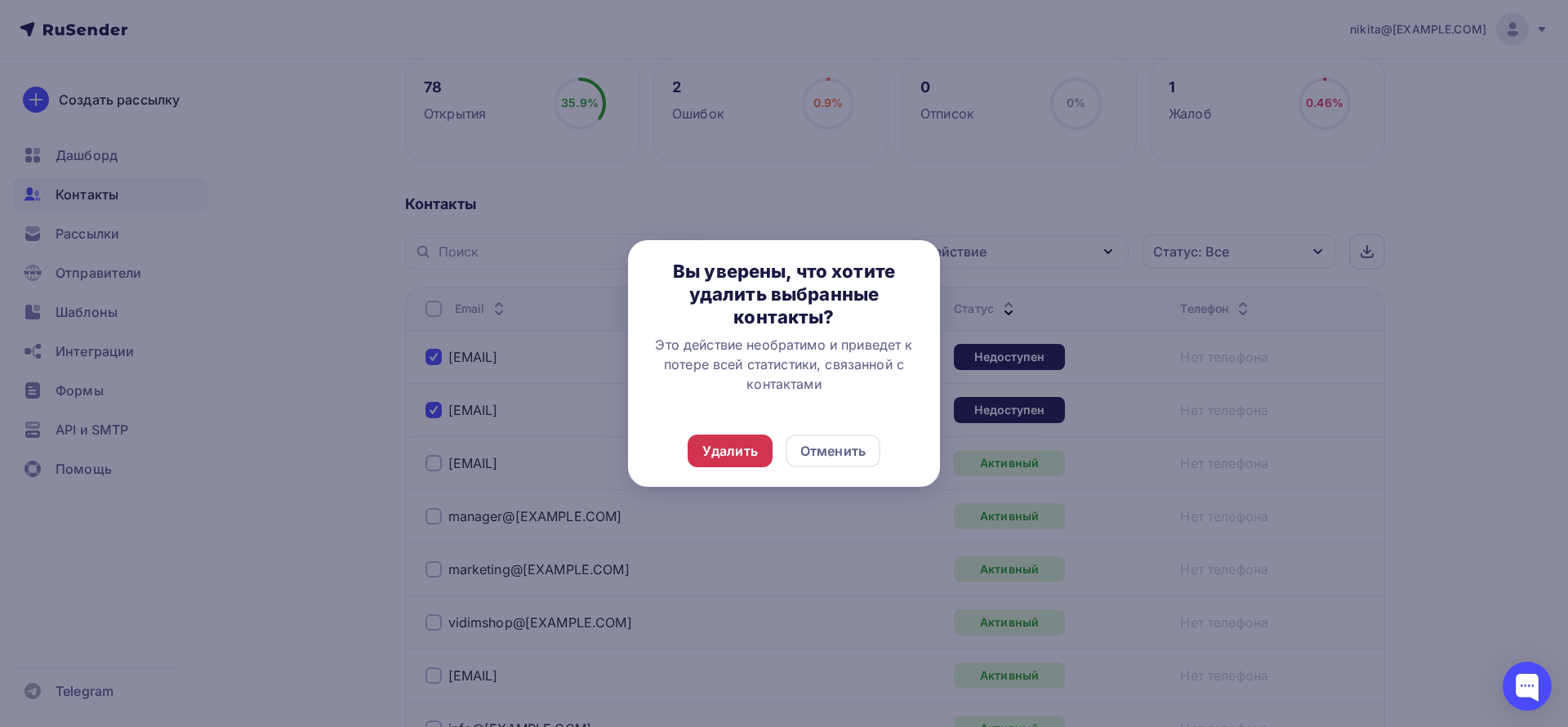 click on "Удалить" at bounding box center [730, 451] 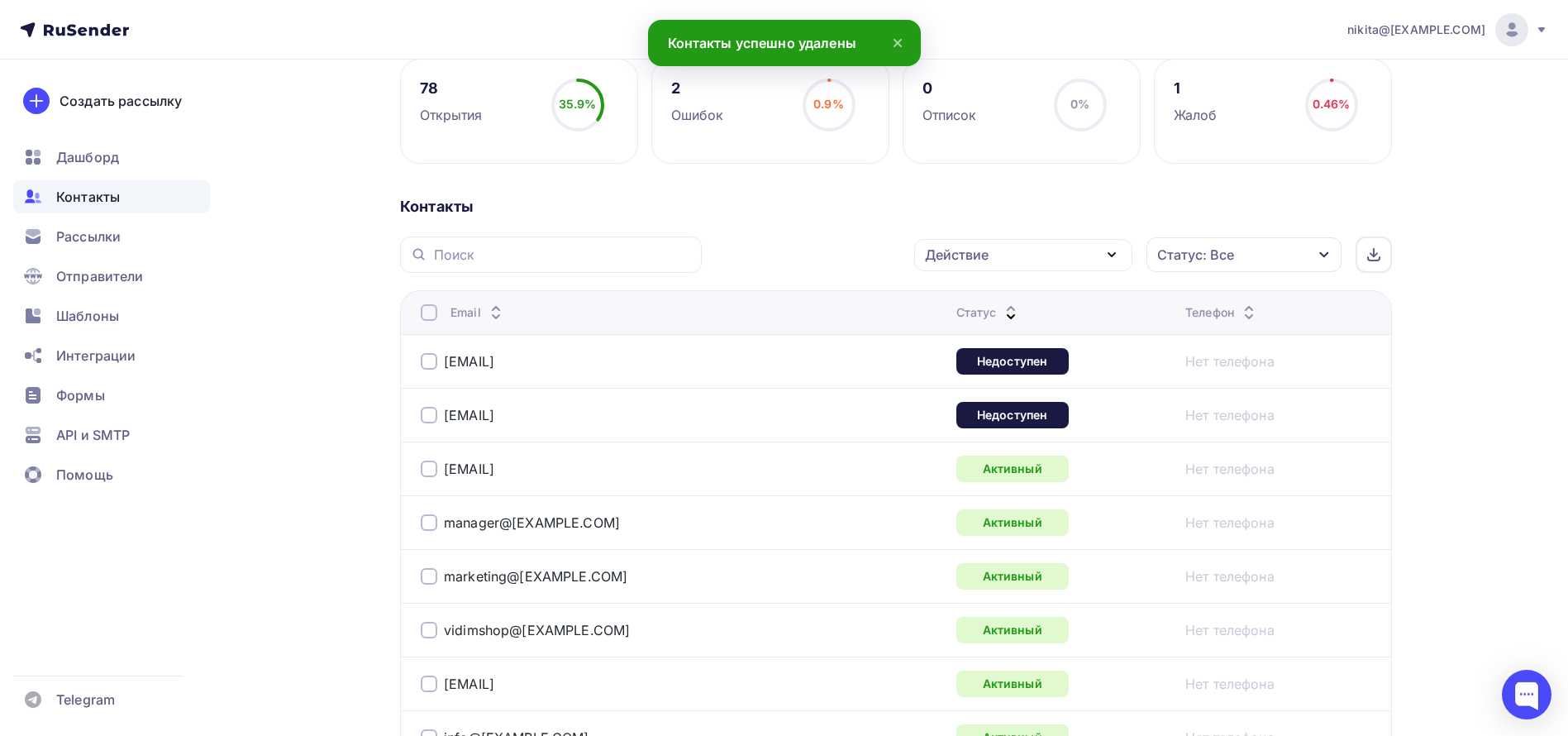 click on "Действие" at bounding box center [1023, 255] 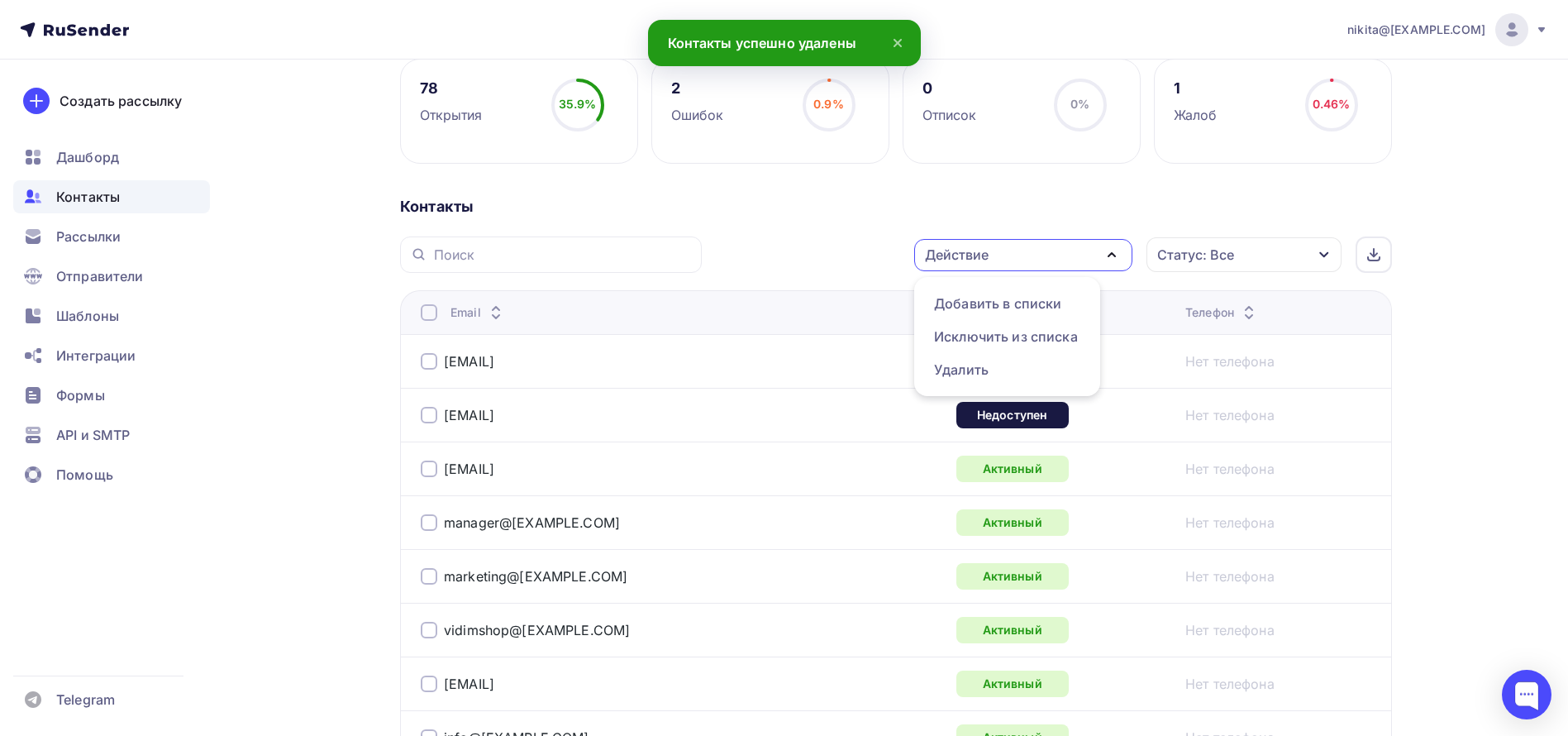 click on "Действие" at bounding box center (1023, 255) 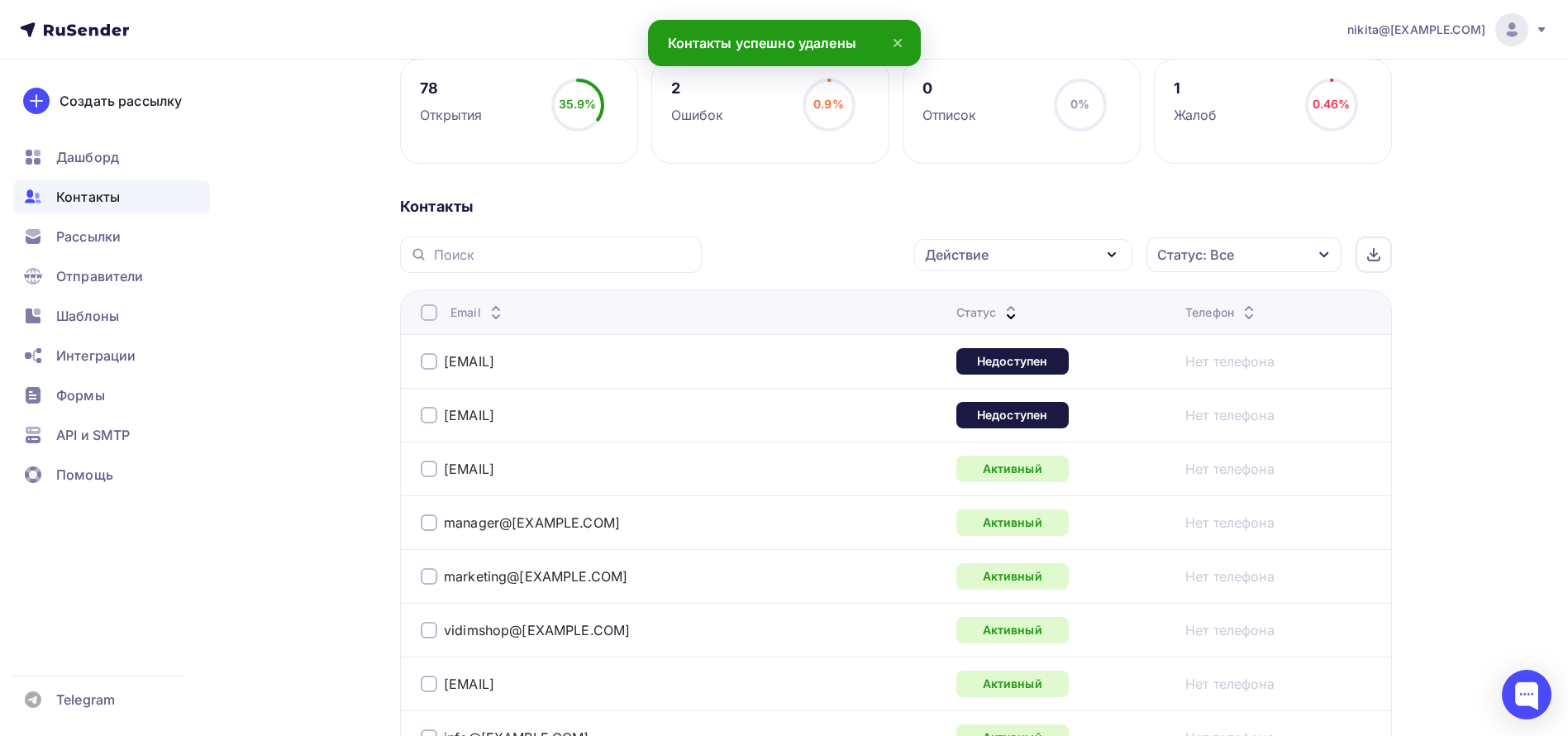 click on "Статус" at bounding box center (989, 313) 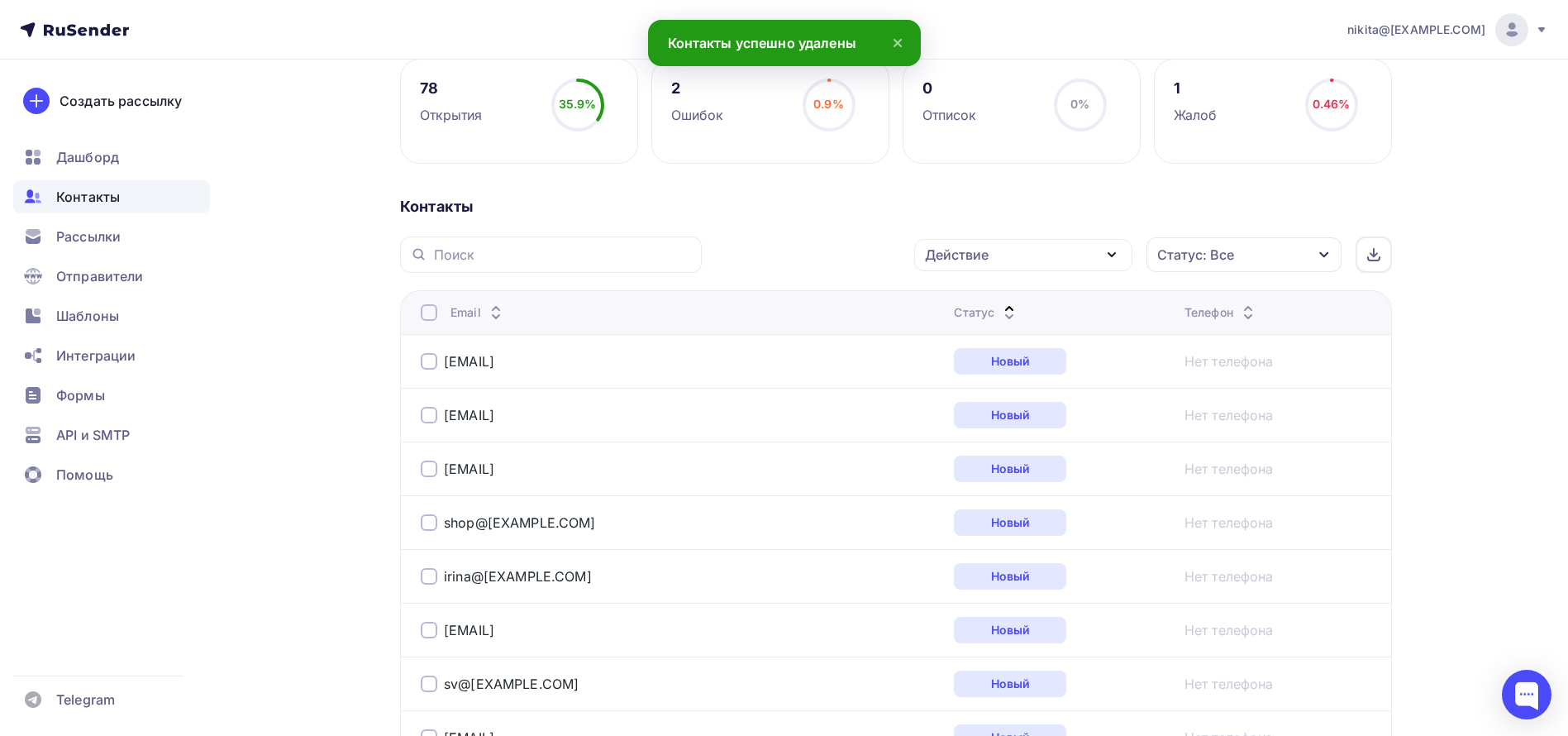 click 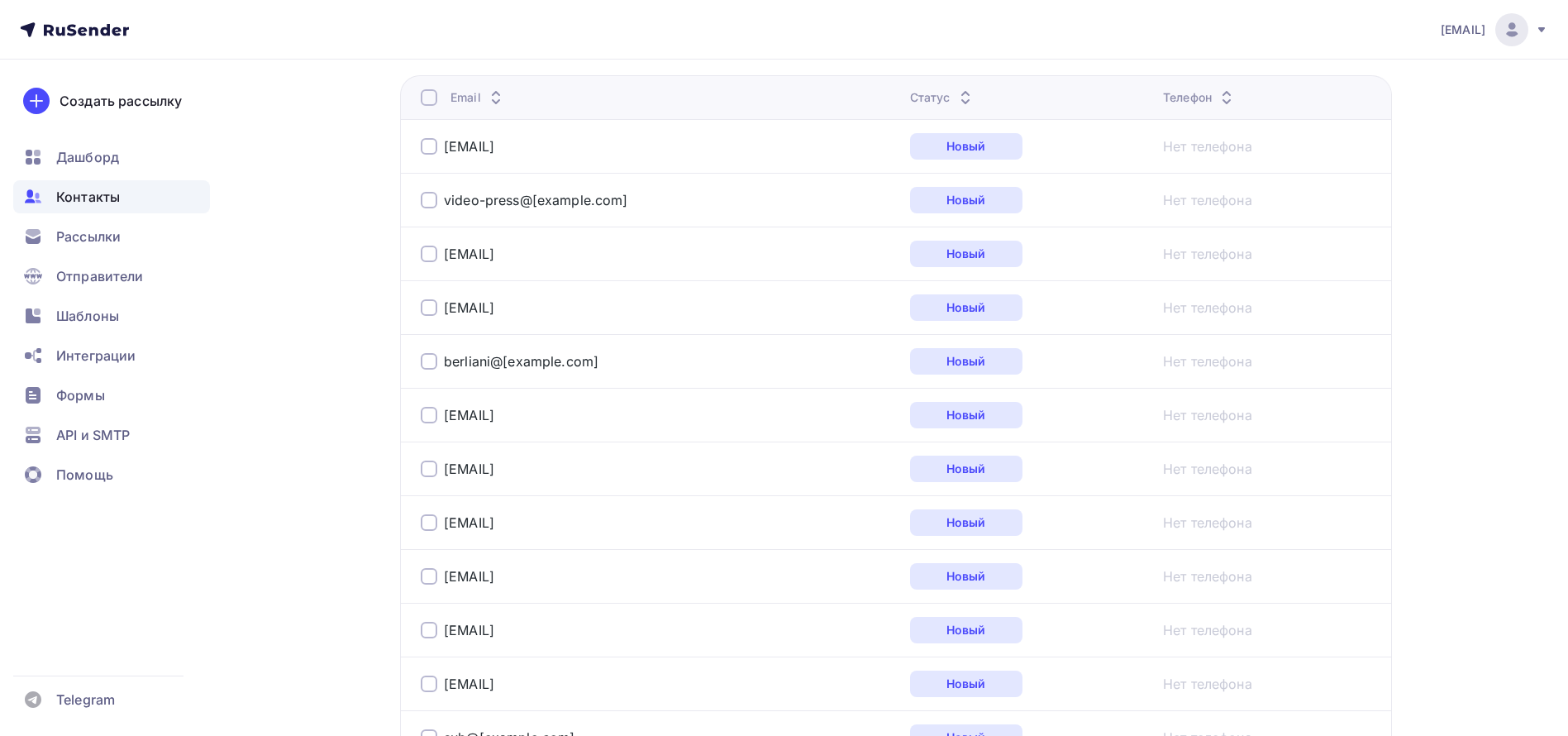scroll, scrollTop: 248, scrollLeft: 0, axis: vertical 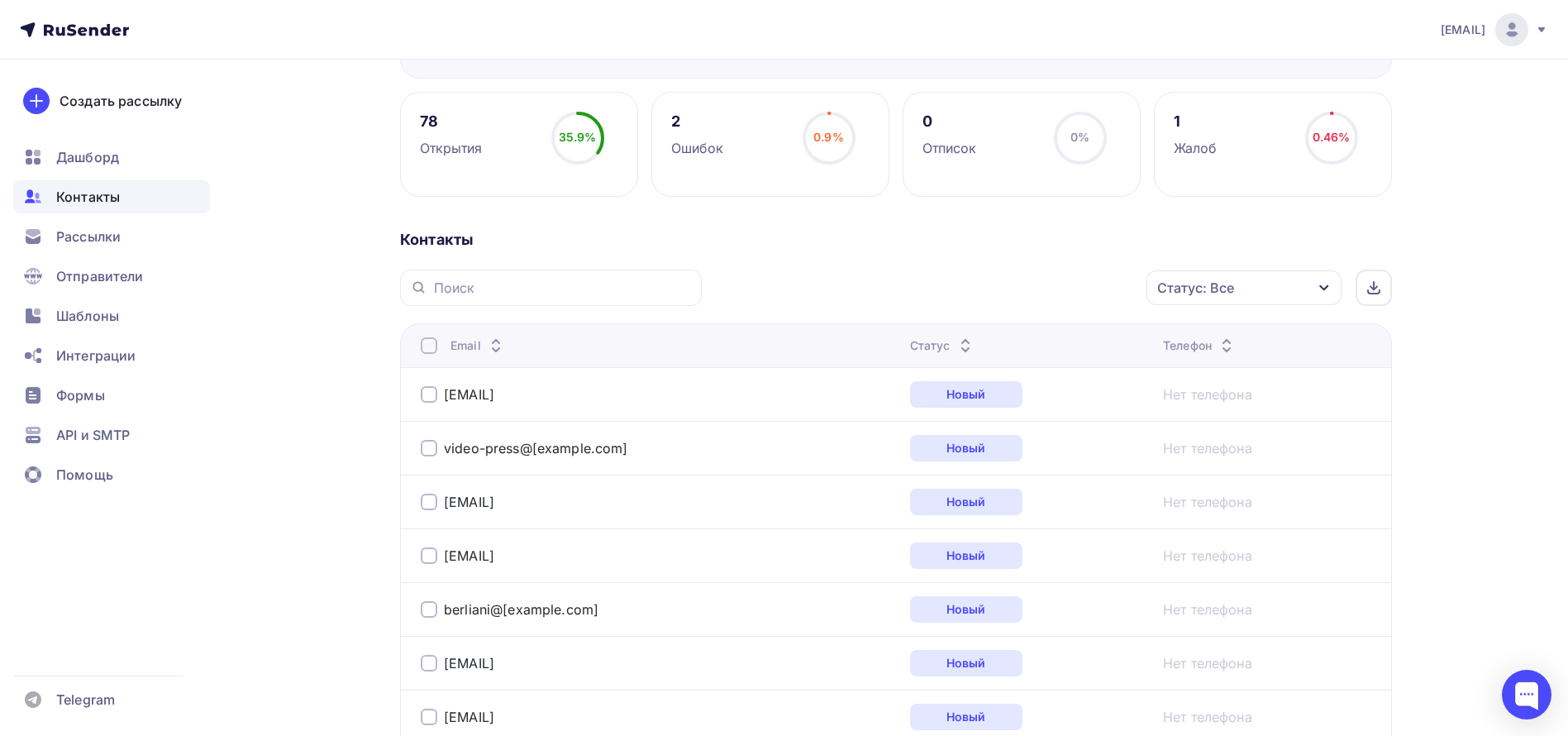 click on "Статус" at bounding box center [942, 346] 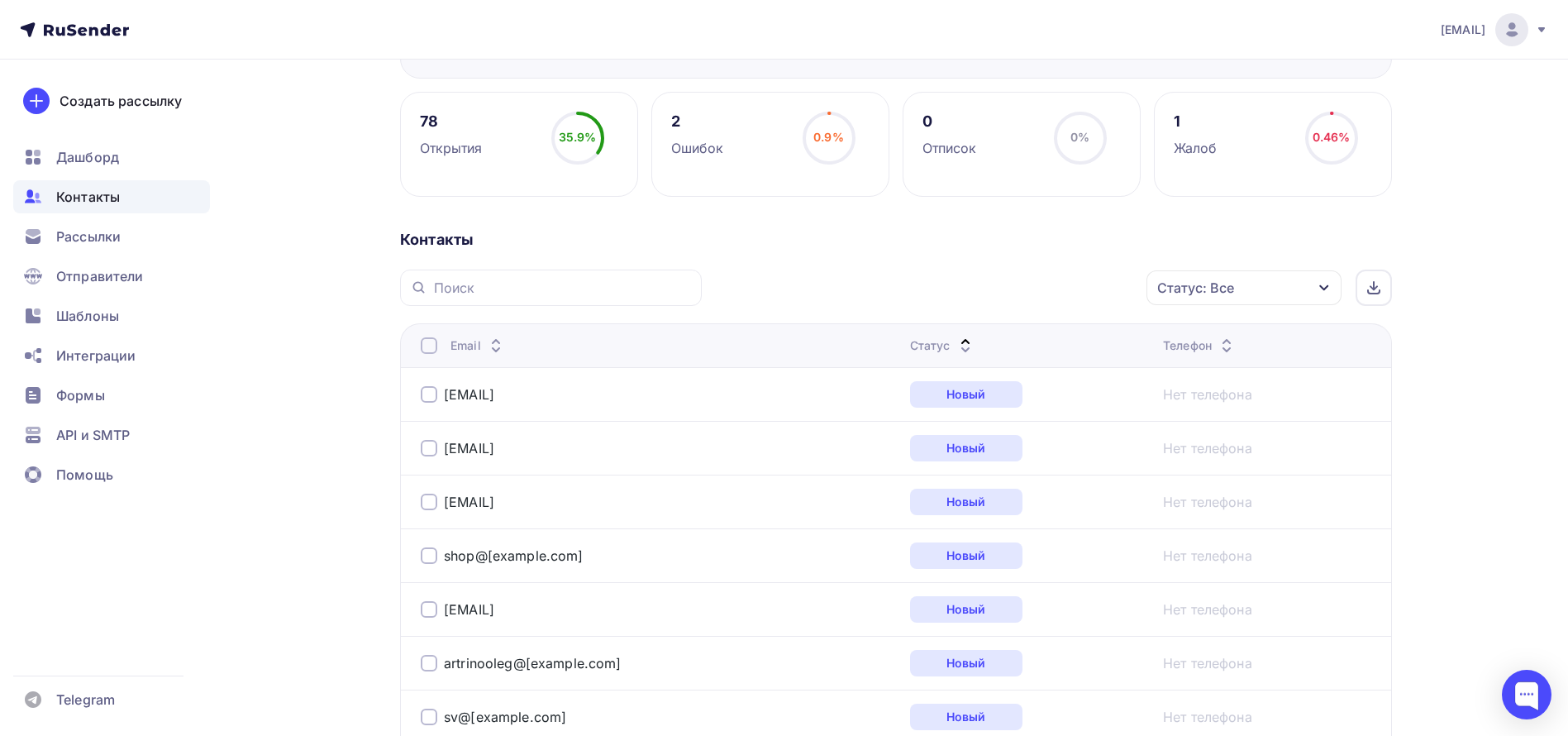 click on "Статус" at bounding box center [942, 346] 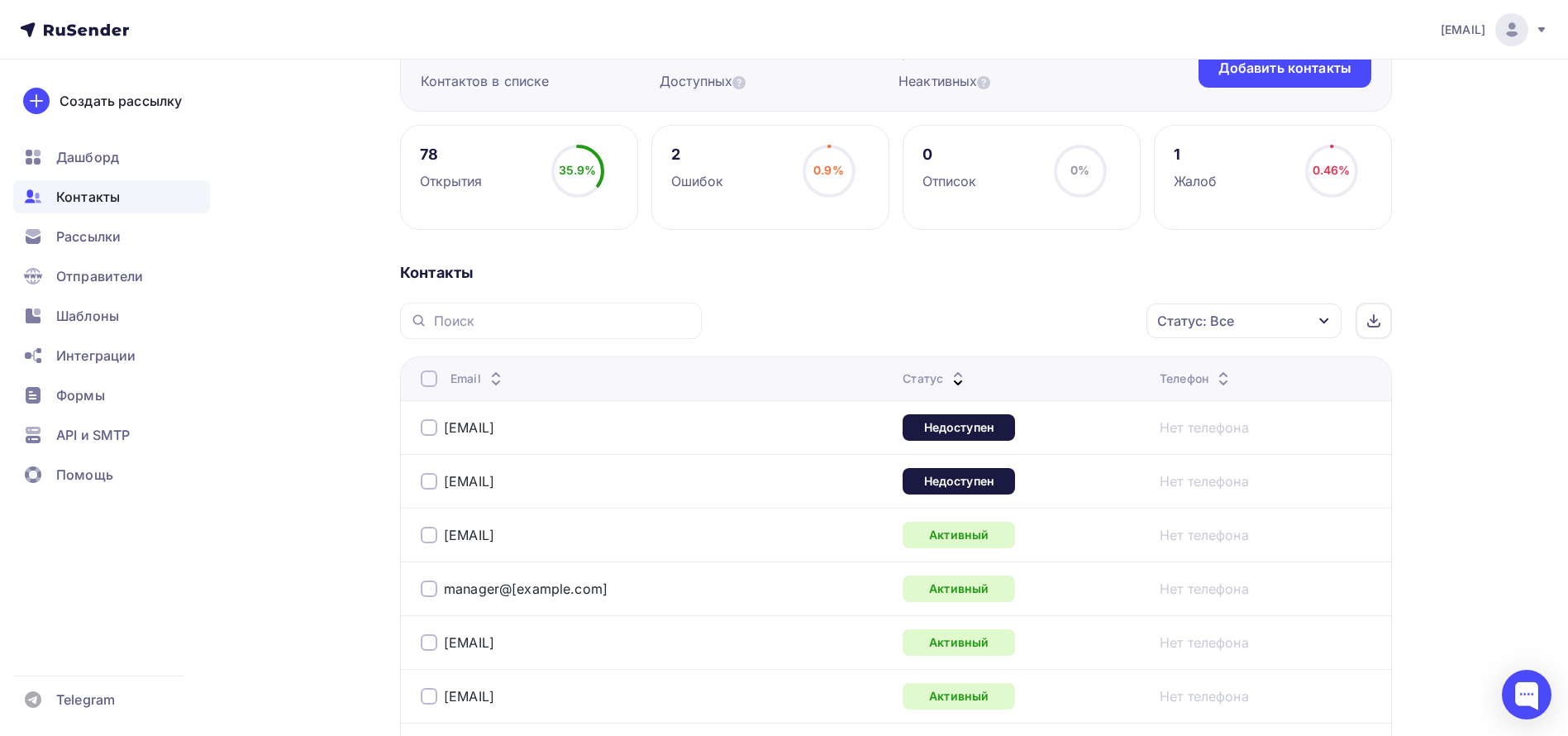 scroll, scrollTop: 248, scrollLeft: 0, axis: vertical 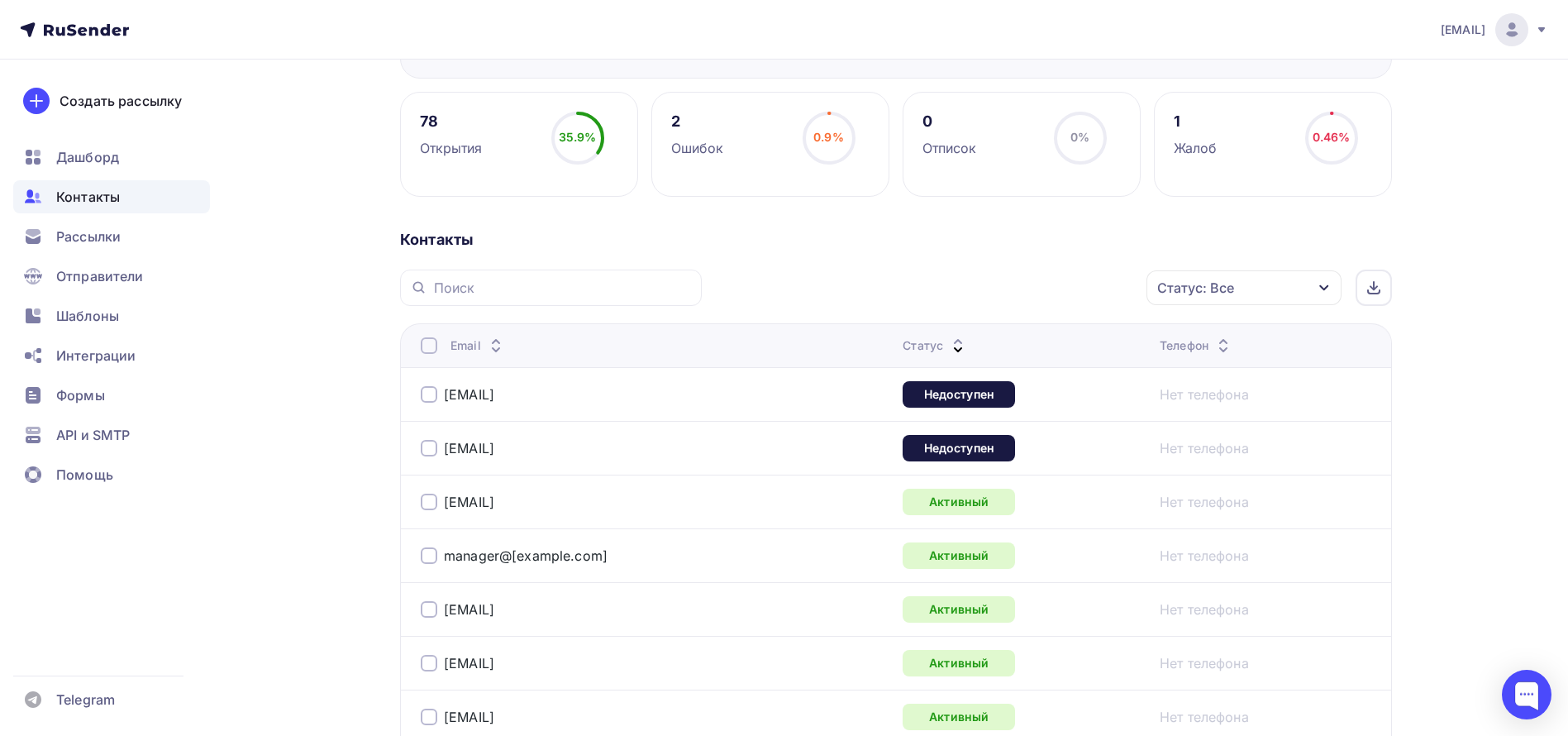 click at bounding box center (429, 448) 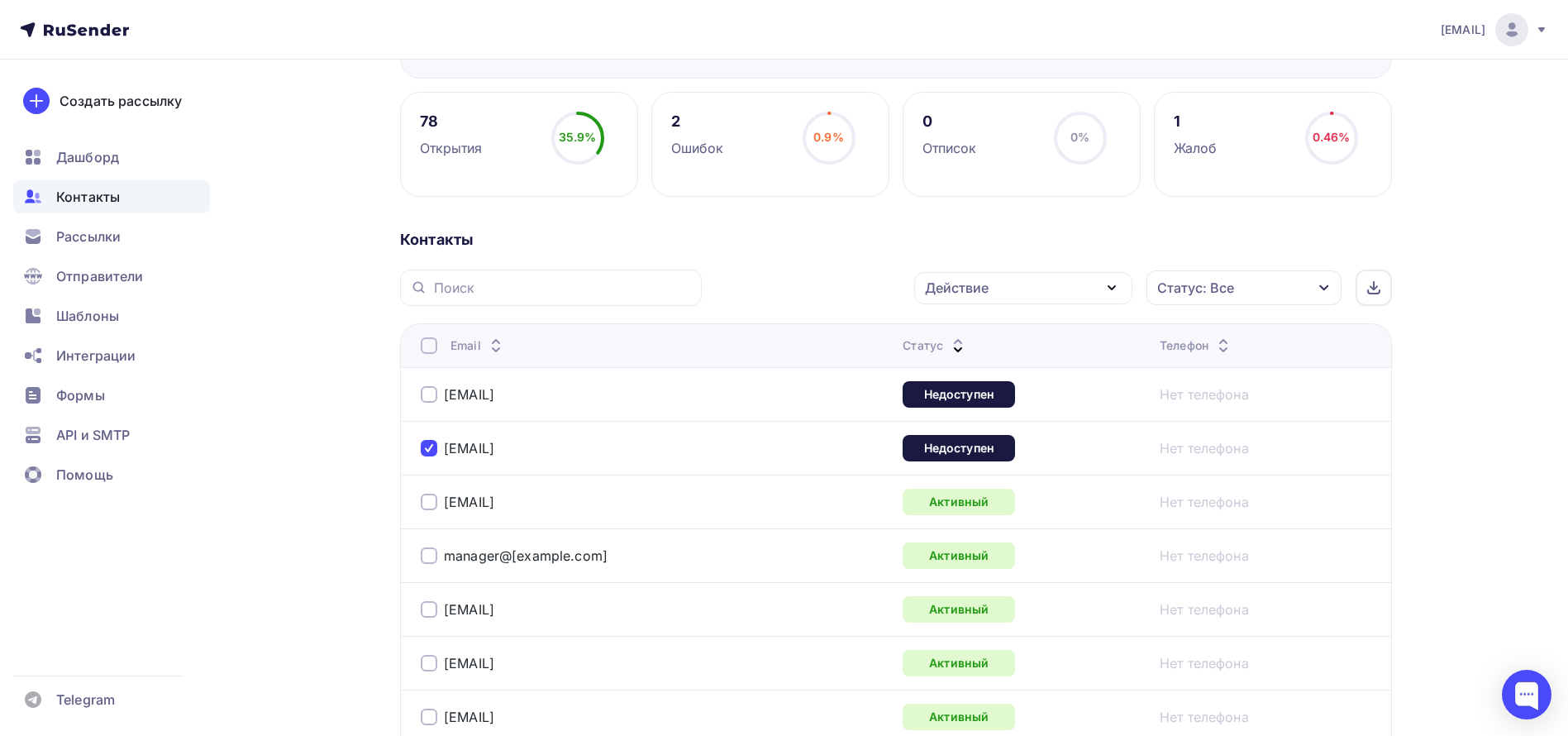 click on "[EMAIL]" at bounding box center (627, 394) 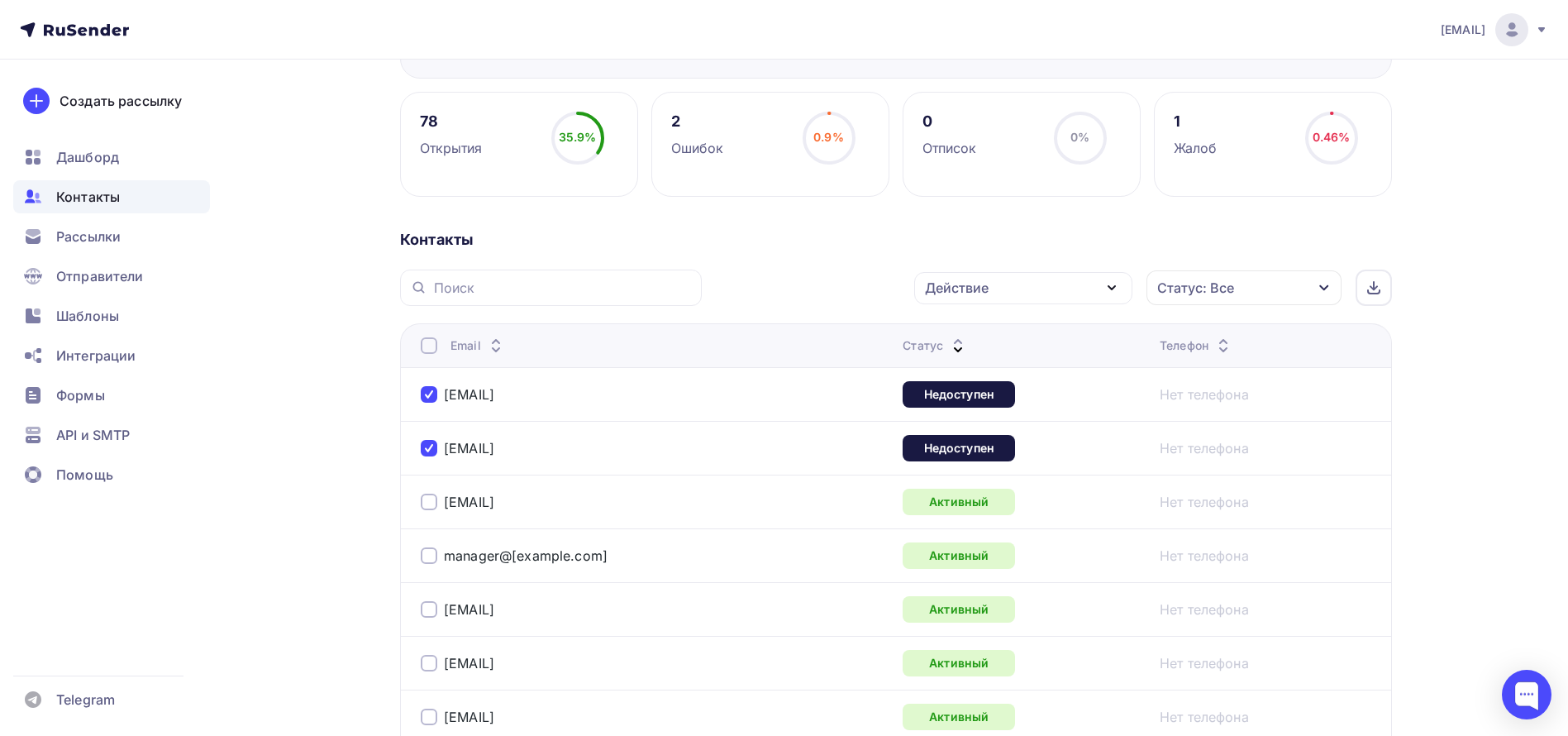 click on "Действие" at bounding box center (1023, 288) 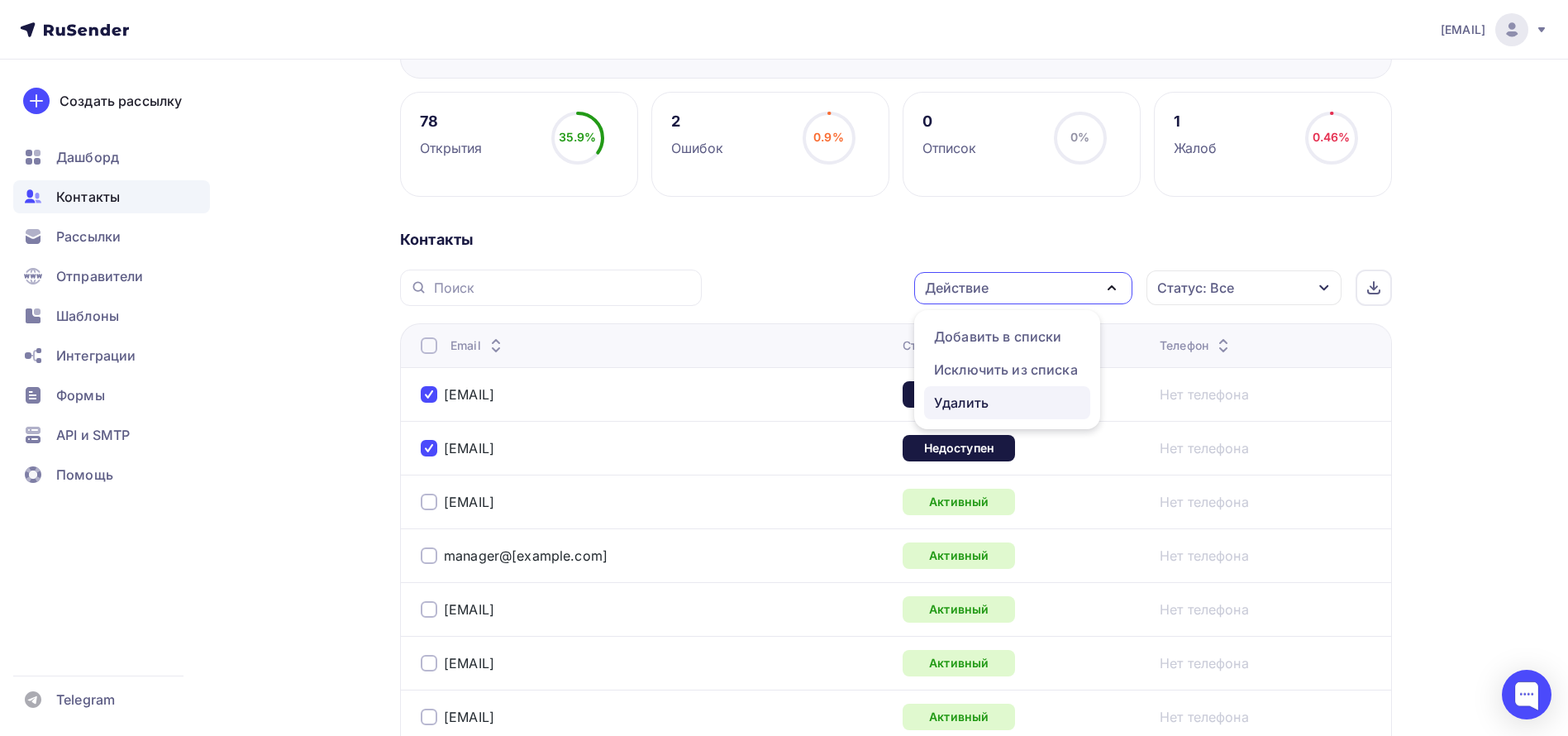 click on "Удалить" at bounding box center [961, 403] 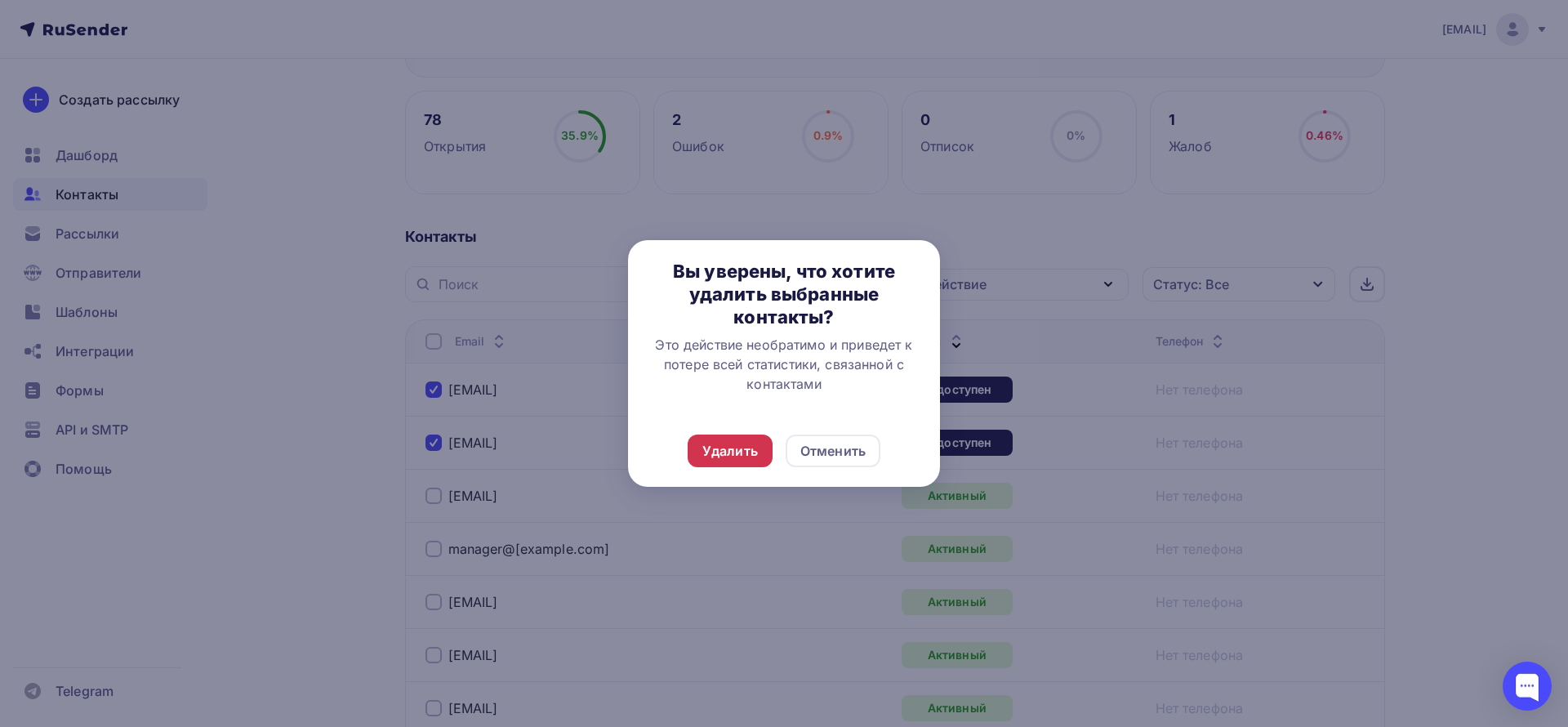 click on "Удалить" at bounding box center (730, 451) 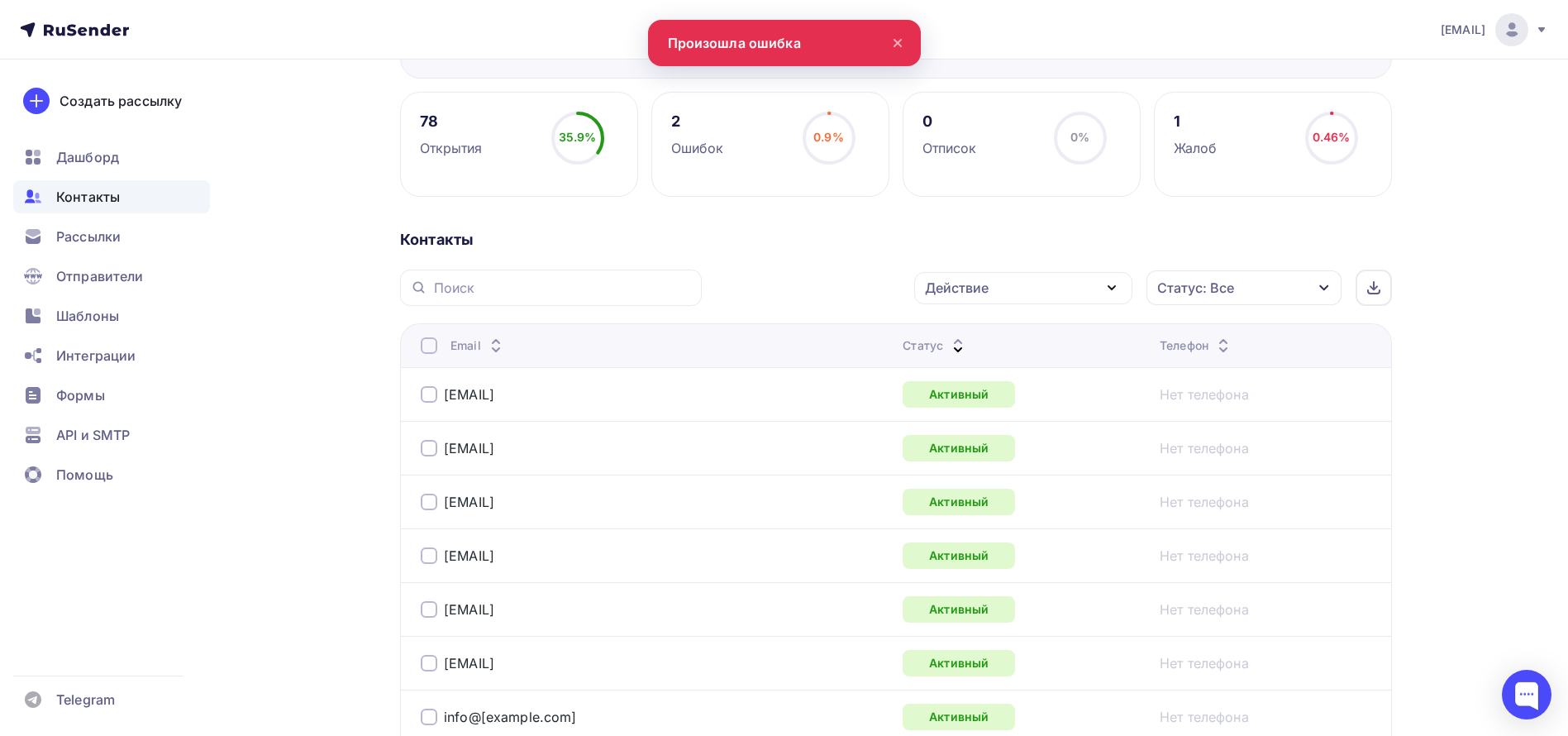 click 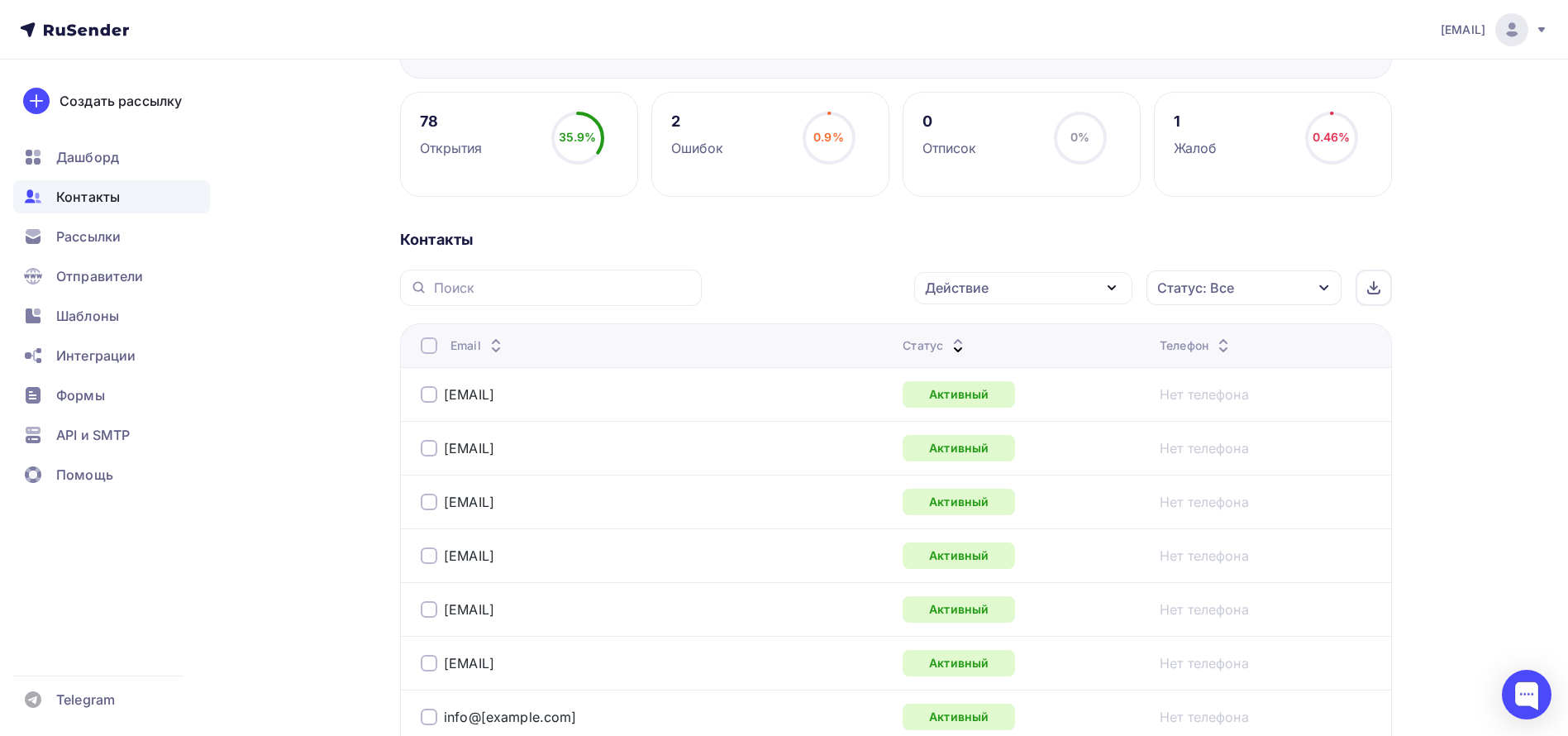 scroll, scrollTop: 0, scrollLeft: 0, axis: both 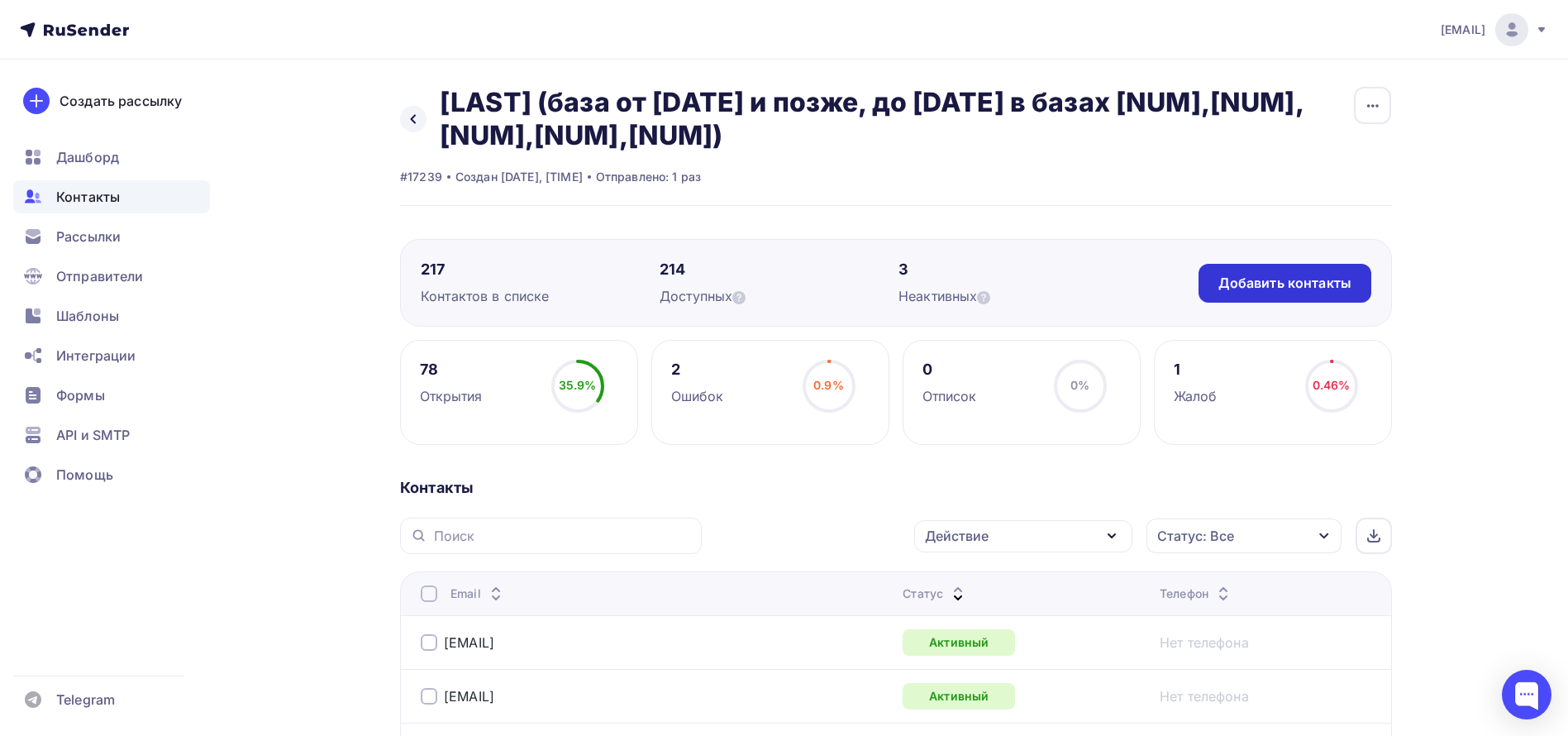 click on "Добавить контакты" at bounding box center [1284, 283] 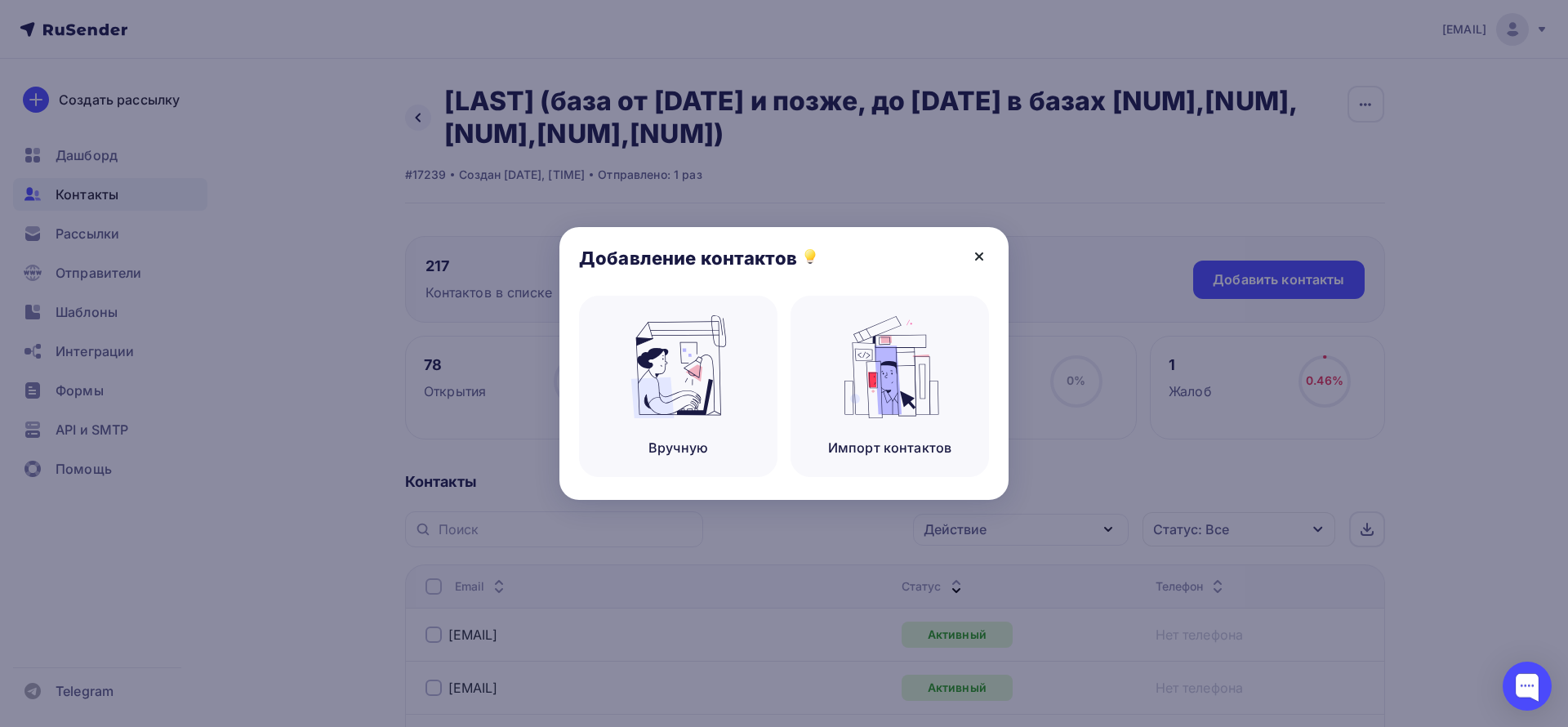 click 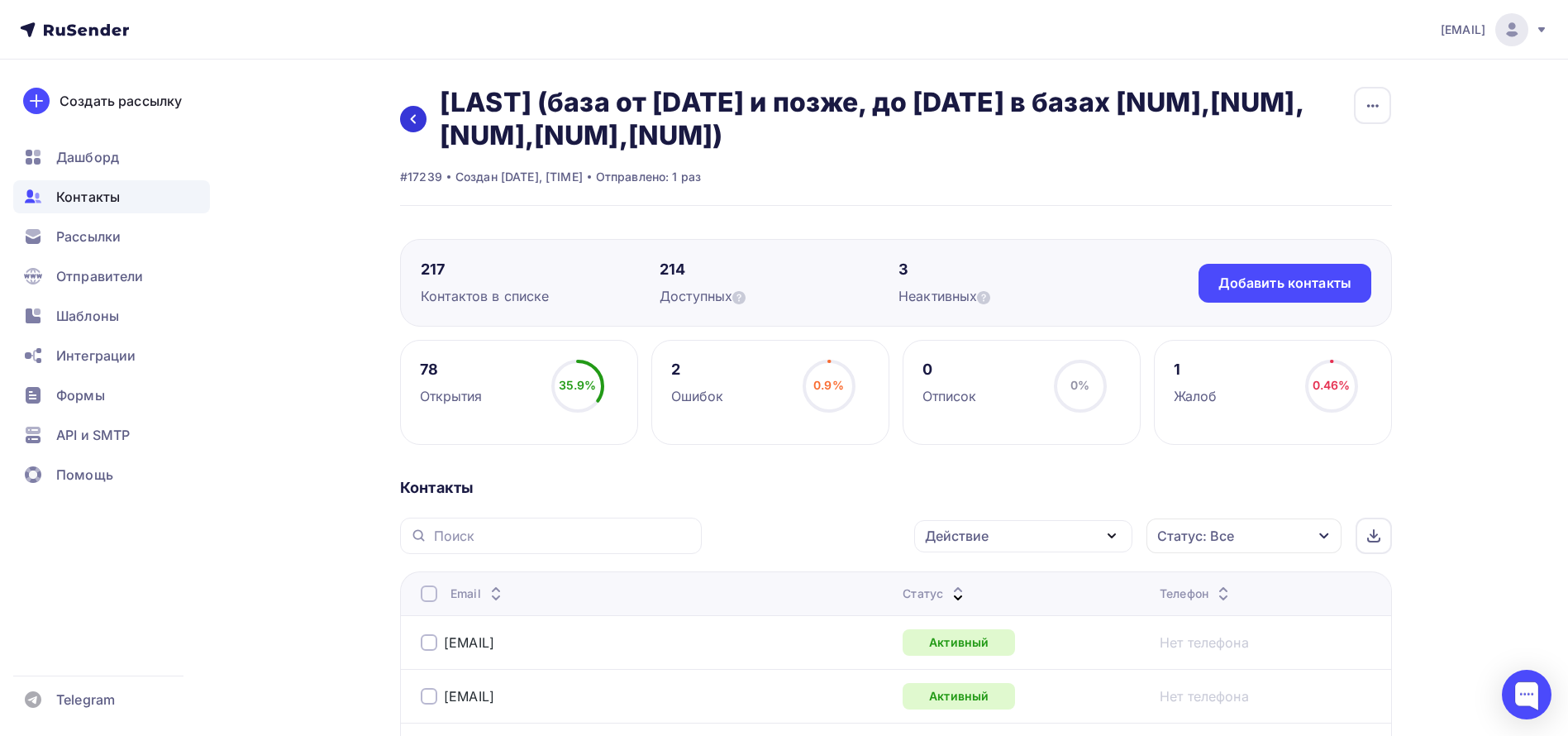 click 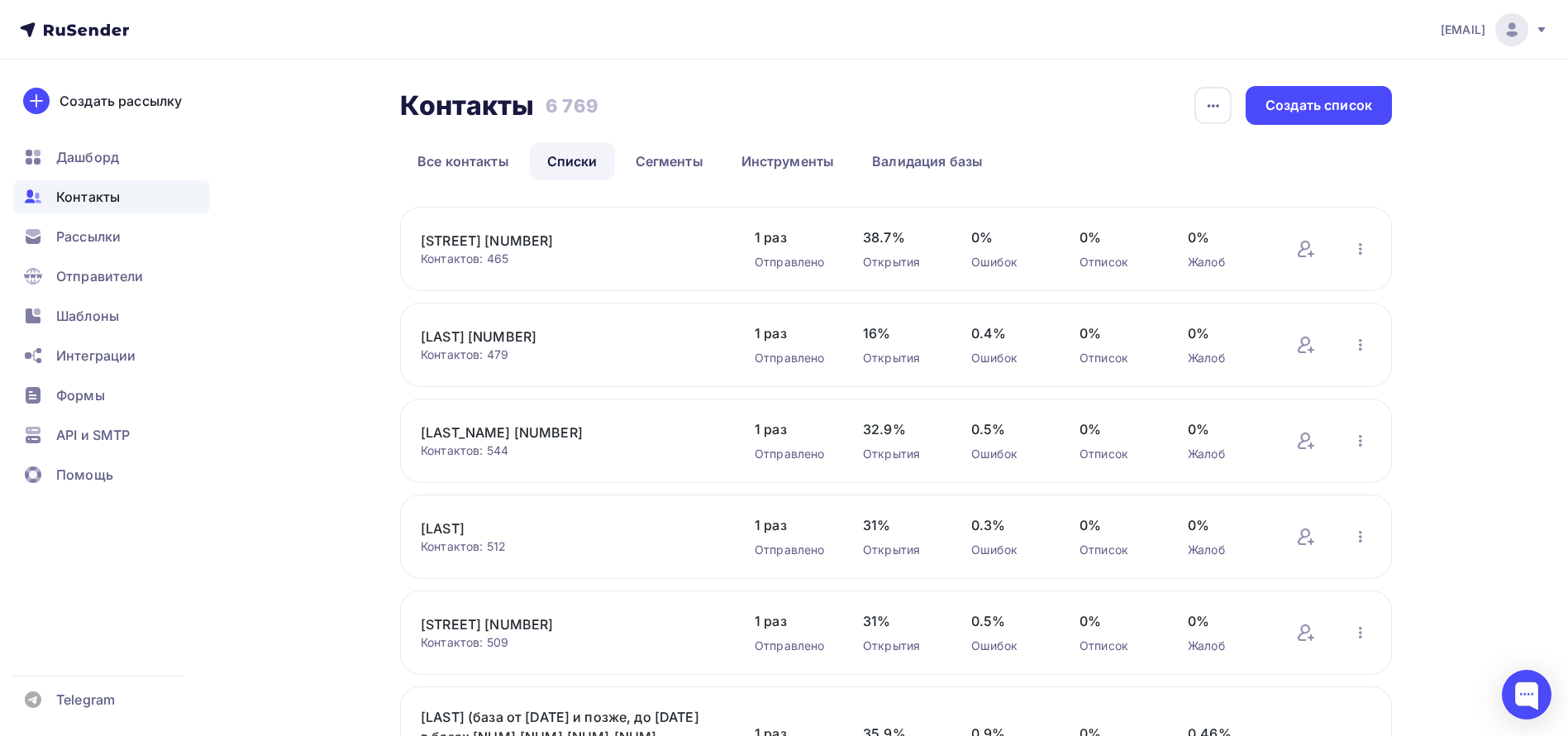 scroll, scrollTop: 372, scrollLeft: 0, axis: vertical 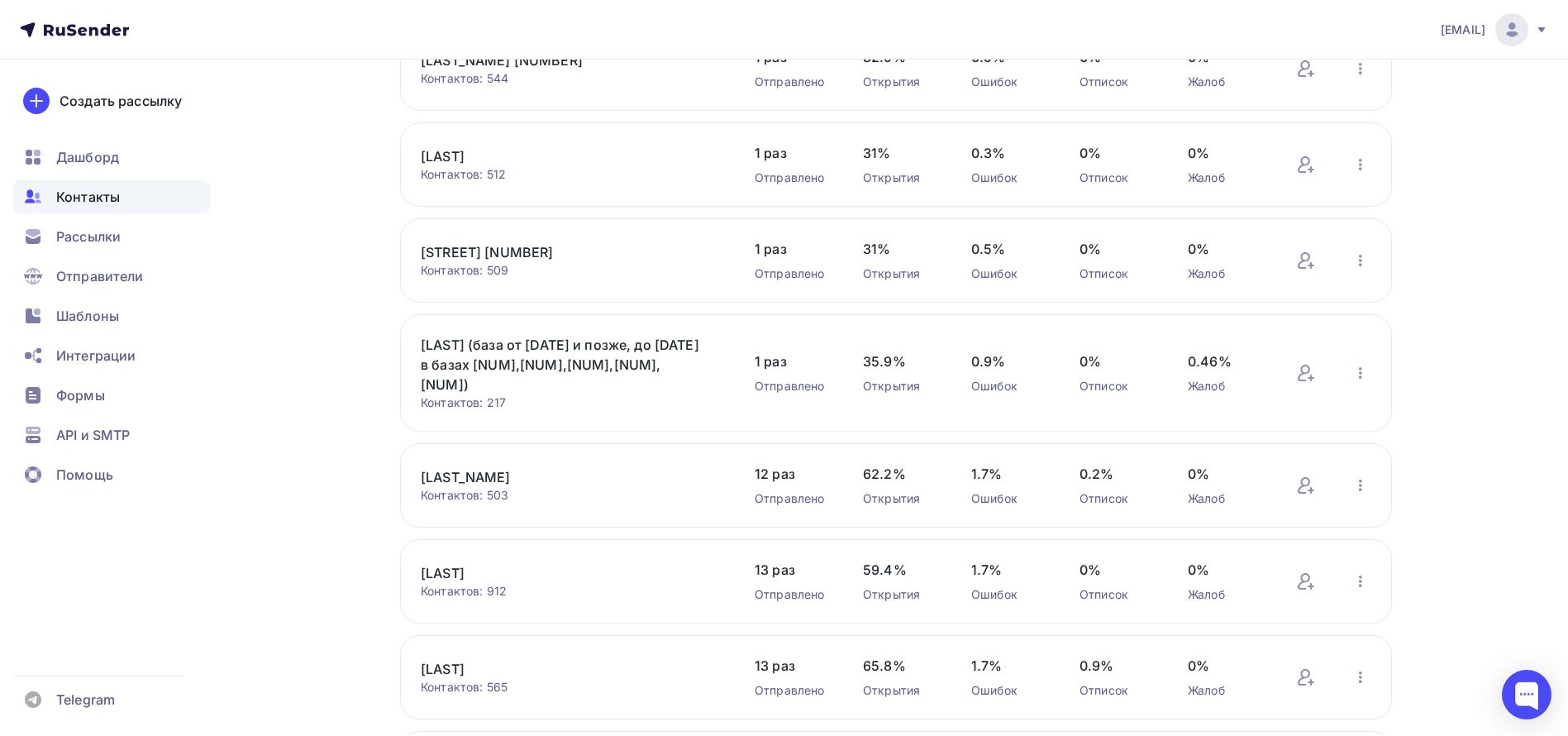 click on "[STREET] [NUMBER]" at bounding box center [561, 252] 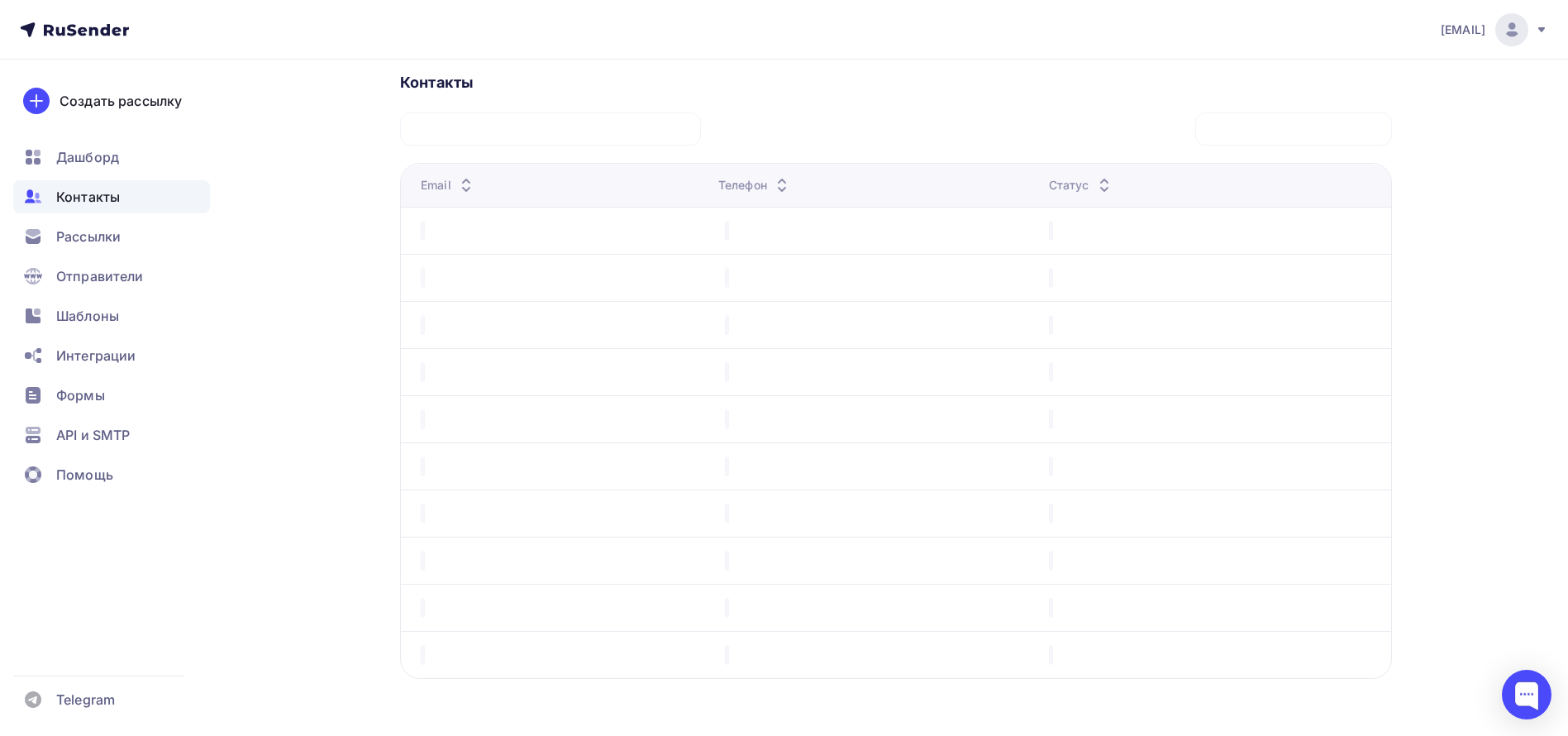 scroll, scrollTop: 0, scrollLeft: 0, axis: both 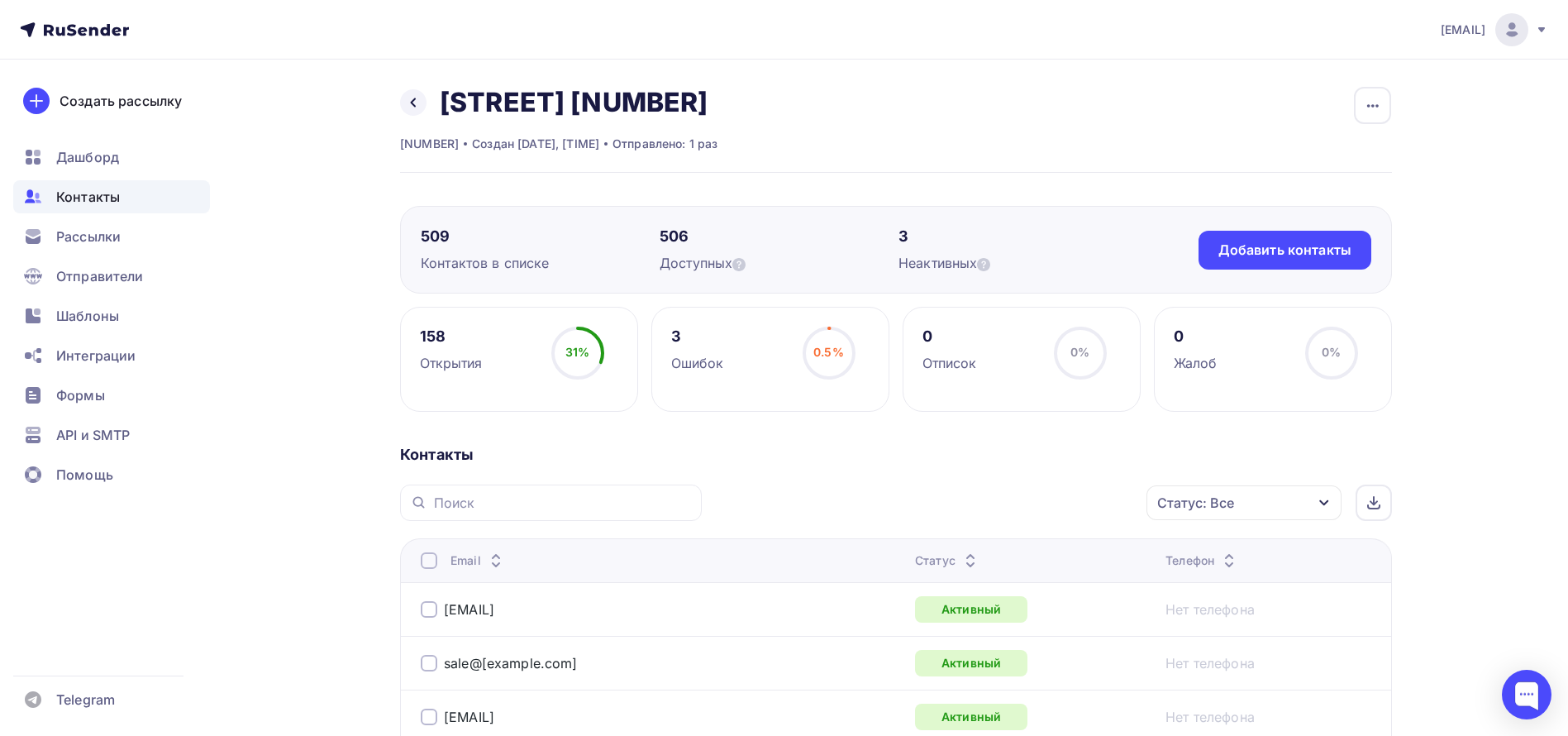 click on "Статус" at bounding box center (1033, 560) 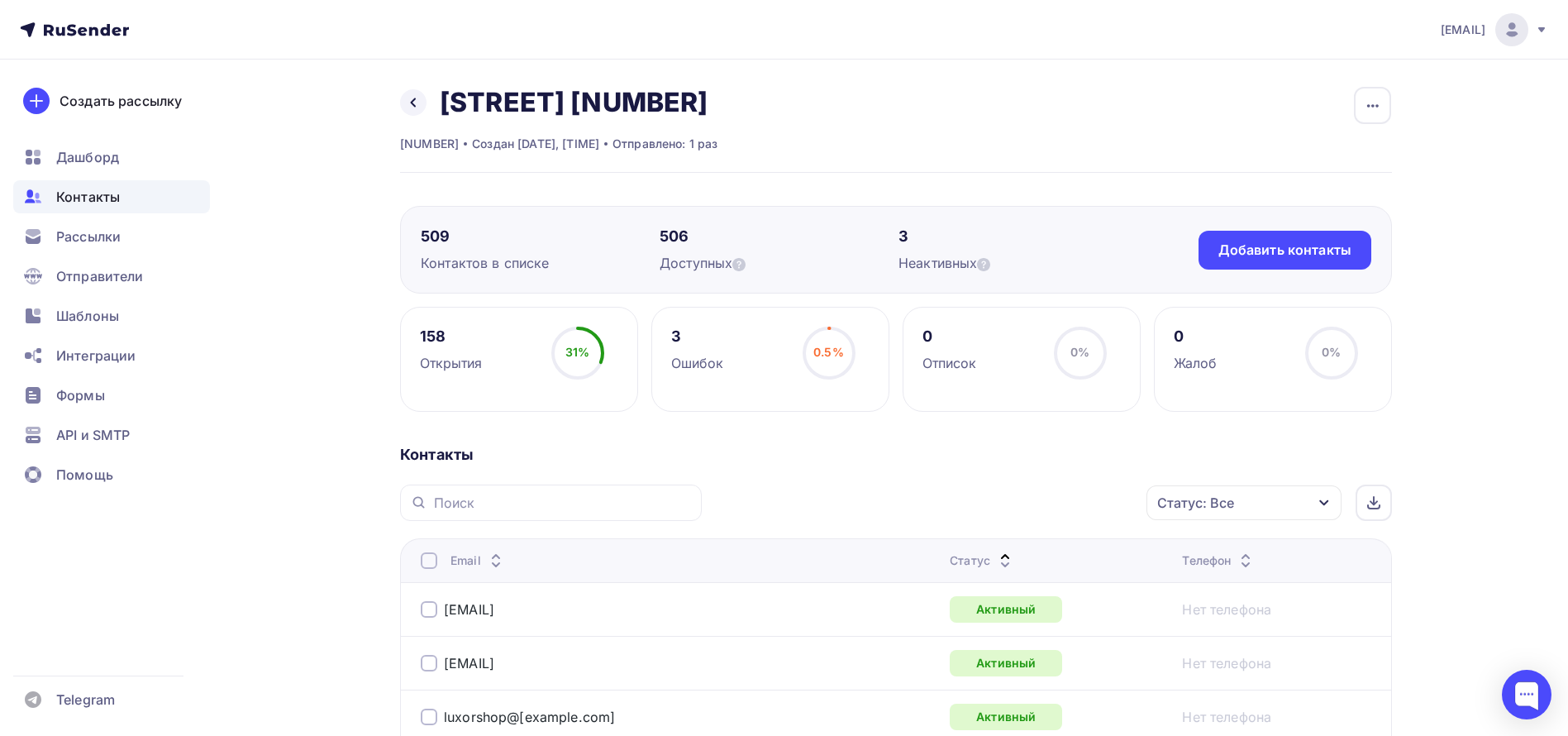 click on "Статус" at bounding box center (982, 561) 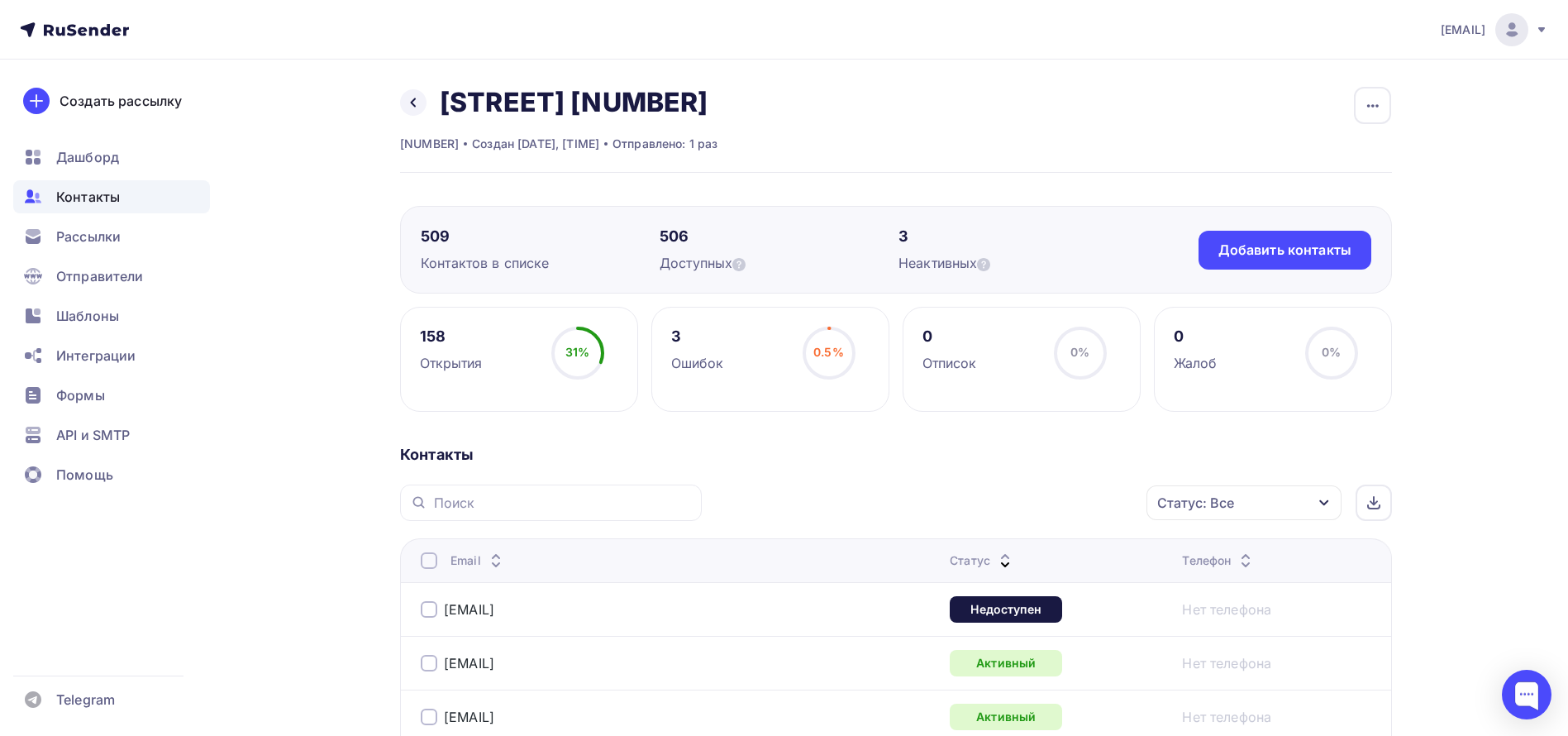 scroll, scrollTop: 248, scrollLeft: 0, axis: vertical 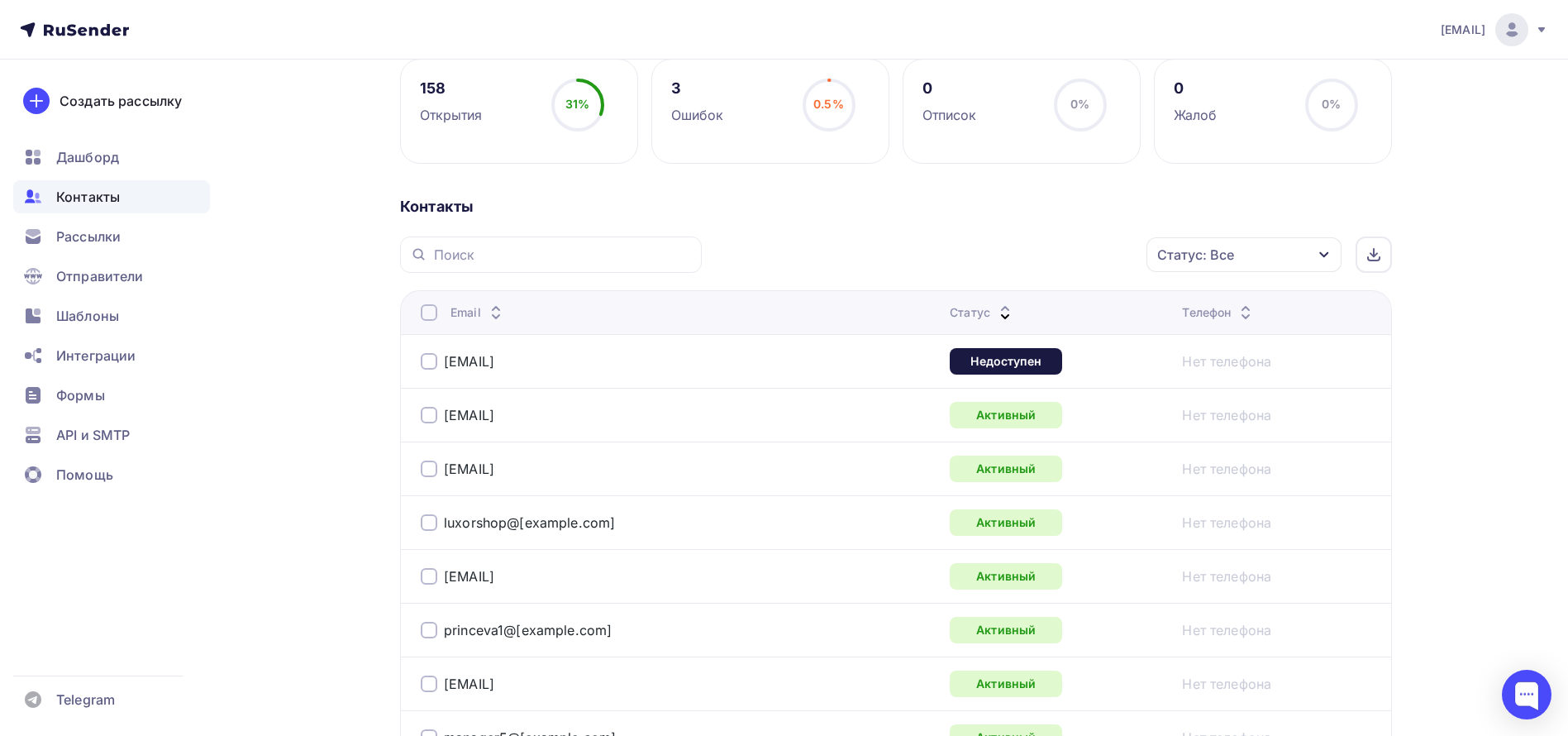 click at bounding box center [429, 361] 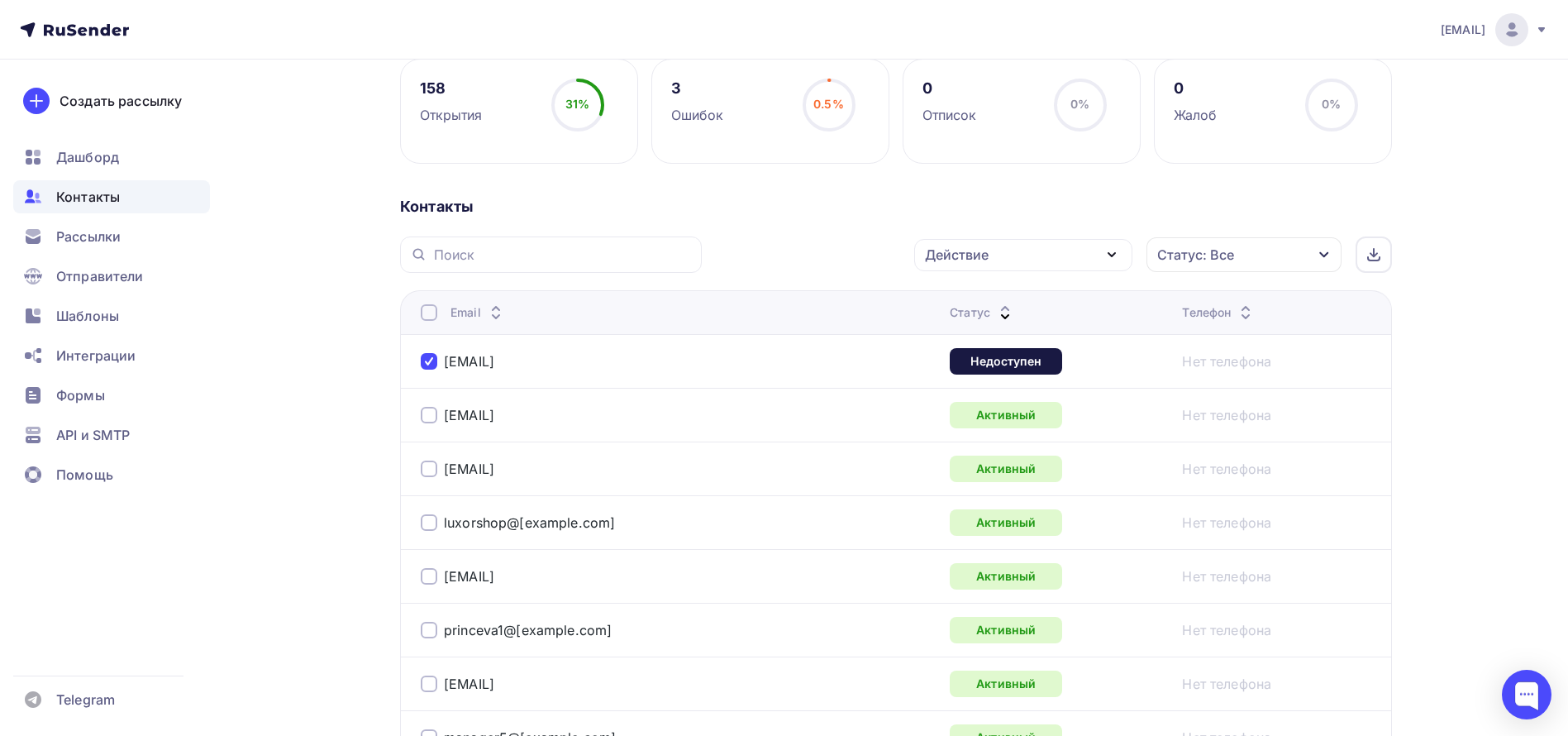 click 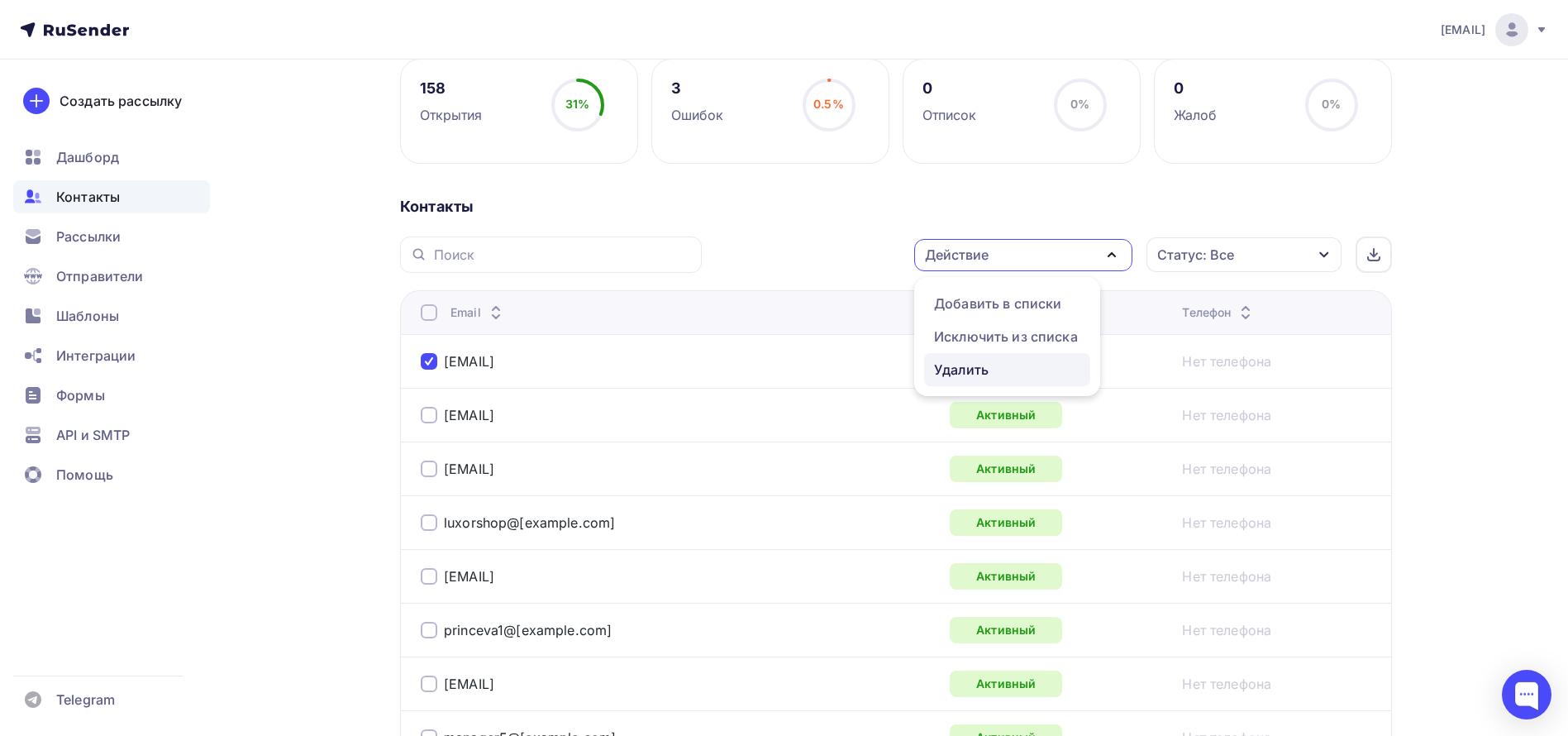 click on "Удалить" at bounding box center [1007, 370] 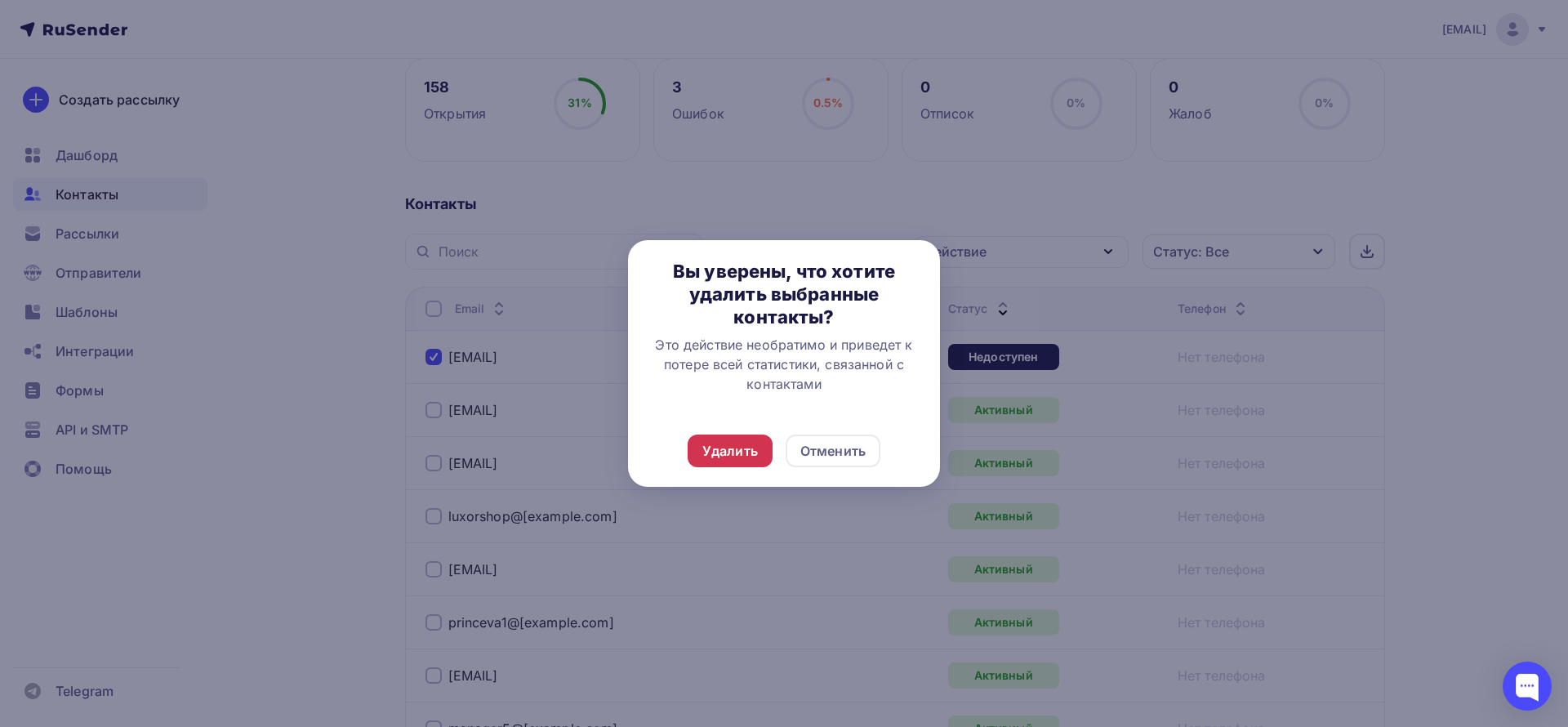 click on "Удалить" at bounding box center (730, 451) 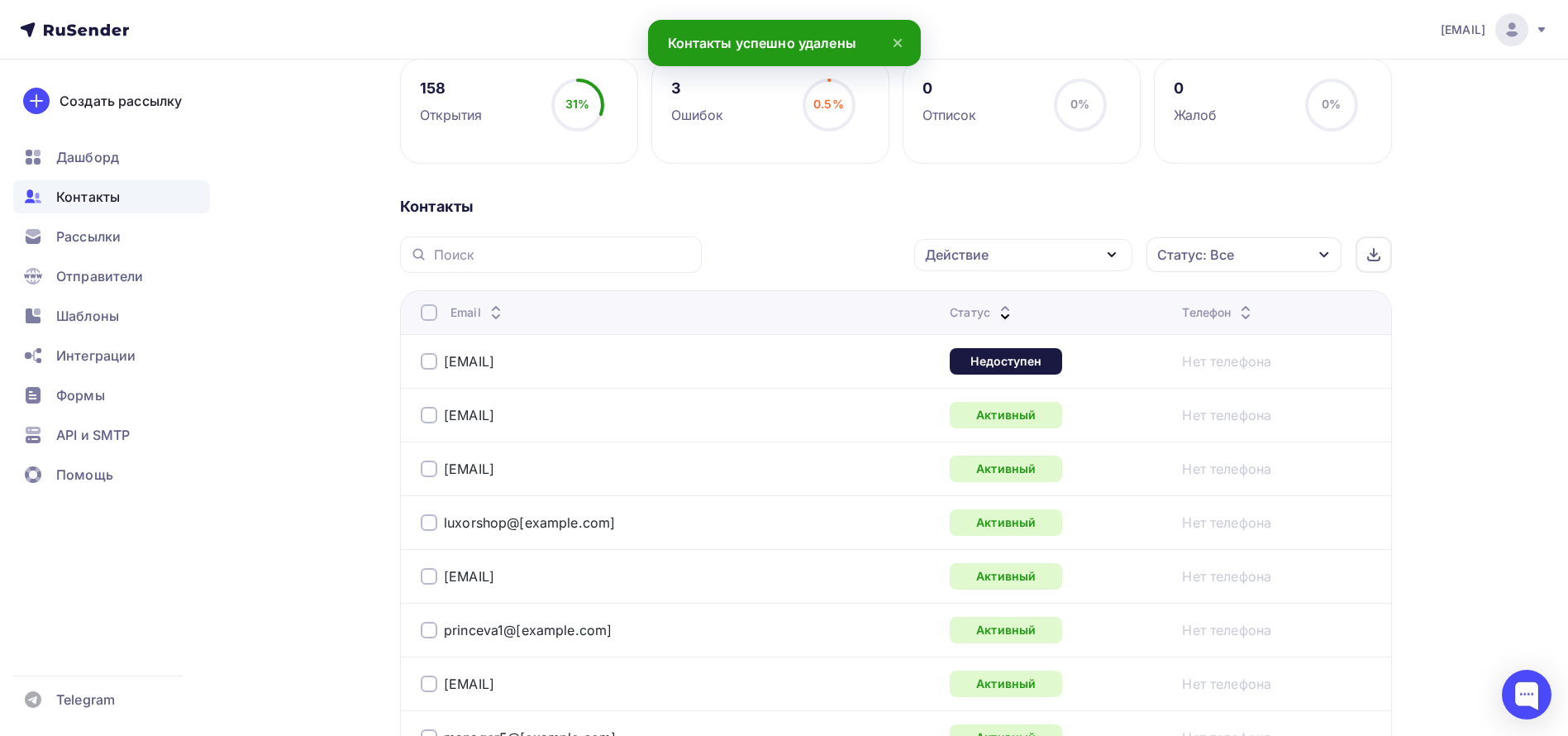 scroll, scrollTop: 0, scrollLeft: 0, axis: both 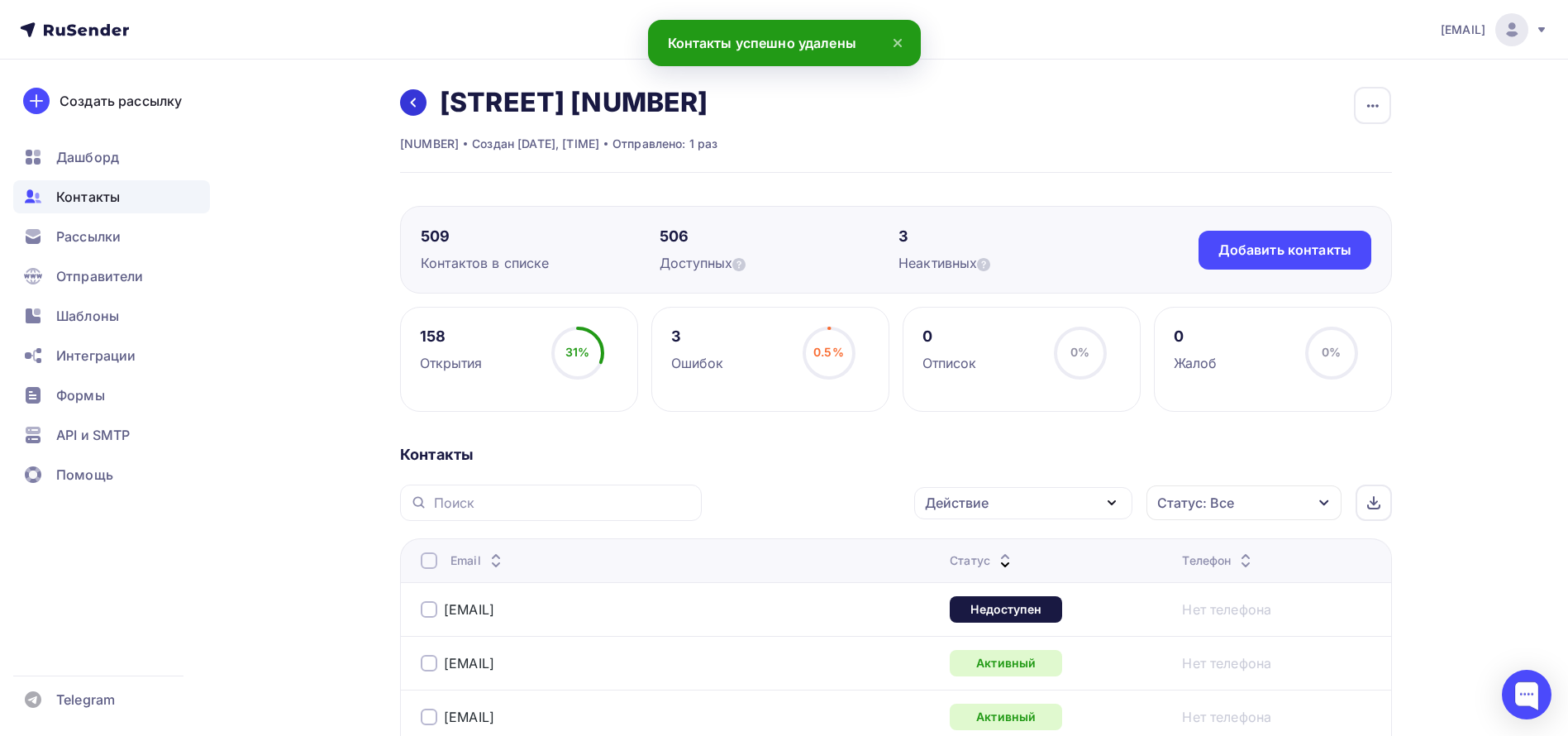click 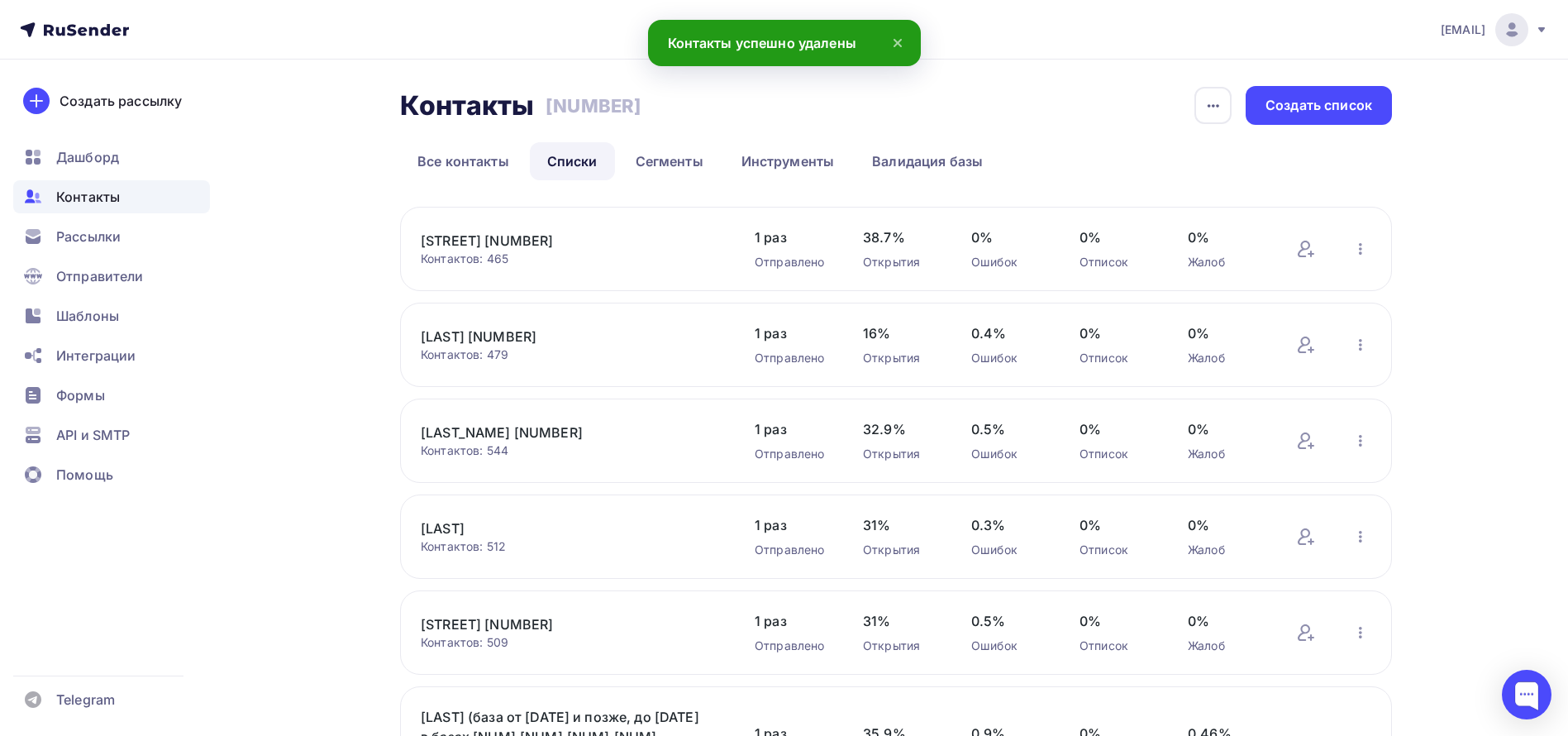 click on "[LAST]" at bounding box center [561, 528] 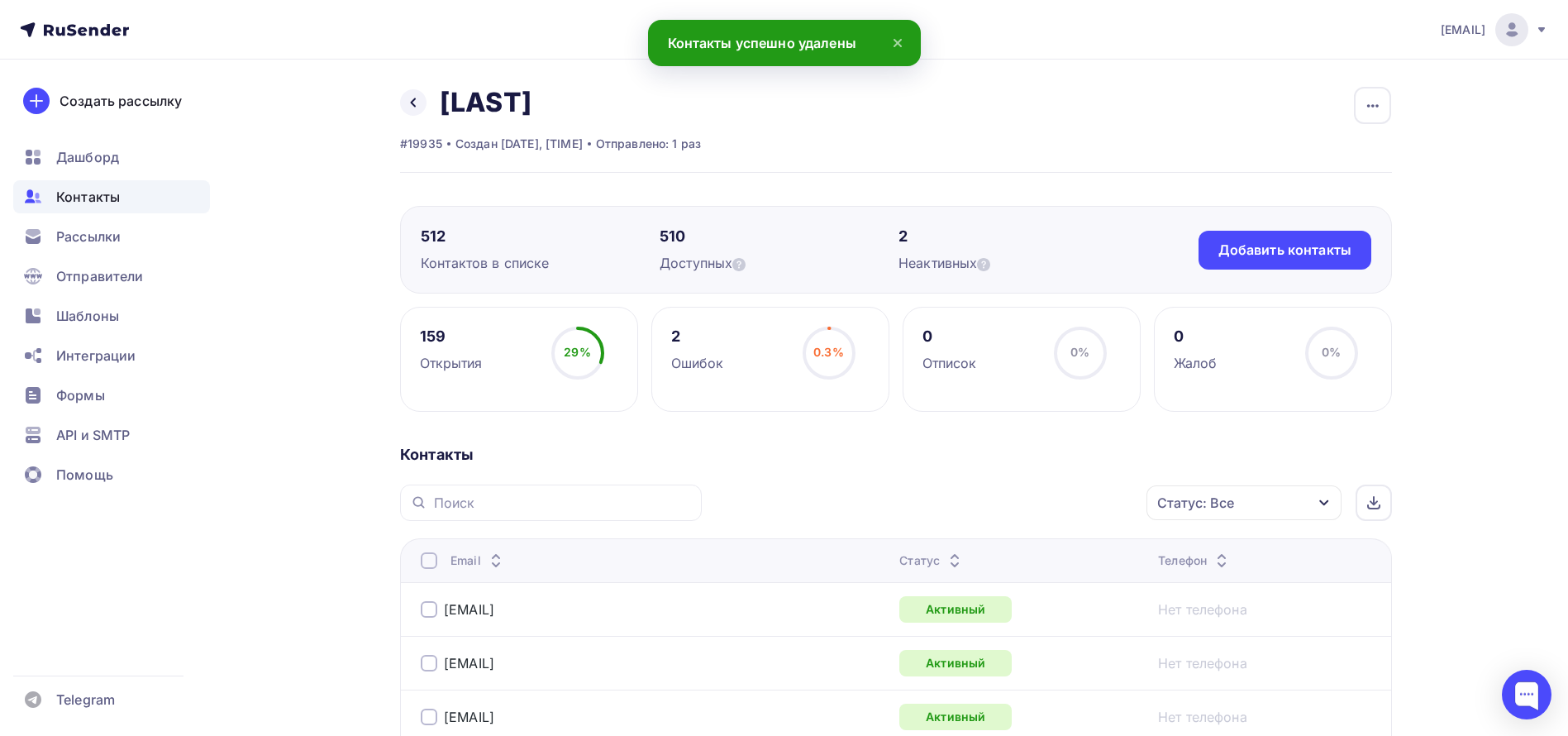 scroll, scrollTop: 248, scrollLeft: 0, axis: vertical 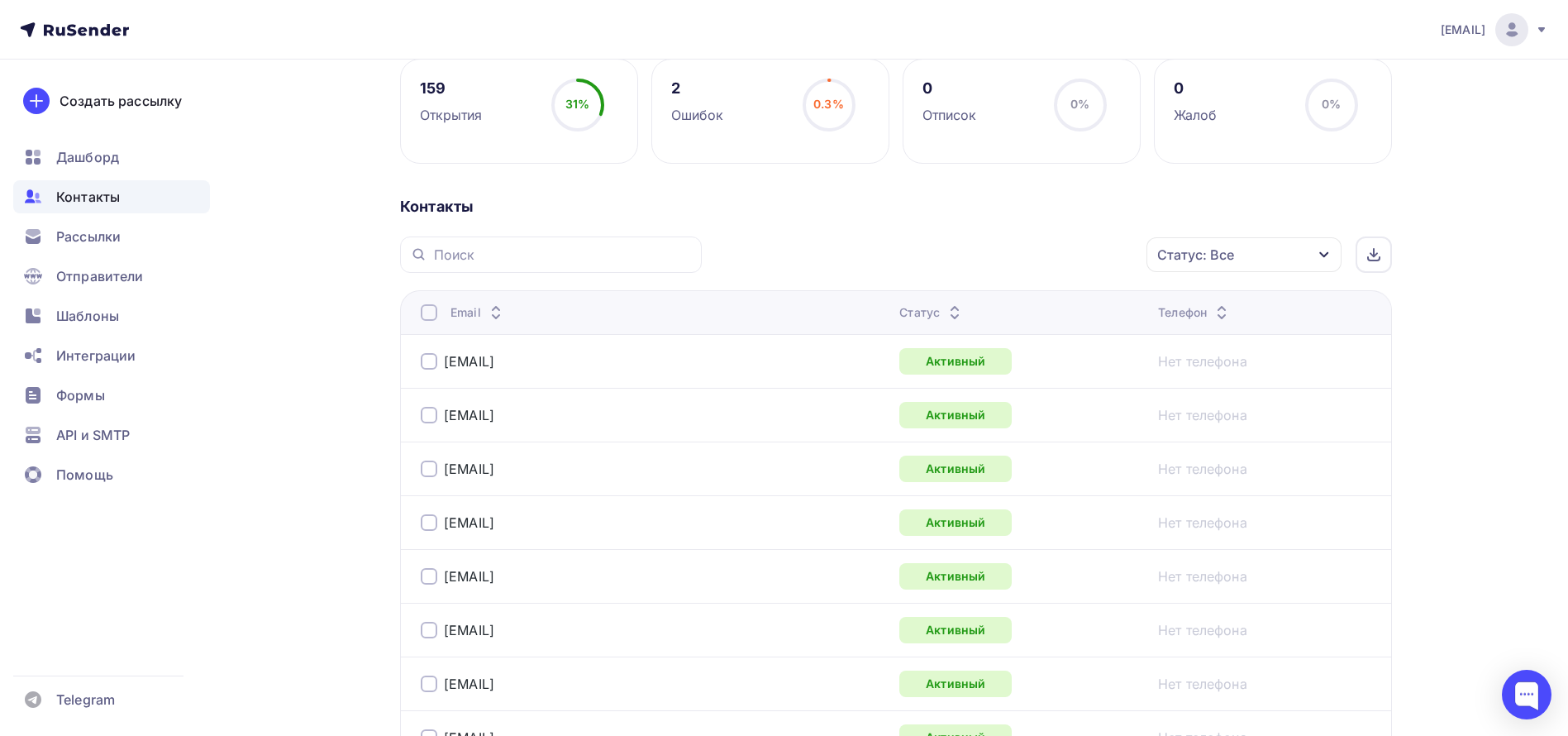 click on "Статус" at bounding box center [932, 313] 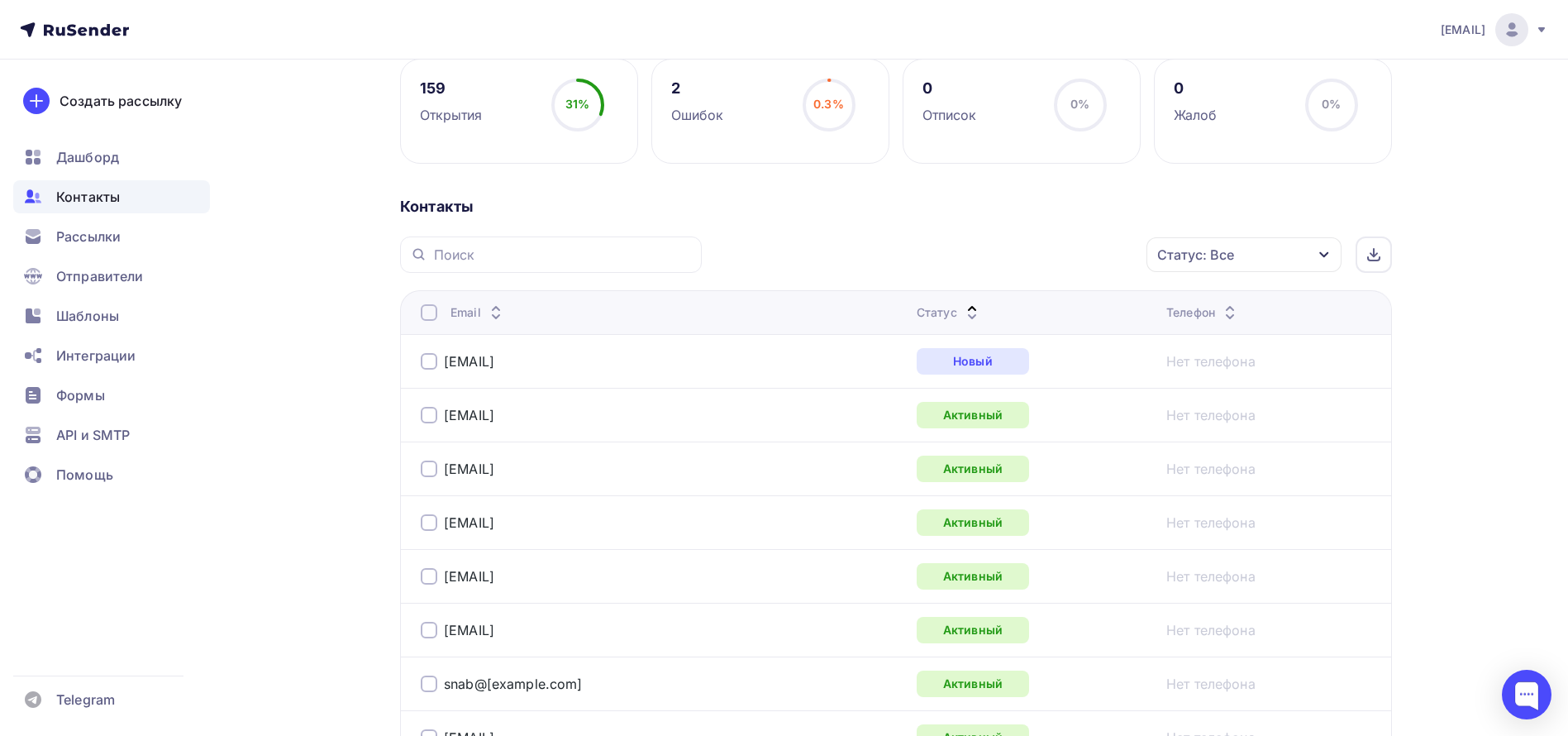 click 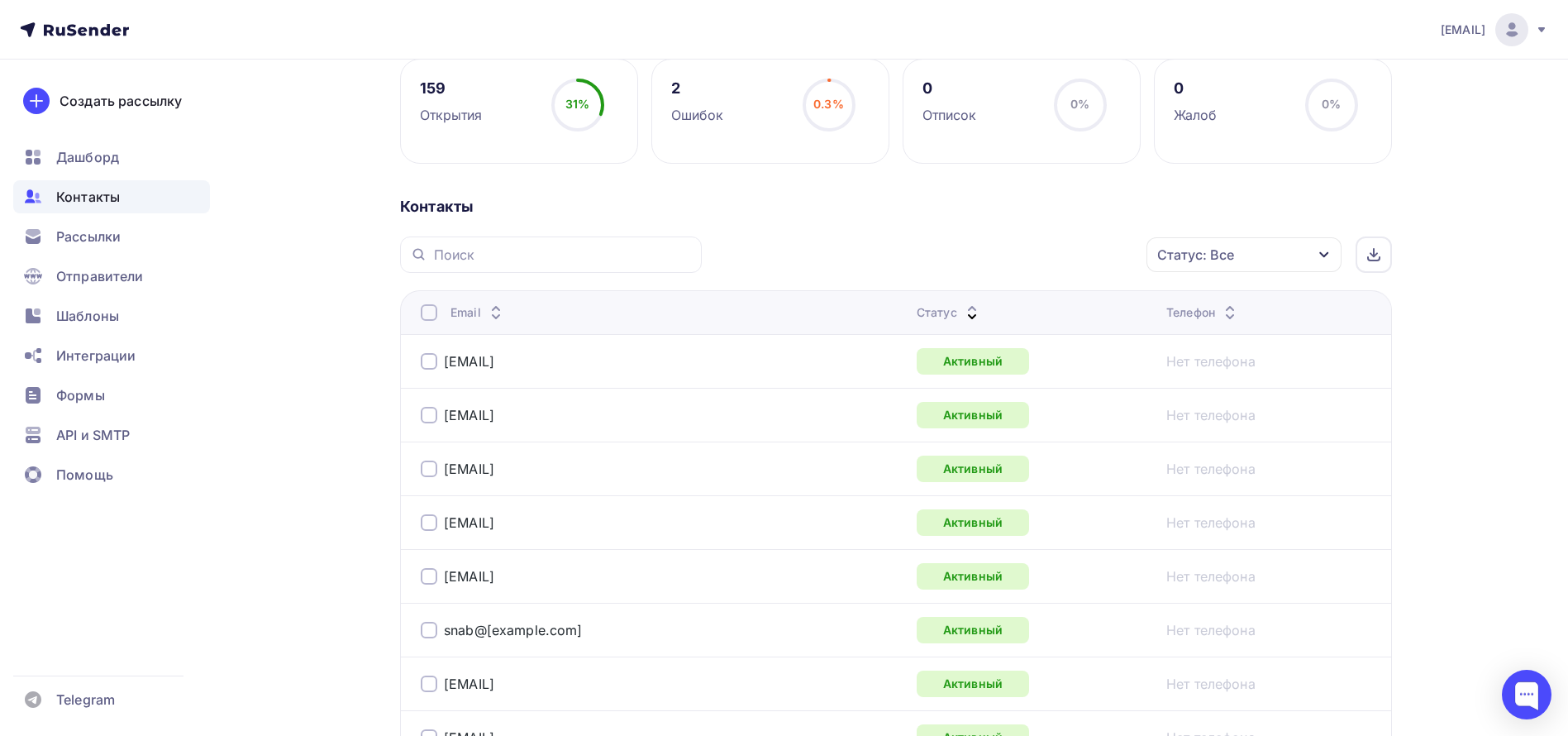 scroll, scrollTop: 0, scrollLeft: 0, axis: both 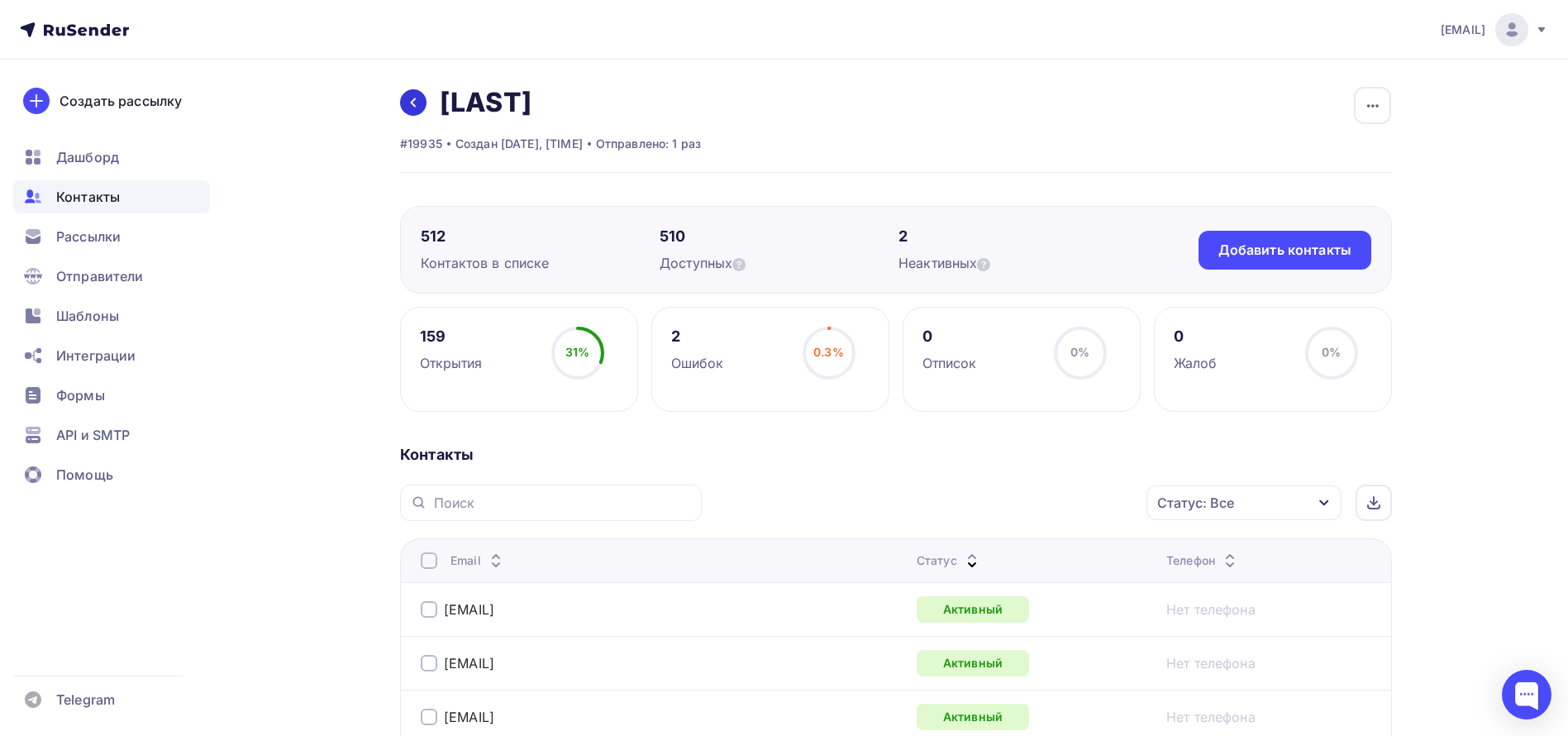 click 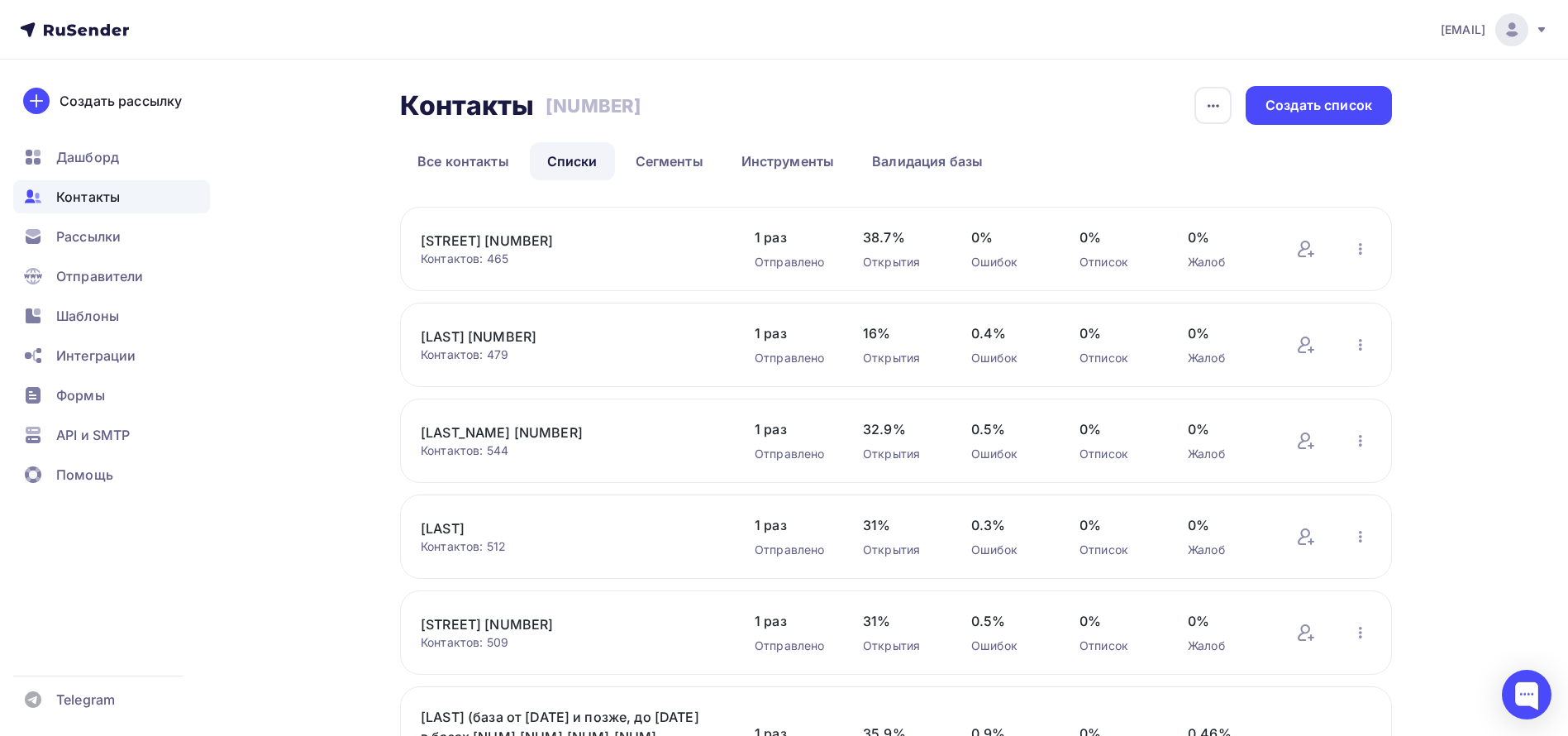 click on "[LAST_NAME] [NUMBER]" at bounding box center (561, 433) 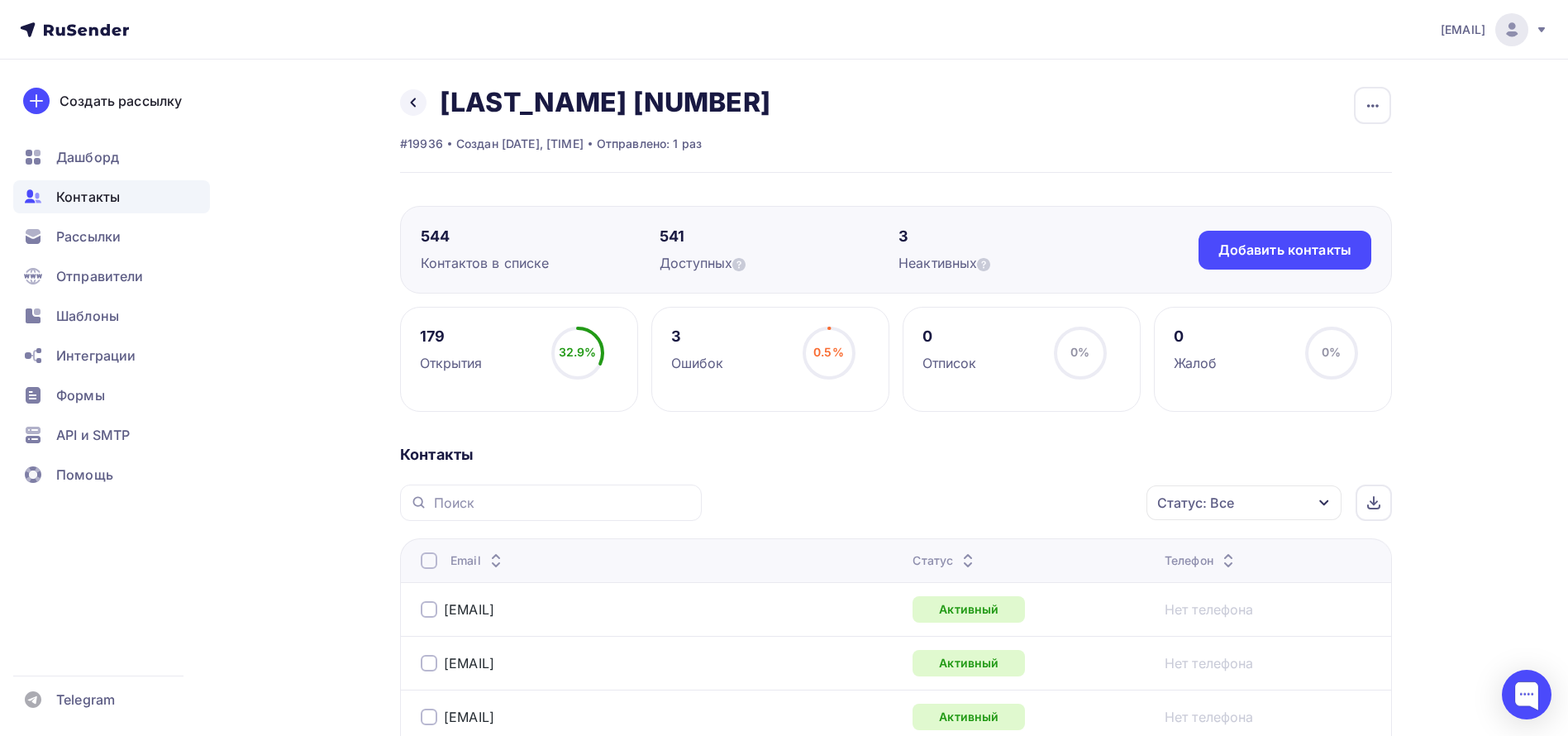 scroll, scrollTop: 372, scrollLeft: 0, axis: vertical 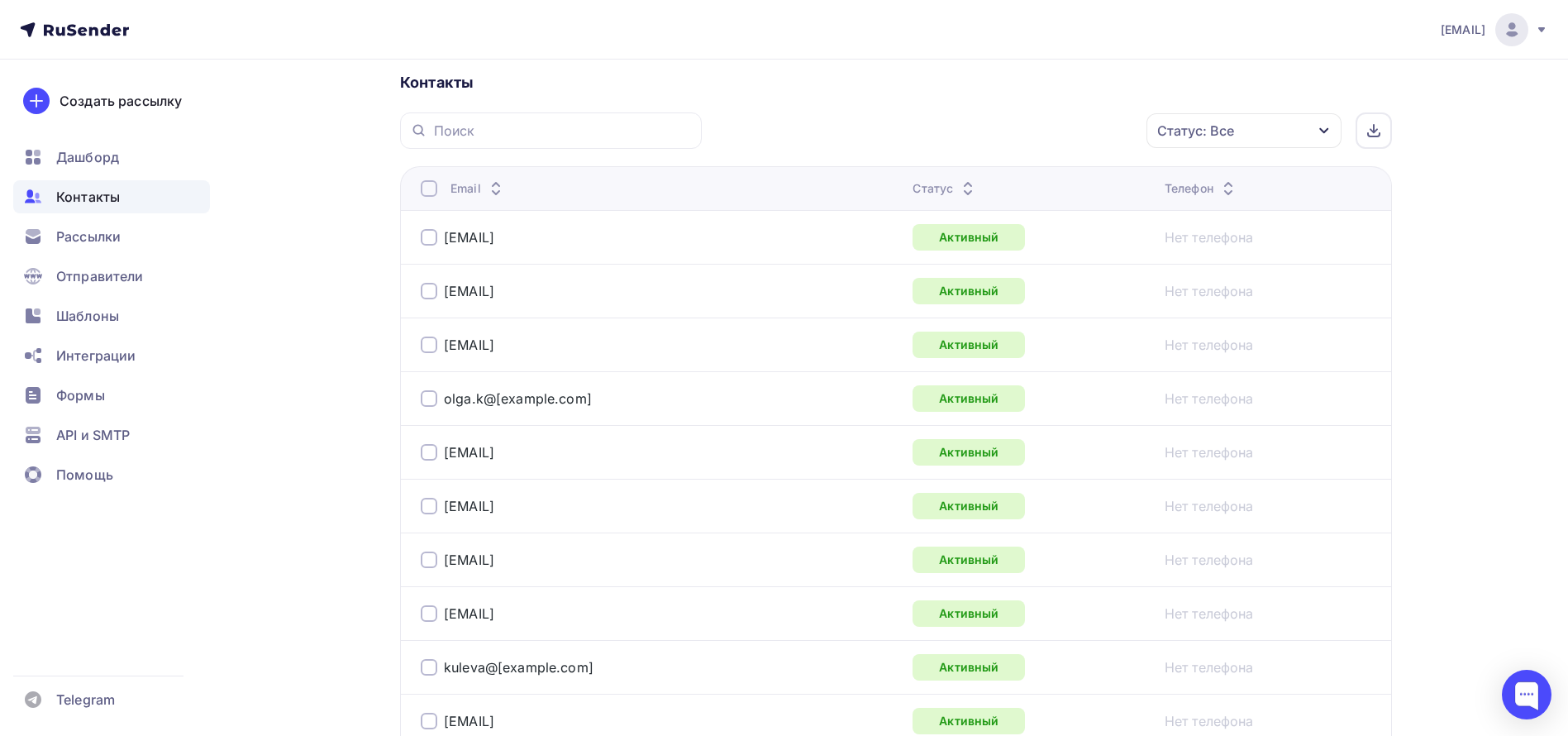 click on "Статус" at bounding box center (945, 189) 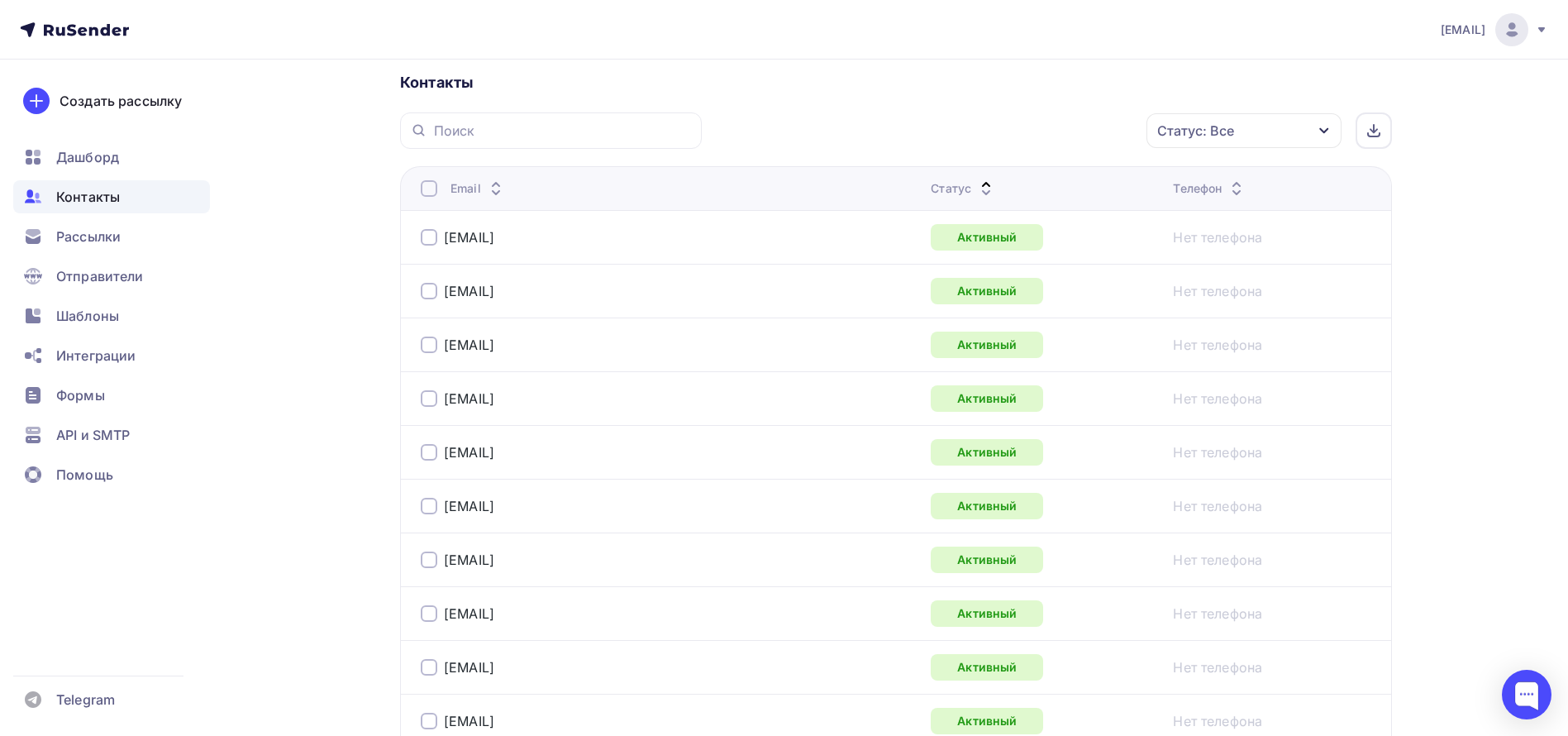 click 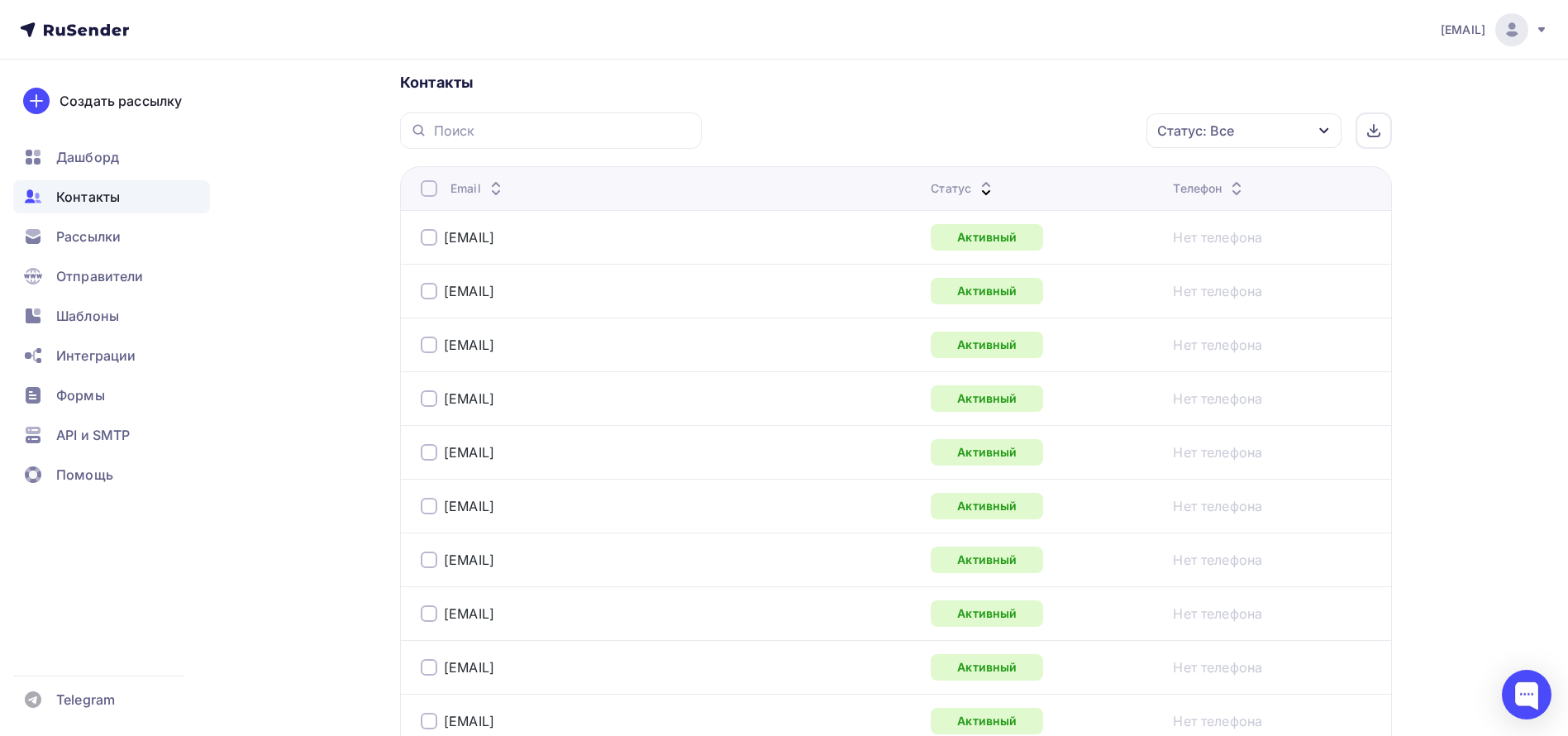 click on "Статус" at bounding box center [963, 189] 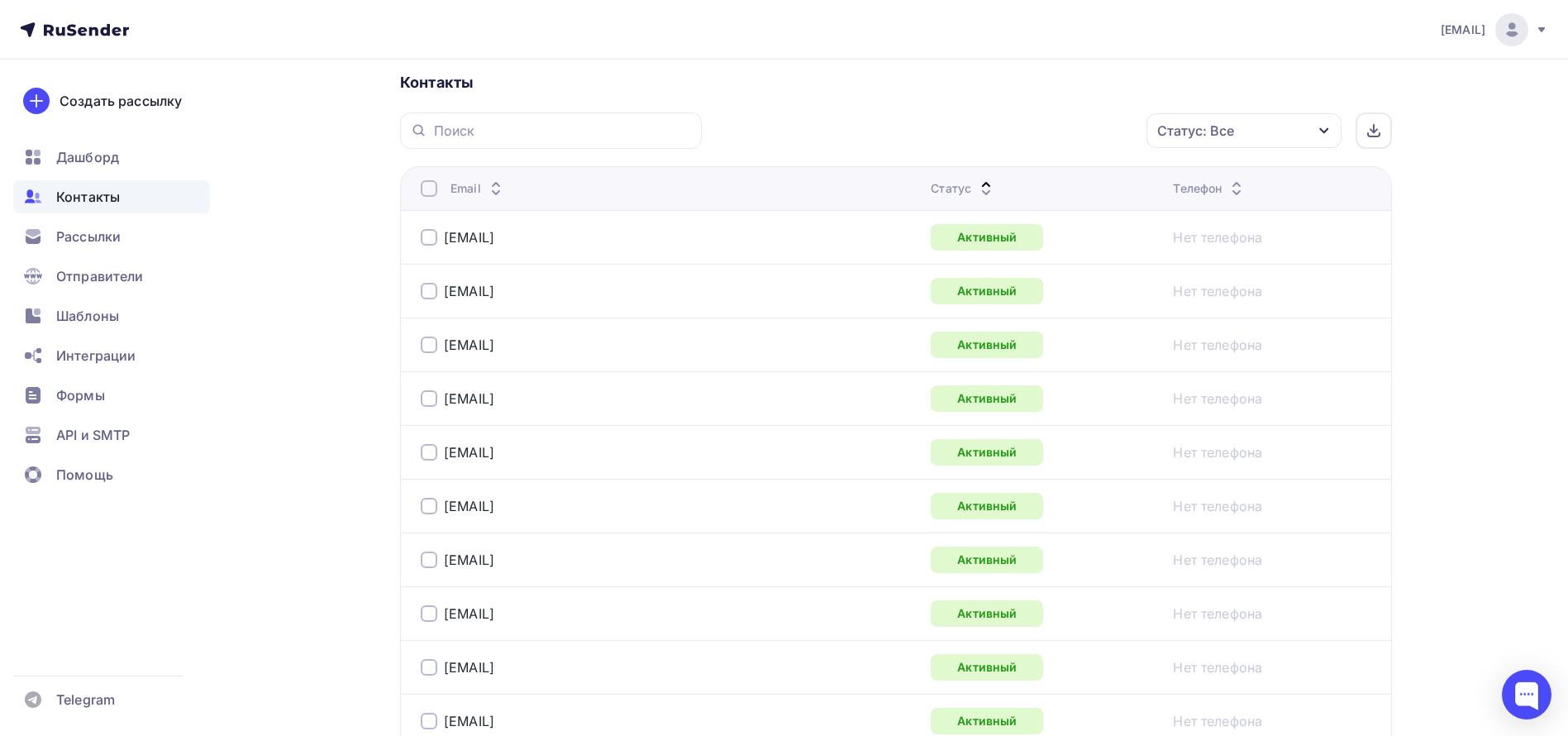 scroll, scrollTop: 0, scrollLeft: 0, axis: both 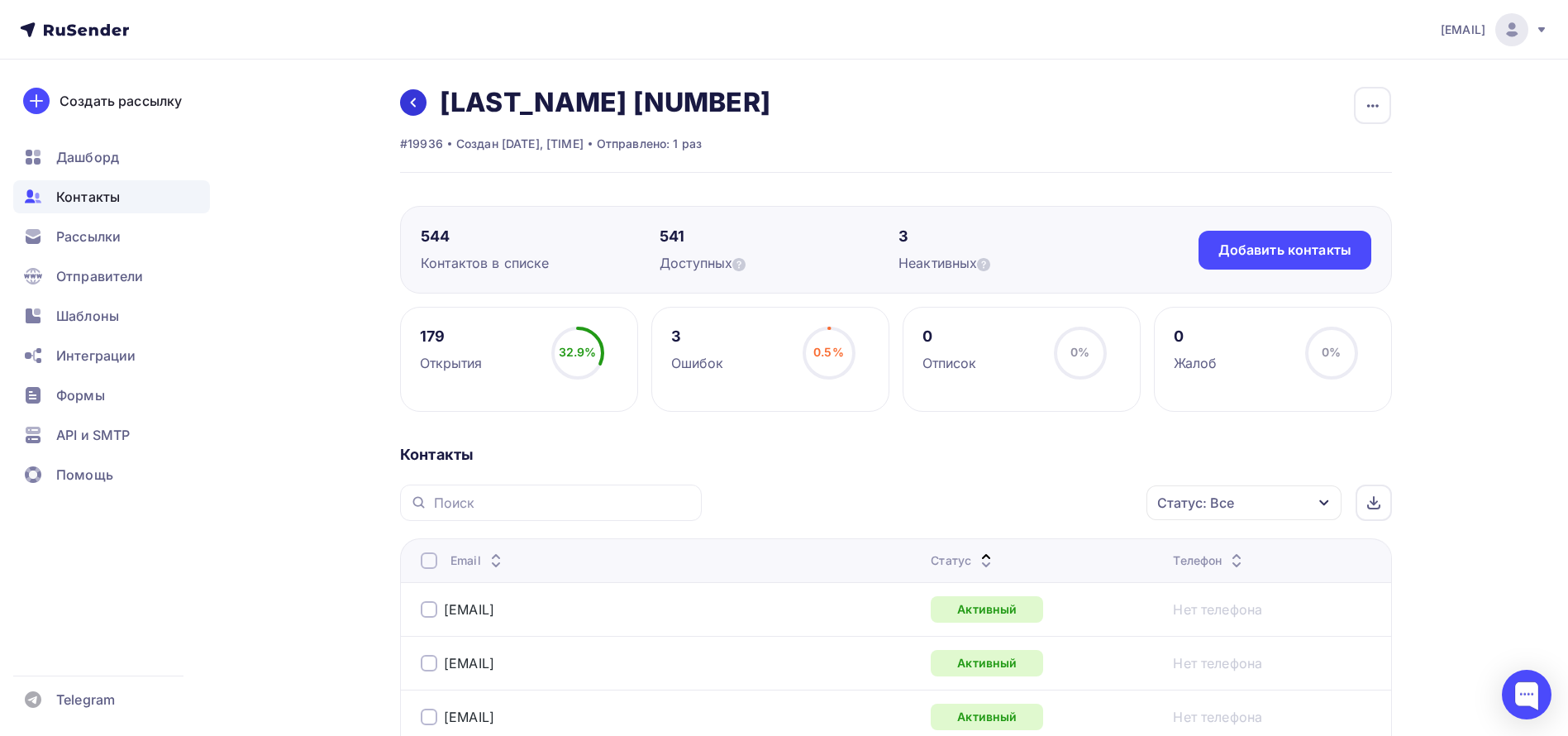 click at bounding box center [413, 103] 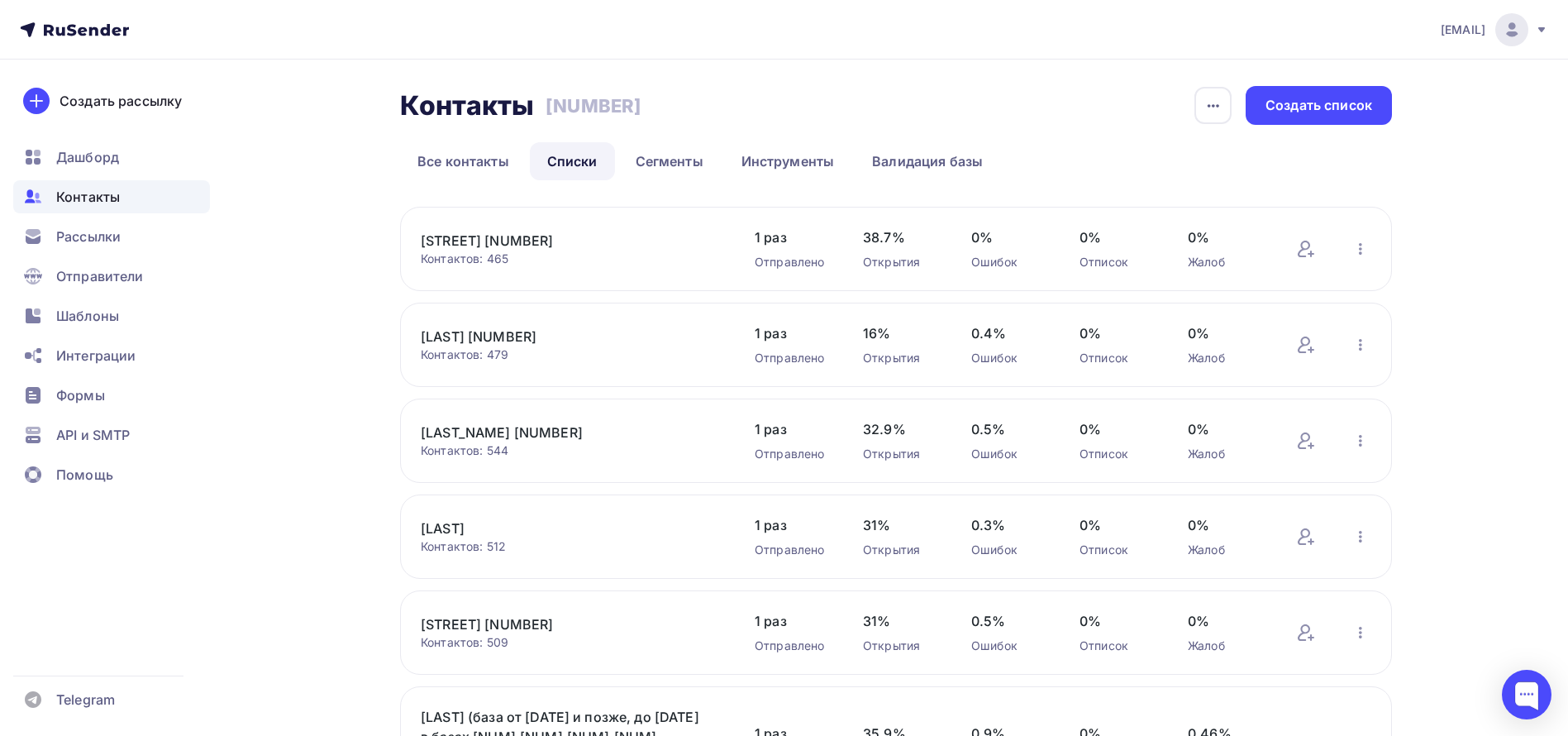 click on "[LAST] [NUMBER]" at bounding box center [561, 337] 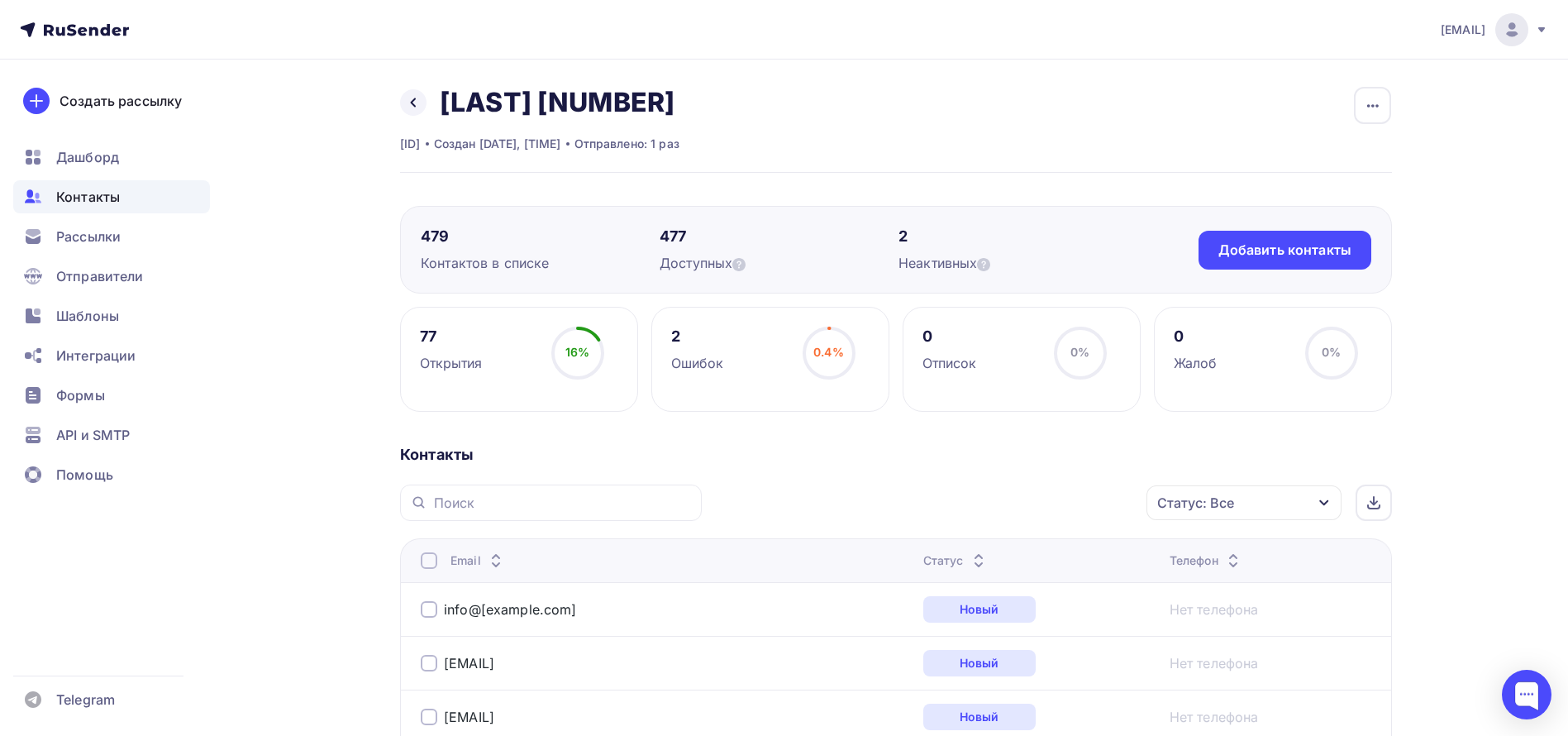 click on "Статус" at bounding box center (956, 561) 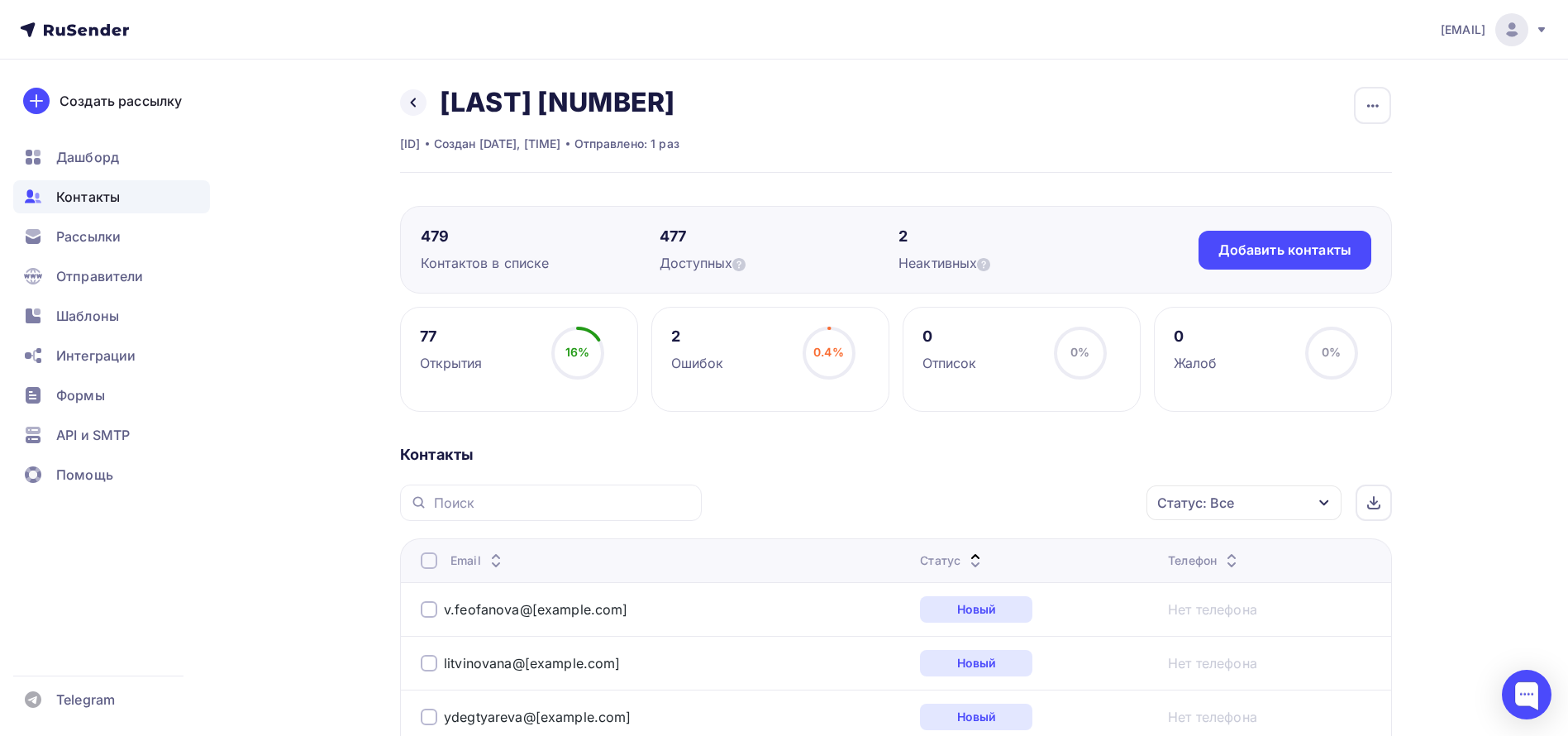 click on "Статус" at bounding box center [952, 561] 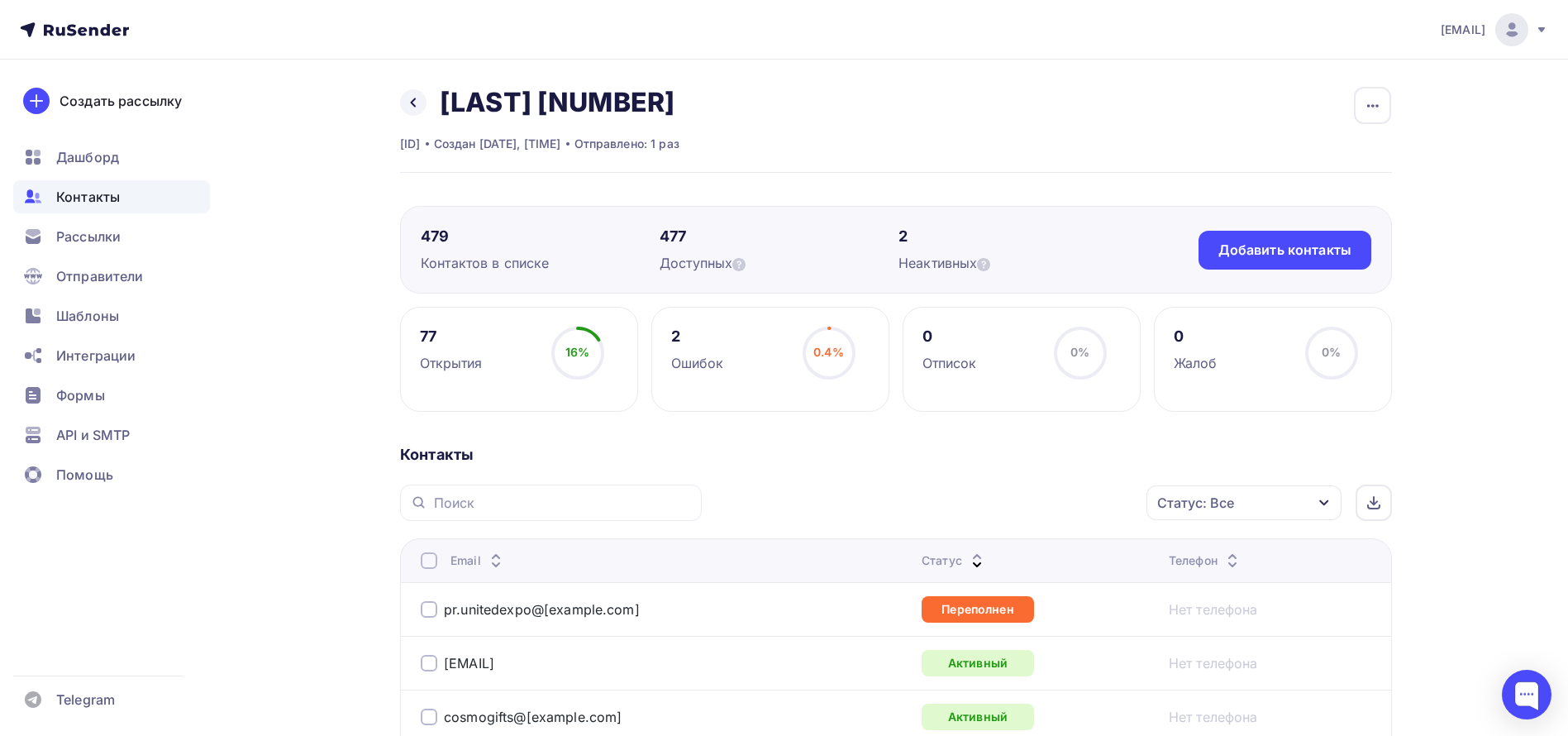click at bounding box center (429, 609) 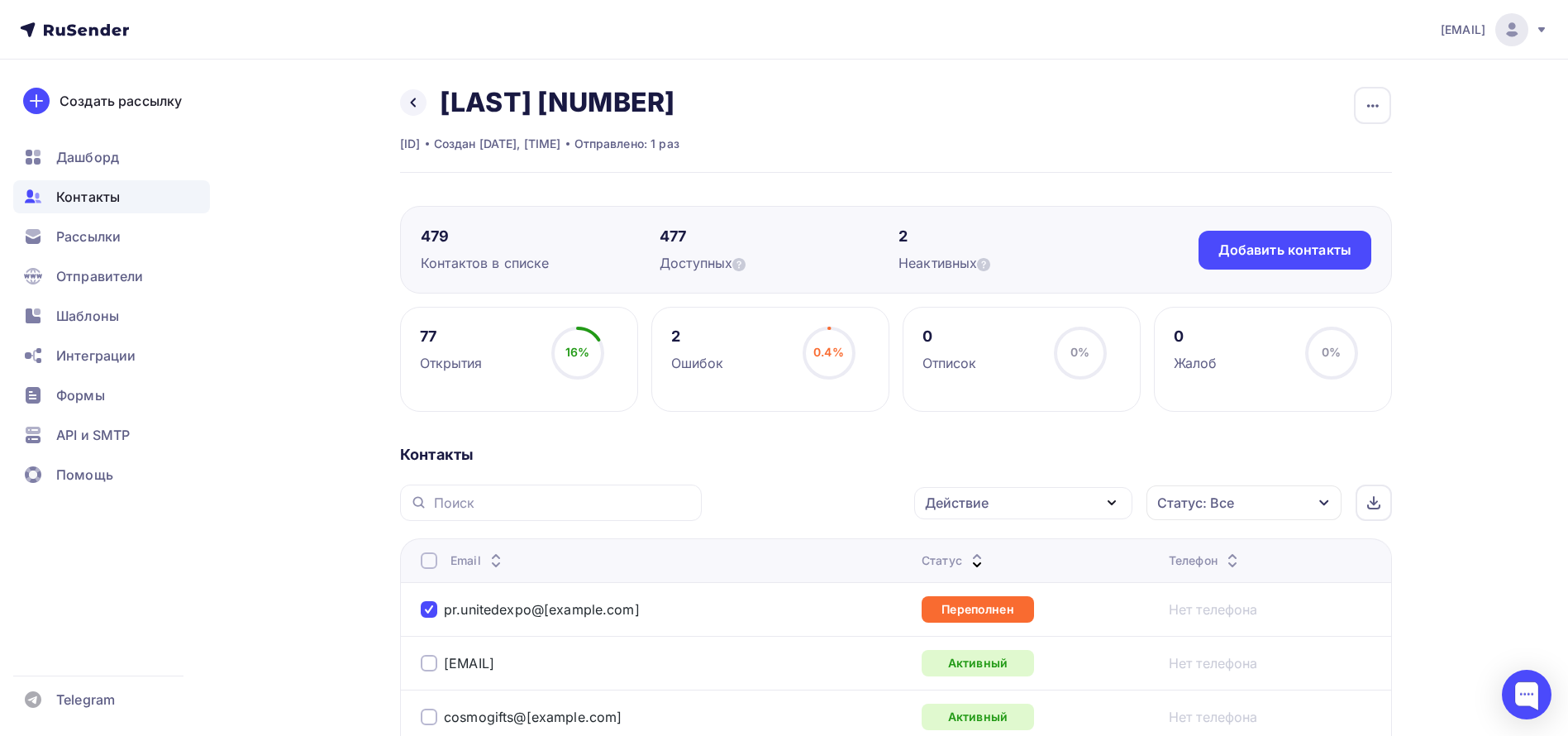 click on "Действие" at bounding box center [1023, 503] 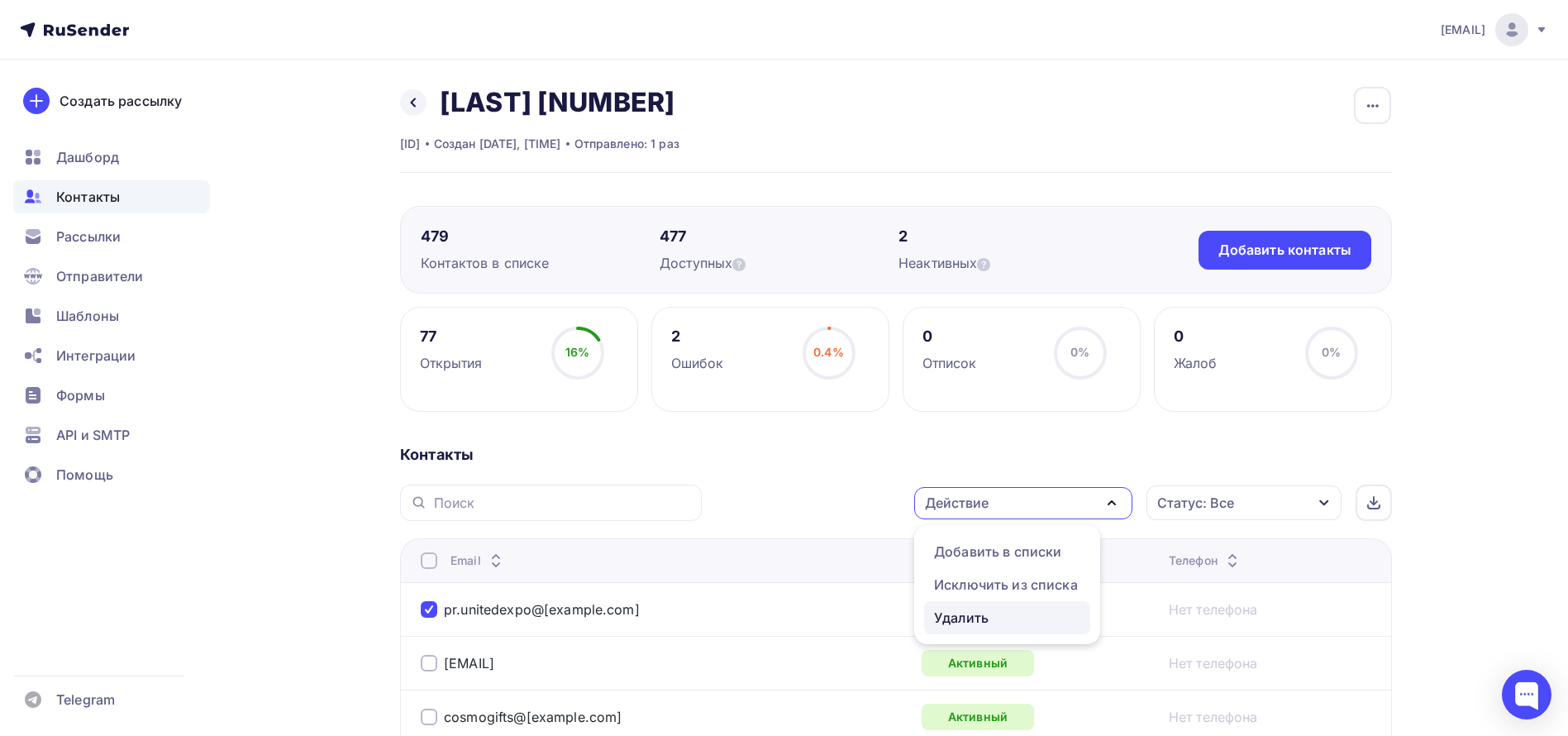 click on "Удалить" at bounding box center [961, 618] 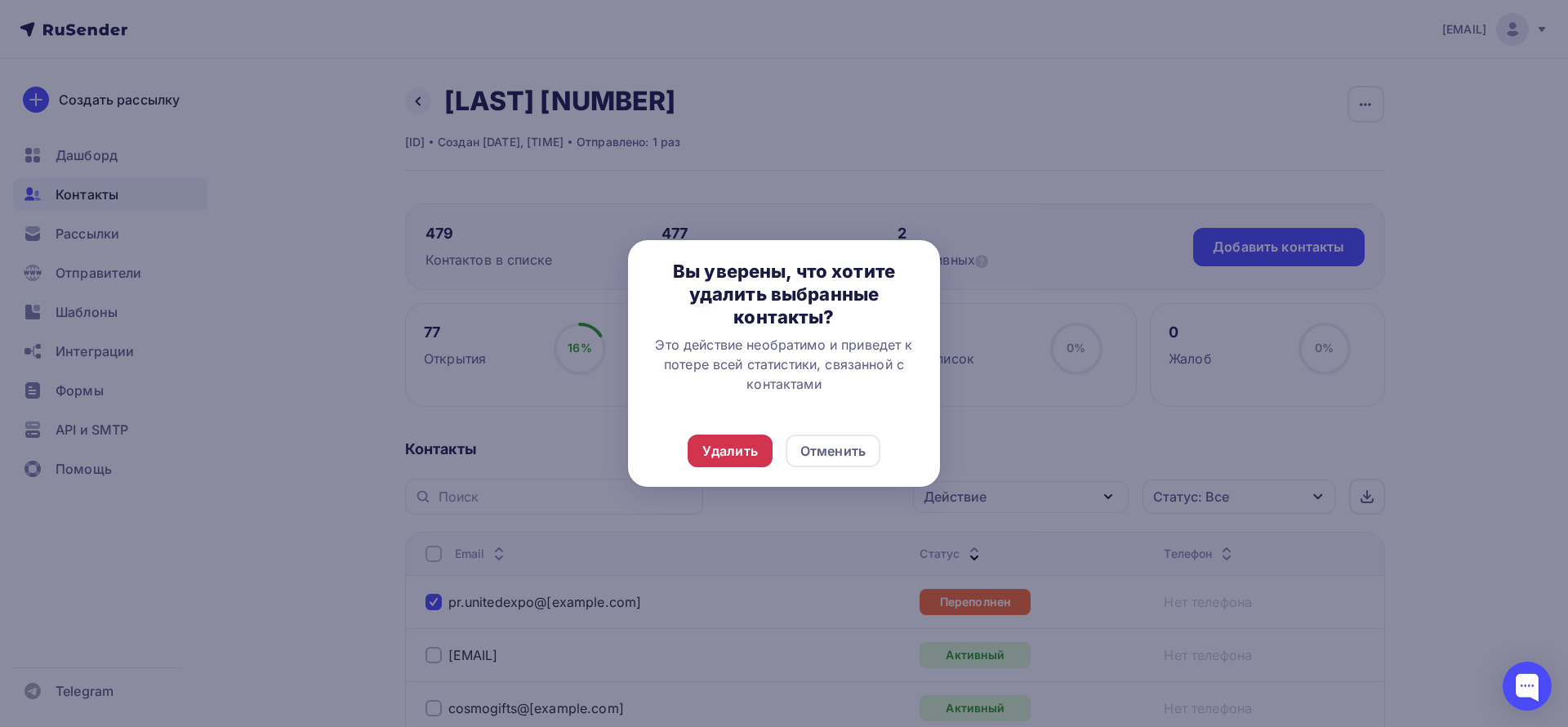 click on "Удалить" at bounding box center [730, 451] 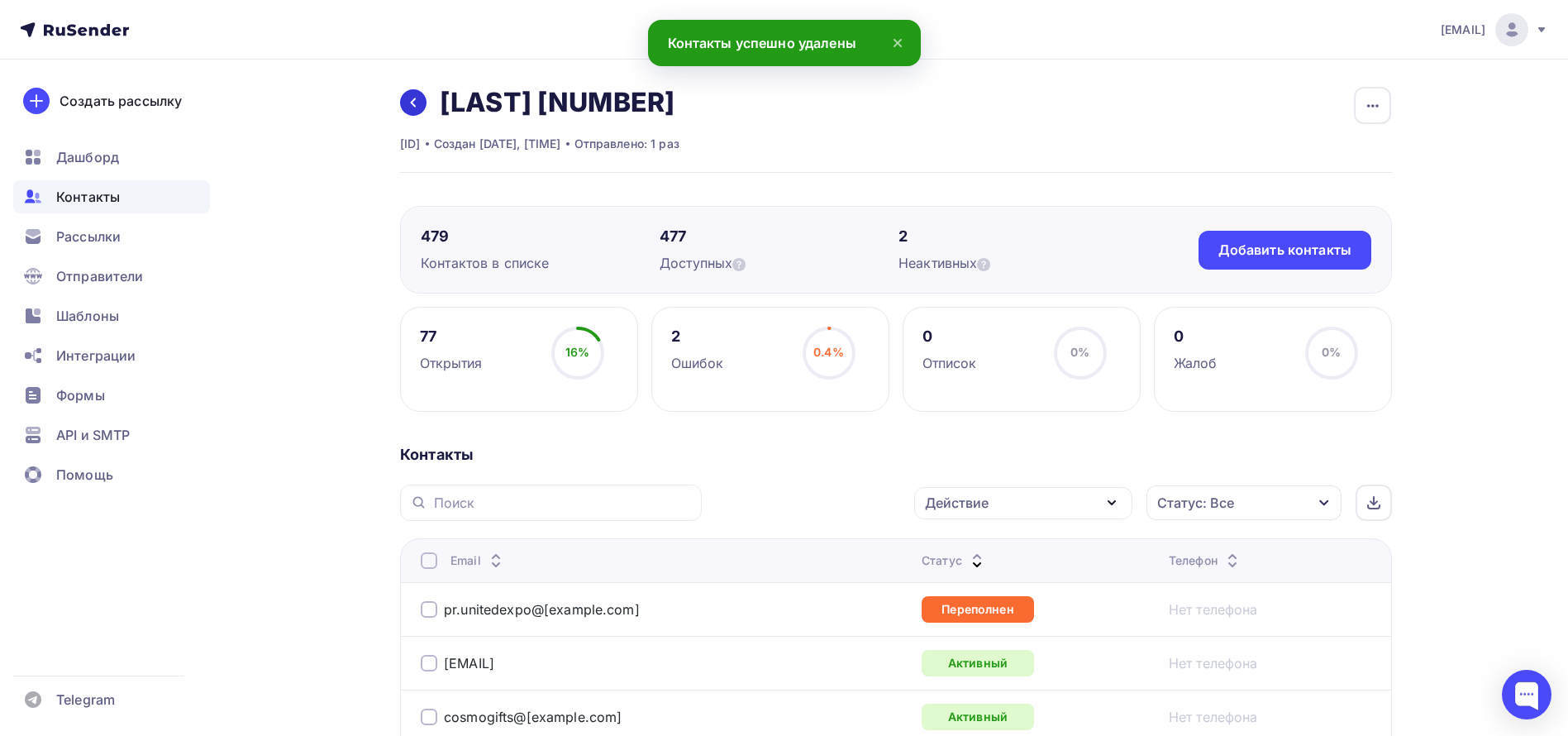 click 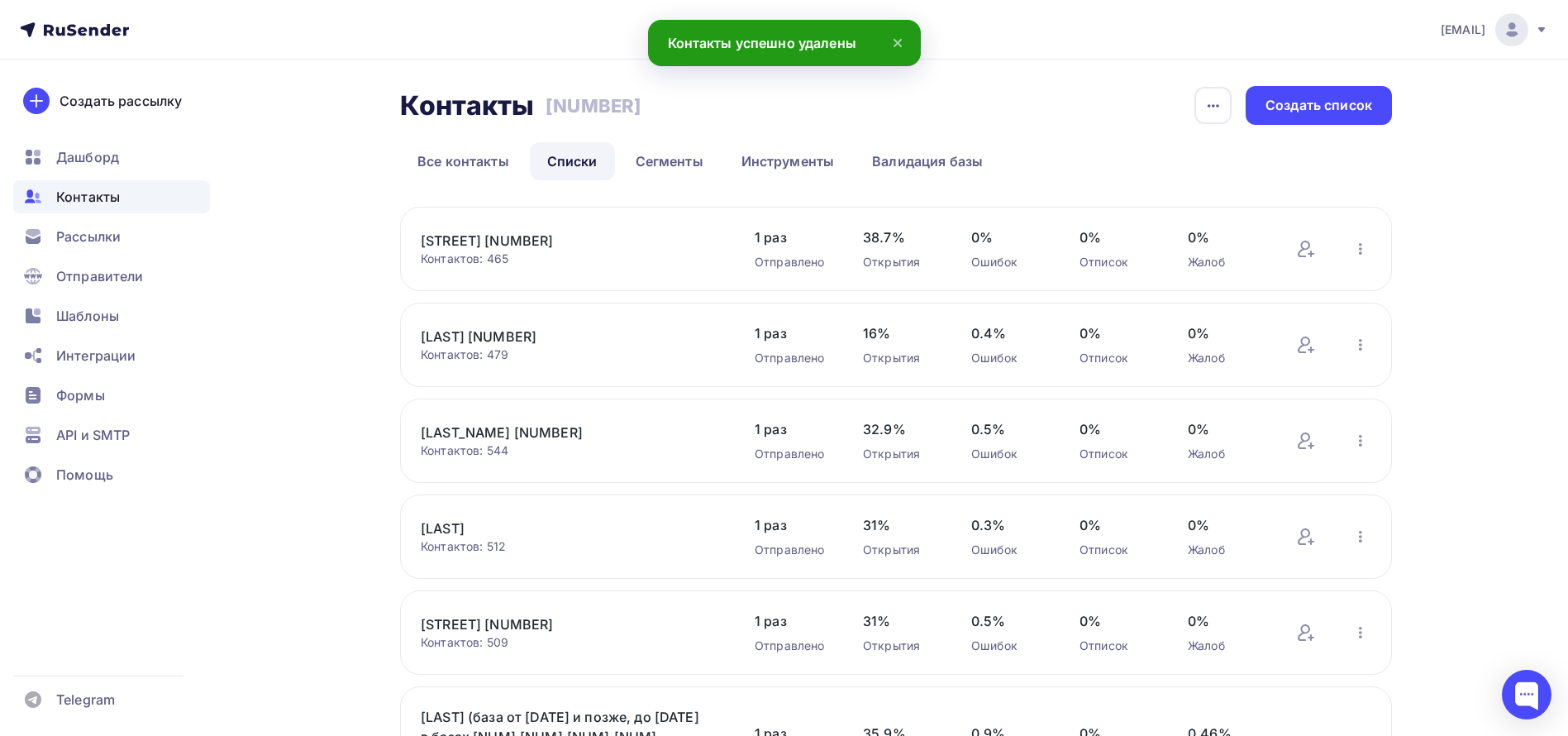 click on "[STREET] [NUMBER]" at bounding box center [561, 241] 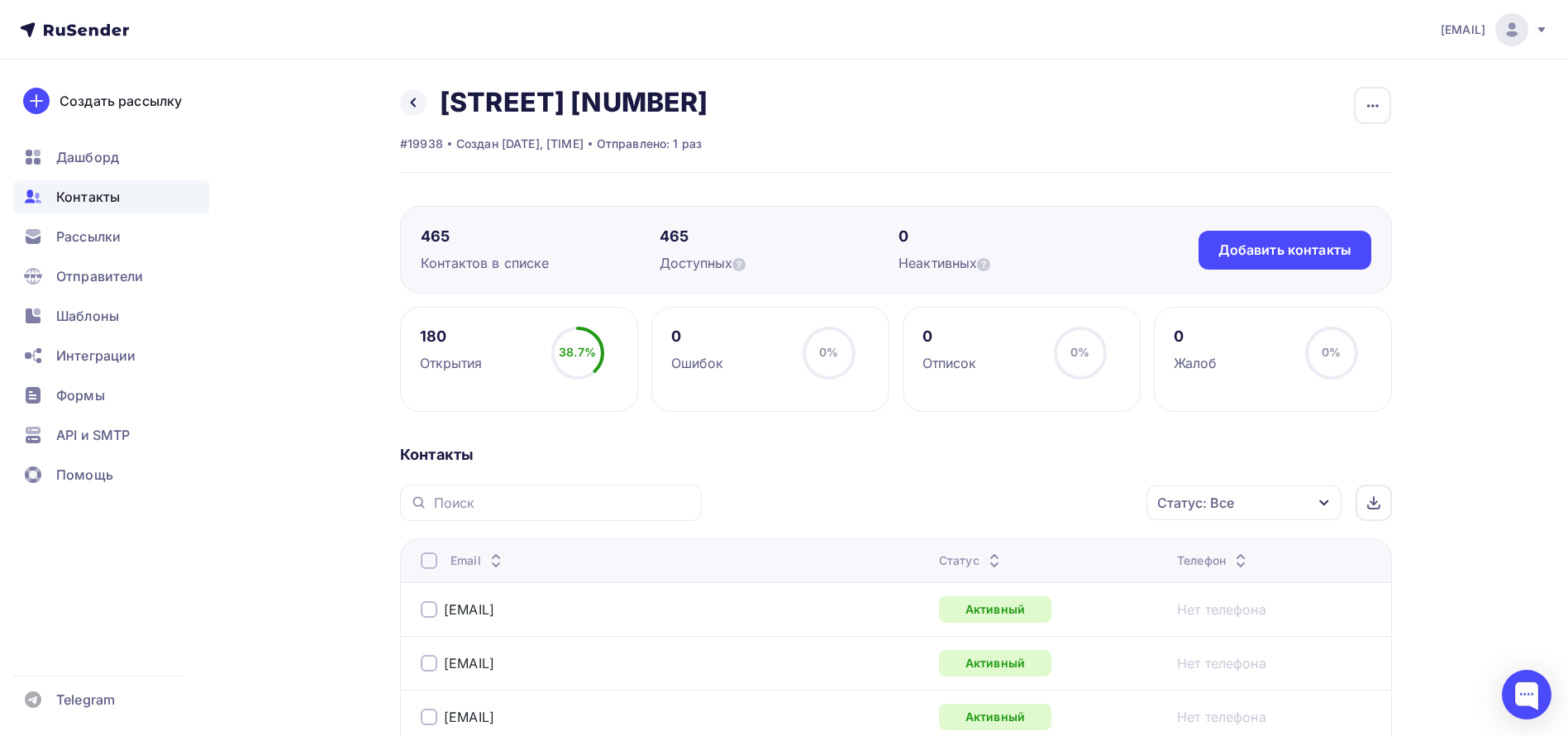 scroll, scrollTop: 496, scrollLeft: 0, axis: vertical 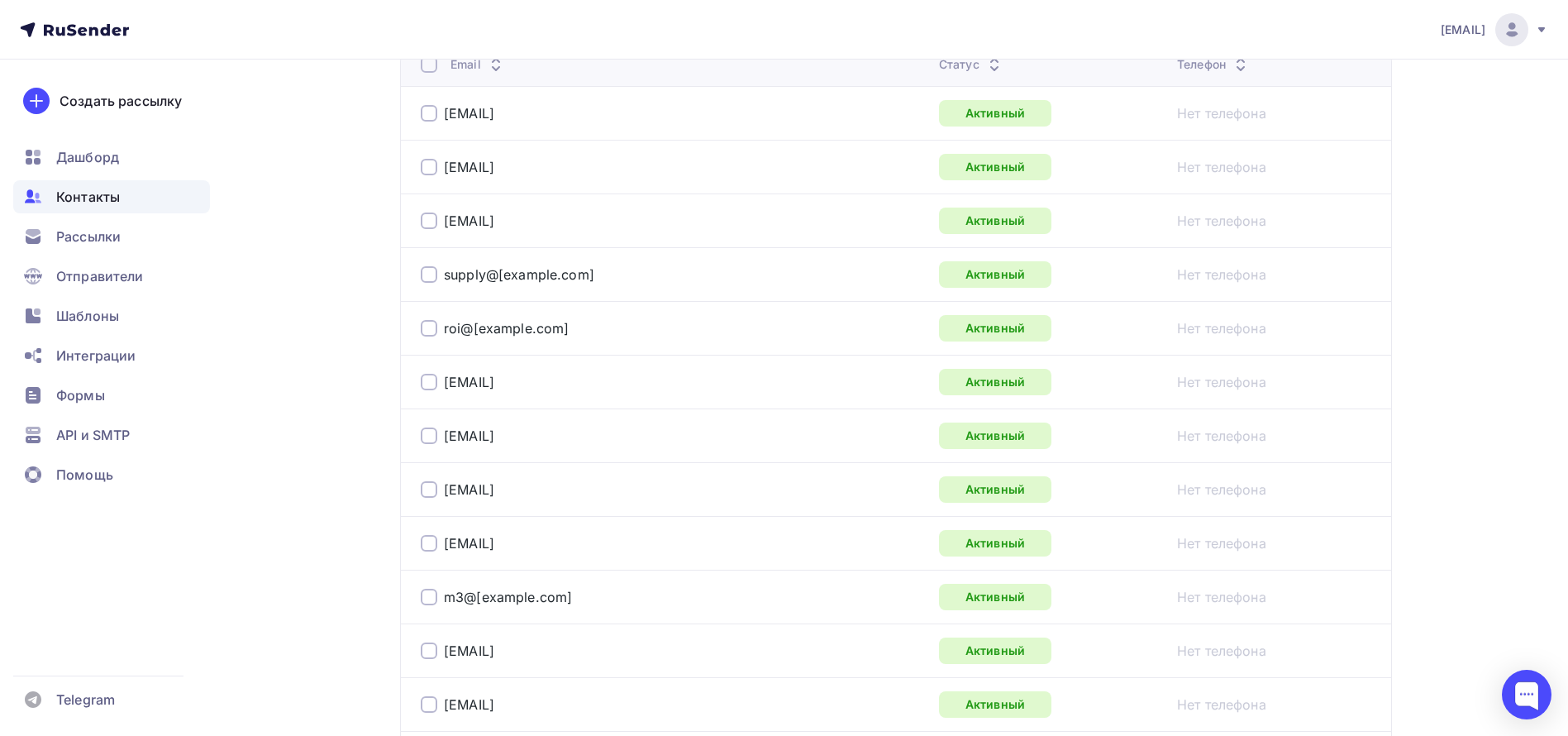 click on "Статус" at bounding box center [971, 65] 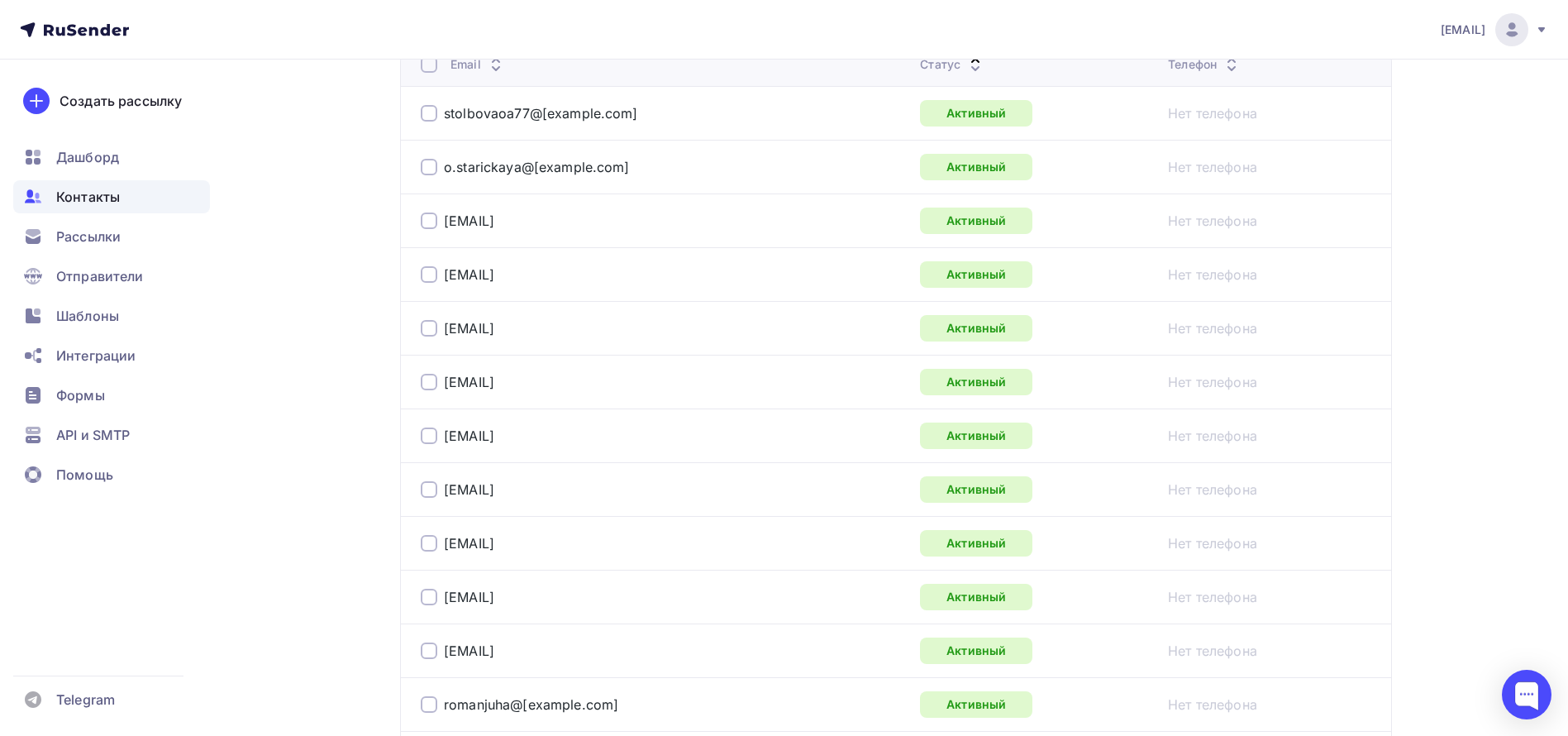 scroll, scrollTop: 248, scrollLeft: 0, axis: vertical 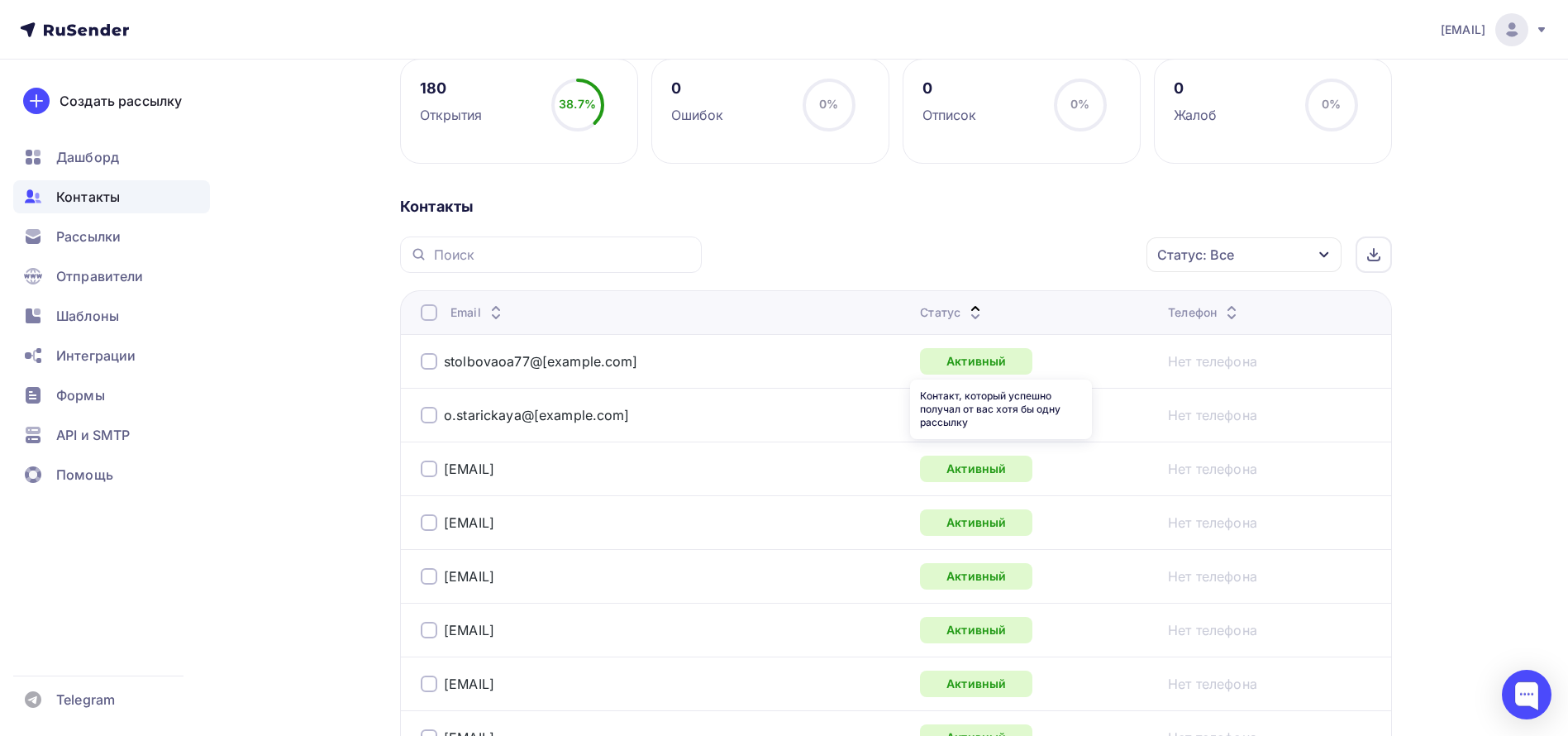 click on "Статус" at bounding box center [952, 313] 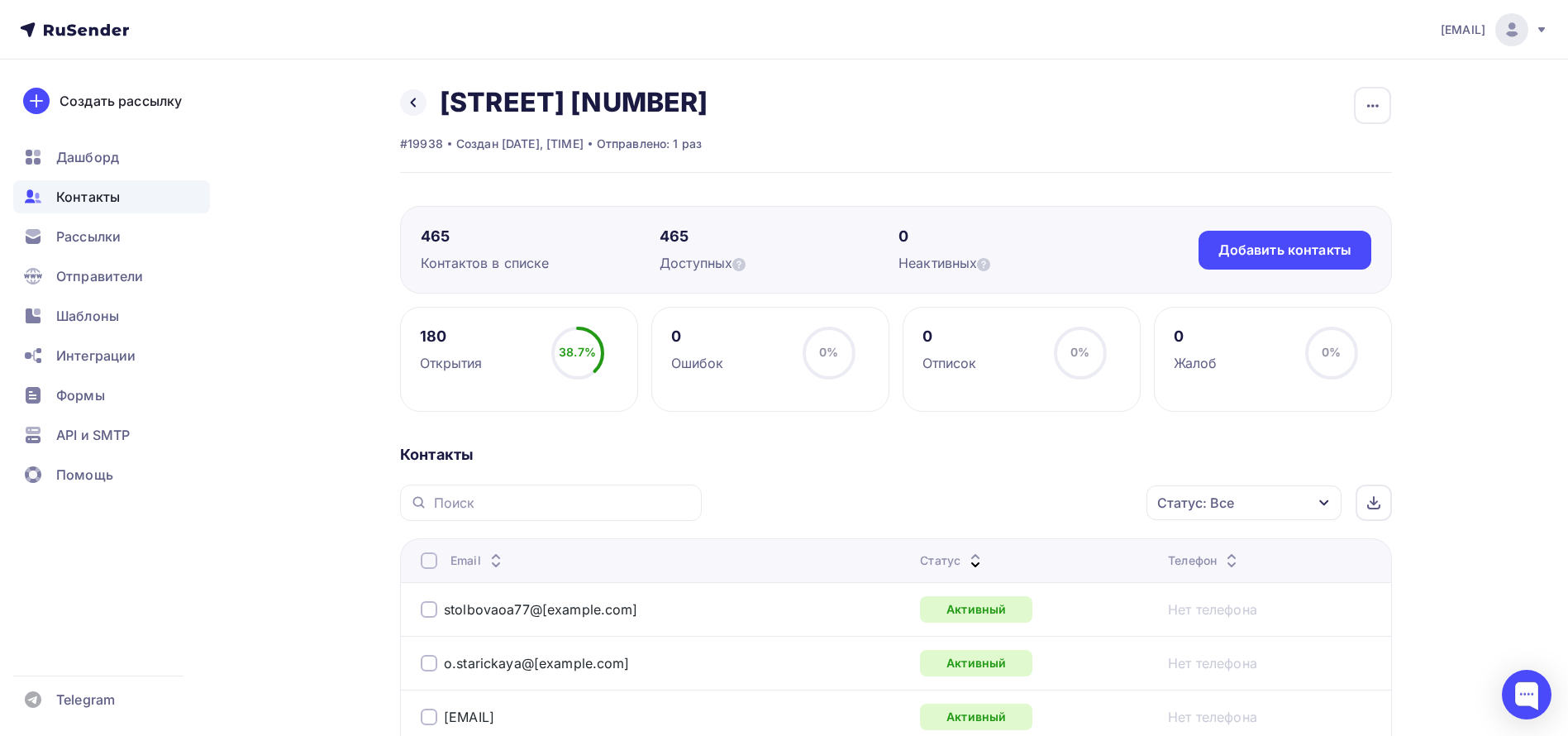 scroll, scrollTop: 0, scrollLeft: 0, axis: both 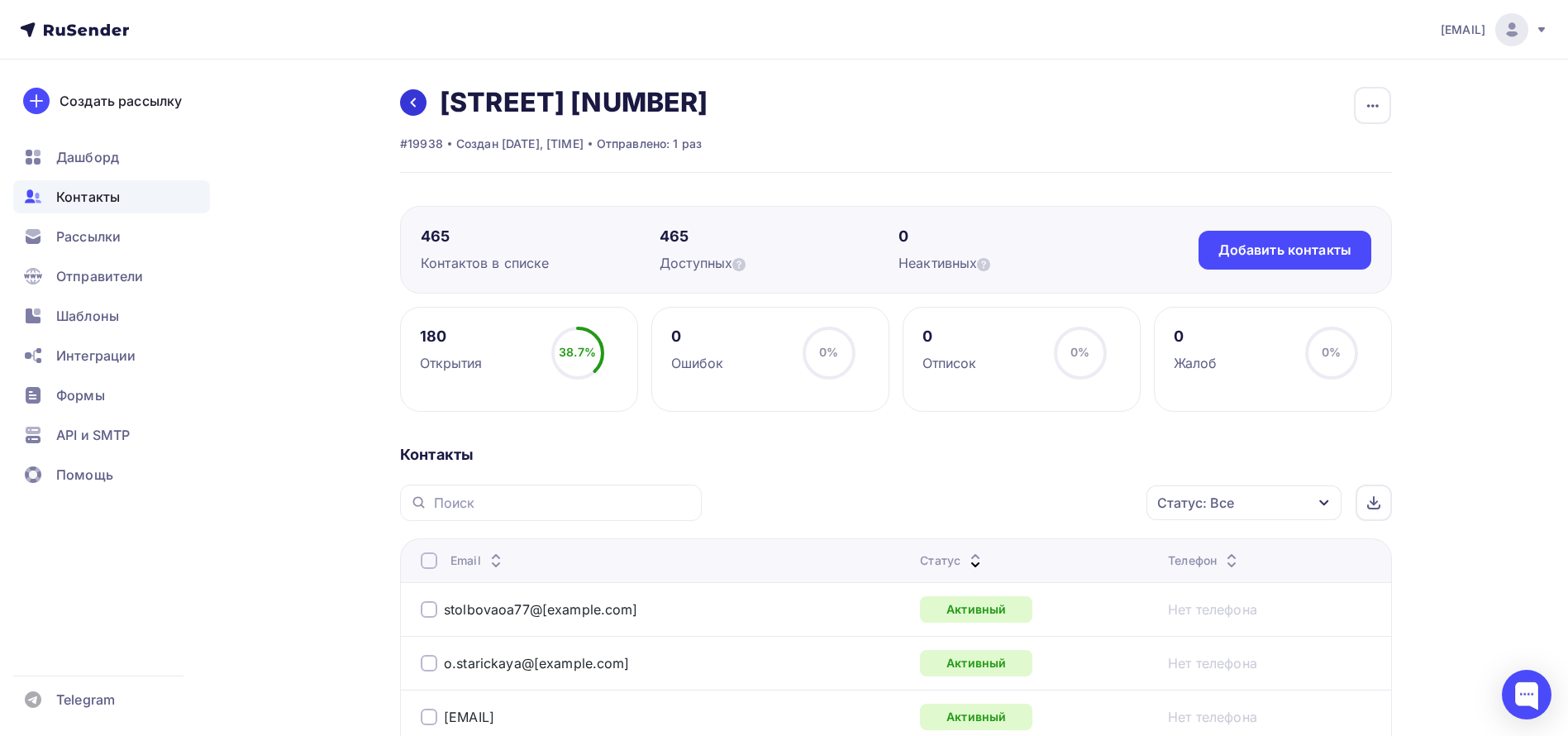 click 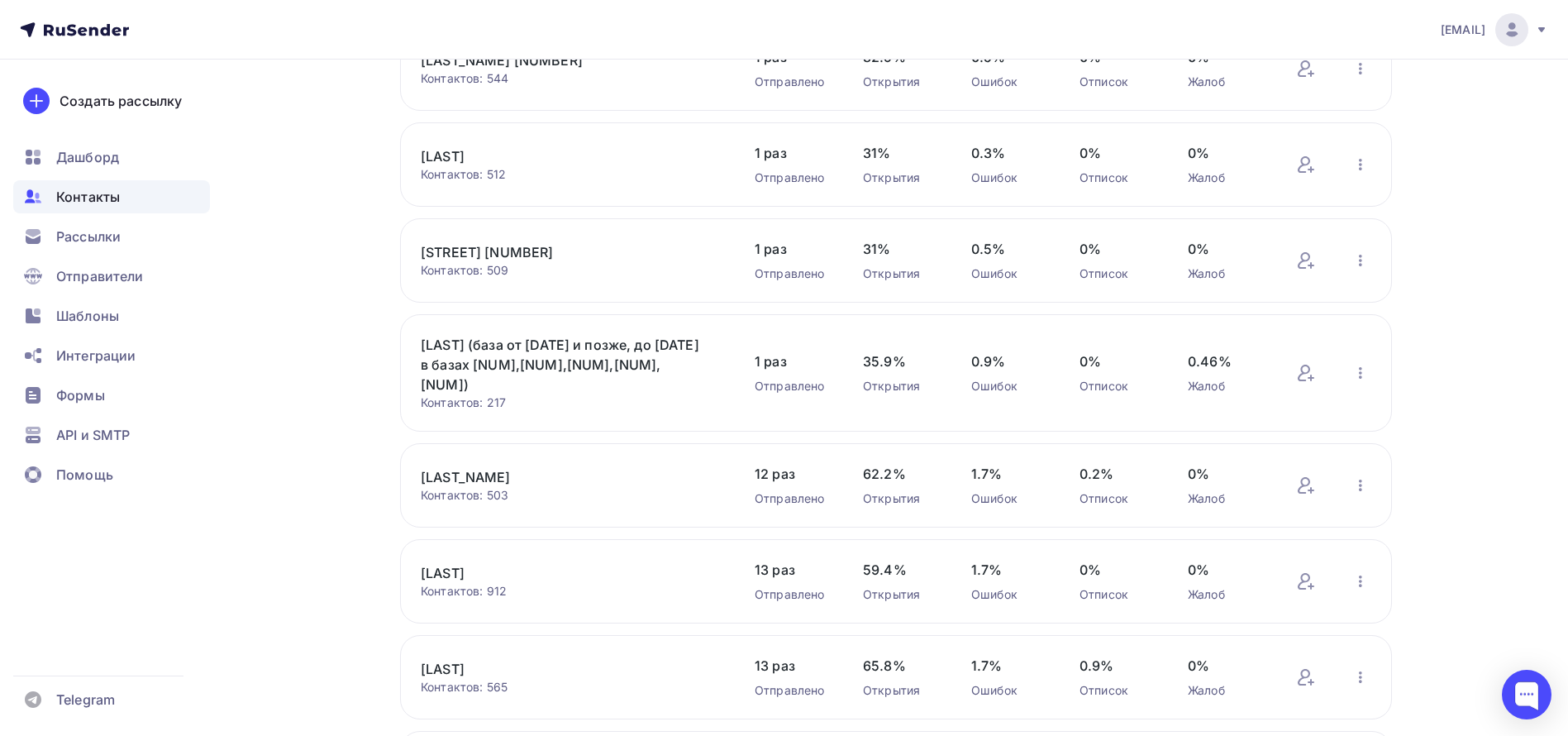 scroll, scrollTop: 560, scrollLeft: 0, axis: vertical 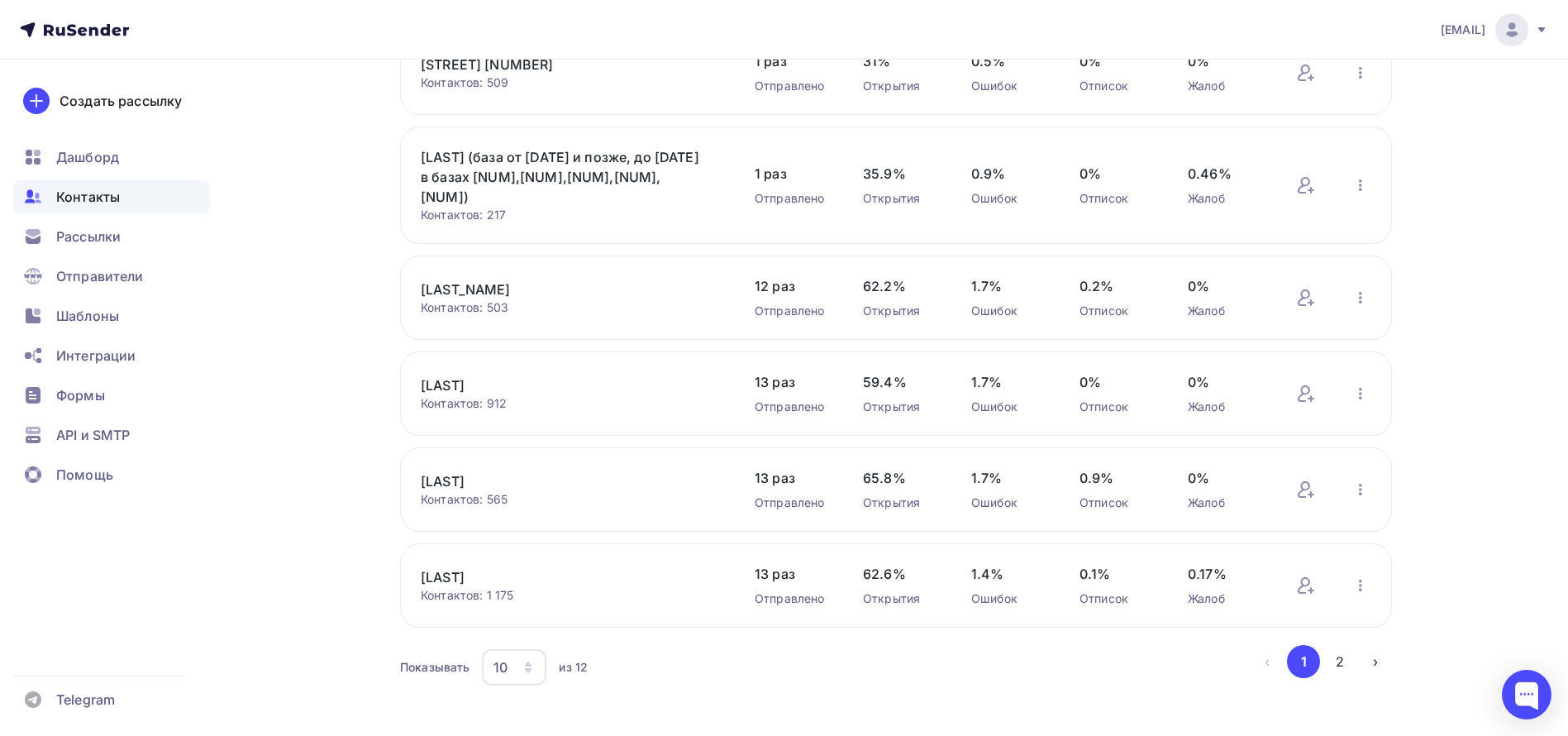 click on "2" at bounding box center (1340, 662) 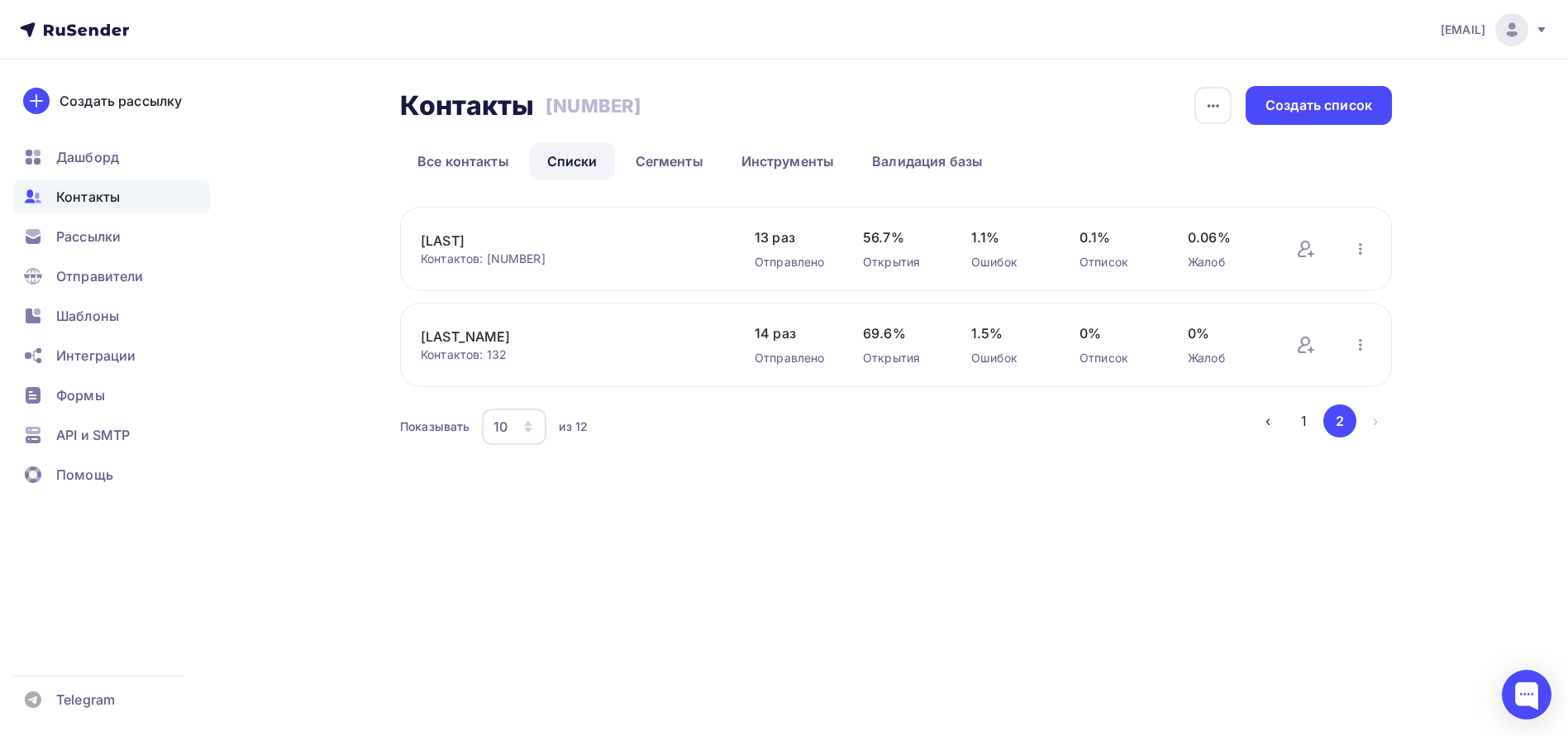 scroll, scrollTop: 0, scrollLeft: 0, axis: both 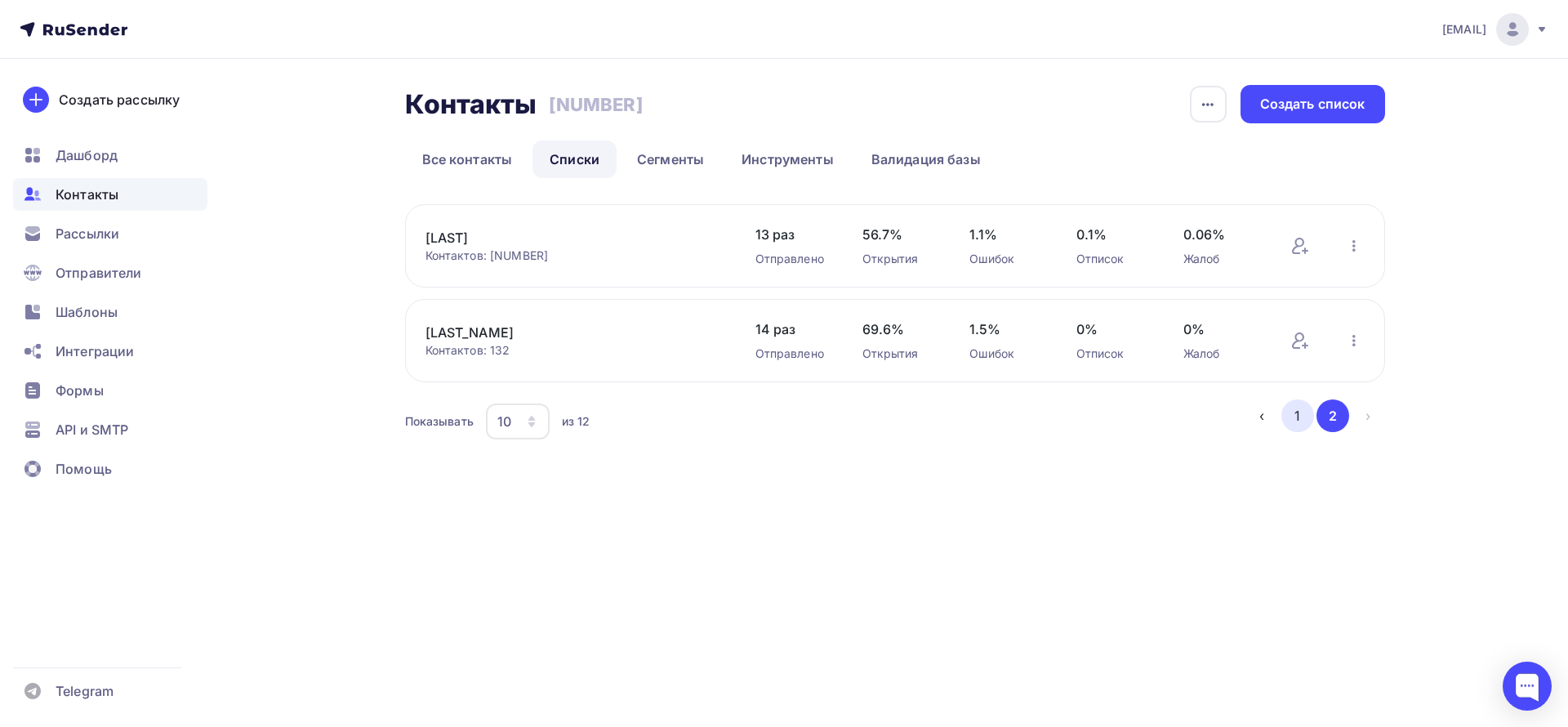 click on "1" at bounding box center [1298, 416] 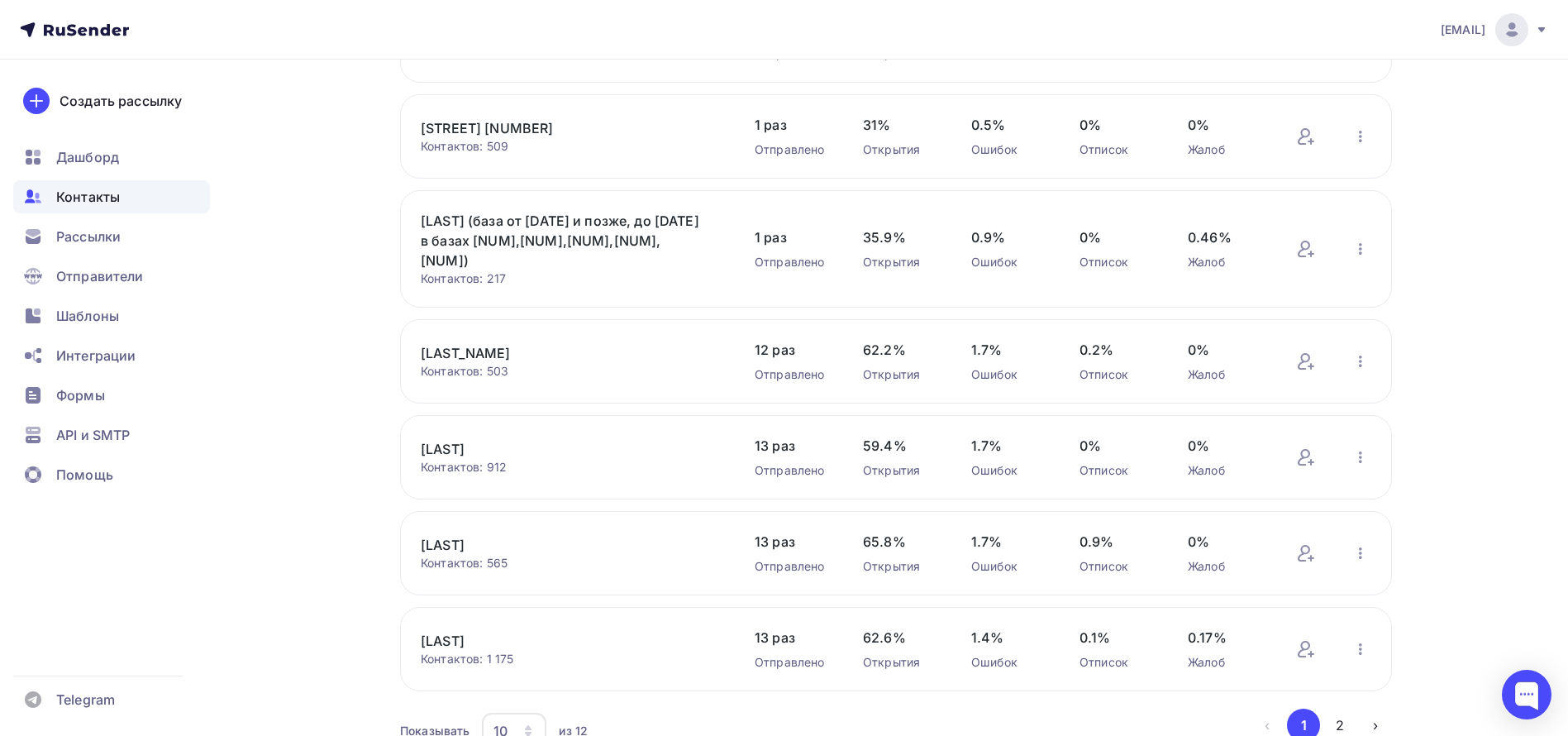scroll, scrollTop: 560, scrollLeft: 0, axis: vertical 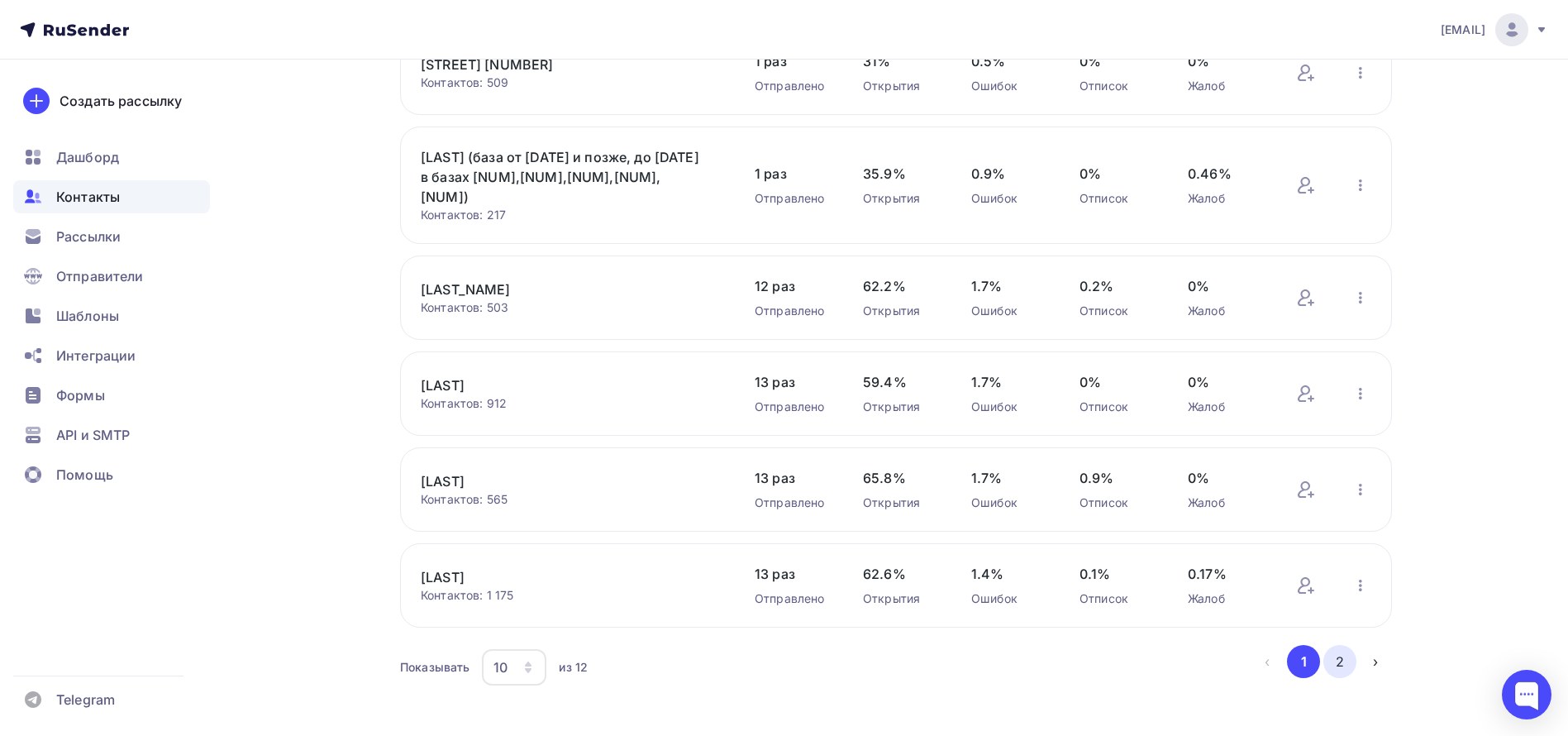 click on "2" at bounding box center [1340, 662] 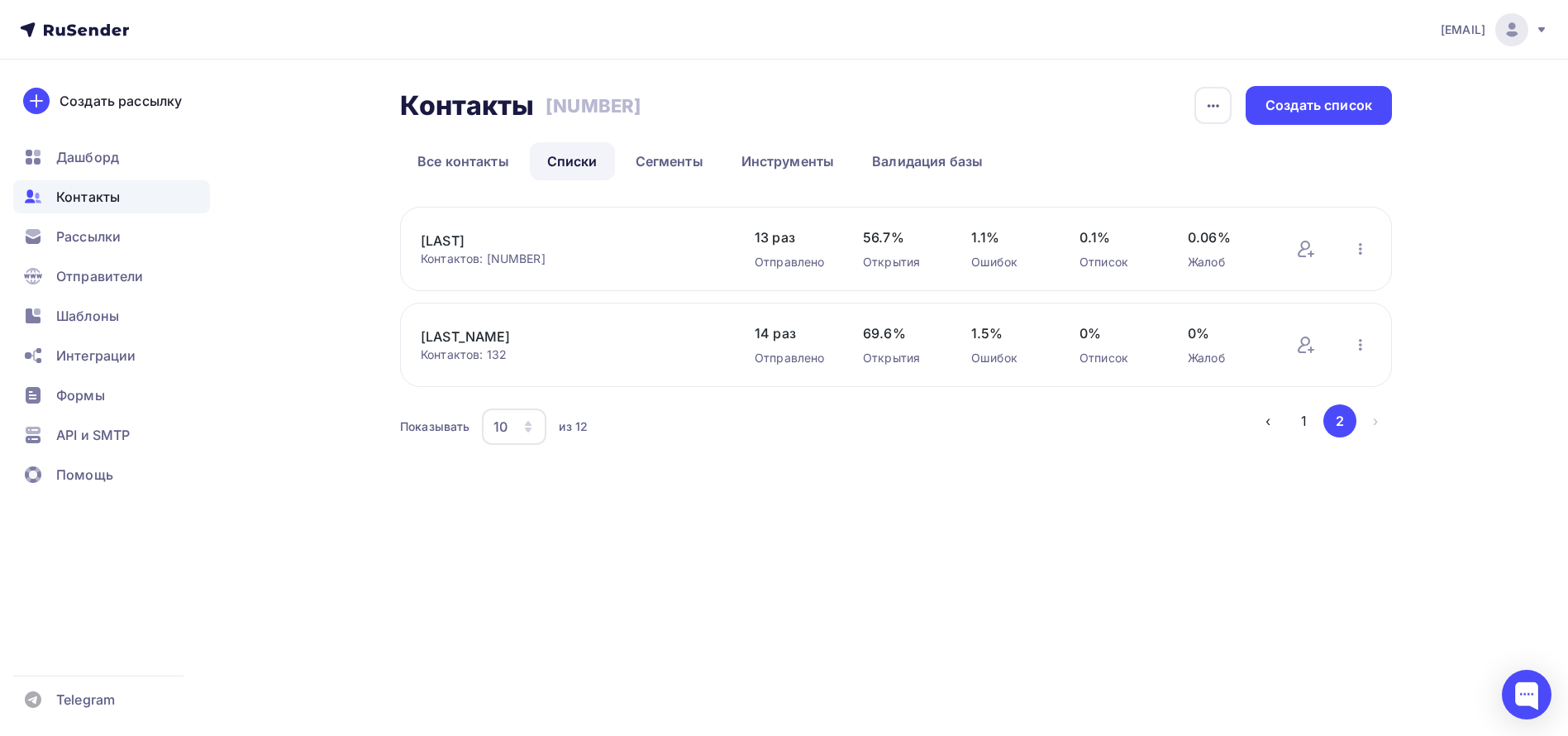 scroll, scrollTop: 0, scrollLeft: 0, axis: both 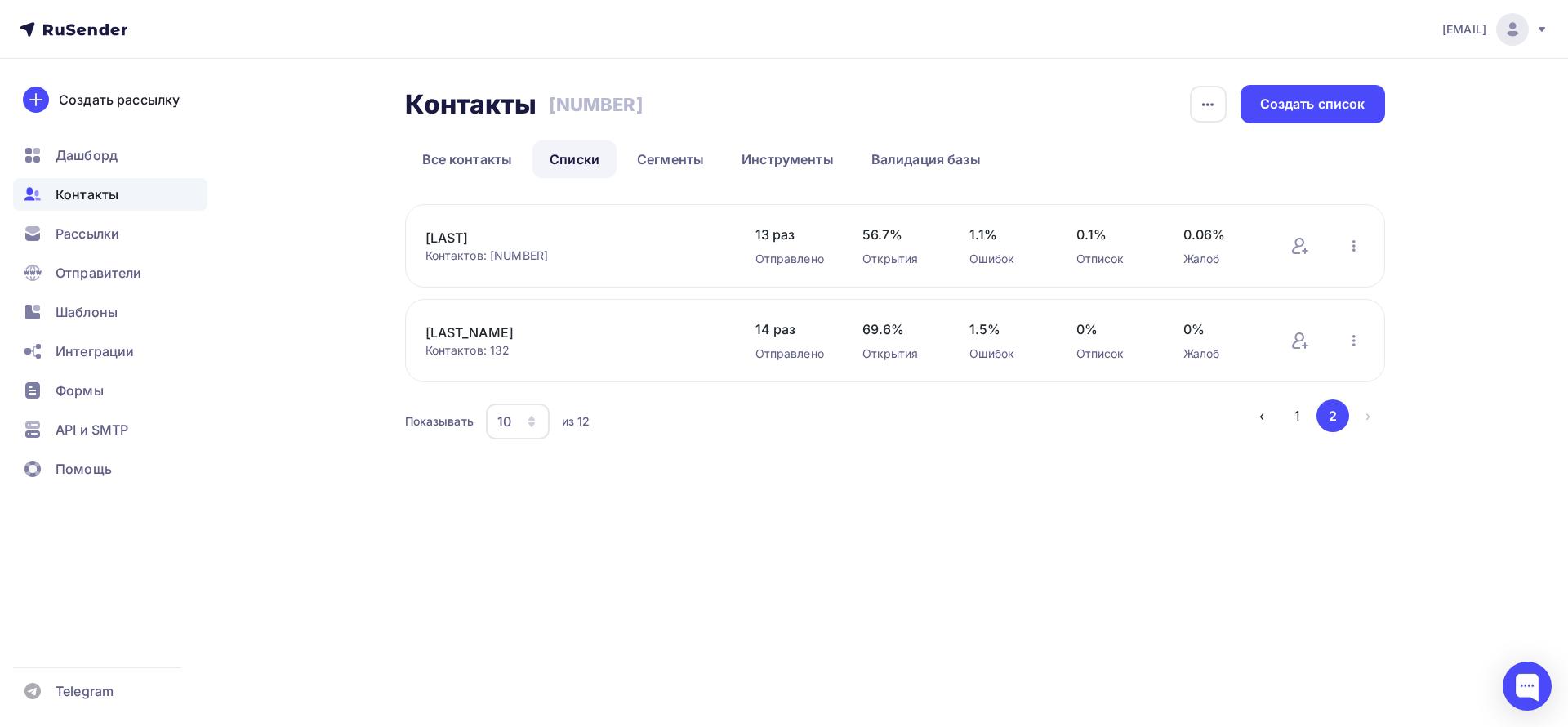 click on "1" at bounding box center (1298, 416) 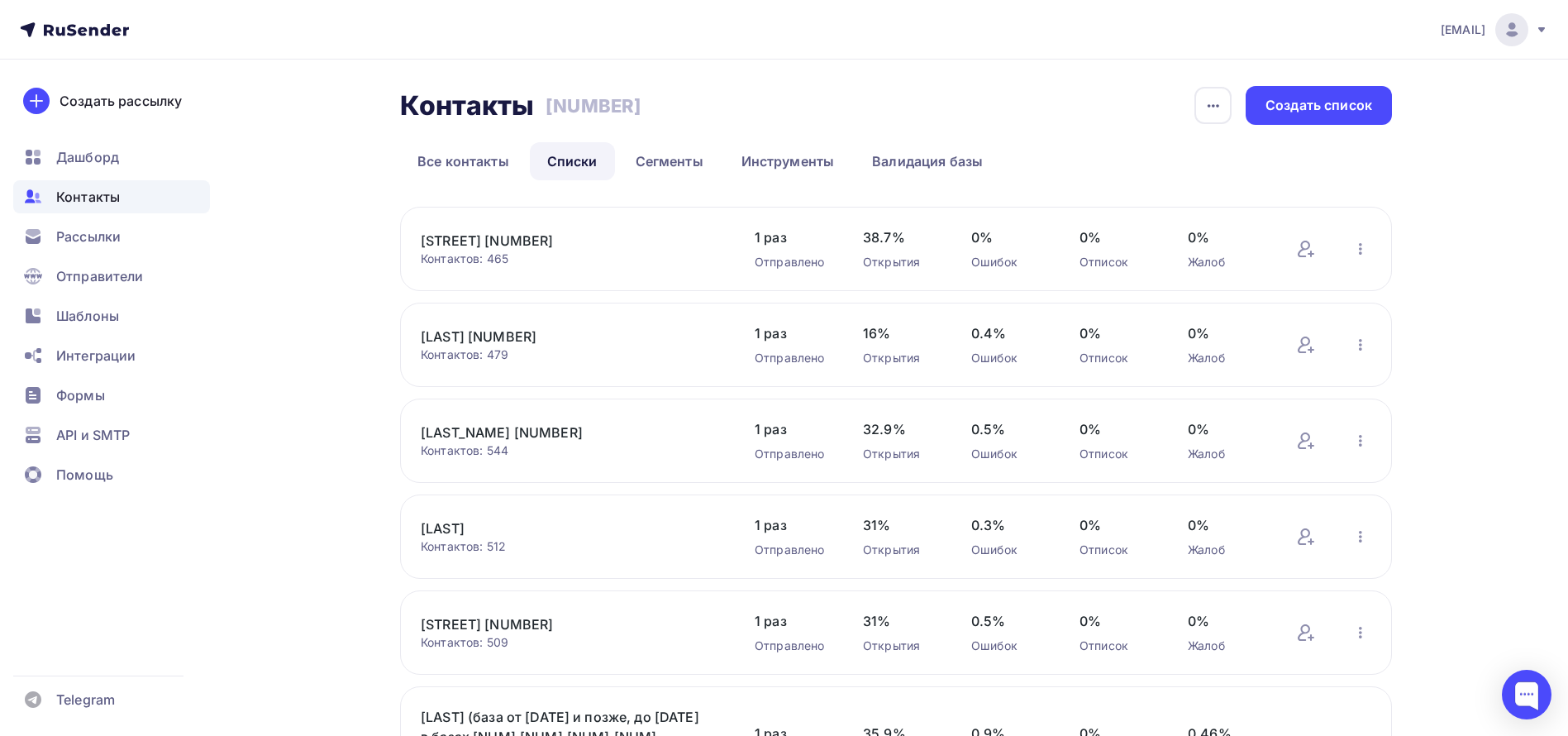 scroll, scrollTop: 124, scrollLeft: 0, axis: vertical 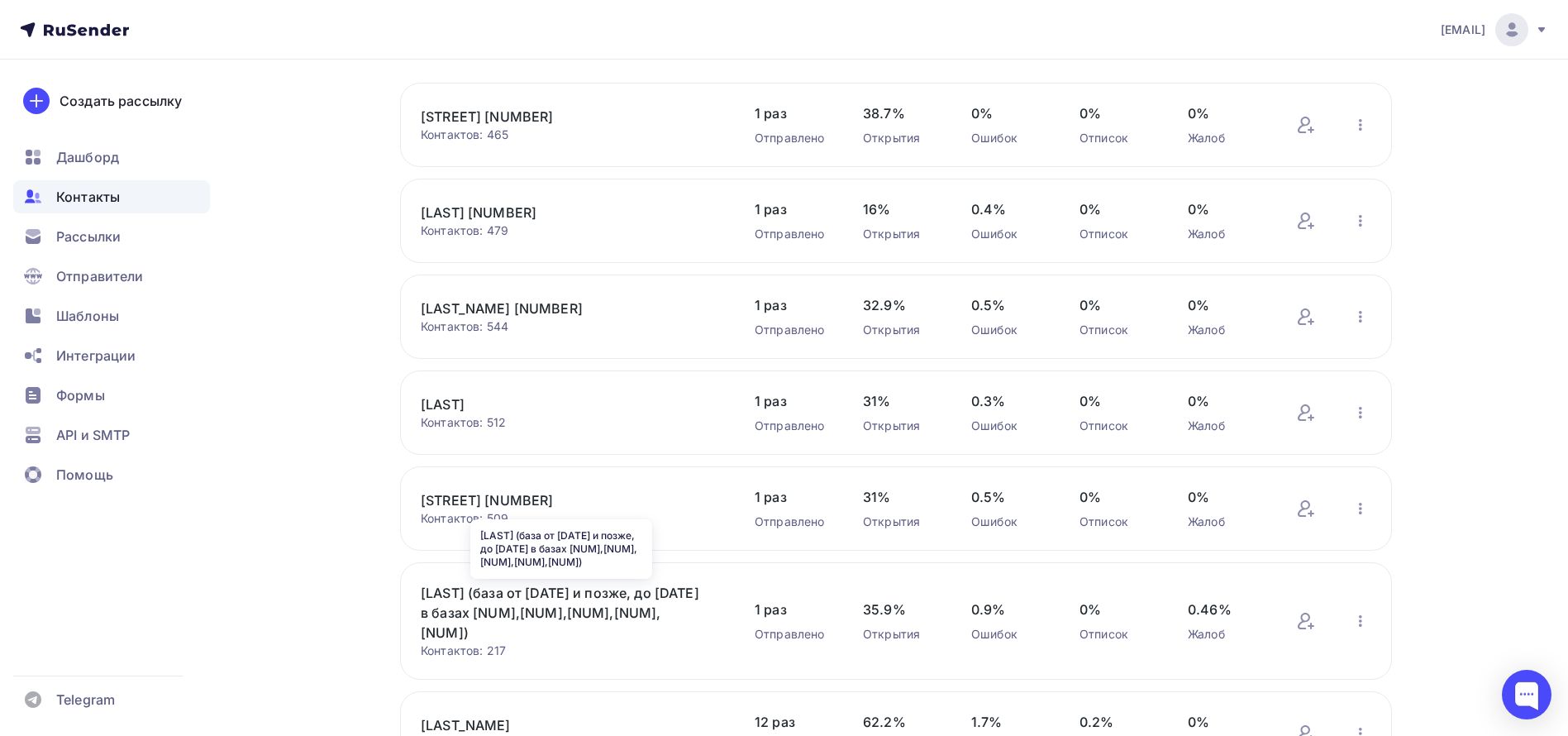 click on "[LAST] (база от [DATE] и позже, до [DATE] в базах [NUM],[NUM],[NUM],[NUM],[NUM])" at bounding box center (561, 613) 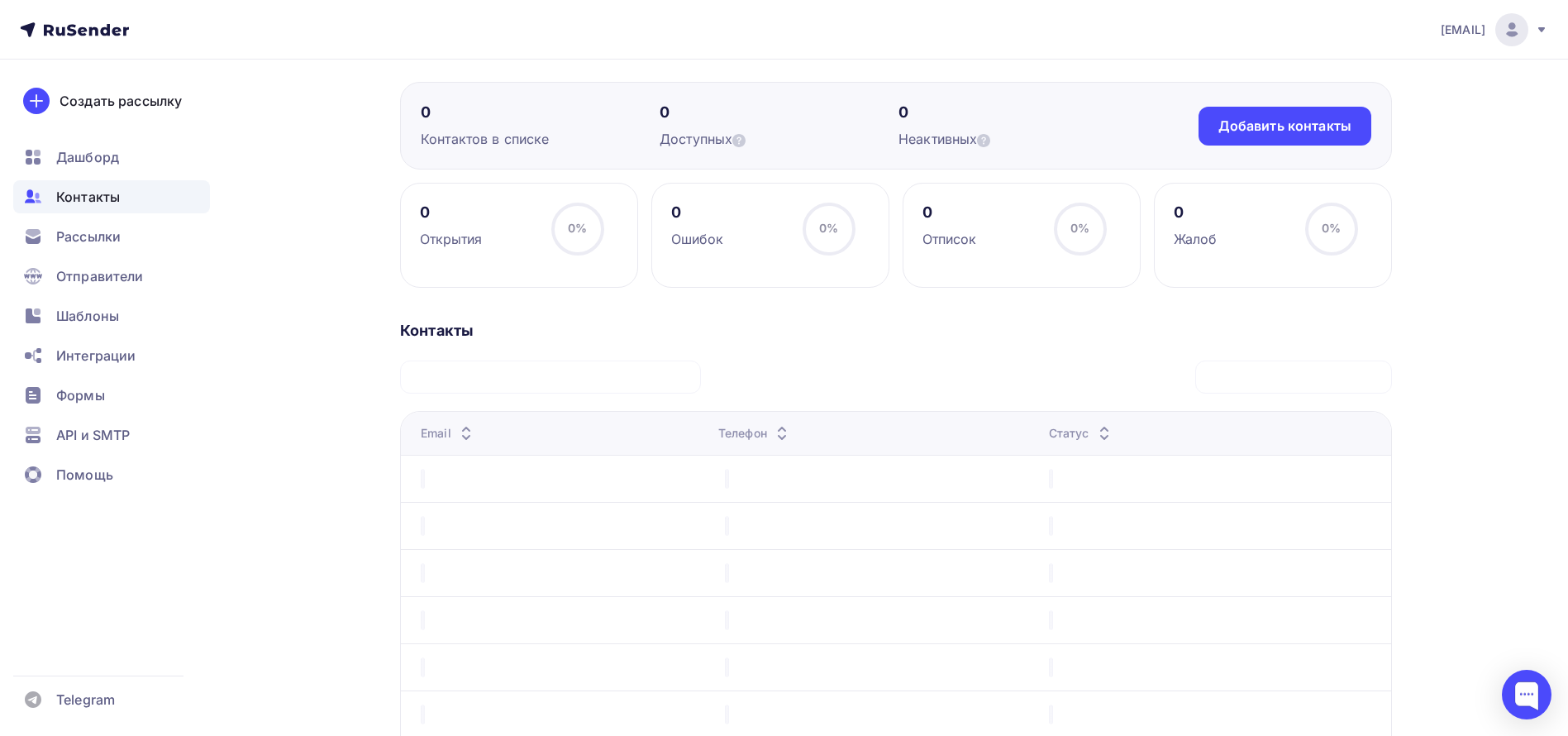 scroll, scrollTop: 0, scrollLeft: 0, axis: both 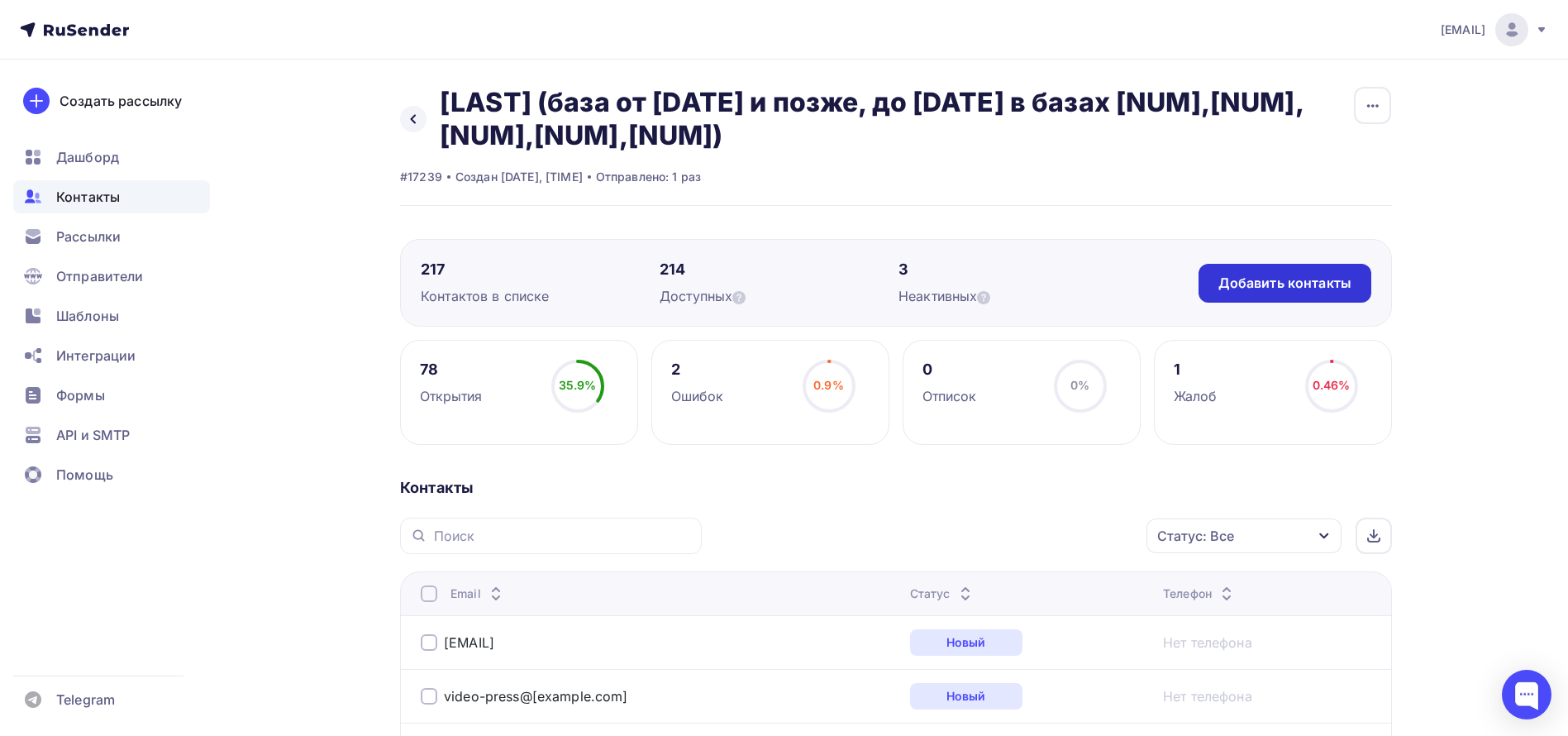 click on "Добавить контакты" at bounding box center [1284, 283] 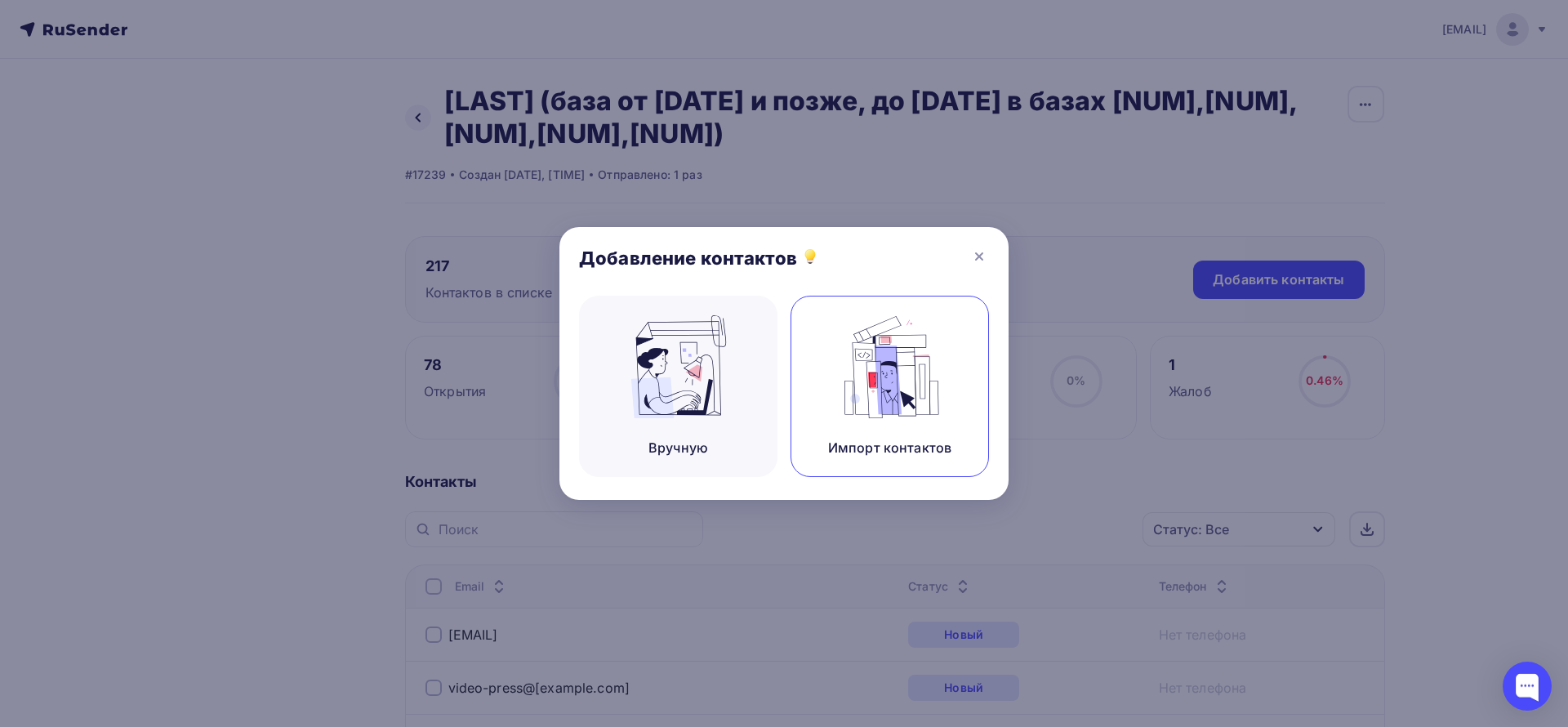 click at bounding box center (890, 367) 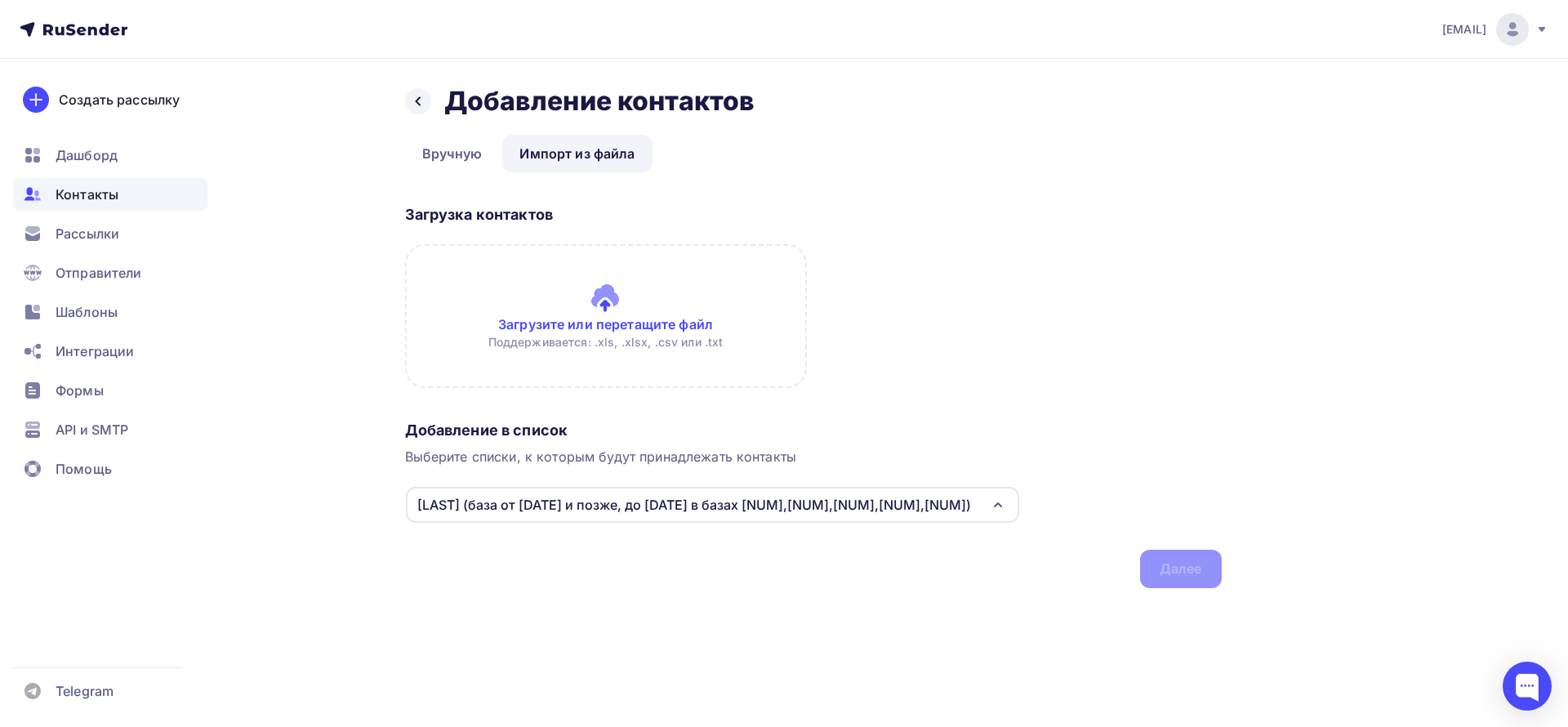 click at bounding box center (606, 316) 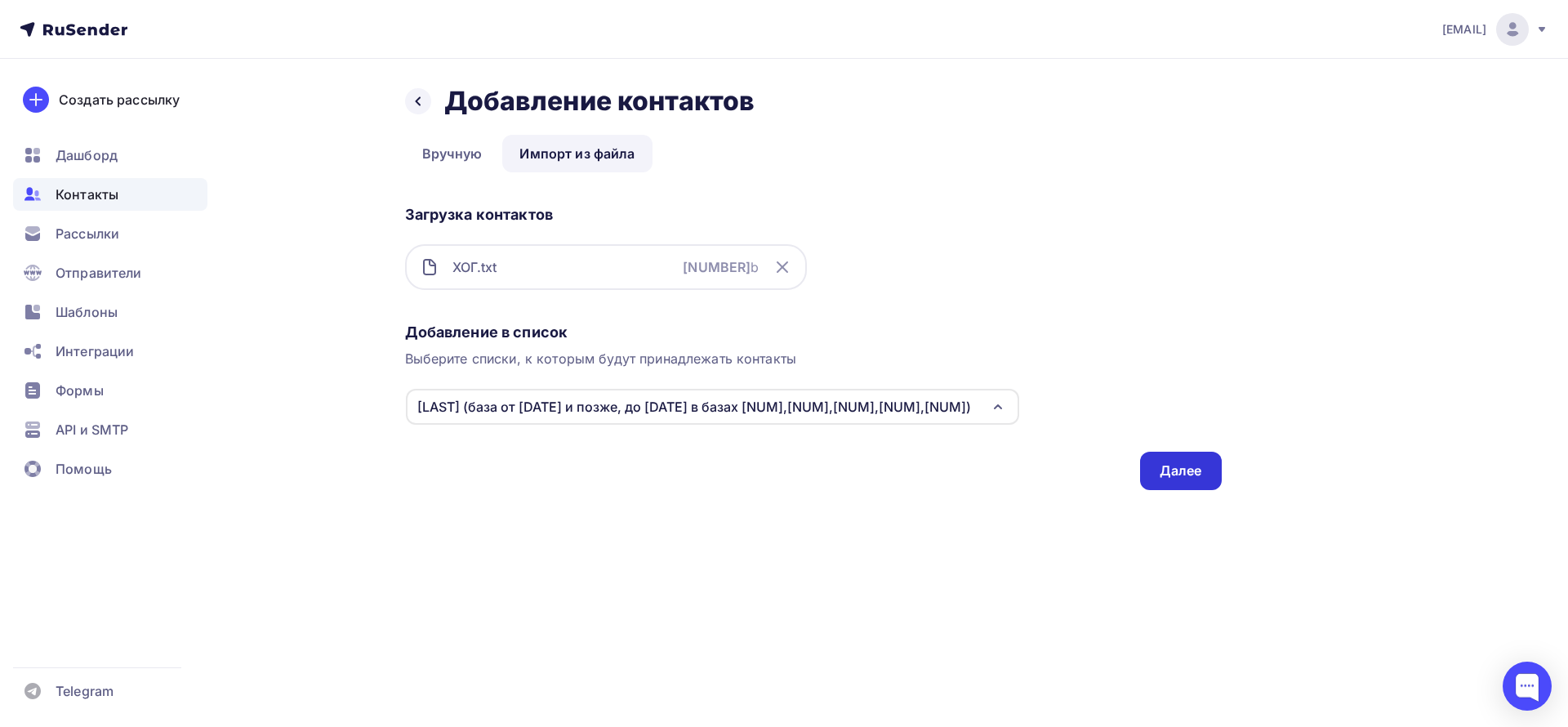 click on "Далее" at bounding box center [1181, 471] 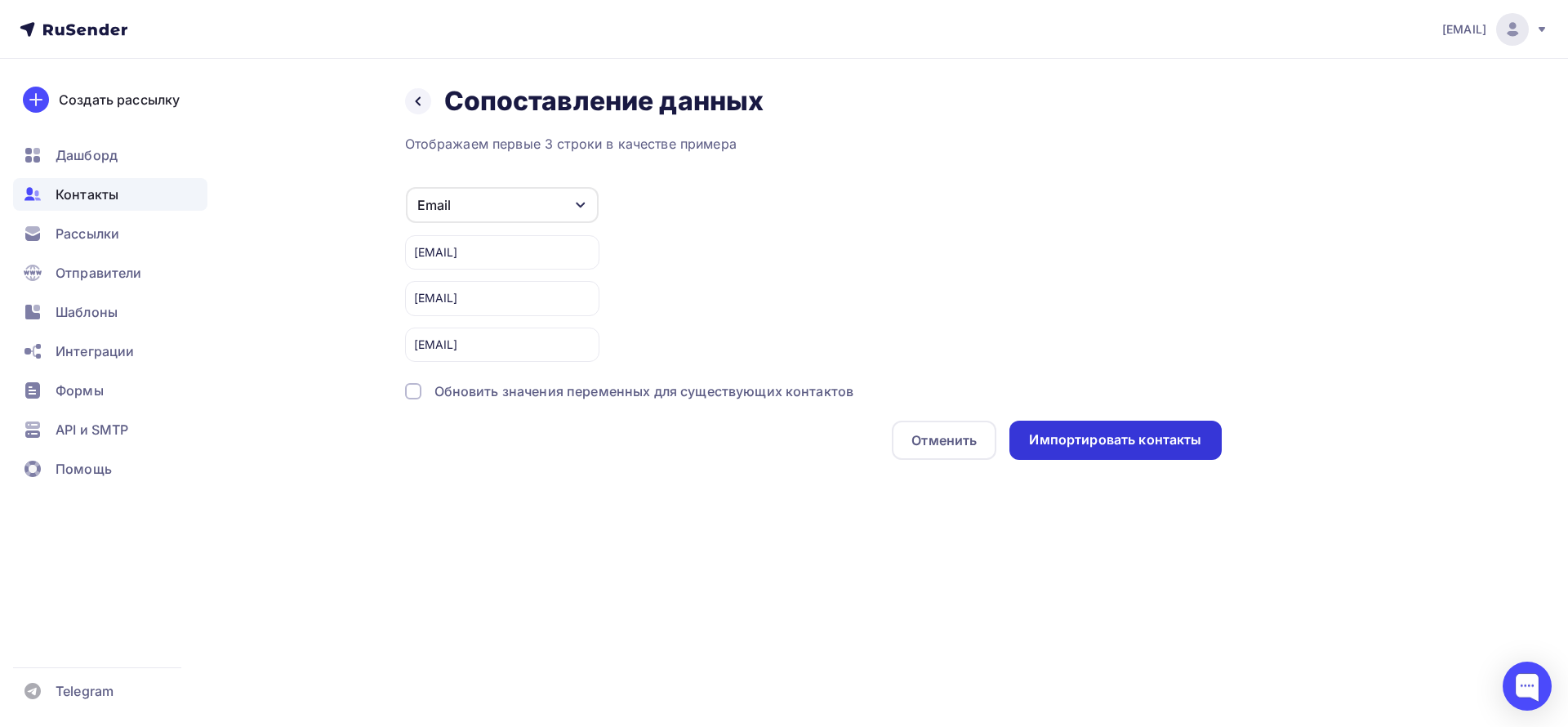 click on "Импортировать контакты" at bounding box center (1115, 439) 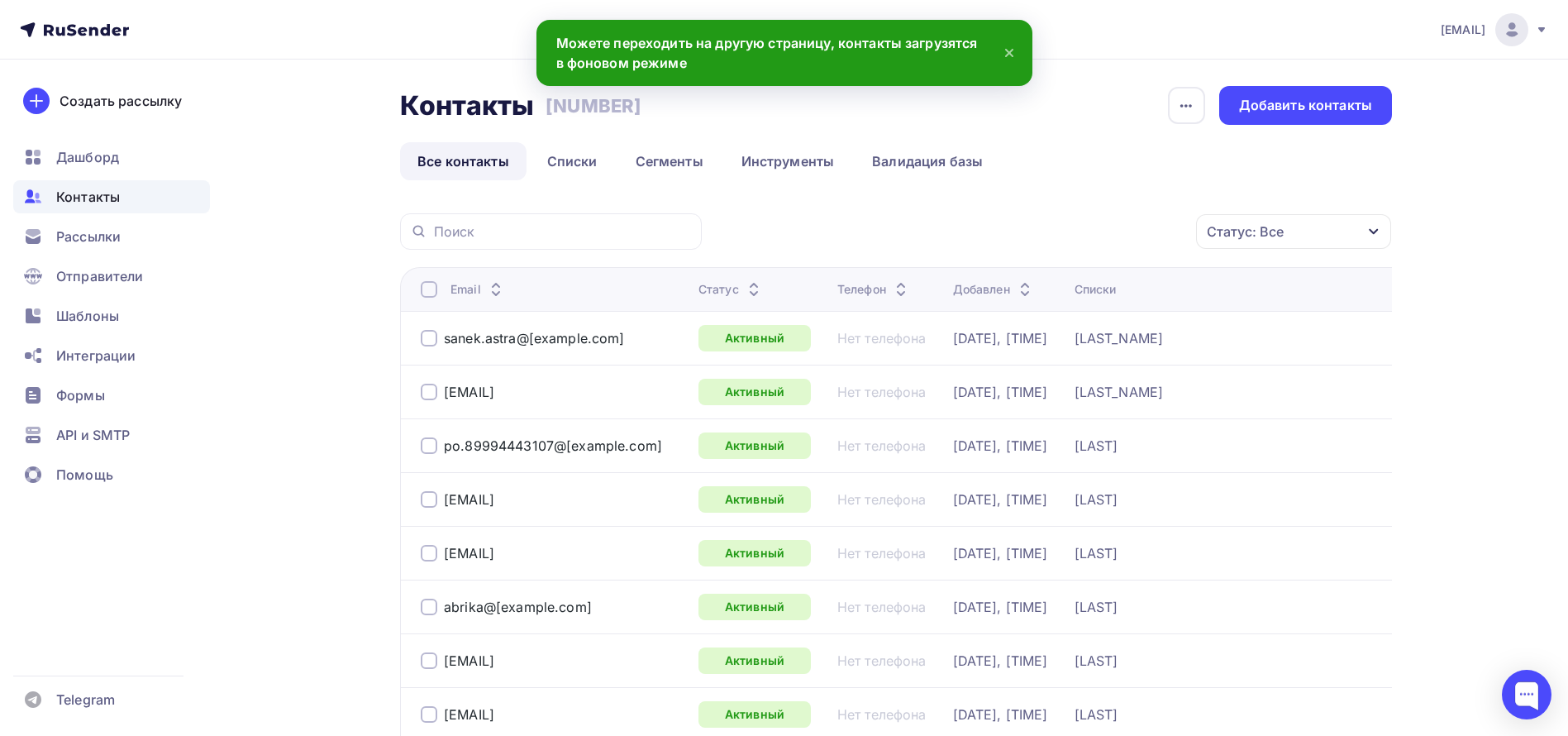 click 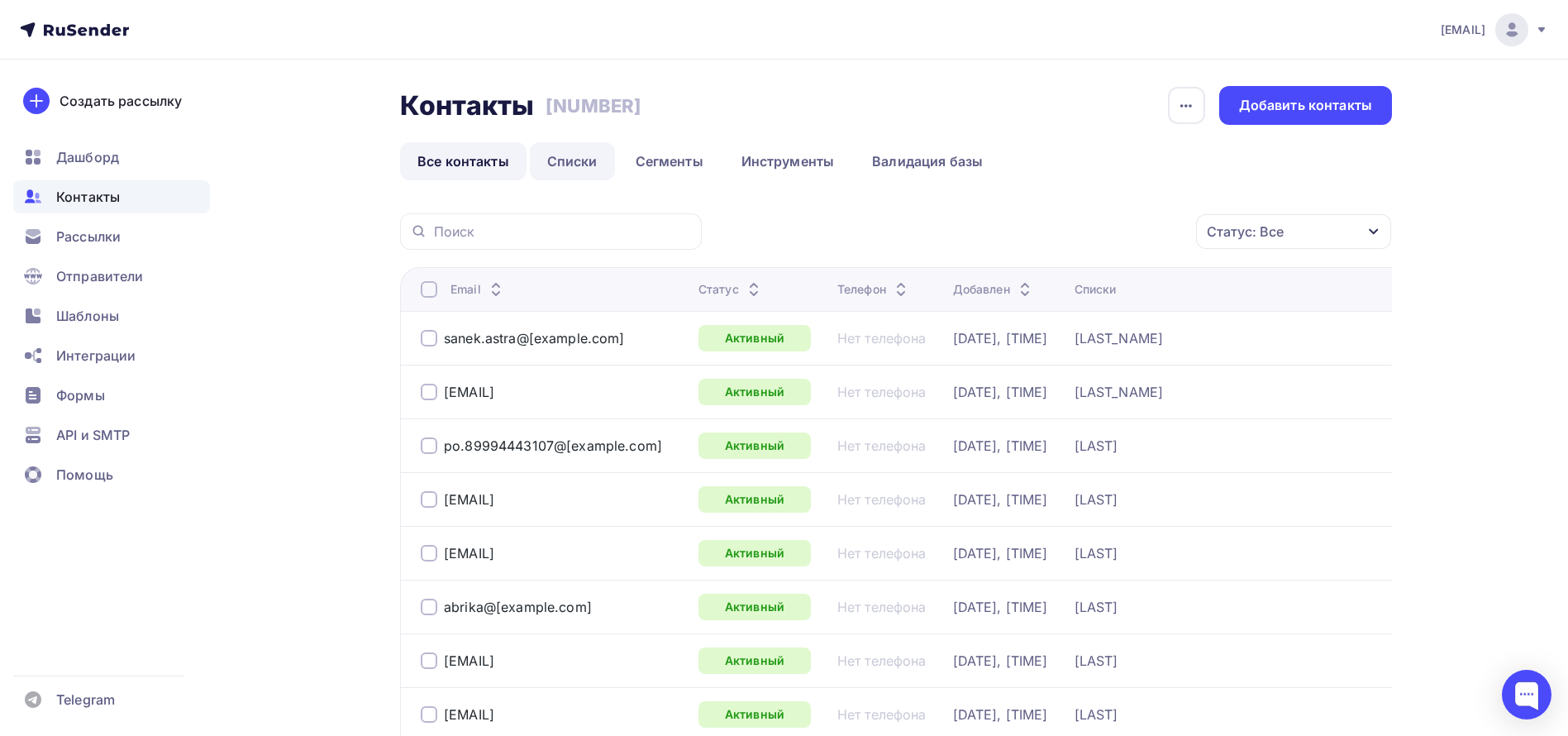 click on "Списки" at bounding box center [572, 161] 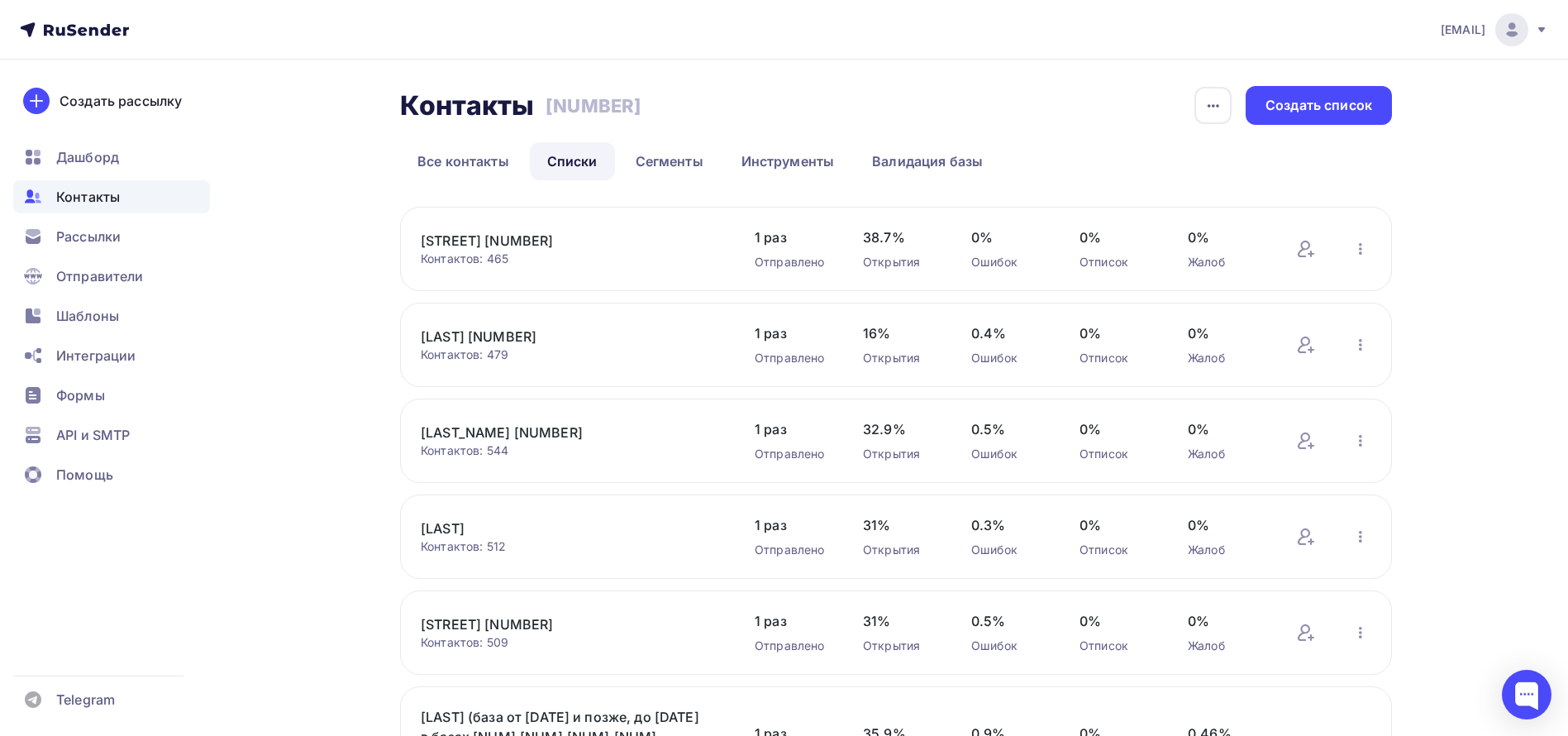 scroll, scrollTop: 372, scrollLeft: 0, axis: vertical 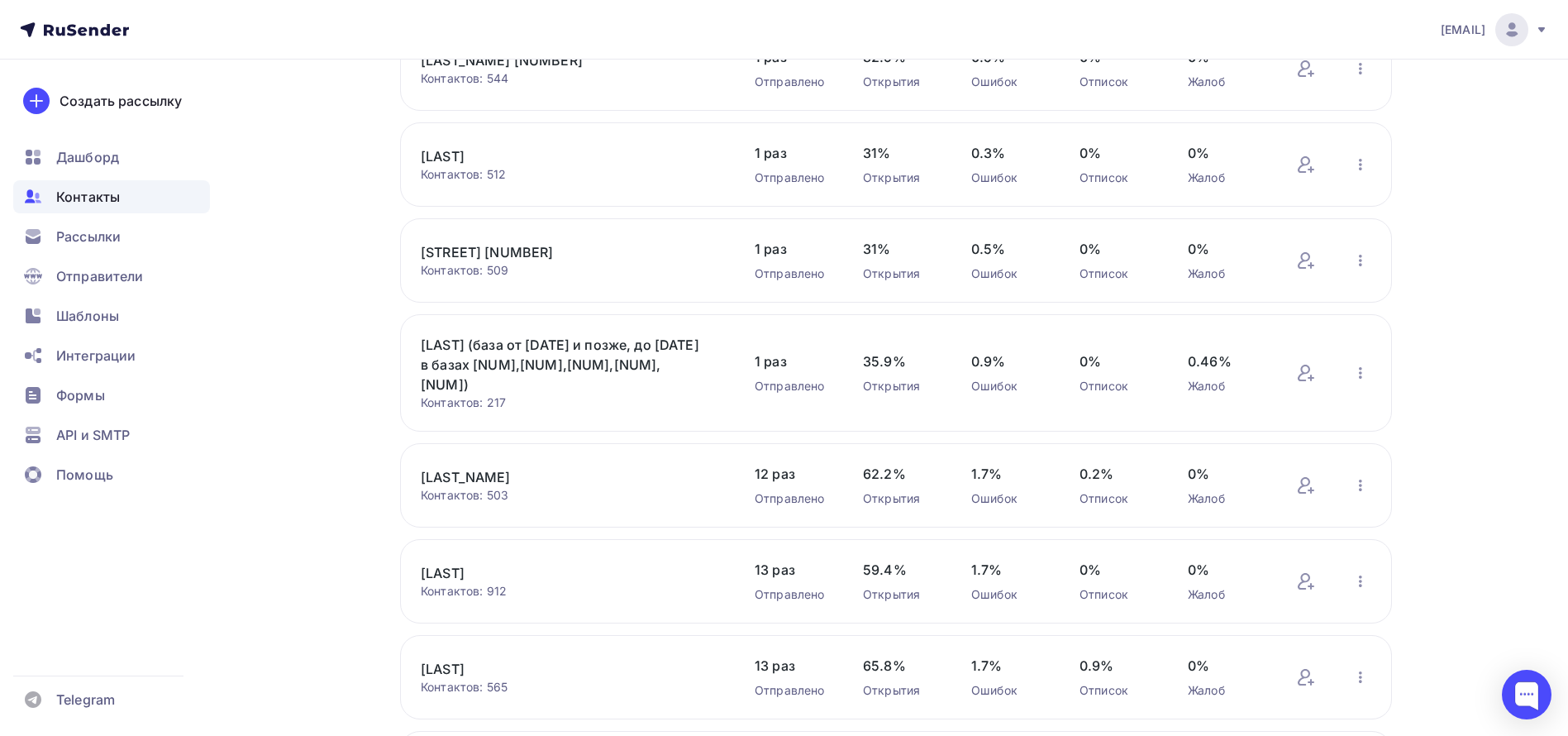 click on "[NAME]
Контактов: [NUMBER]
Добавить контакты
Переименовать список
Скачать список
Отписать адреса
Удалить
[NUMBER] раз    Отправлено    [PERCENT]%    Открытия    [PERCENT]%    Ошибок    [PERCENT]%    Отписок    [PERCENT]%    Жалоб
Добавить контакты
Переименовать список
Скачать список
Отписать адреса
Удалить" at bounding box center (896, 485) 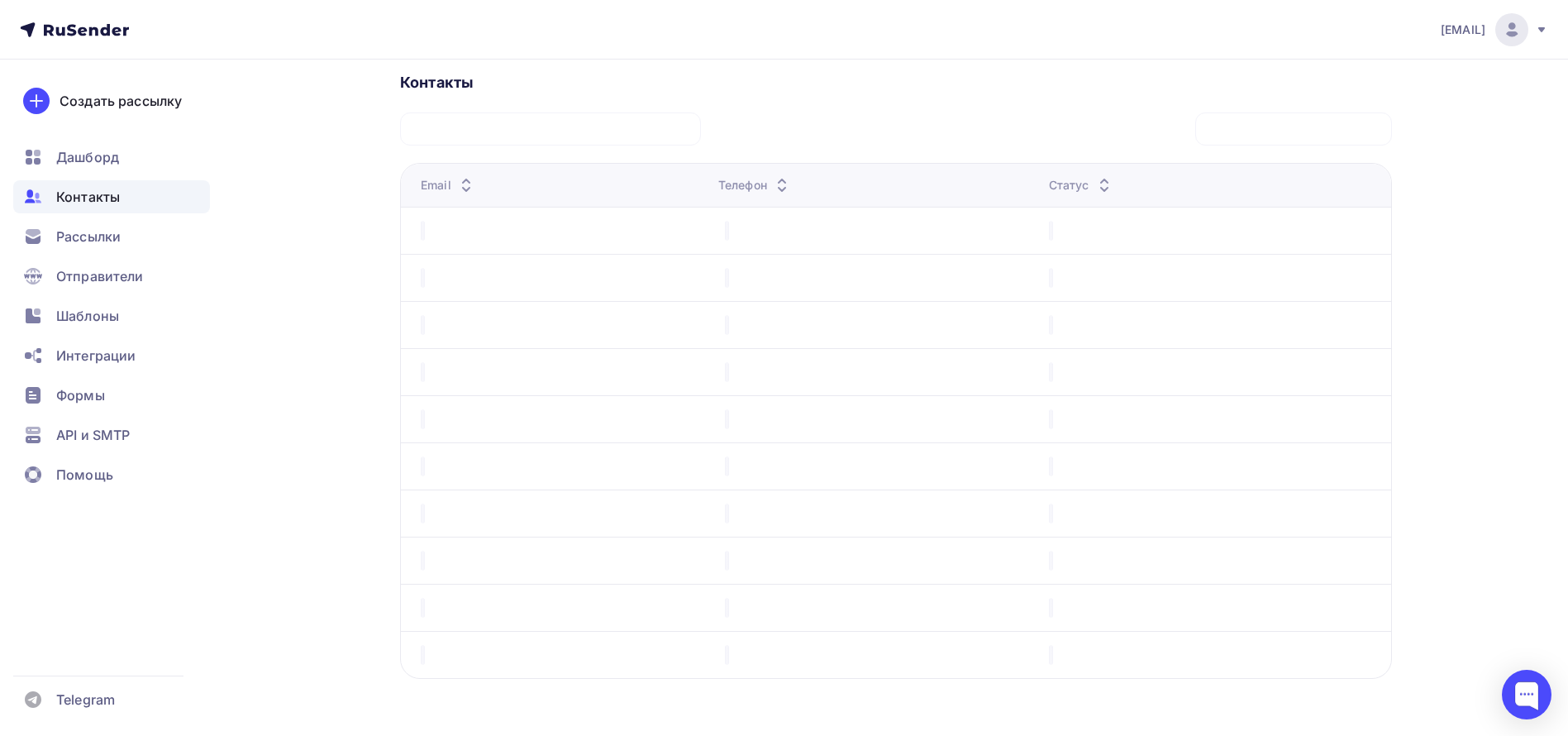 scroll, scrollTop: 0, scrollLeft: 0, axis: both 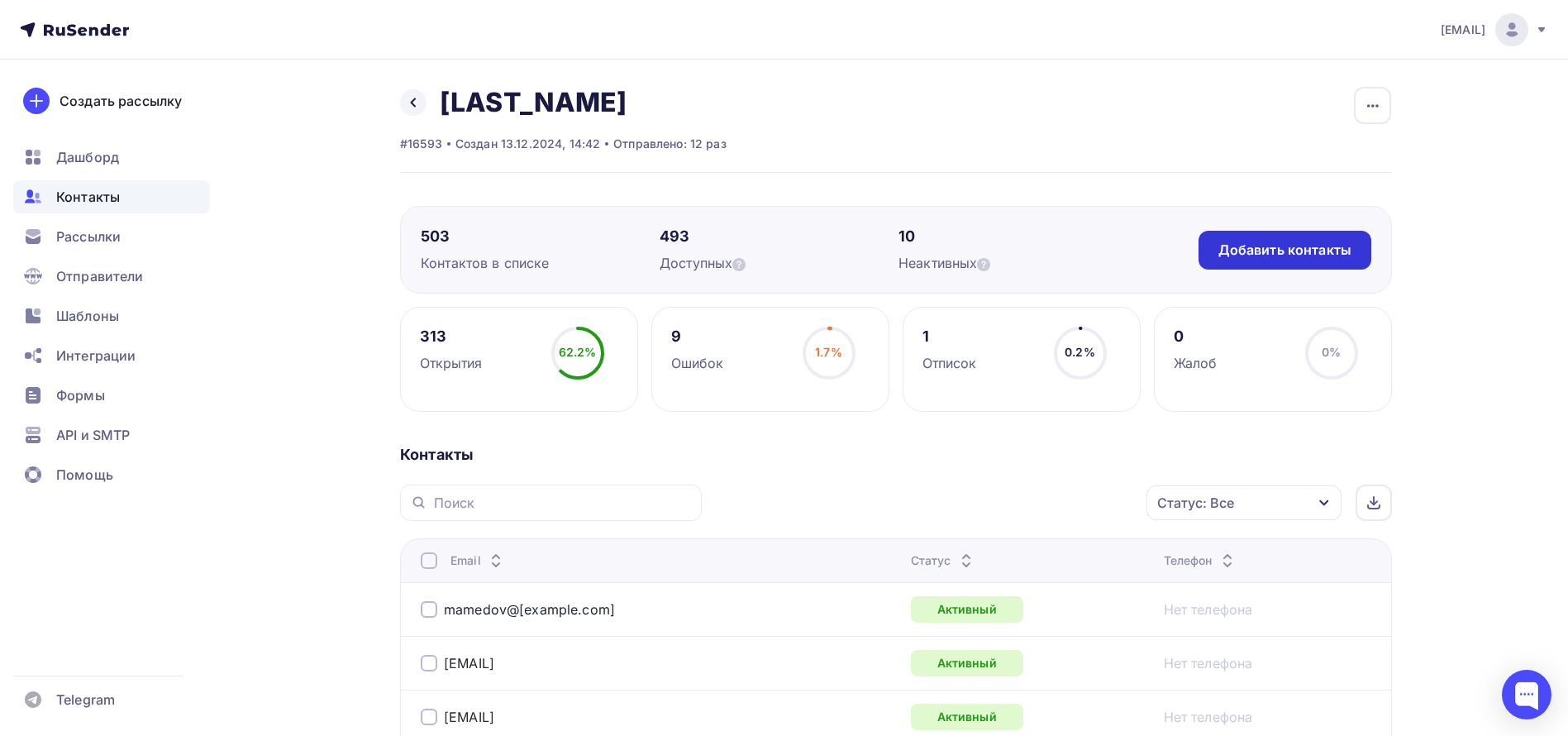 click on "Добавить контакты" at bounding box center [1284, 250] 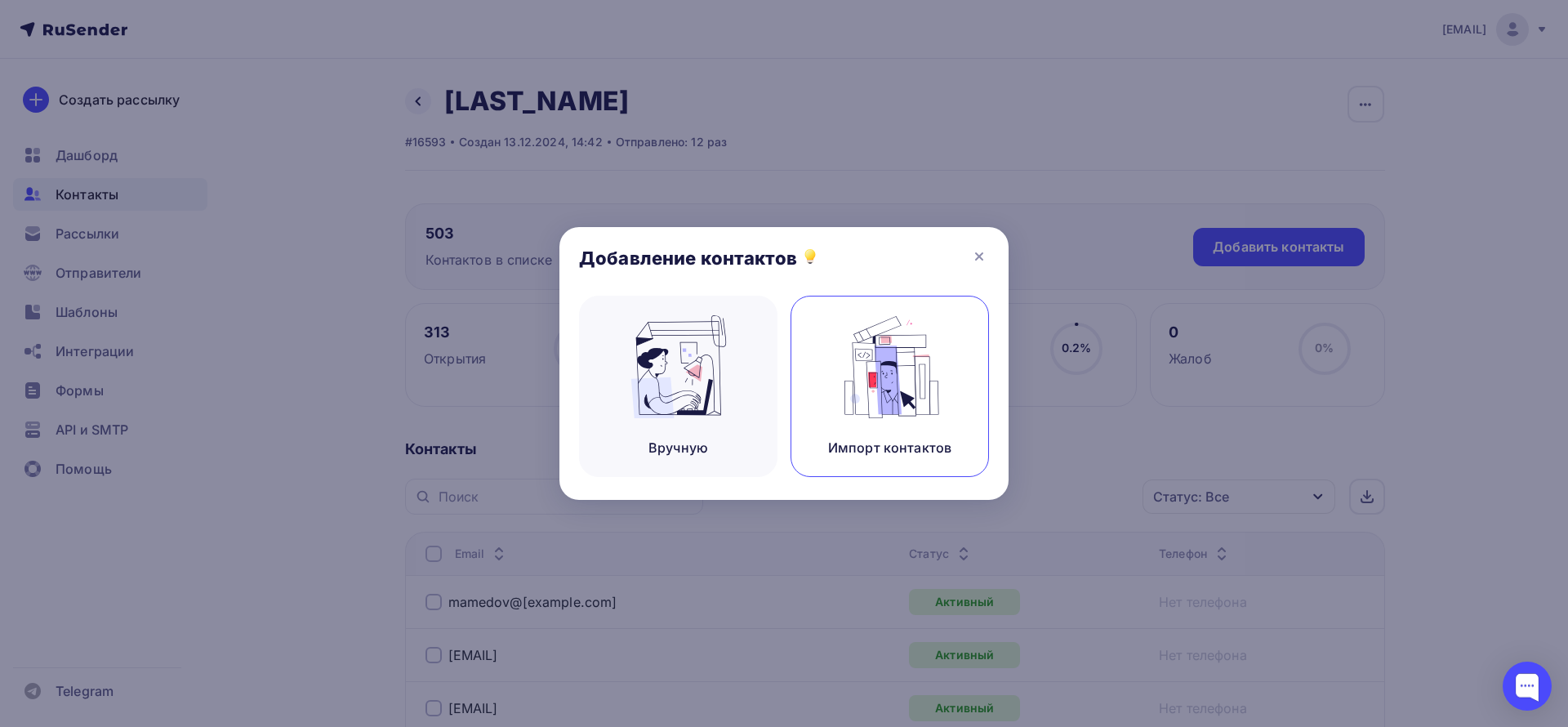 click at bounding box center [890, 367] 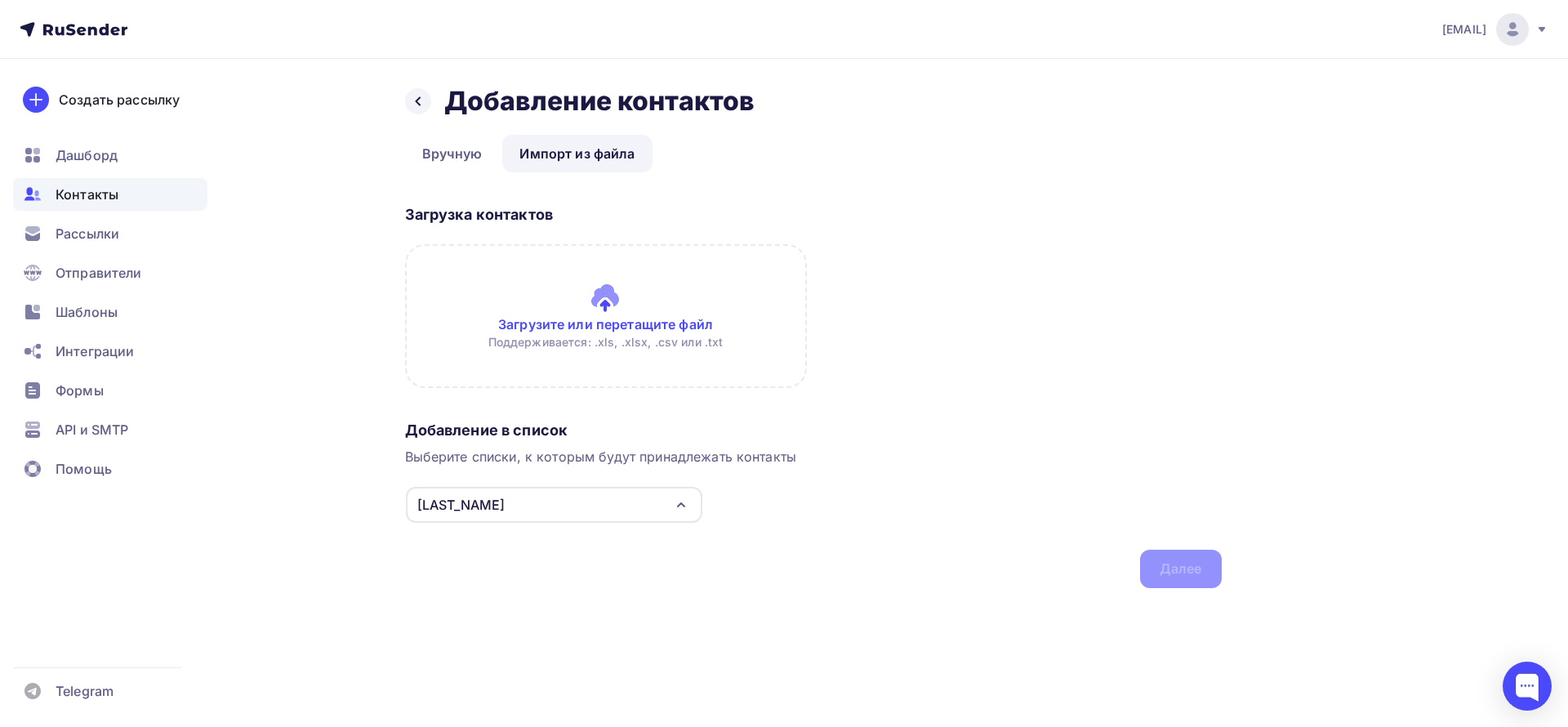 click at bounding box center [606, 316] 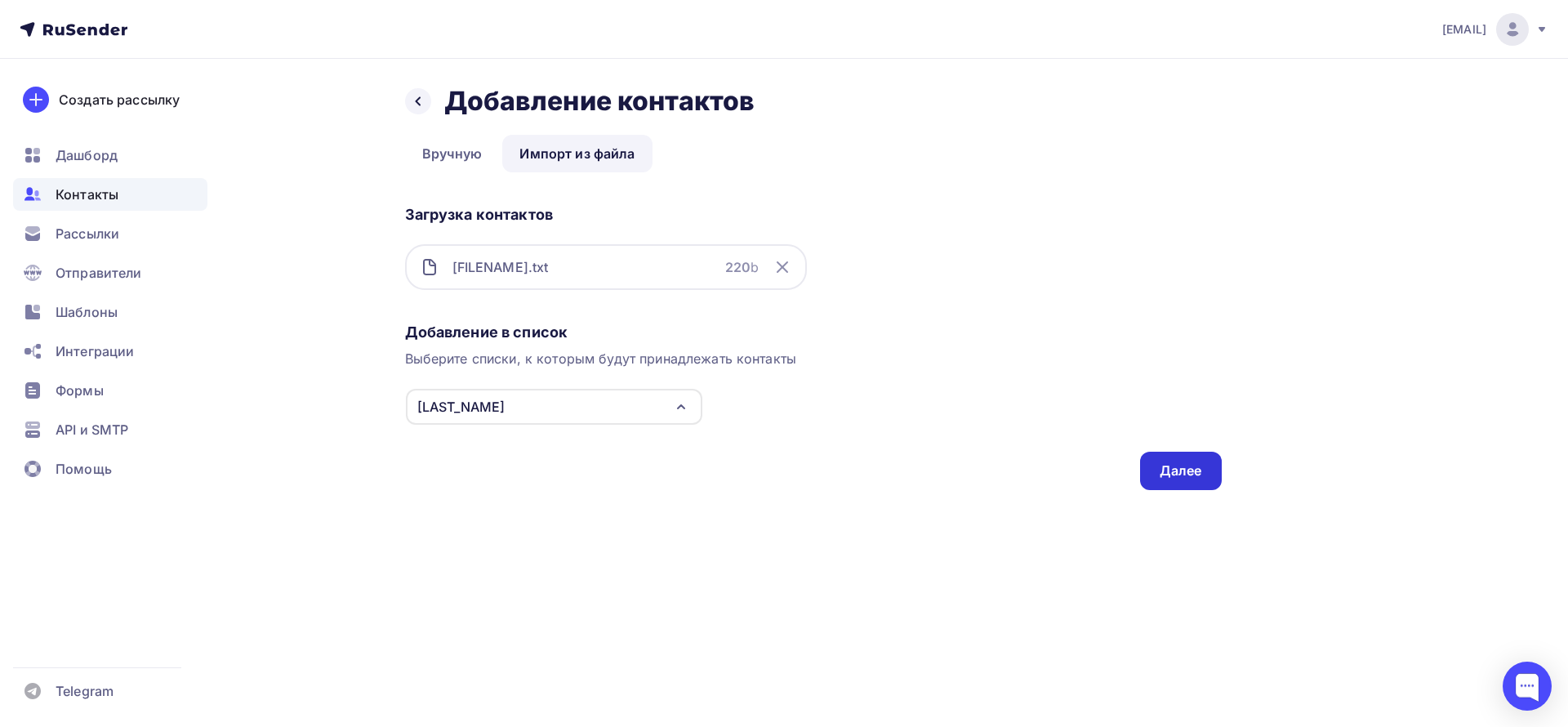 click on "Далее" at bounding box center (1181, 471) 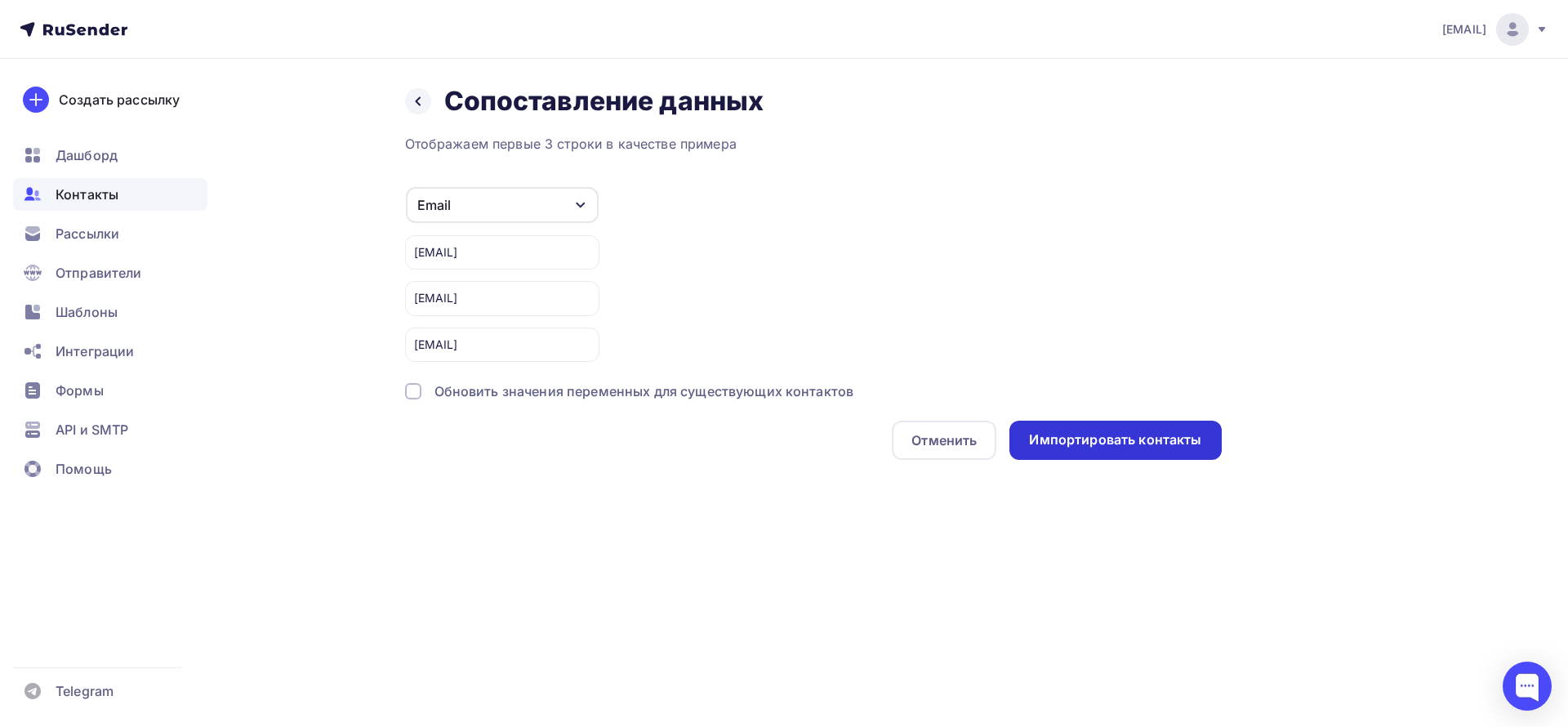 click on "Импортировать контакты" at bounding box center (1115, 439) 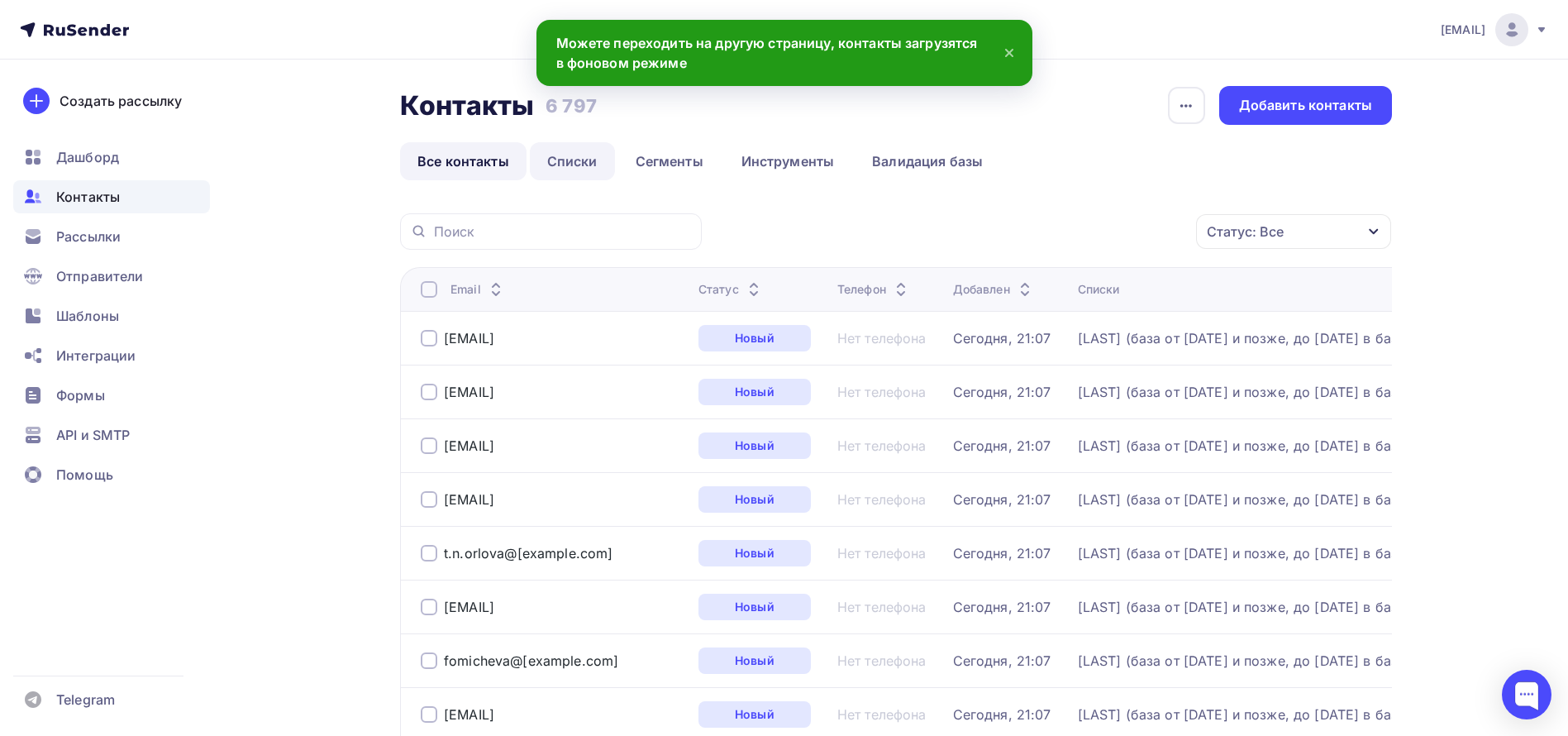 click on "Списки" at bounding box center (572, 161) 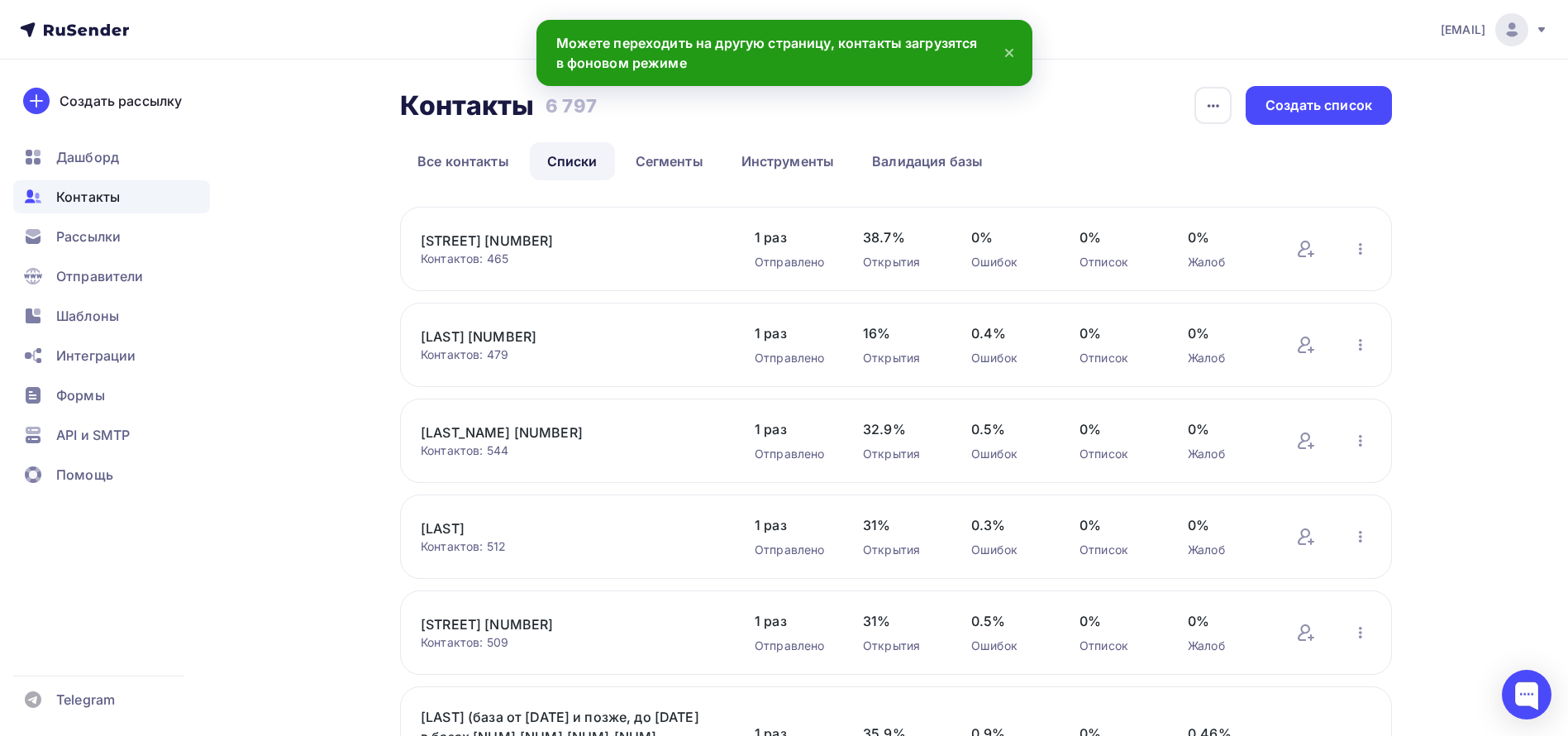 scroll, scrollTop: 560, scrollLeft: 0, axis: vertical 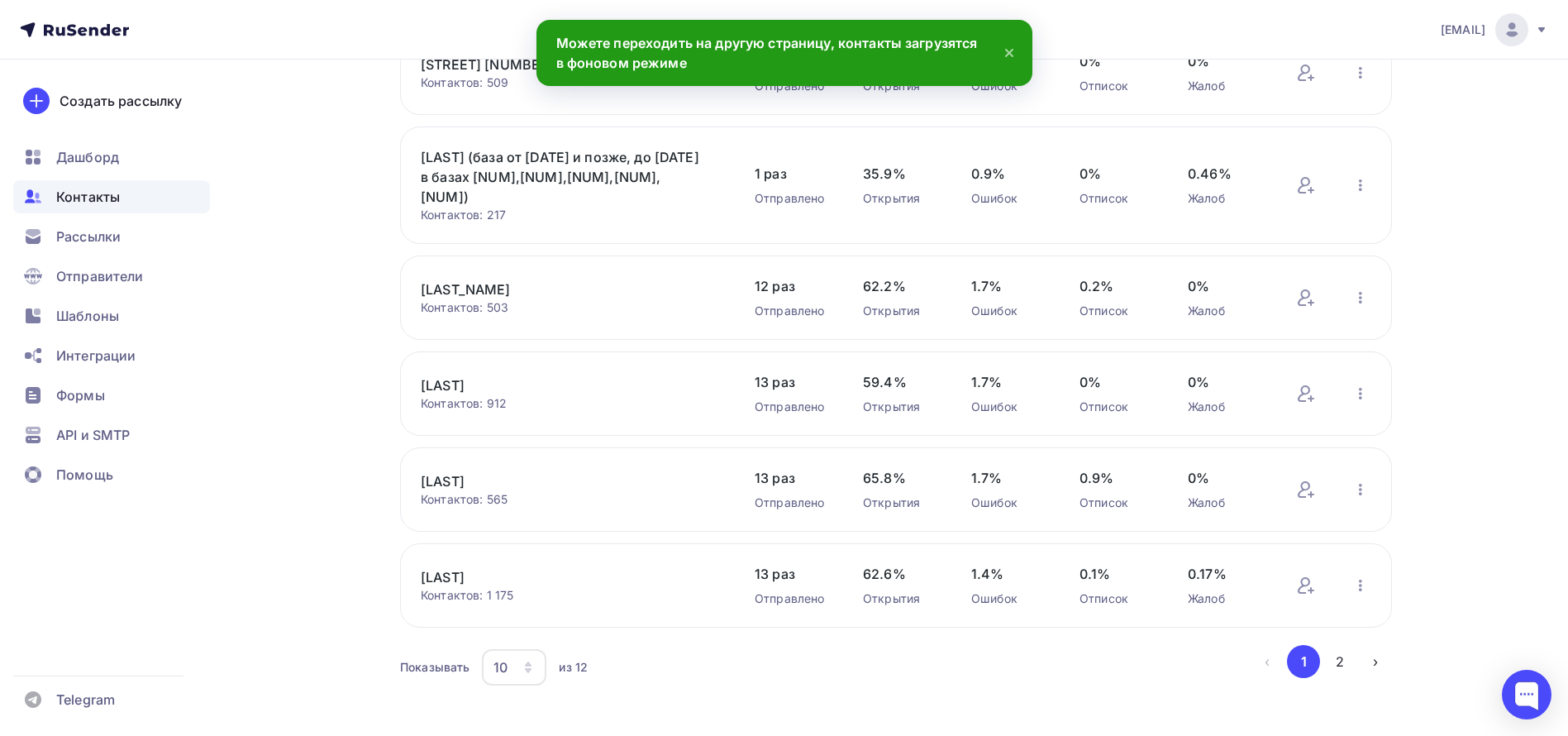 click on "Контактов: 912" at bounding box center (571, 404) 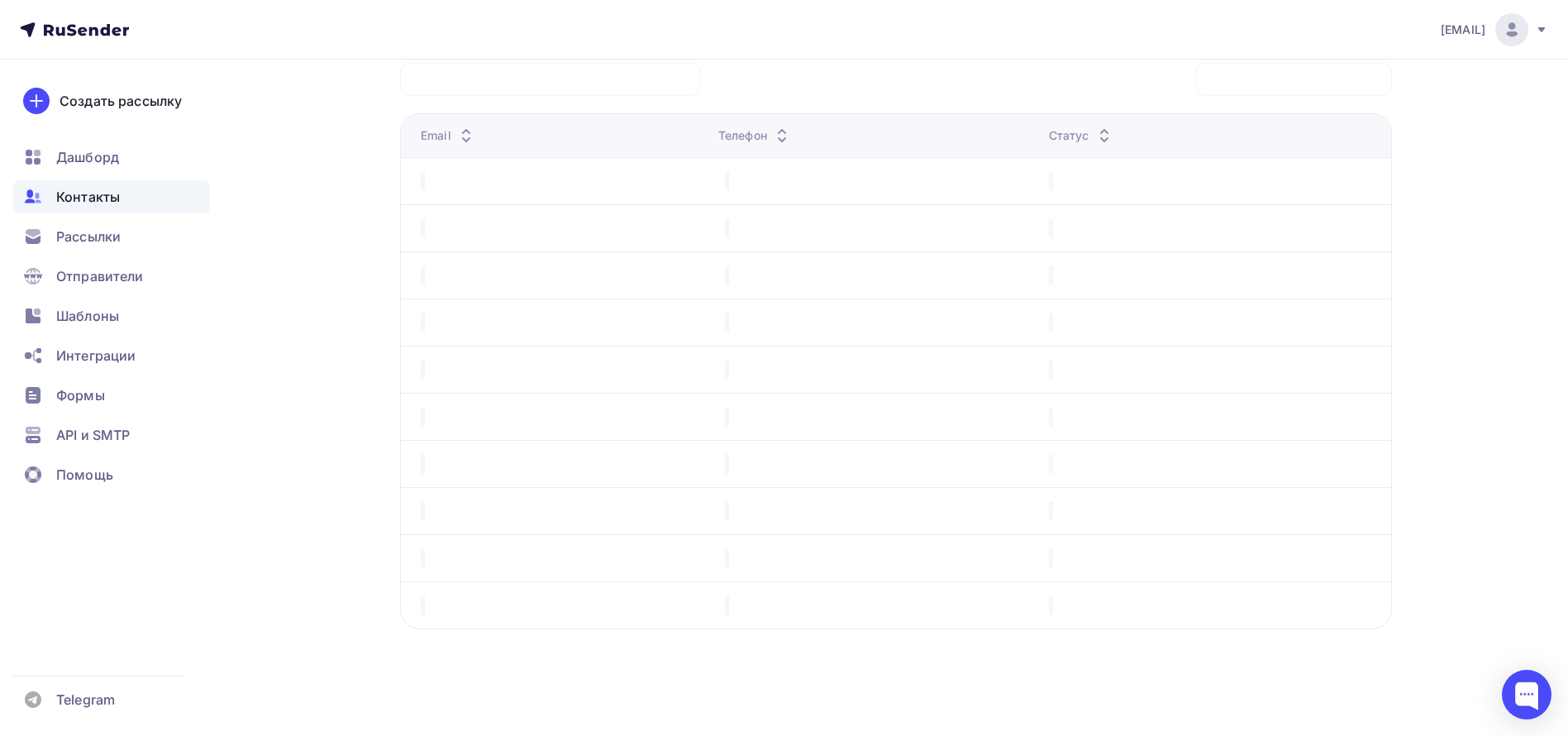 scroll, scrollTop: 0, scrollLeft: 0, axis: both 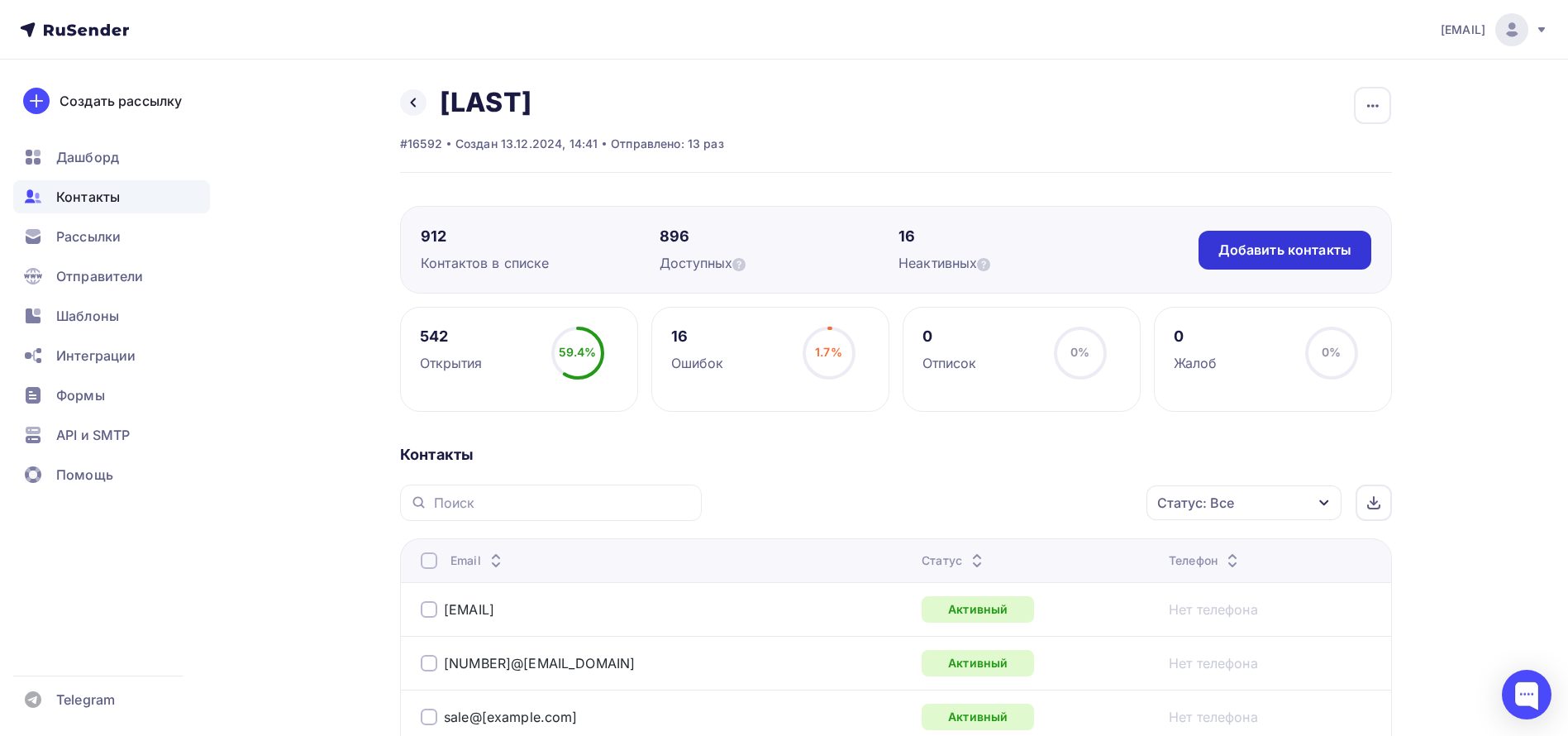 click on "Добавить контакты" at bounding box center [1284, 250] 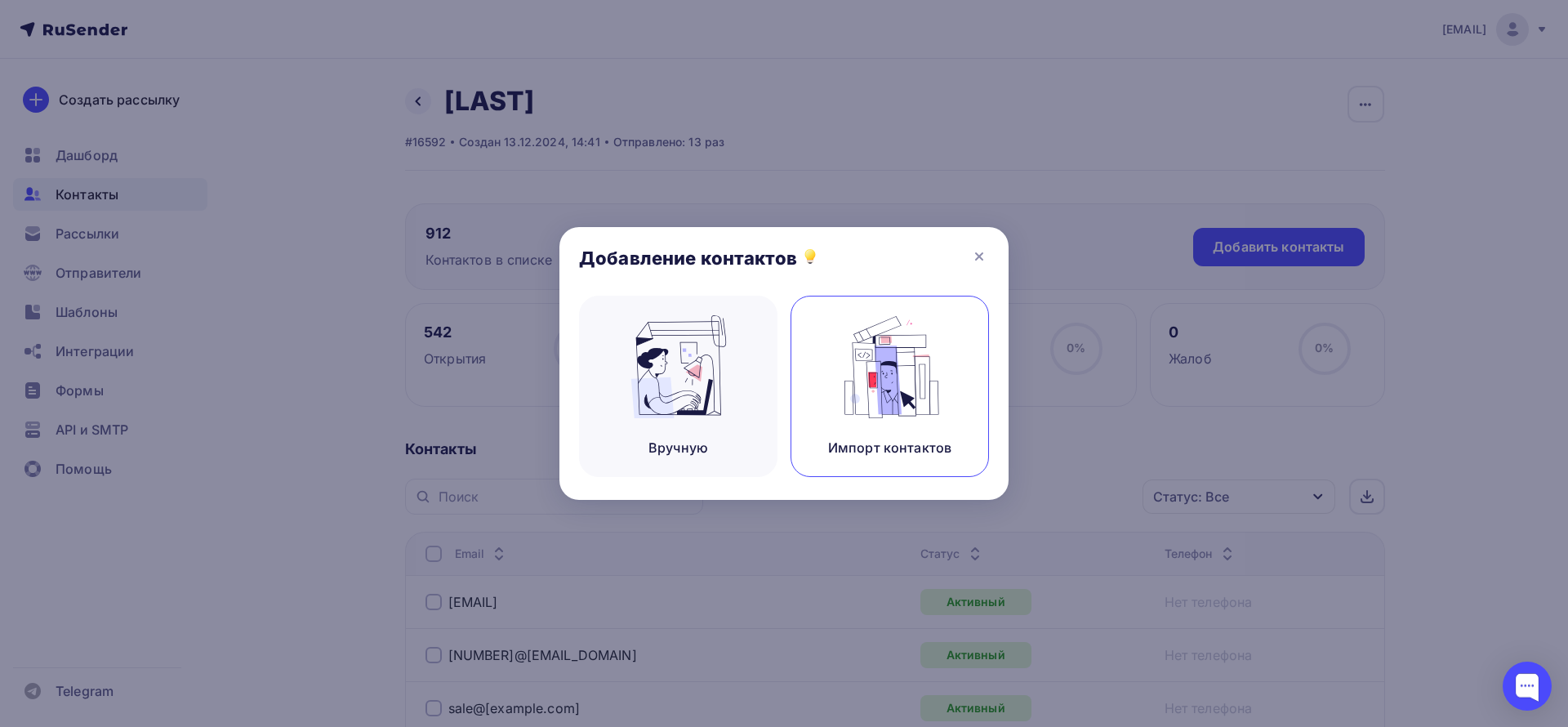 click at bounding box center (890, 367) 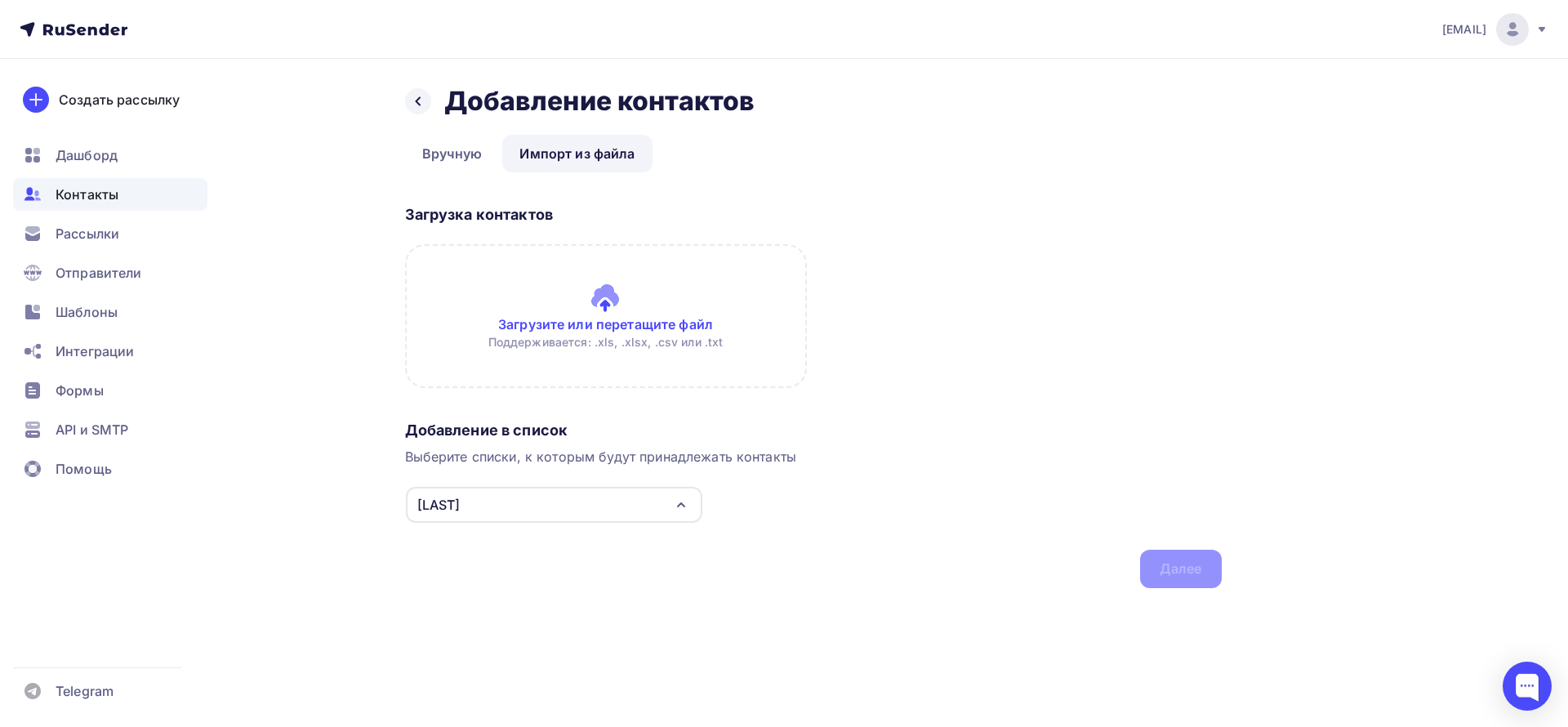 click at bounding box center [606, 316] 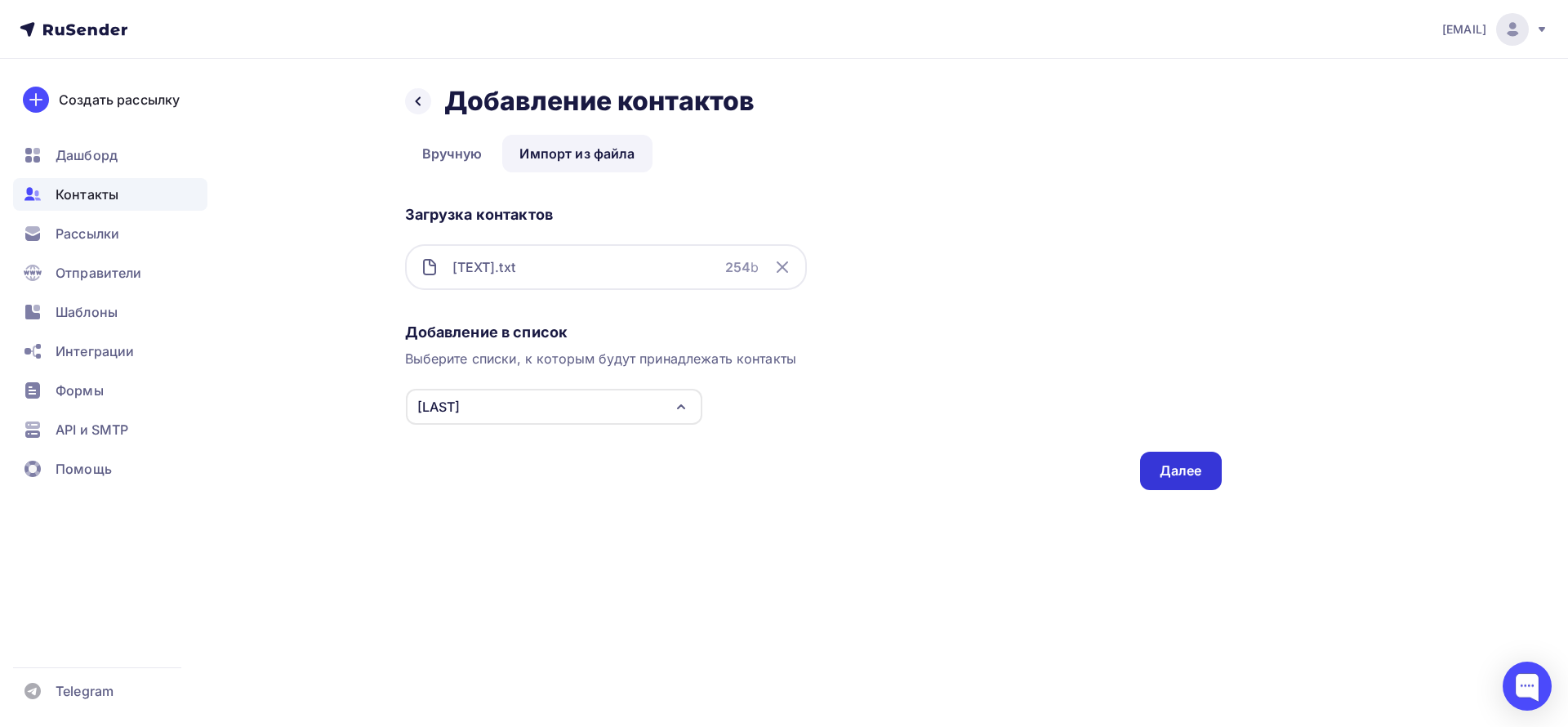 click on "Далее" at bounding box center (1181, 471) 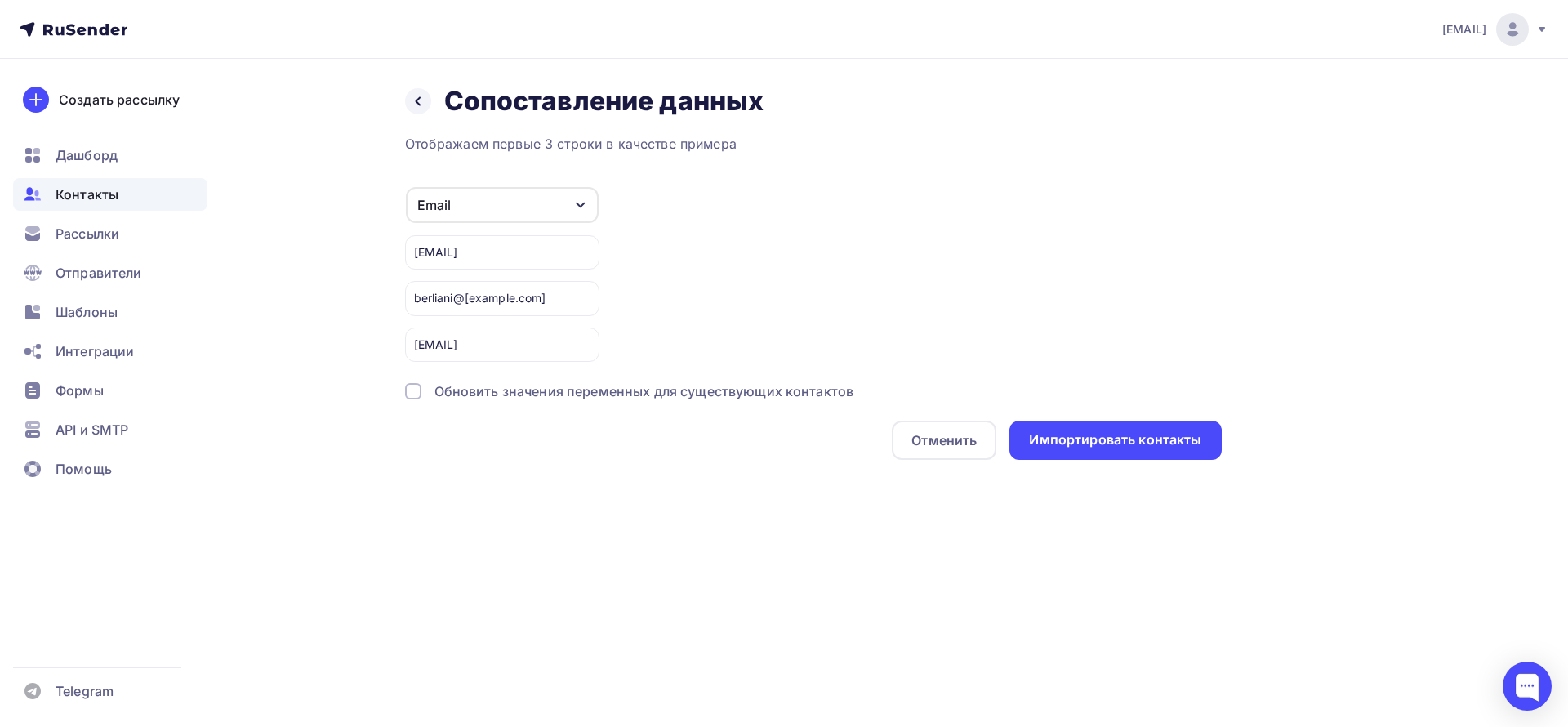 click on "Назад
Сопоставление данных
Сопоставление данных
Отображаем первые 3 строки в качестве примера
Email
Игнорировать
Имя
Телефон
Создать поле
[EMAIL]
[EMAIL]
[EMAIL]
Обновить значения переменных для существующих контактов
Отменить
Импортировать контакты" at bounding box center (784, 292) 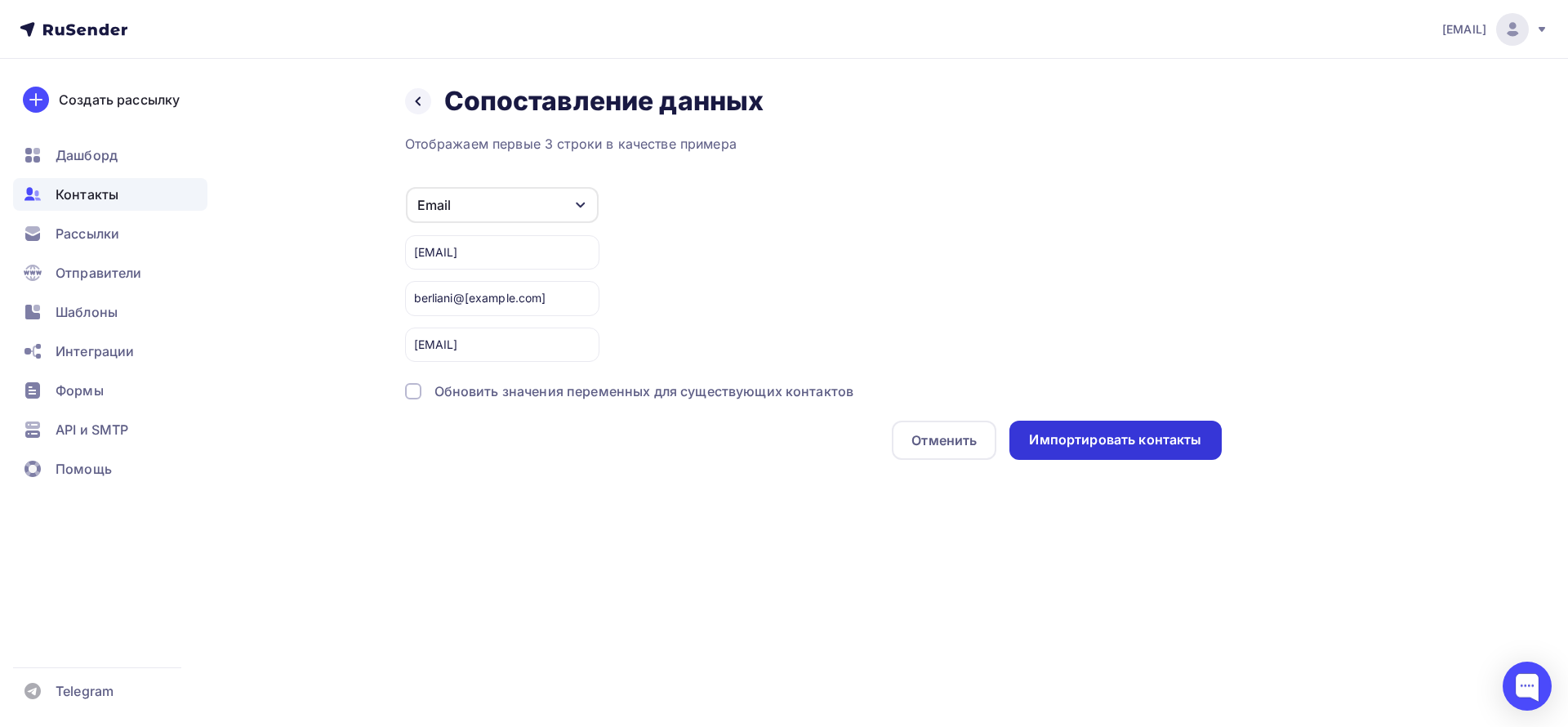 click on "Импортировать контакты" at bounding box center (1115, 439) 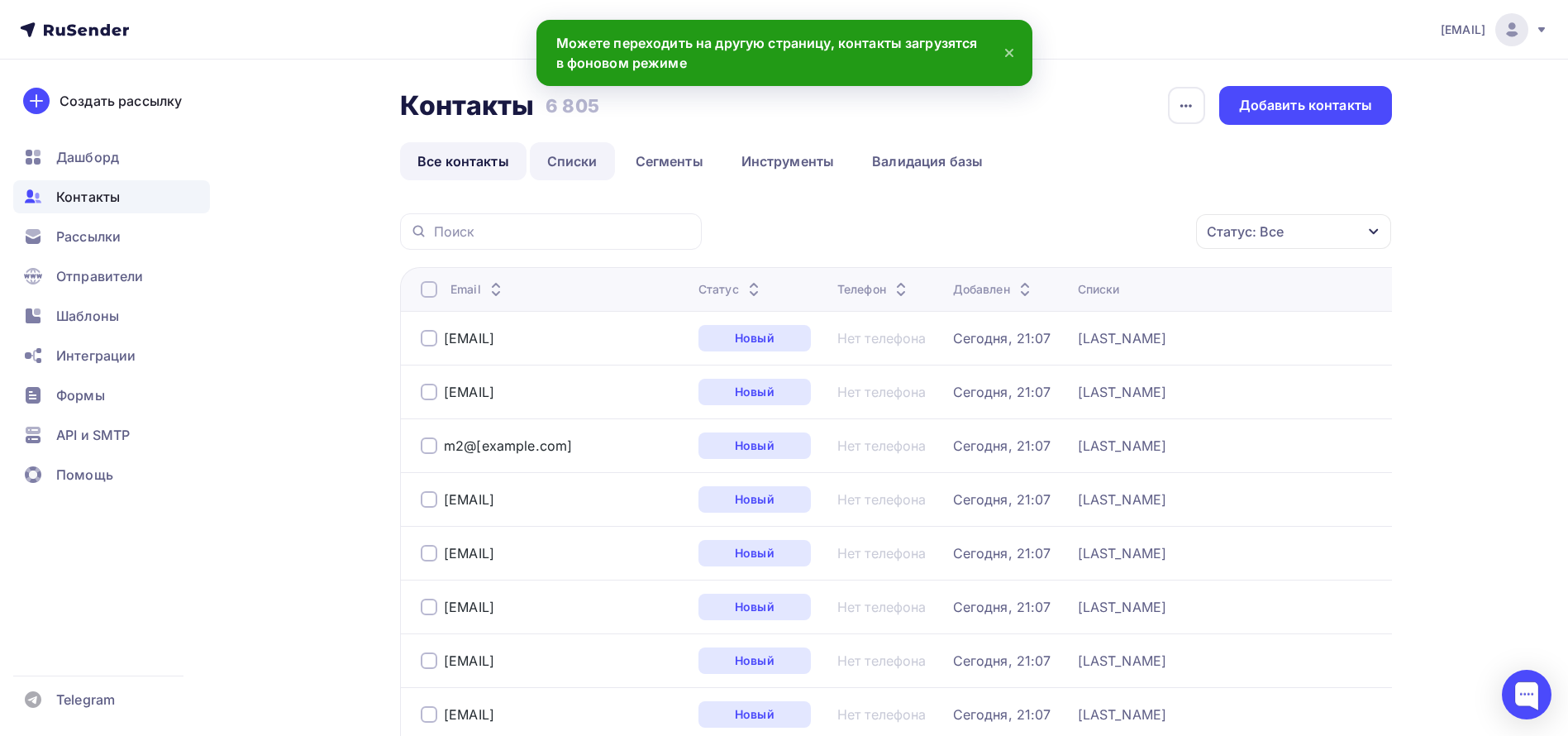 click on "Списки" at bounding box center (572, 161) 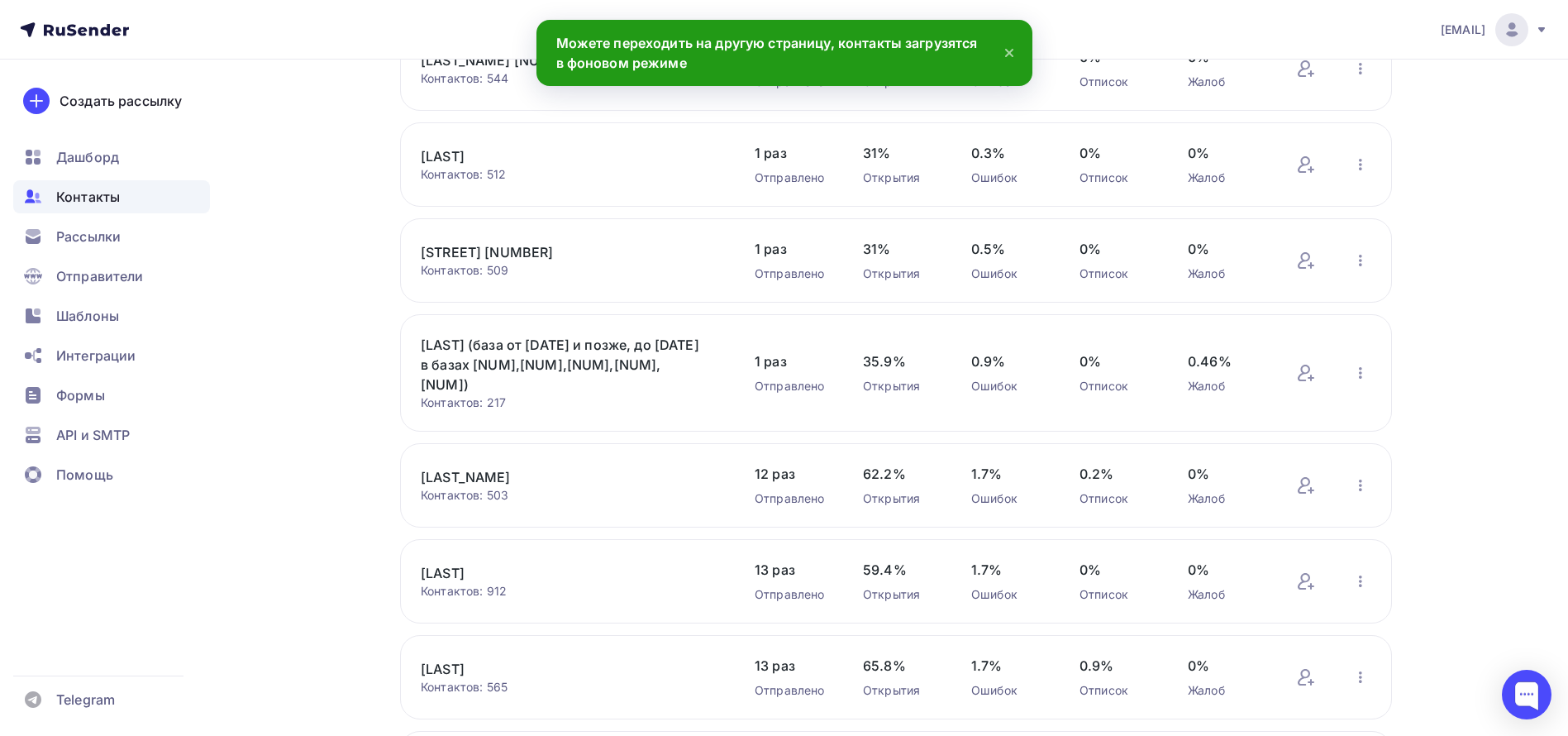 scroll, scrollTop: 560, scrollLeft: 0, axis: vertical 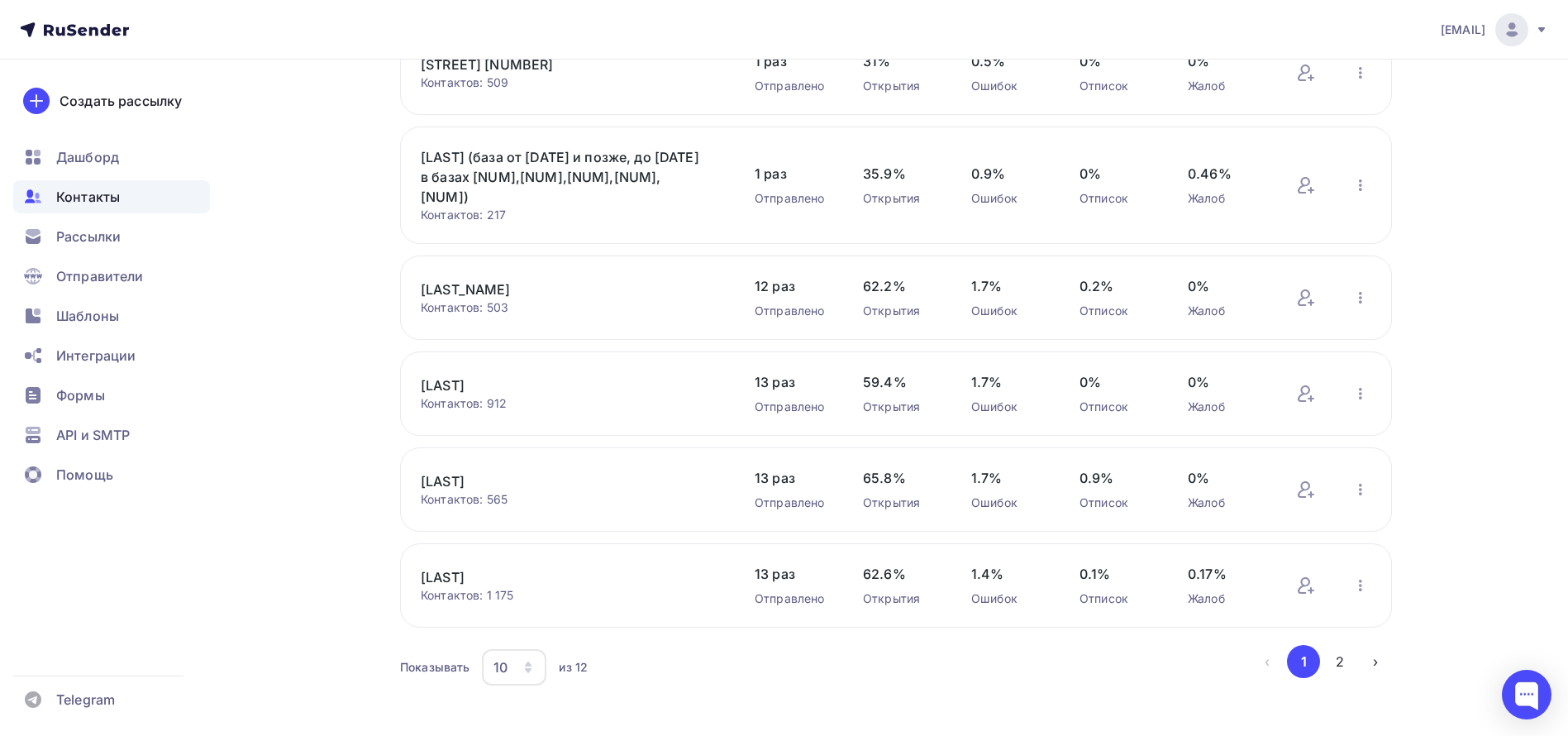 click on "[LAST]" at bounding box center (561, 481) 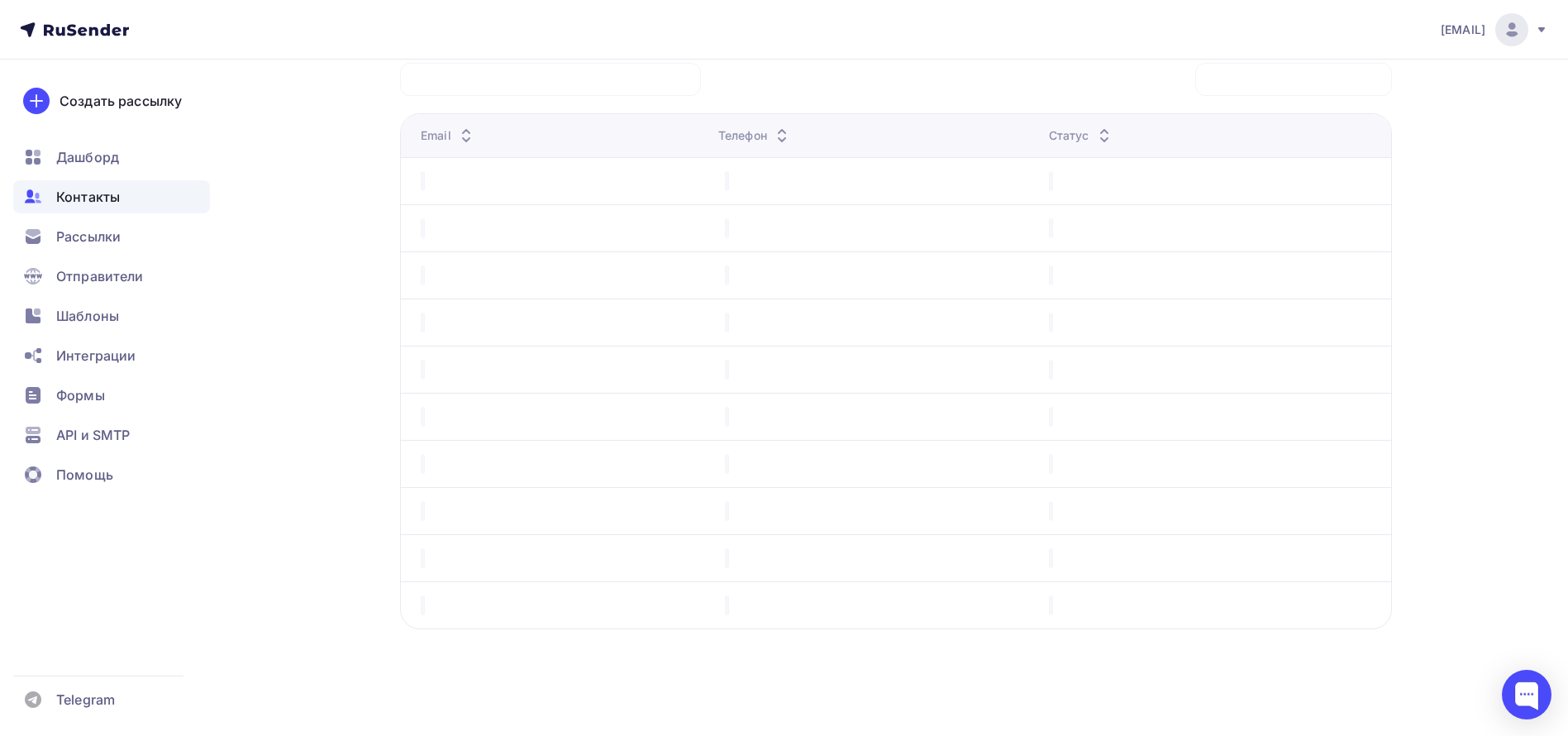 scroll, scrollTop: 0, scrollLeft: 0, axis: both 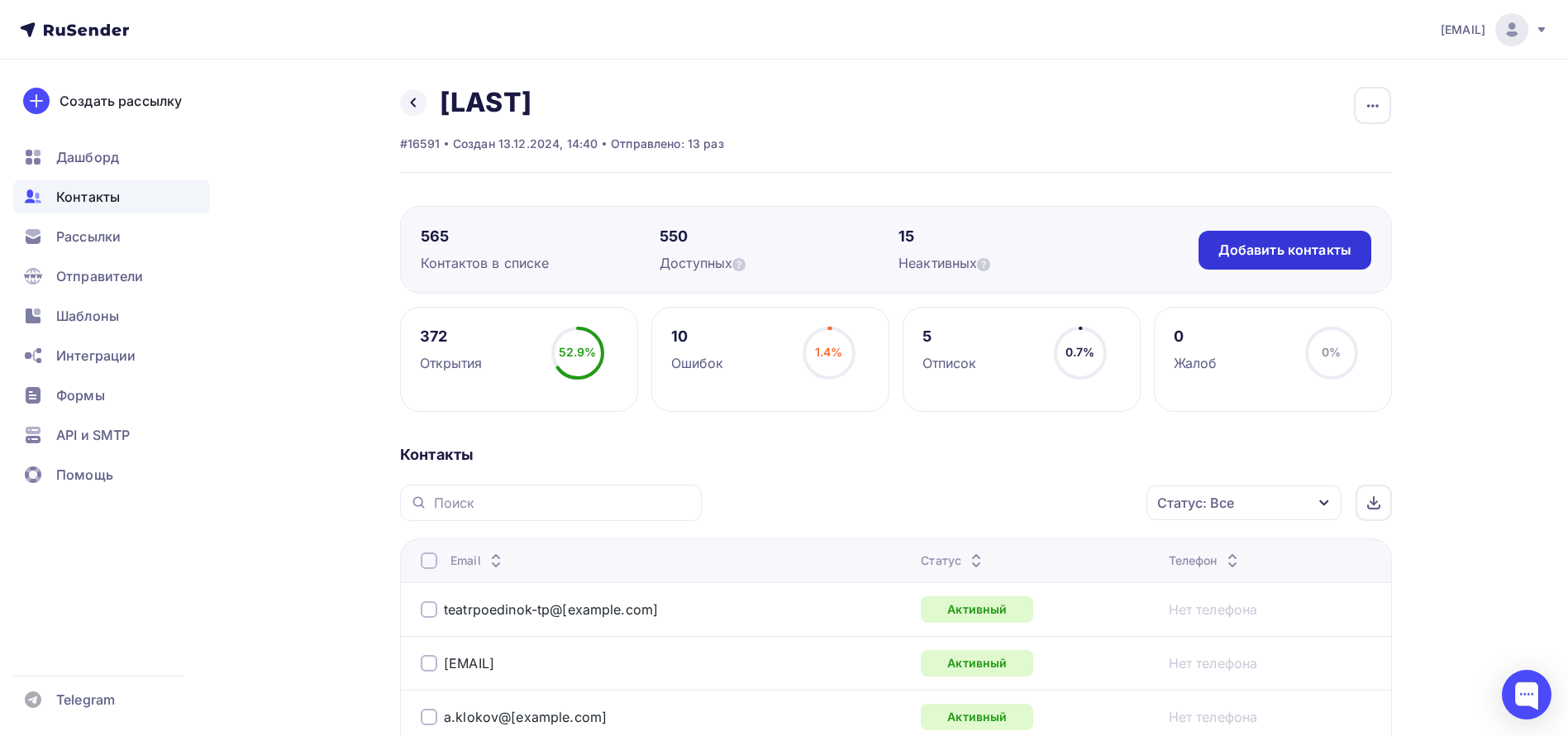 click on "Добавить контакты" at bounding box center [1284, 250] 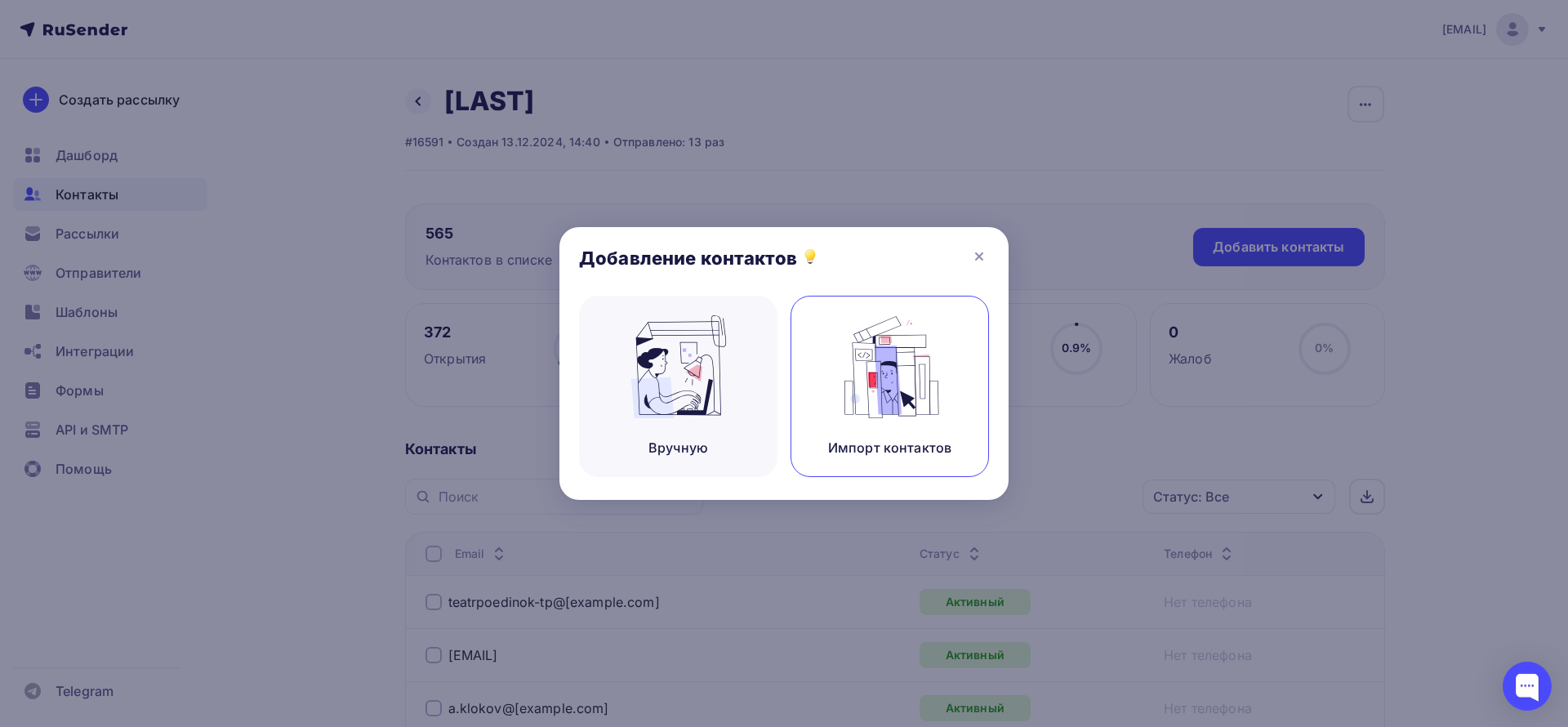 click at bounding box center (890, 367) 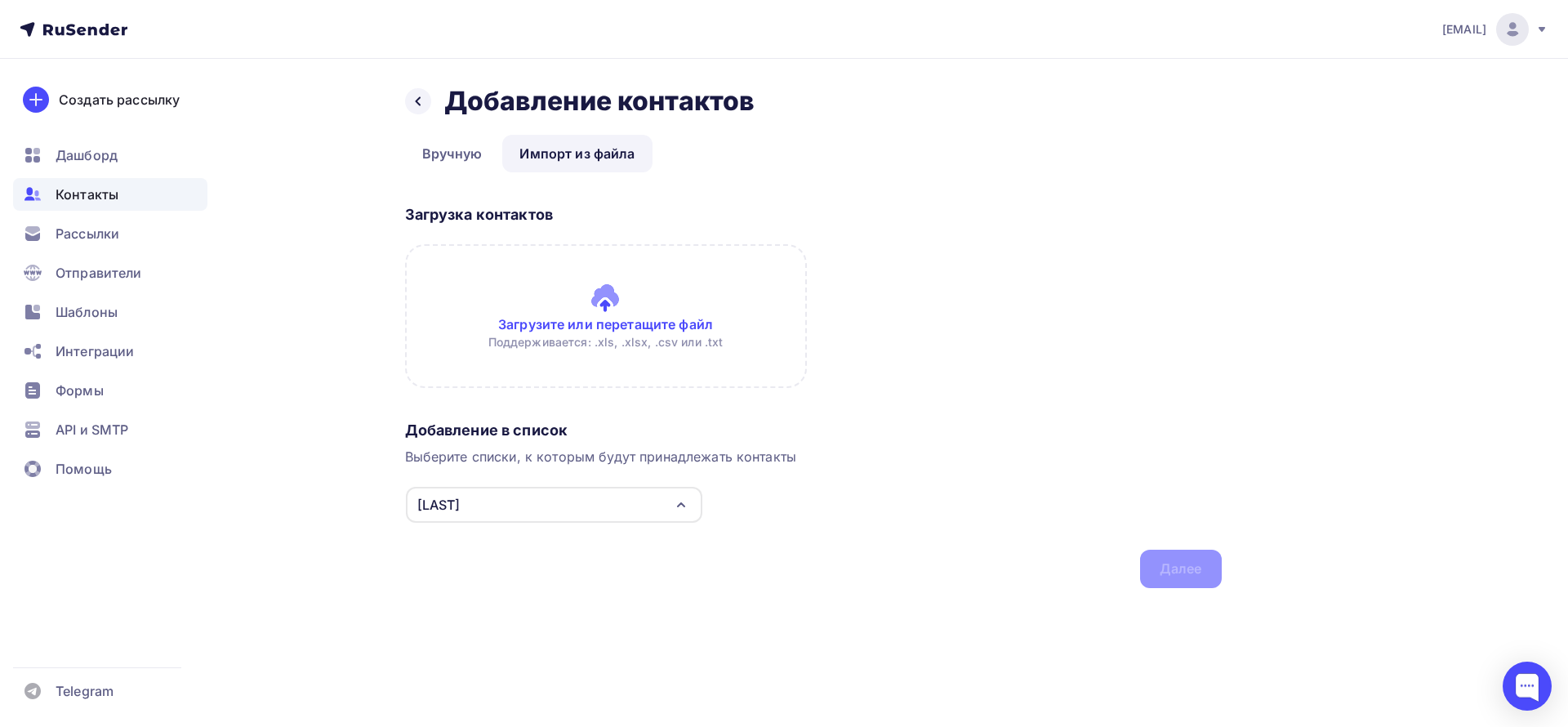 click at bounding box center [606, 316] 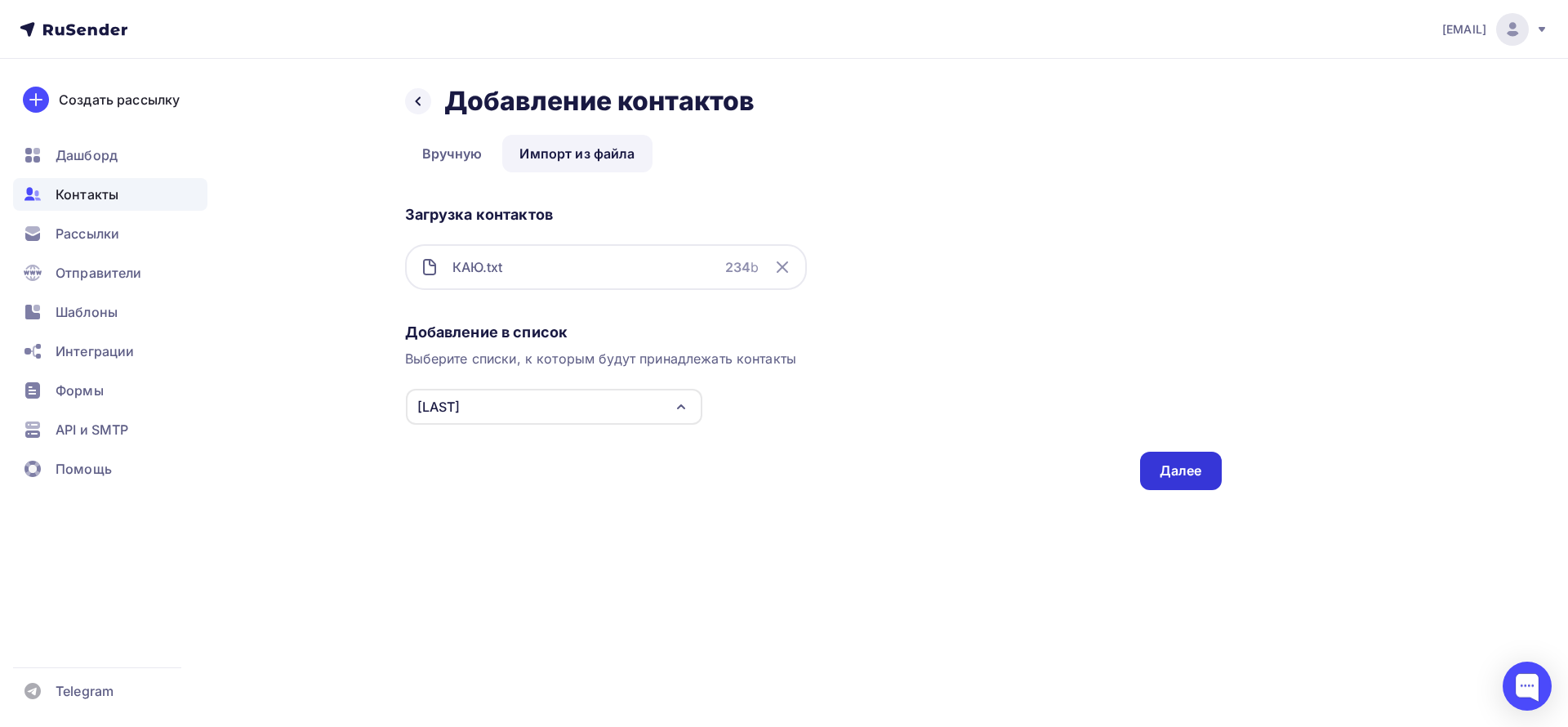 click on "Далее" at bounding box center [1181, 471] 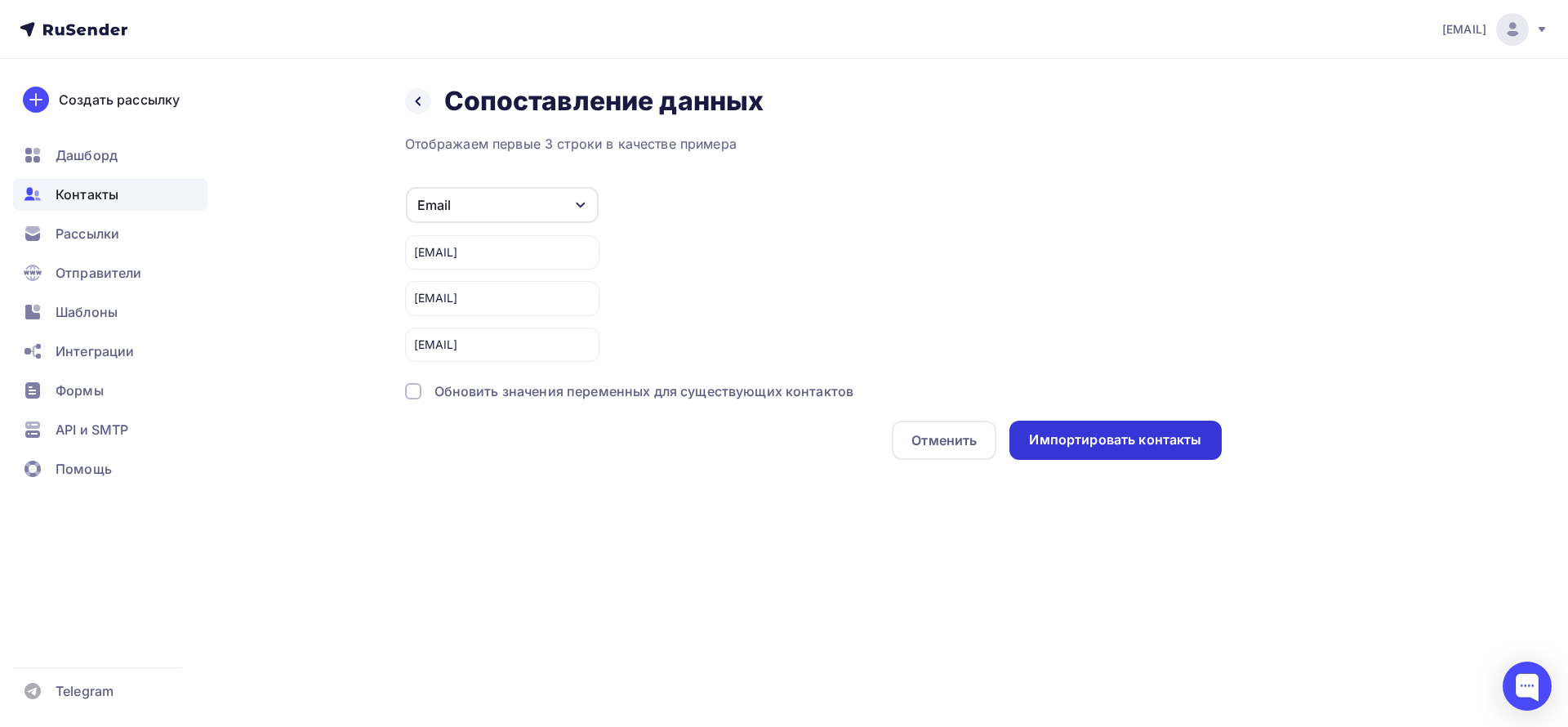 click on "Импортировать контакты" at bounding box center (1115, 440) 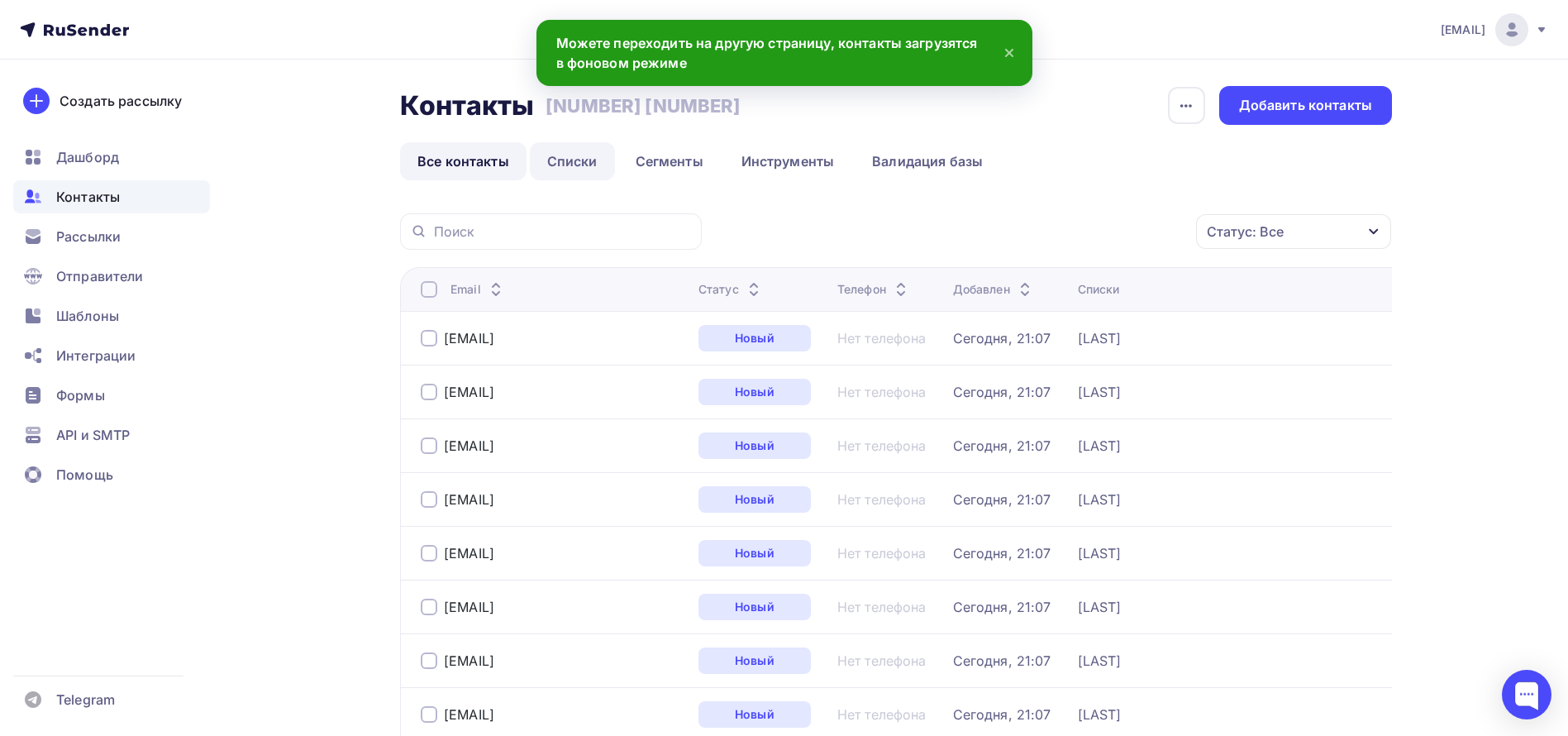 click on "Списки" at bounding box center (572, 161) 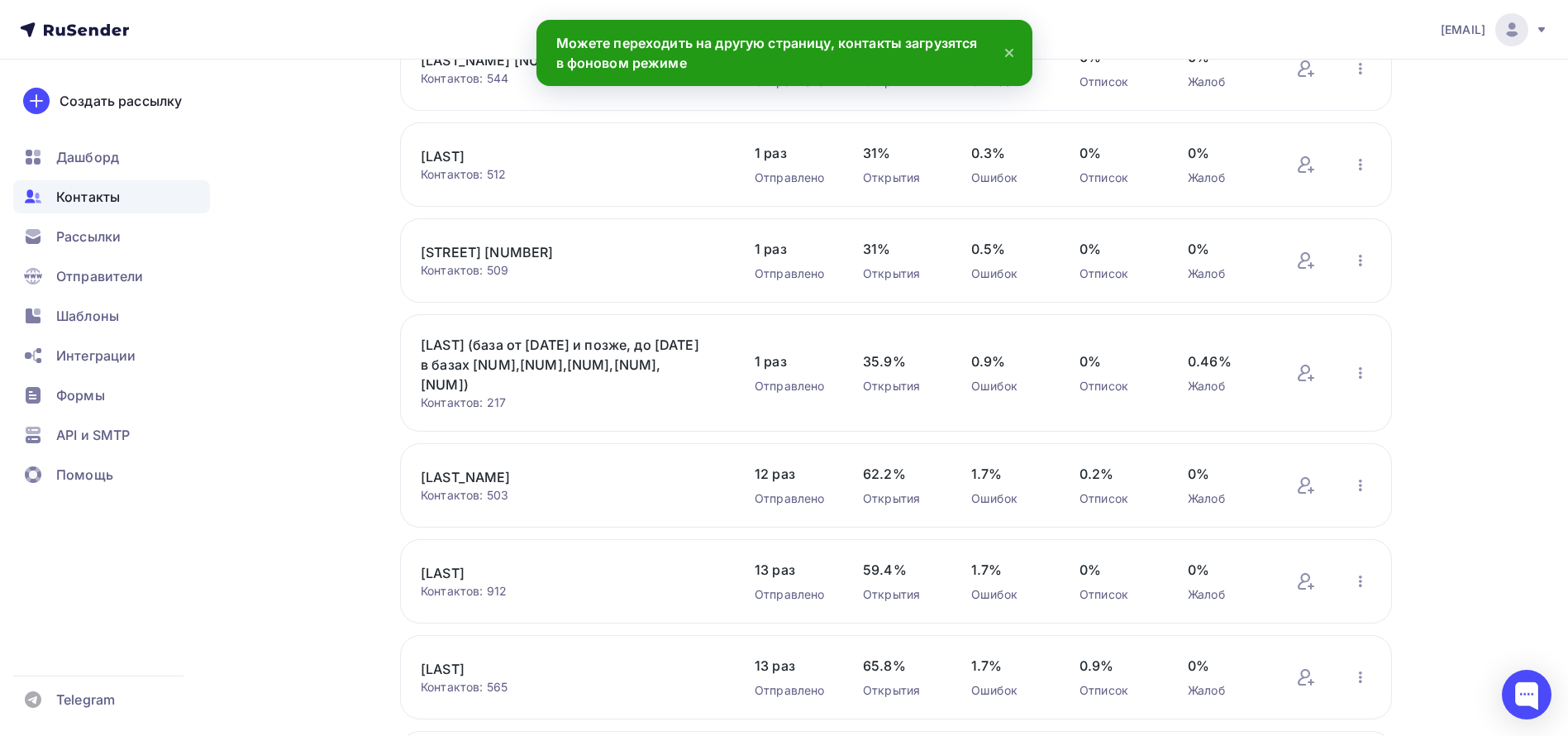 scroll, scrollTop: 560, scrollLeft: 0, axis: vertical 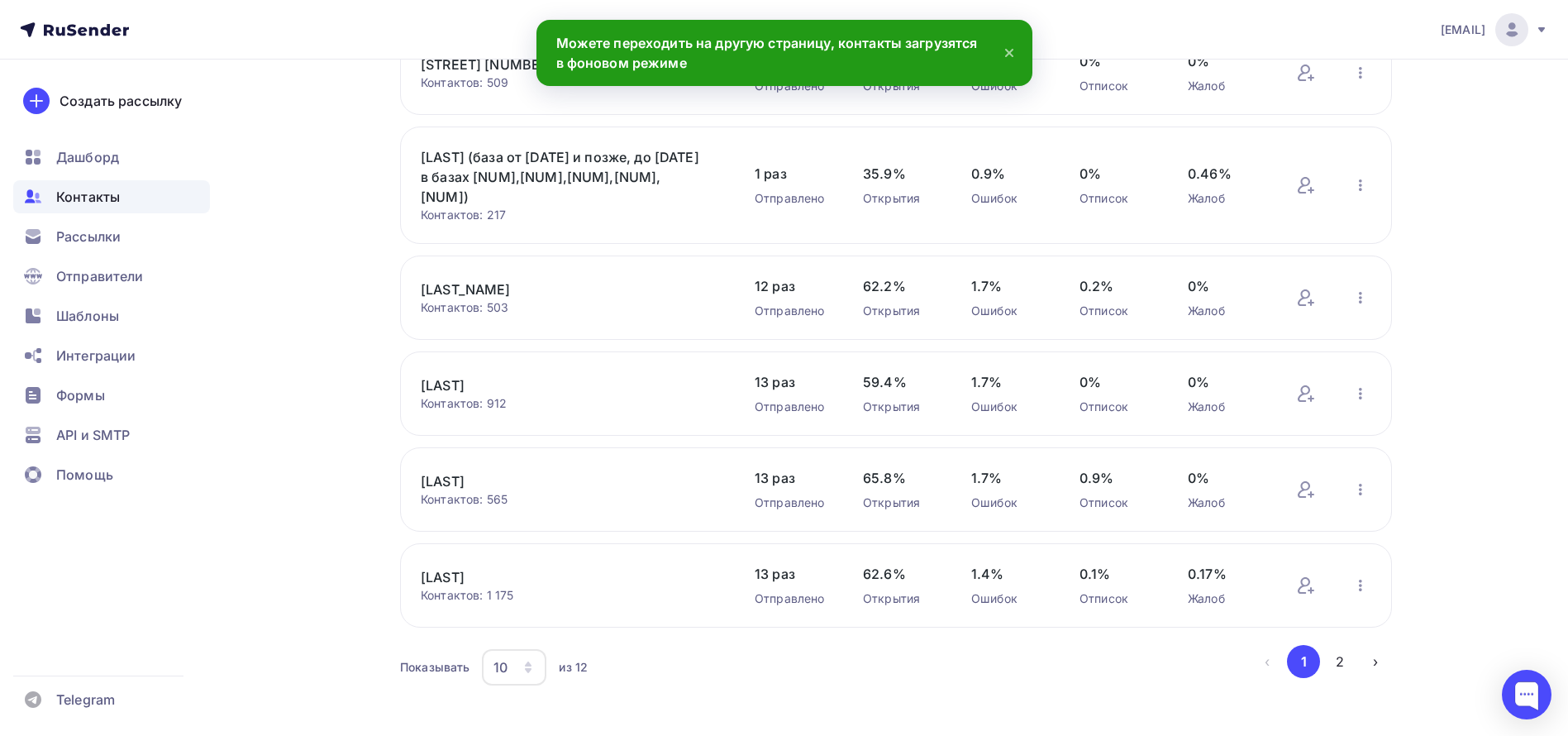 click on "[LAST]" at bounding box center (561, 577) 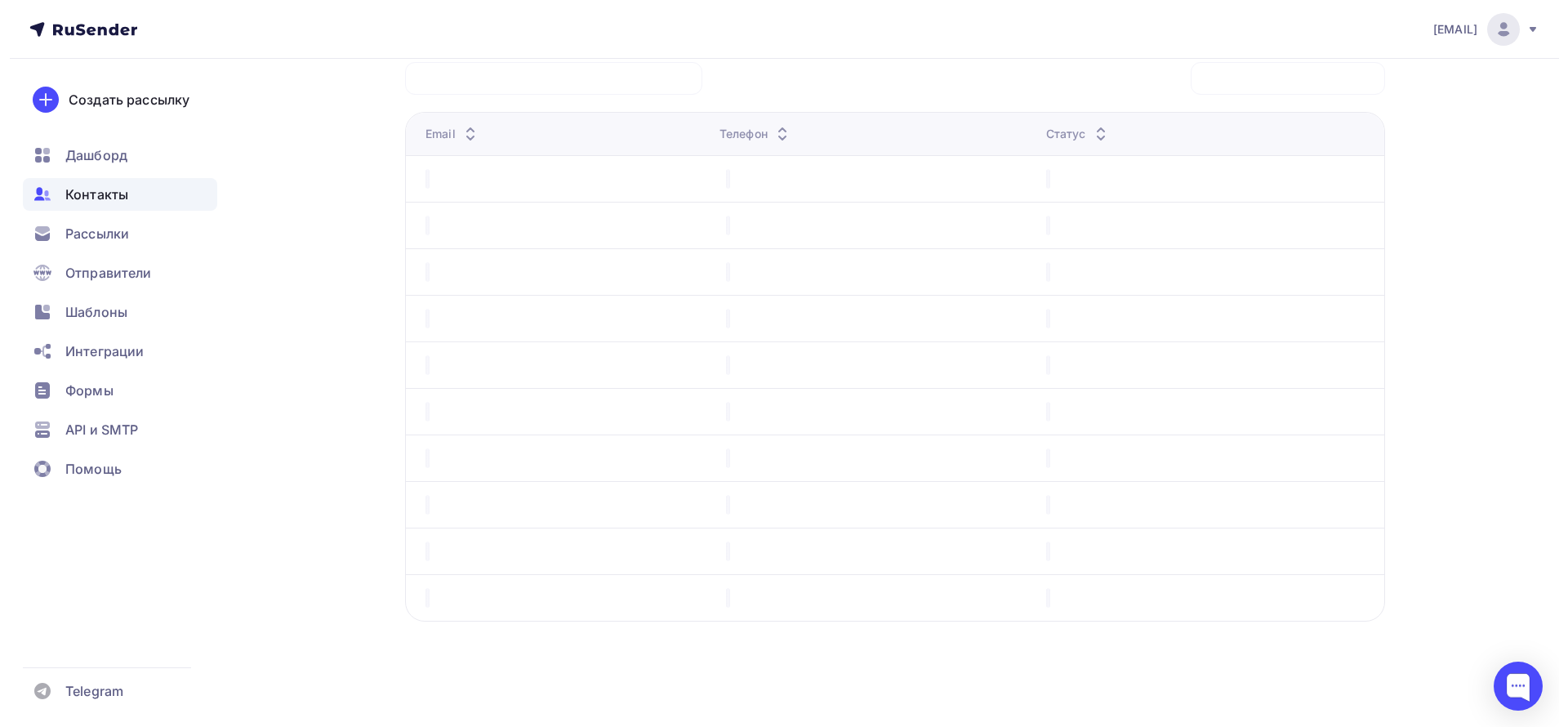 scroll, scrollTop: 0, scrollLeft: 0, axis: both 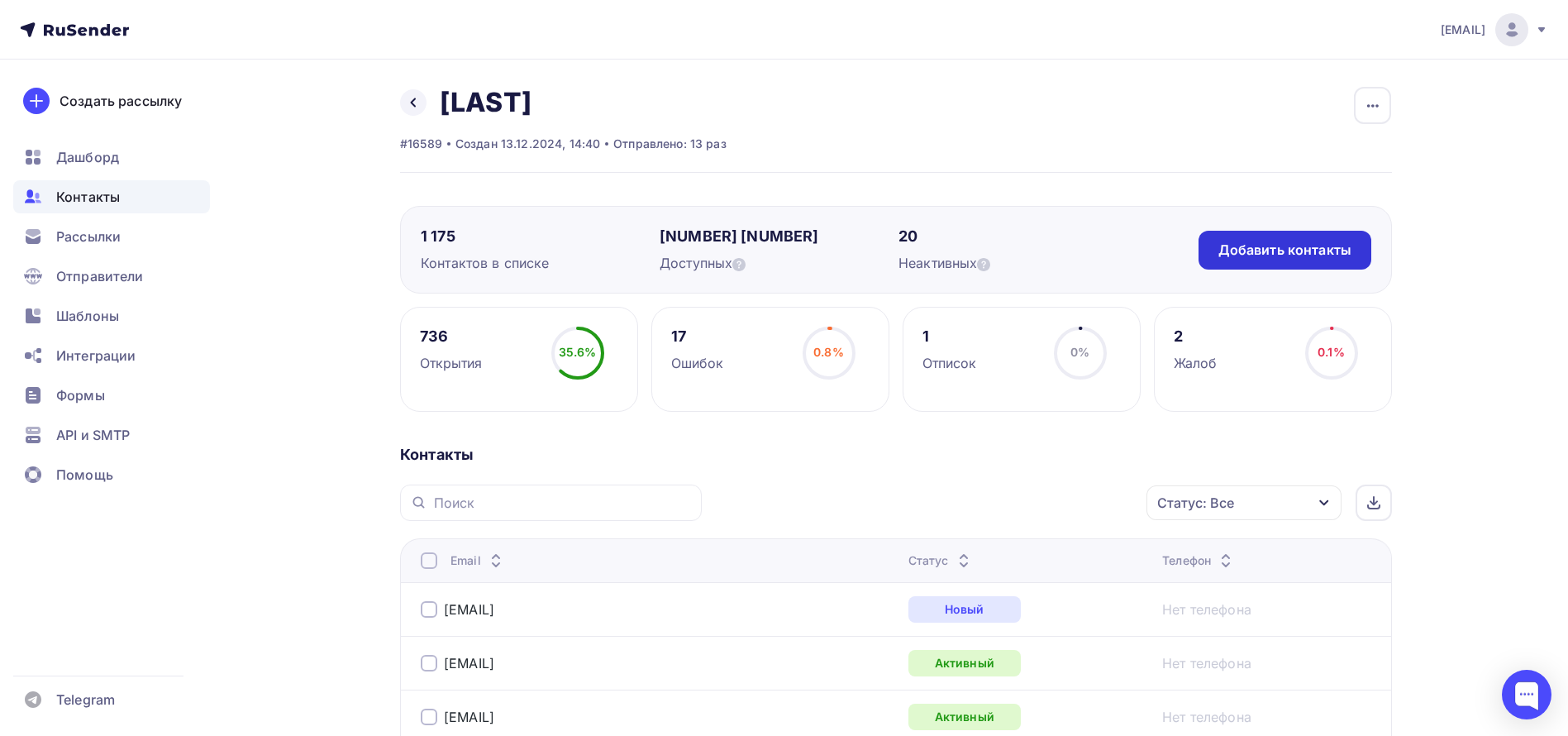 click on "Добавить контакты" at bounding box center (1284, 250) 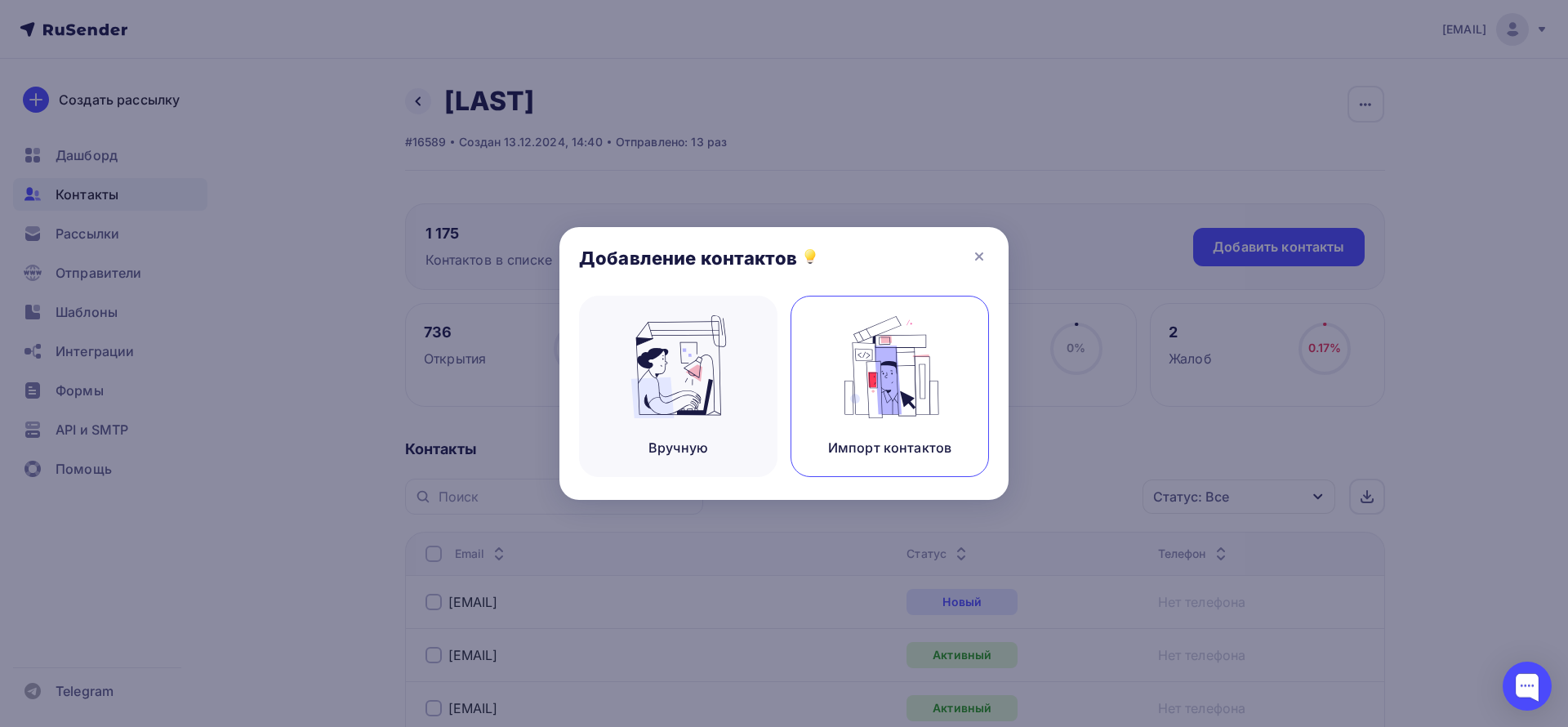 click at bounding box center [890, 367] 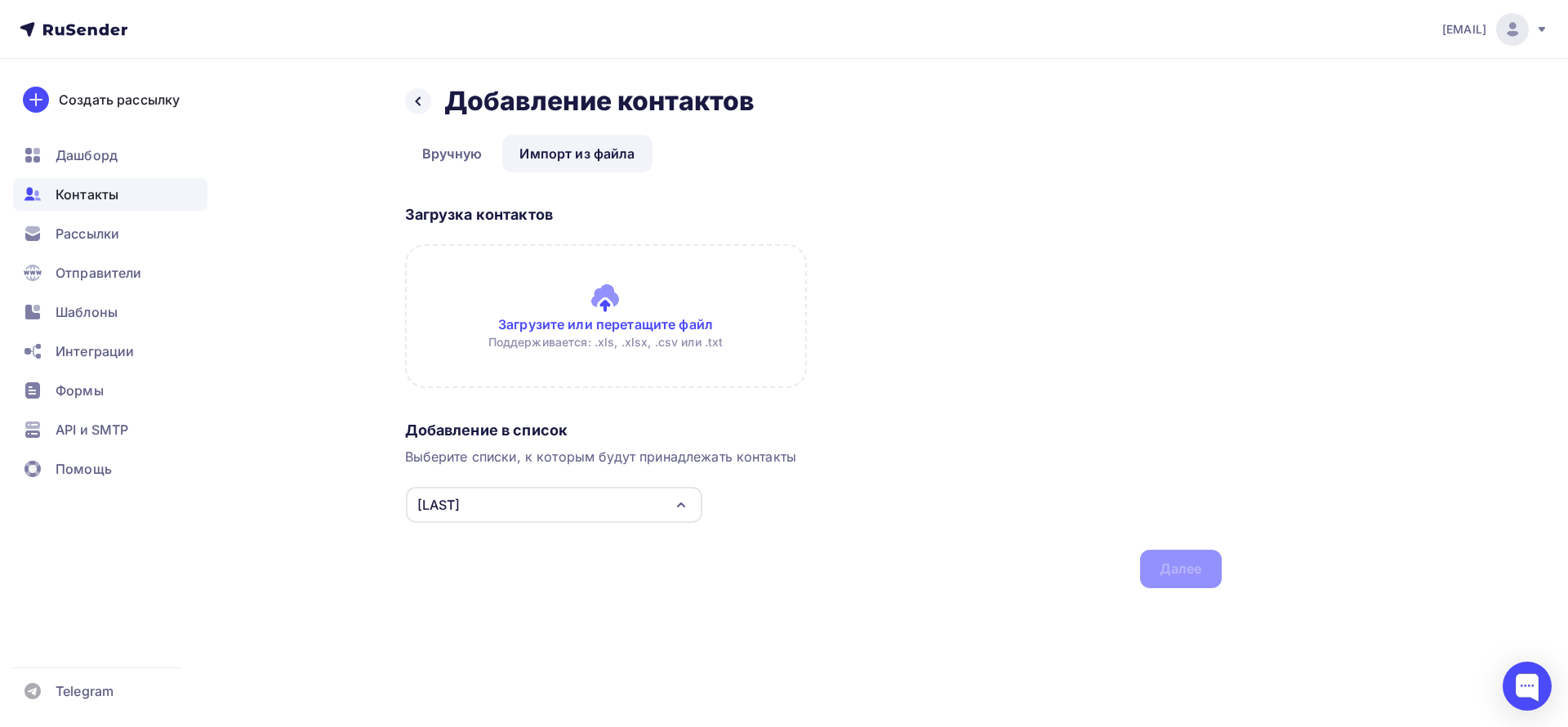 click at bounding box center (606, 316) 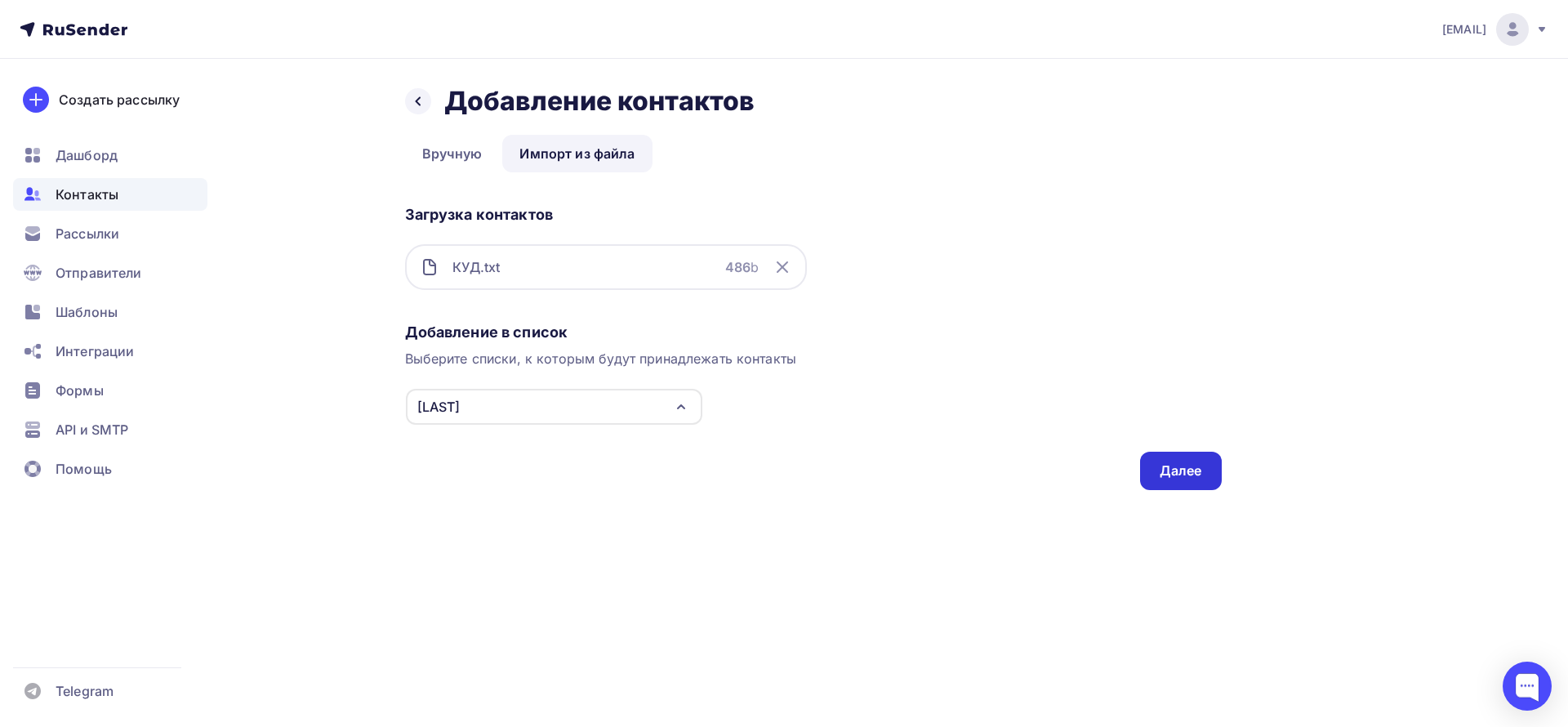 click on "Далее" at bounding box center (1181, 471) 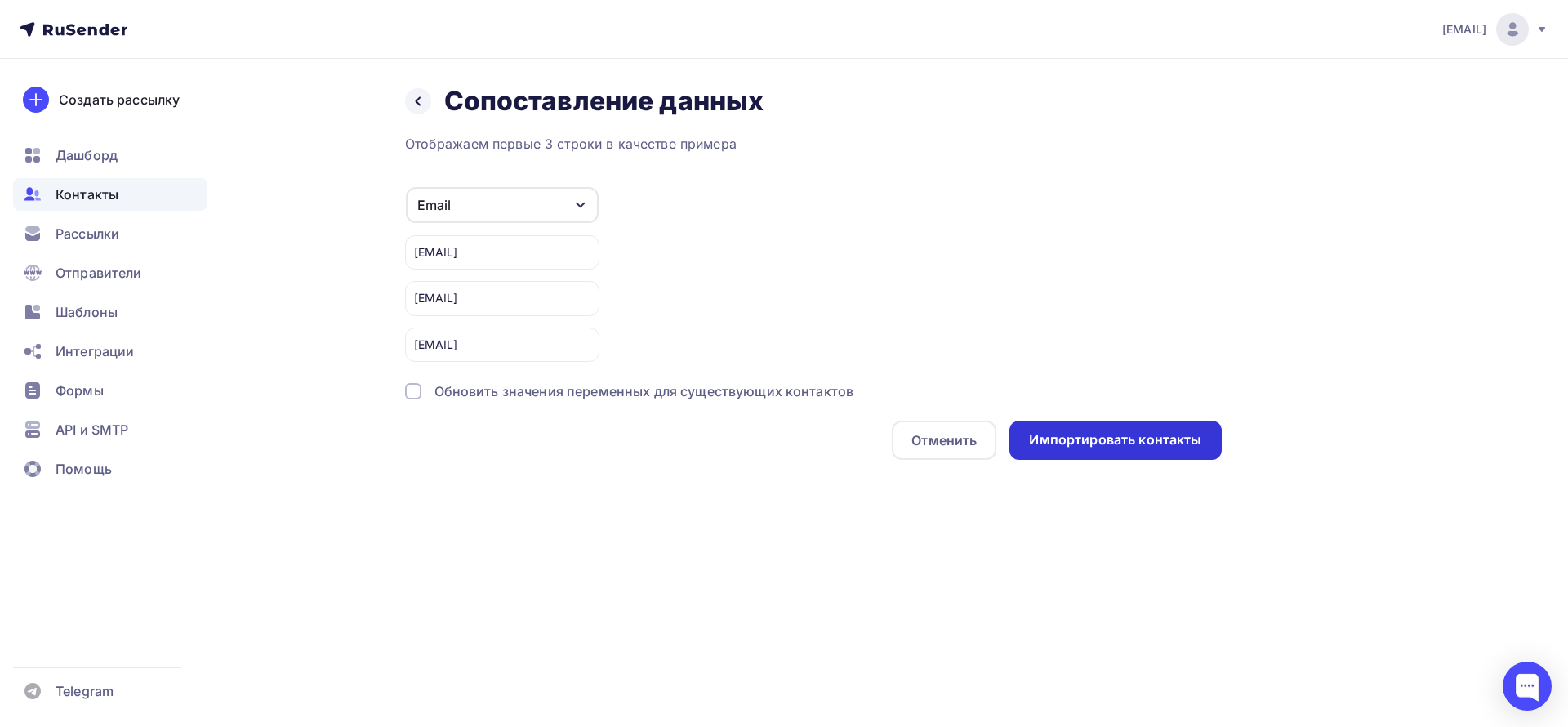 click on "Импортировать контакты" at bounding box center [1115, 440] 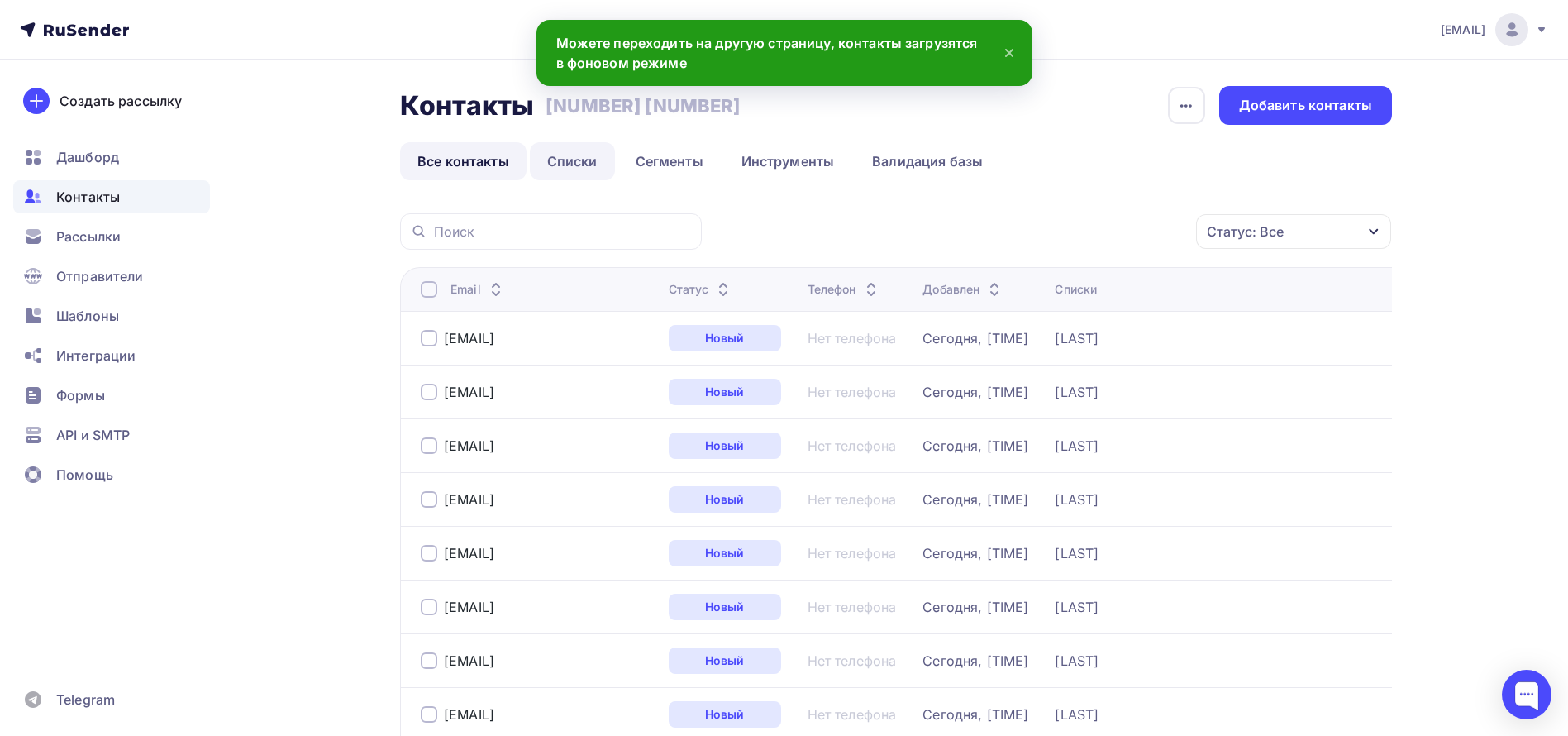 click on "Списки" at bounding box center (572, 161) 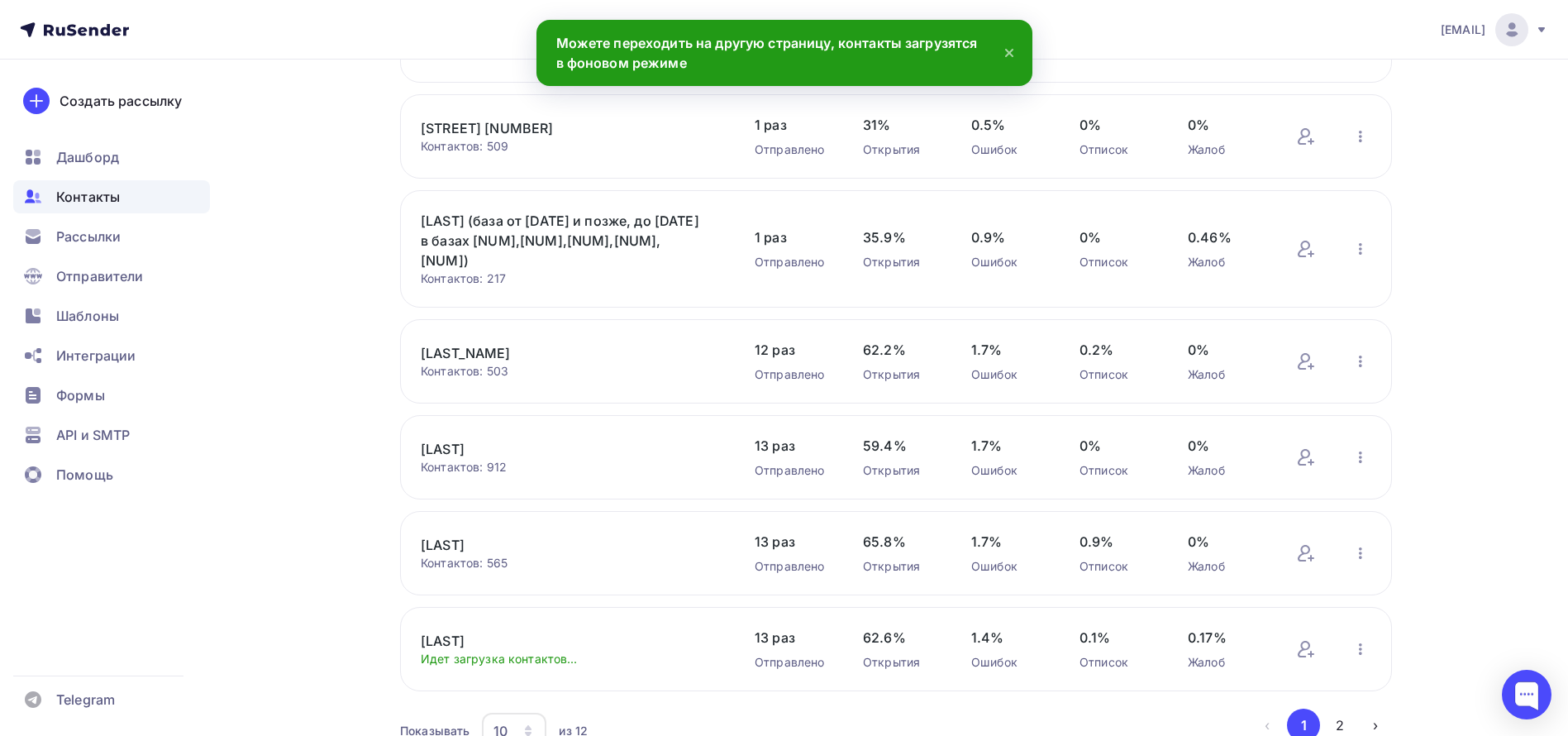 scroll, scrollTop: 560, scrollLeft: 0, axis: vertical 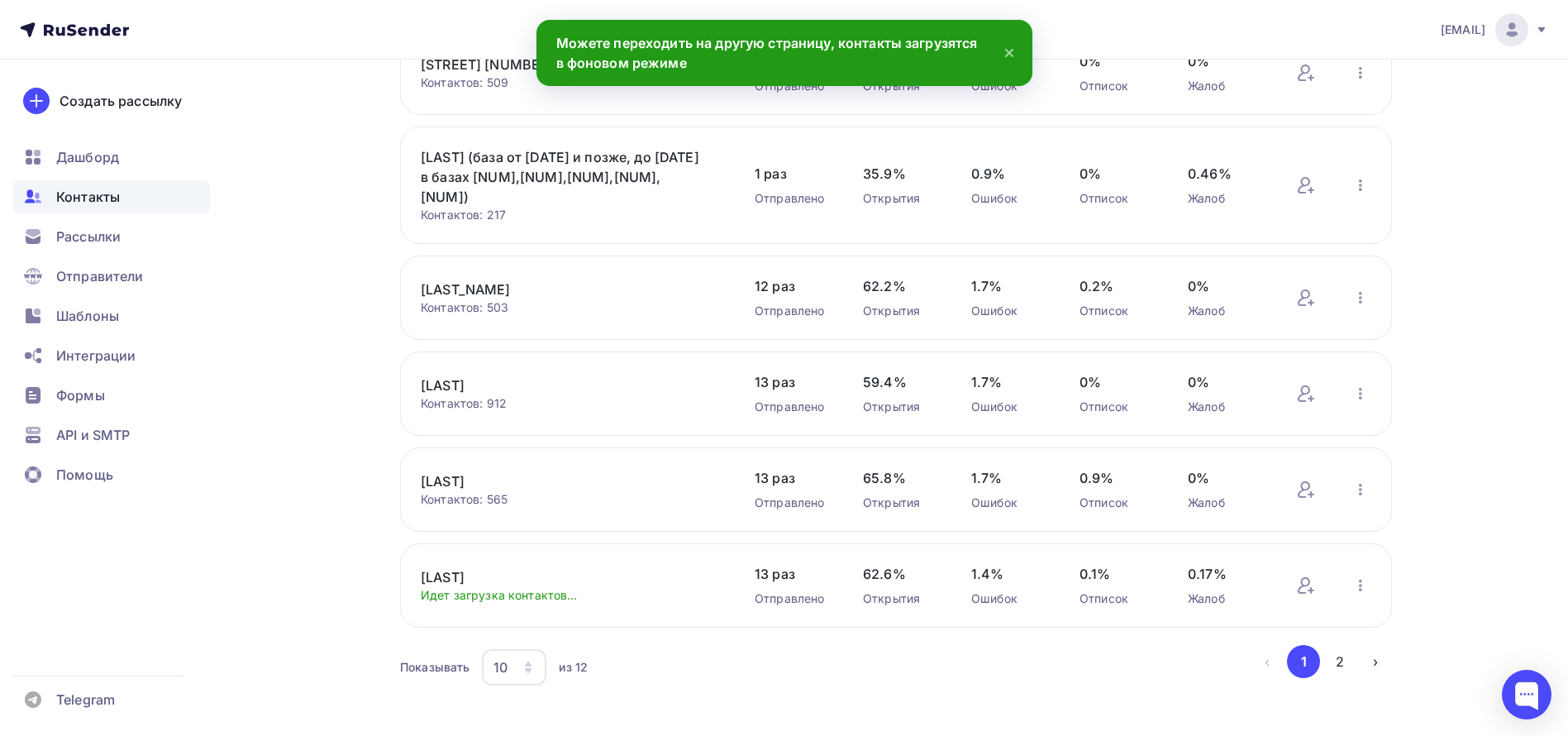 click on "2" at bounding box center (1340, 662) 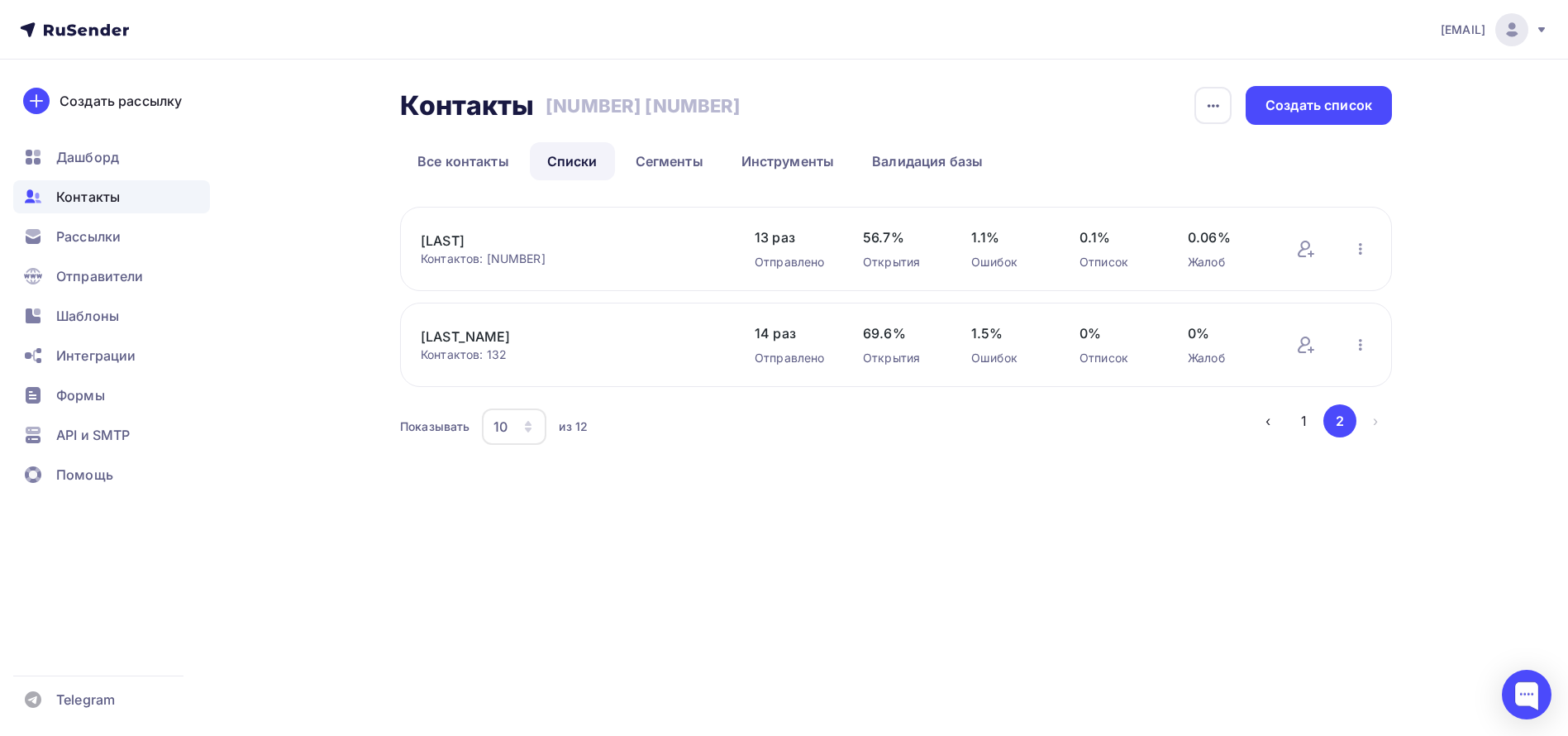 scroll, scrollTop: 0, scrollLeft: 0, axis: both 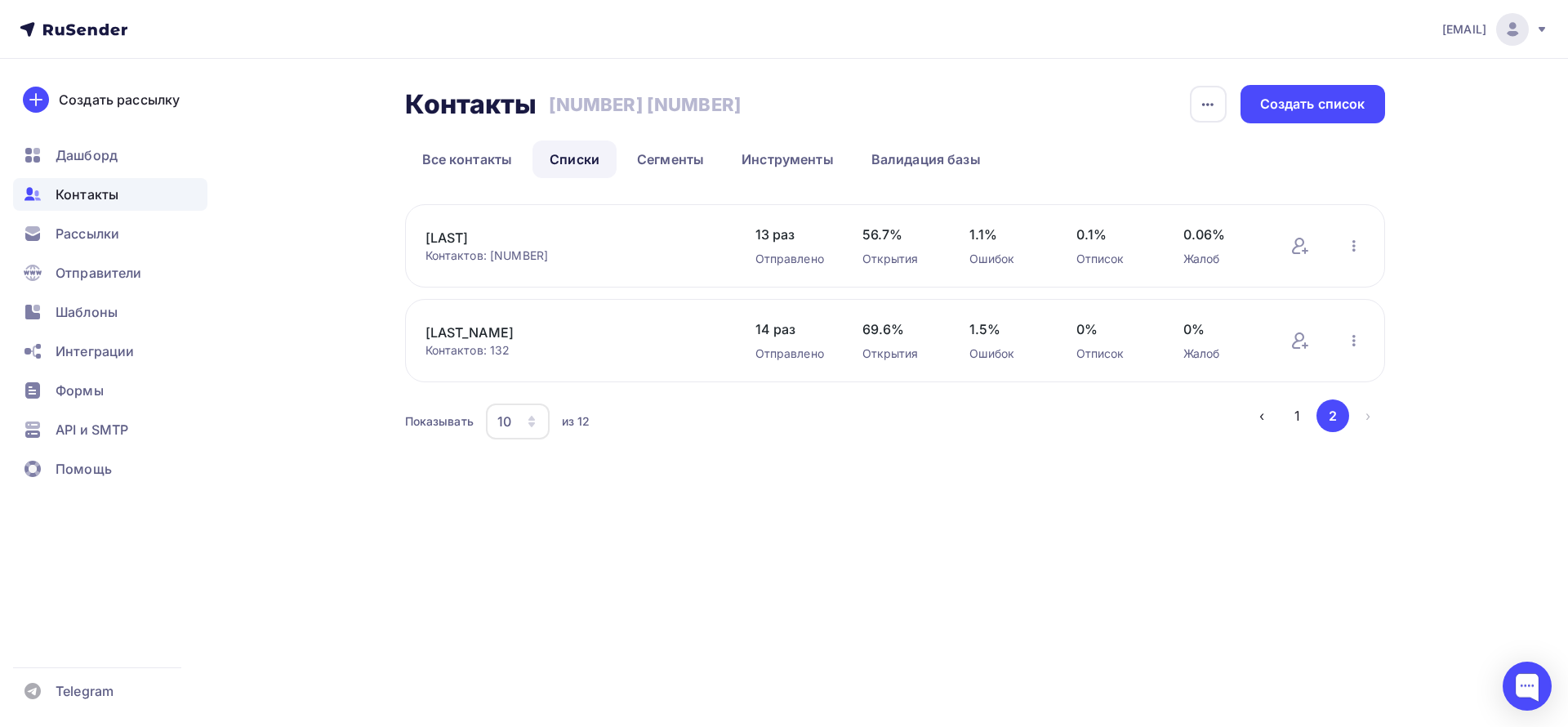 click on "[LAST]" at bounding box center (564, 238) 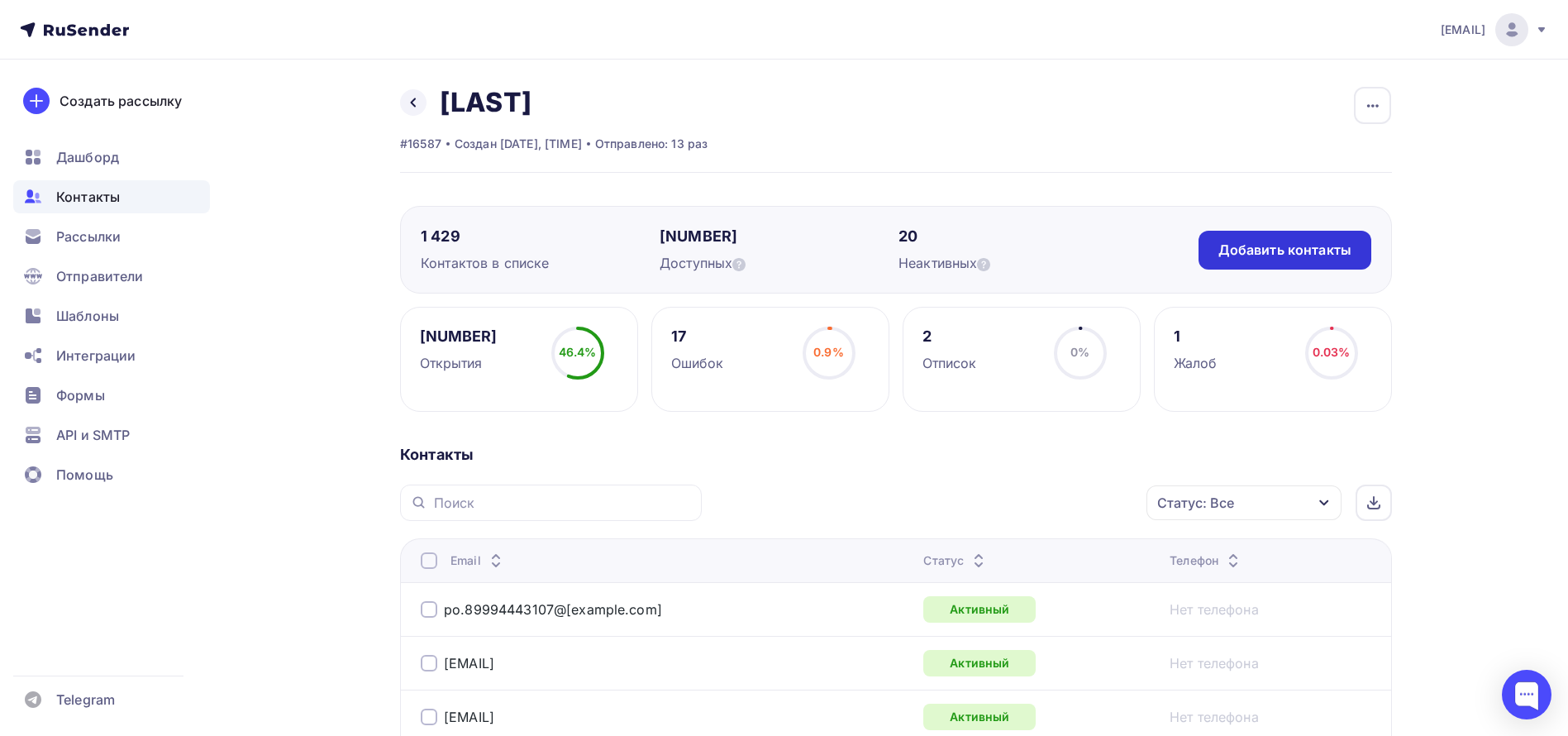 click on "Добавить контакты" at bounding box center (1284, 250) 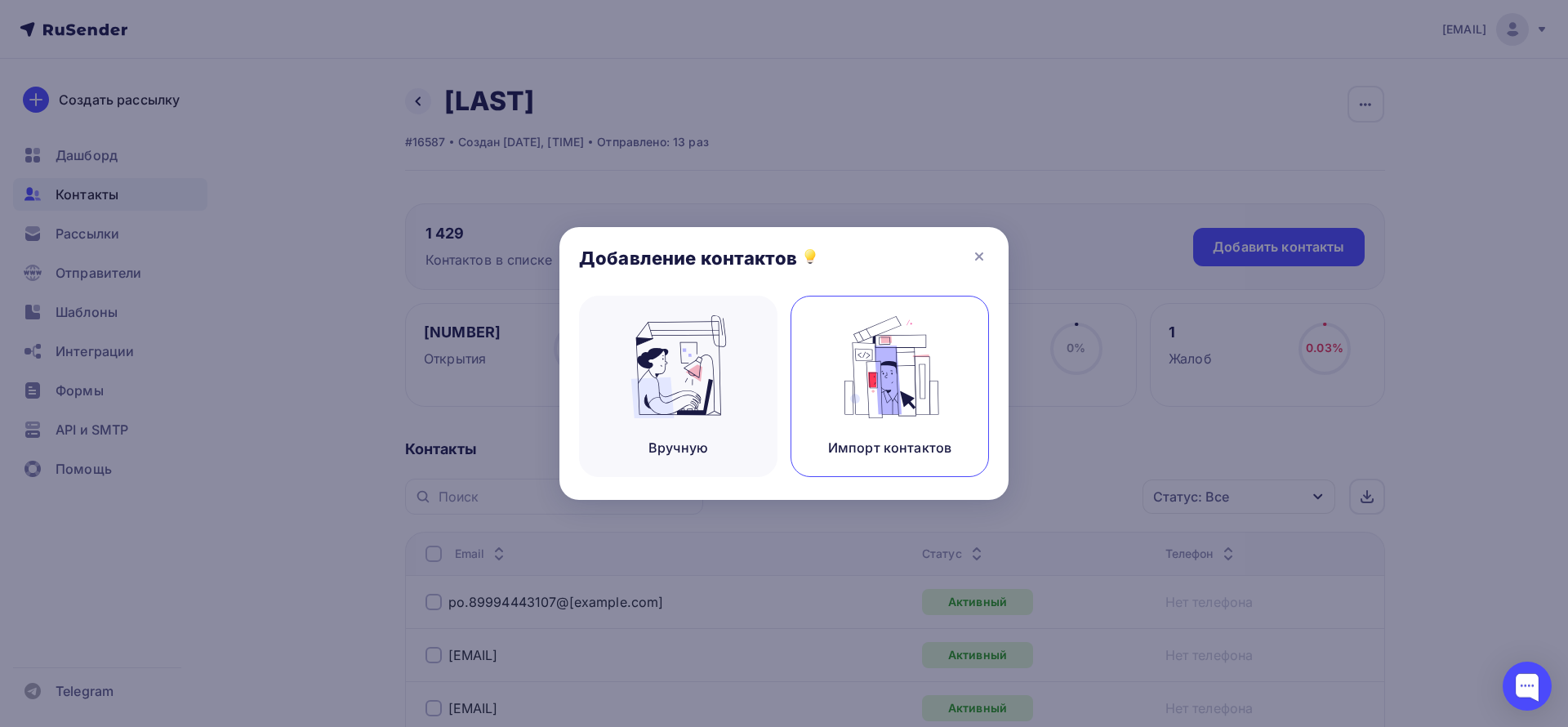 click on "Импорт контактов" at bounding box center (889, 386) 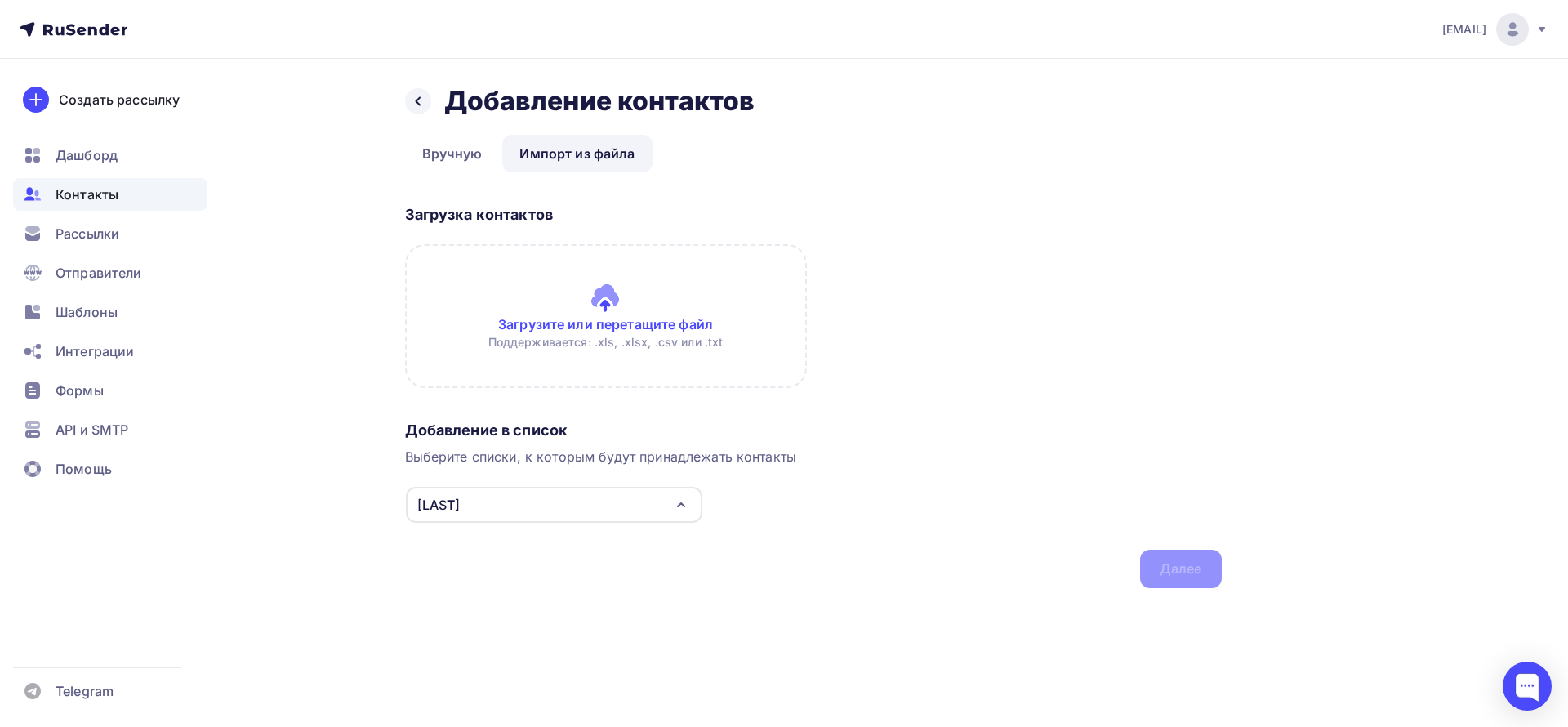 click at bounding box center (606, 316) 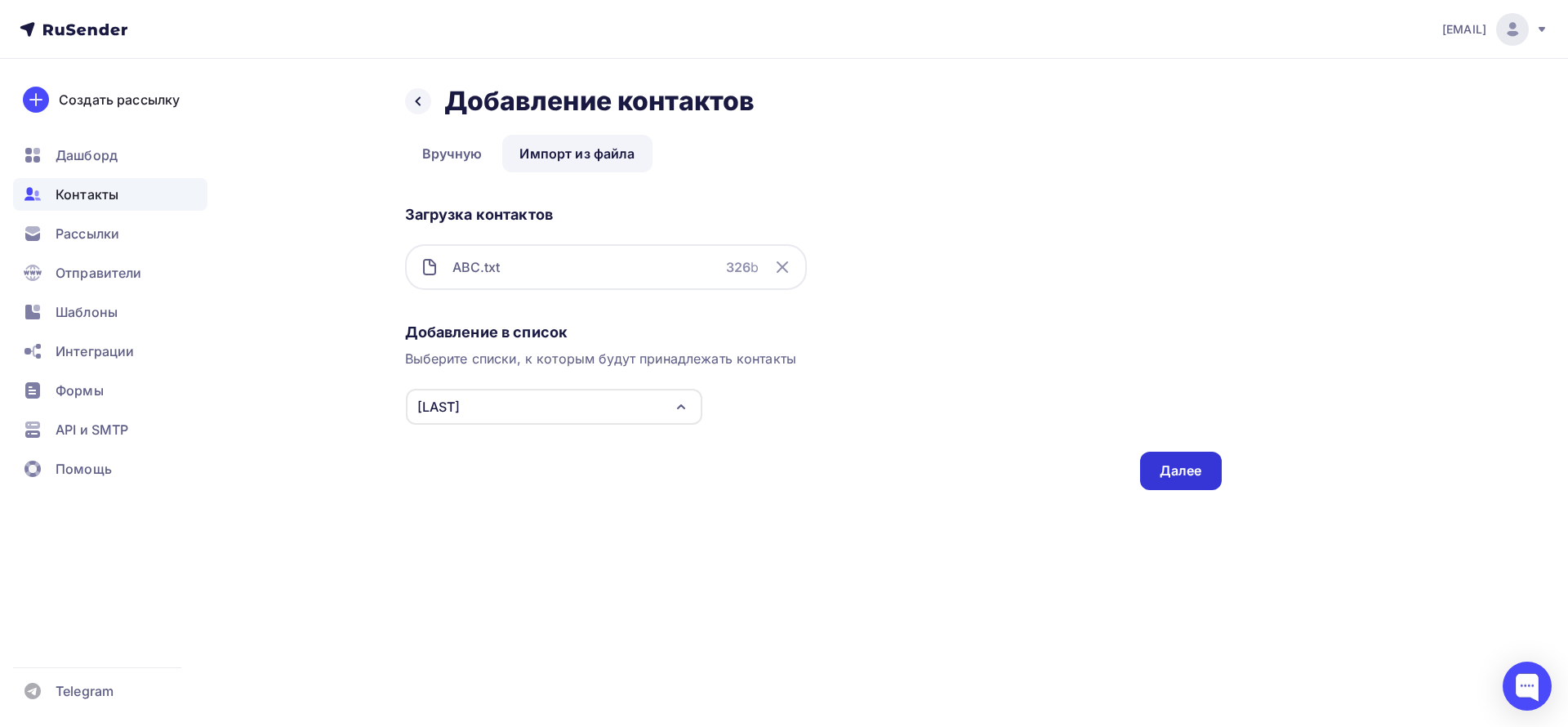 click on "Далее" at bounding box center (1181, 471) 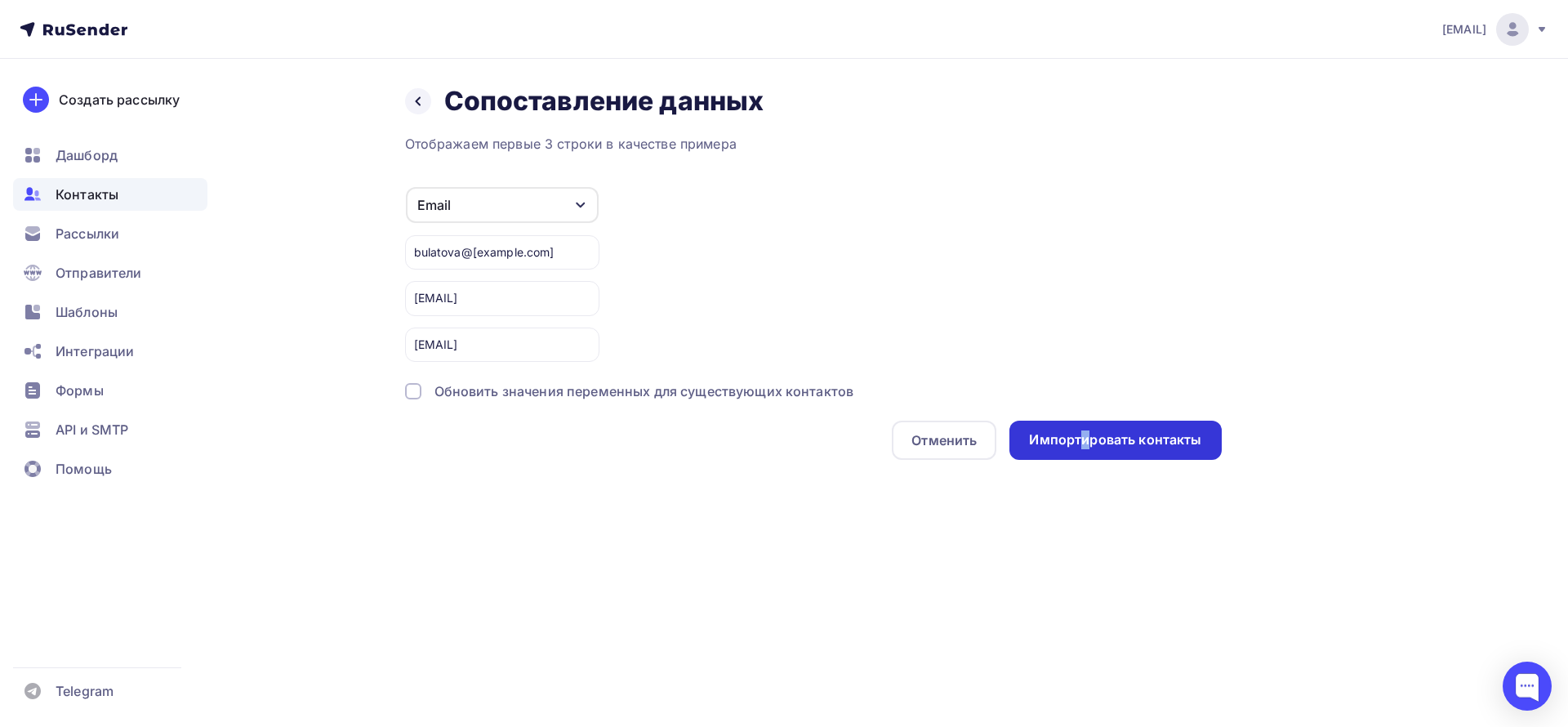 click on "Импортировать контакты" at bounding box center [1115, 440] 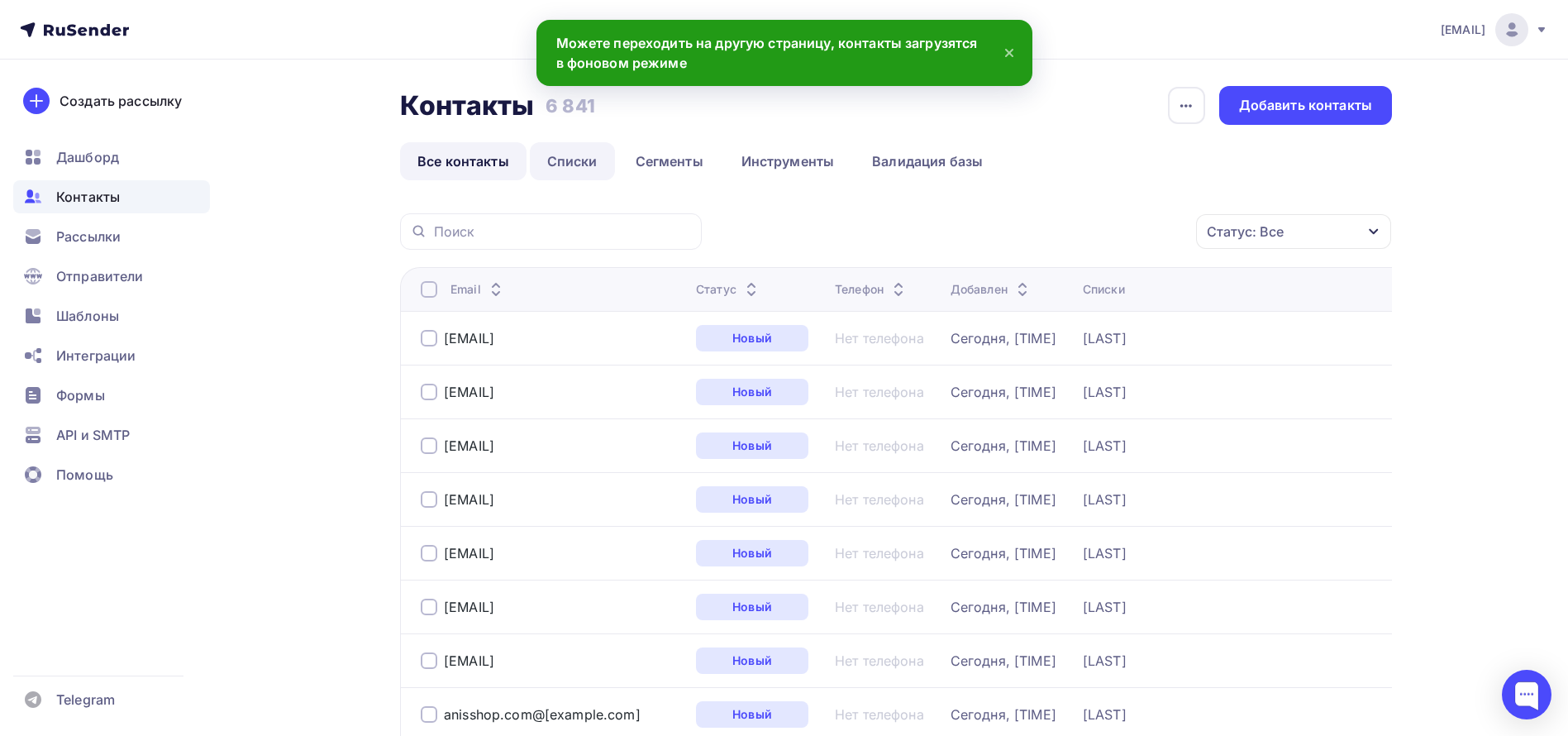 click on "Списки" at bounding box center (572, 161) 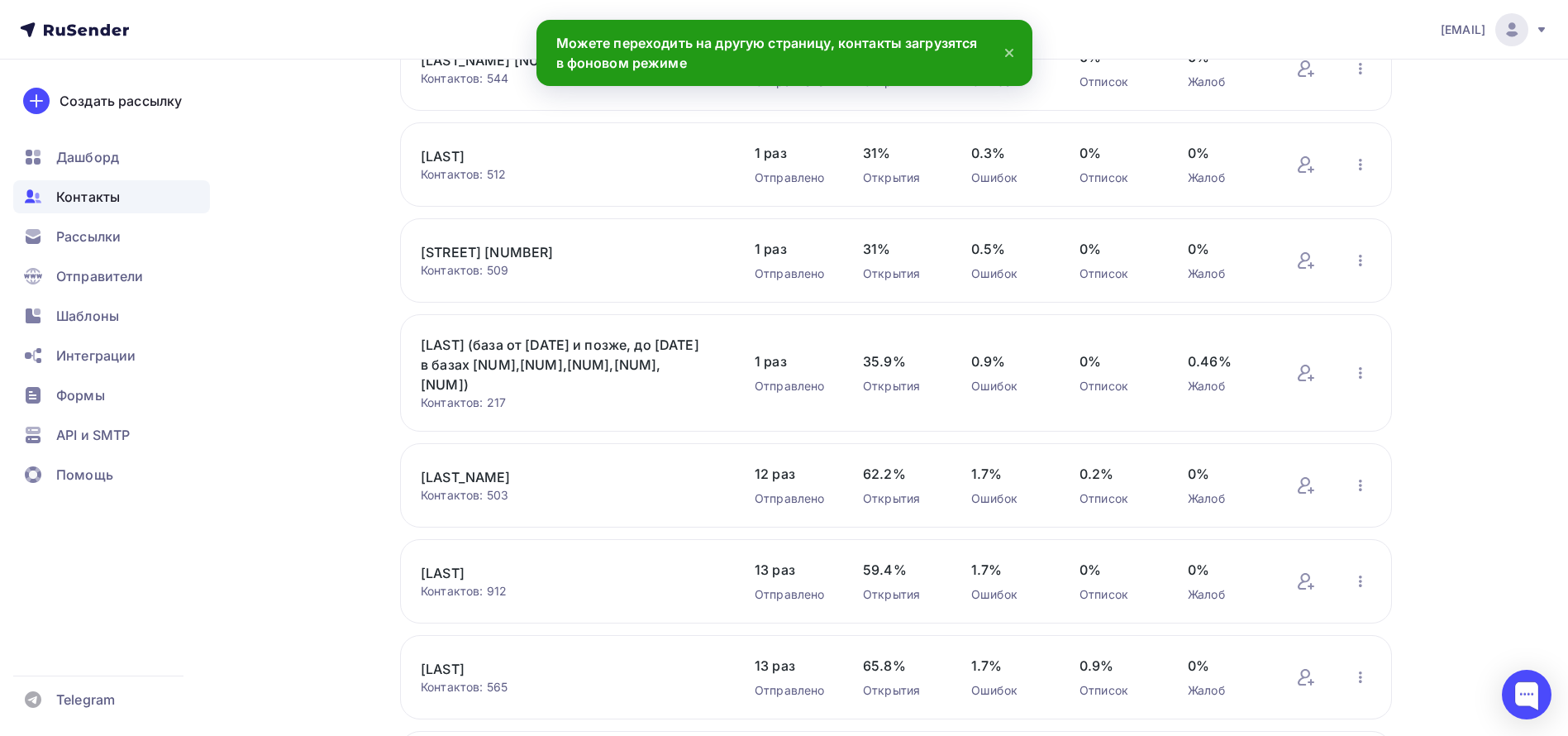 scroll, scrollTop: 560, scrollLeft: 0, axis: vertical 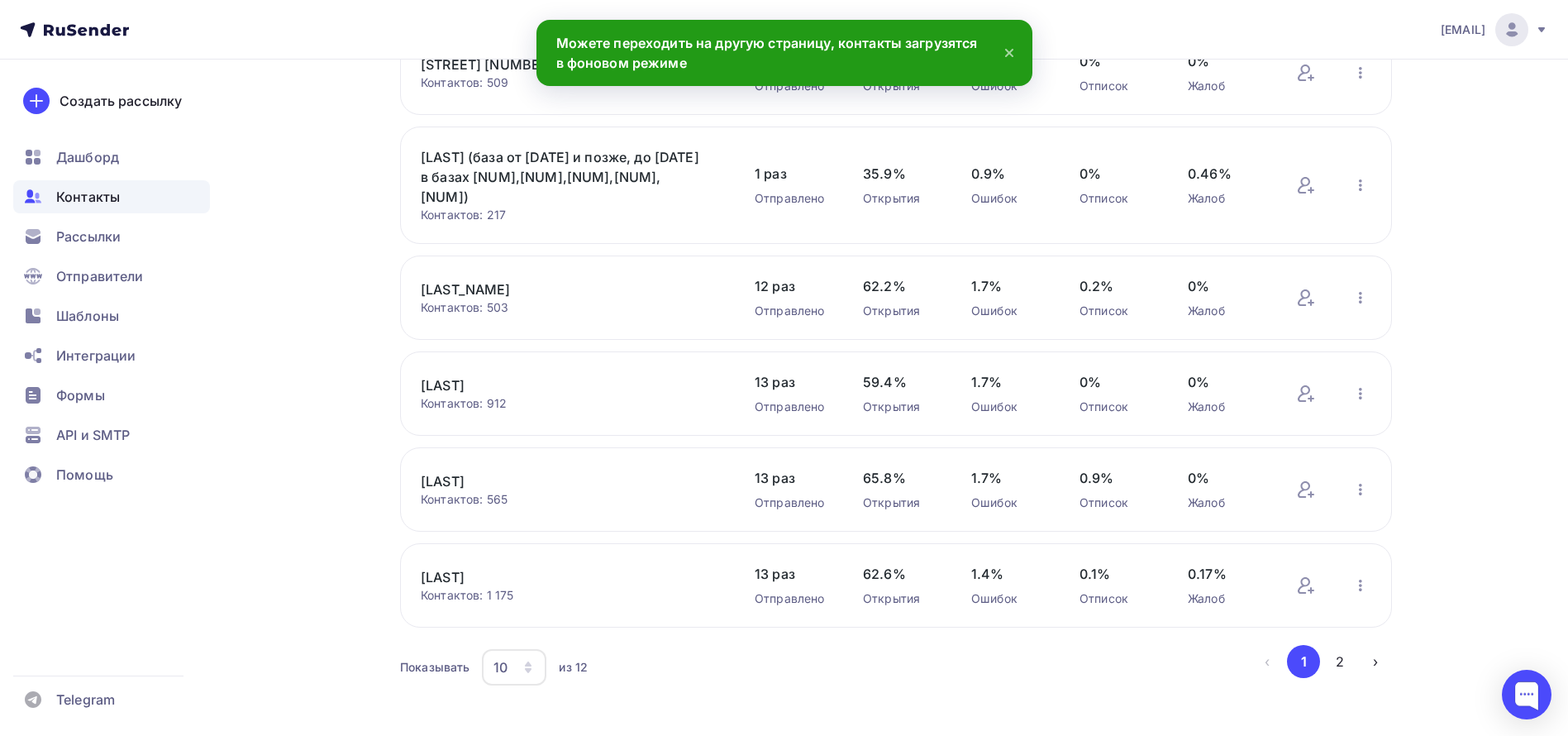 click on "2" at bounding box center (1340, 662) 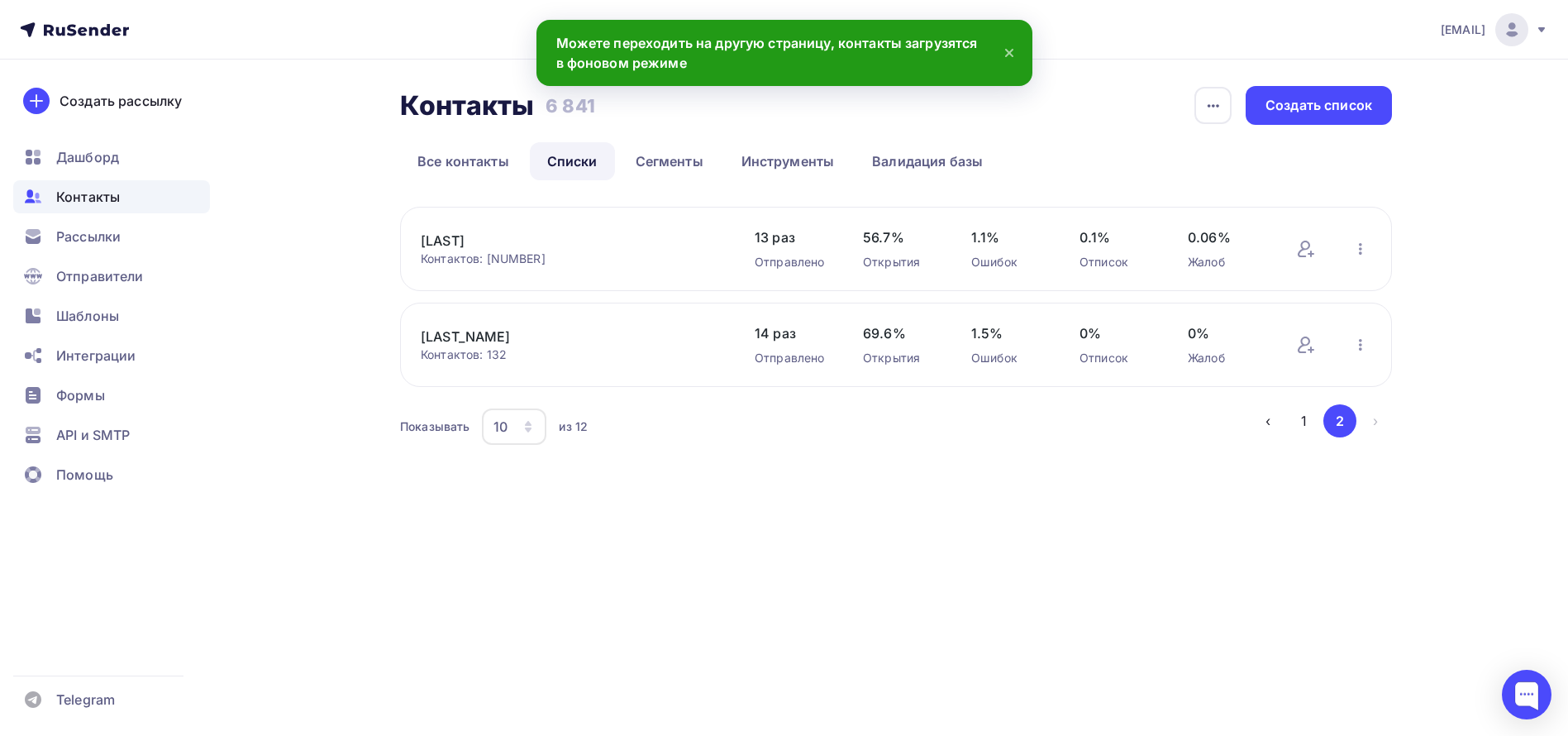 scroll, scrollTop: 0, scrollLeft: 0, axis: both 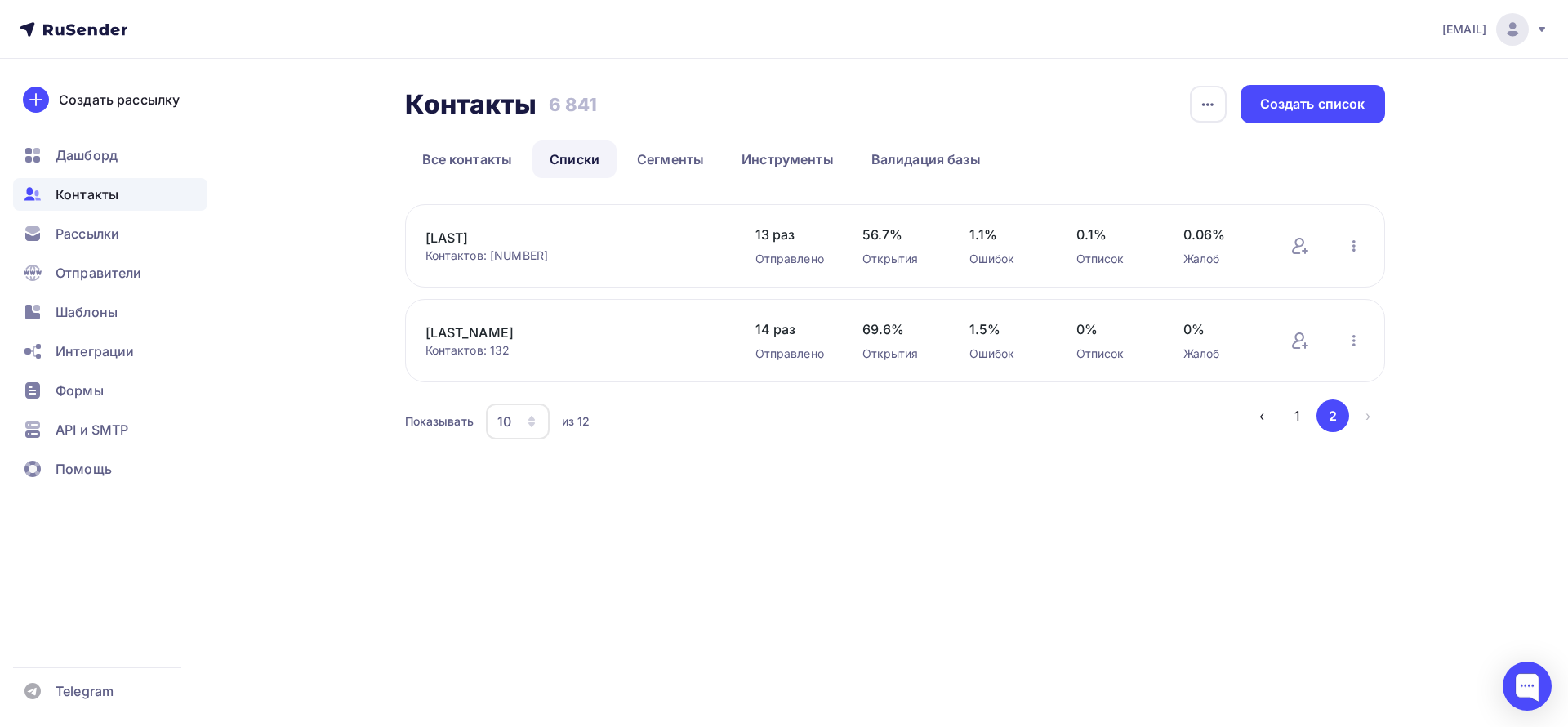 click on "[LAST_NAME]" at bounding box center (564, 332) 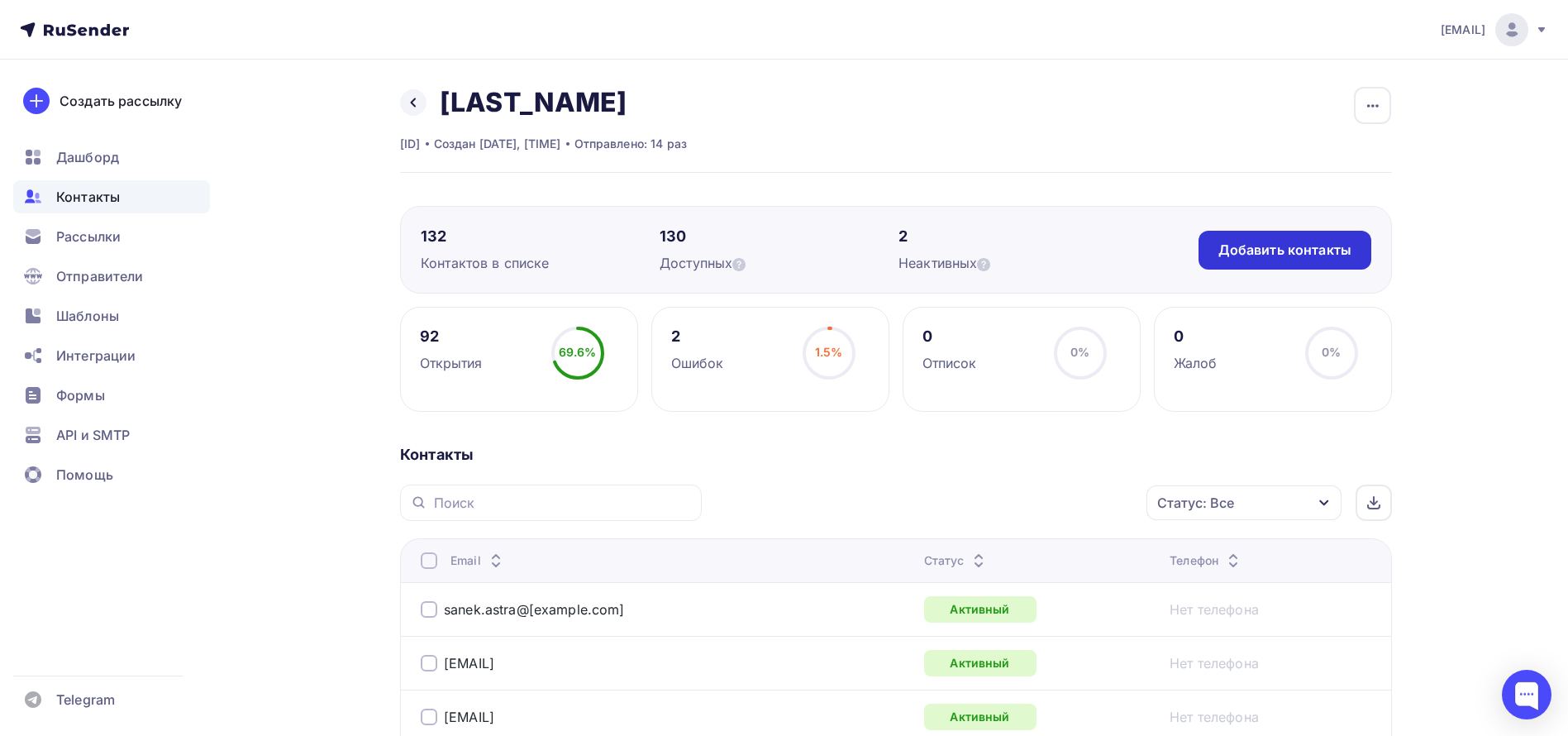 click on "Добавить контакты" at bounding box center (1284, 250) 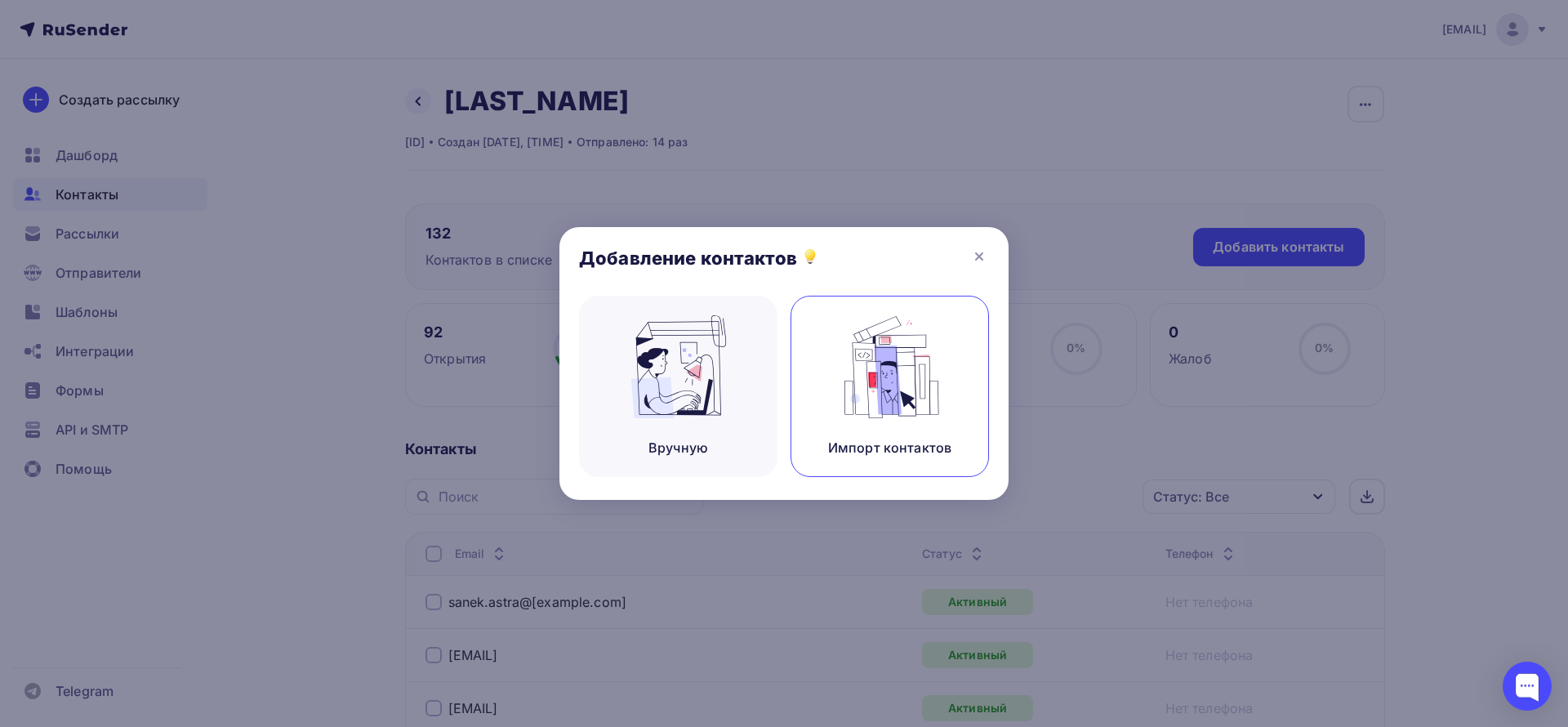 click at bounding box center [890, 367] 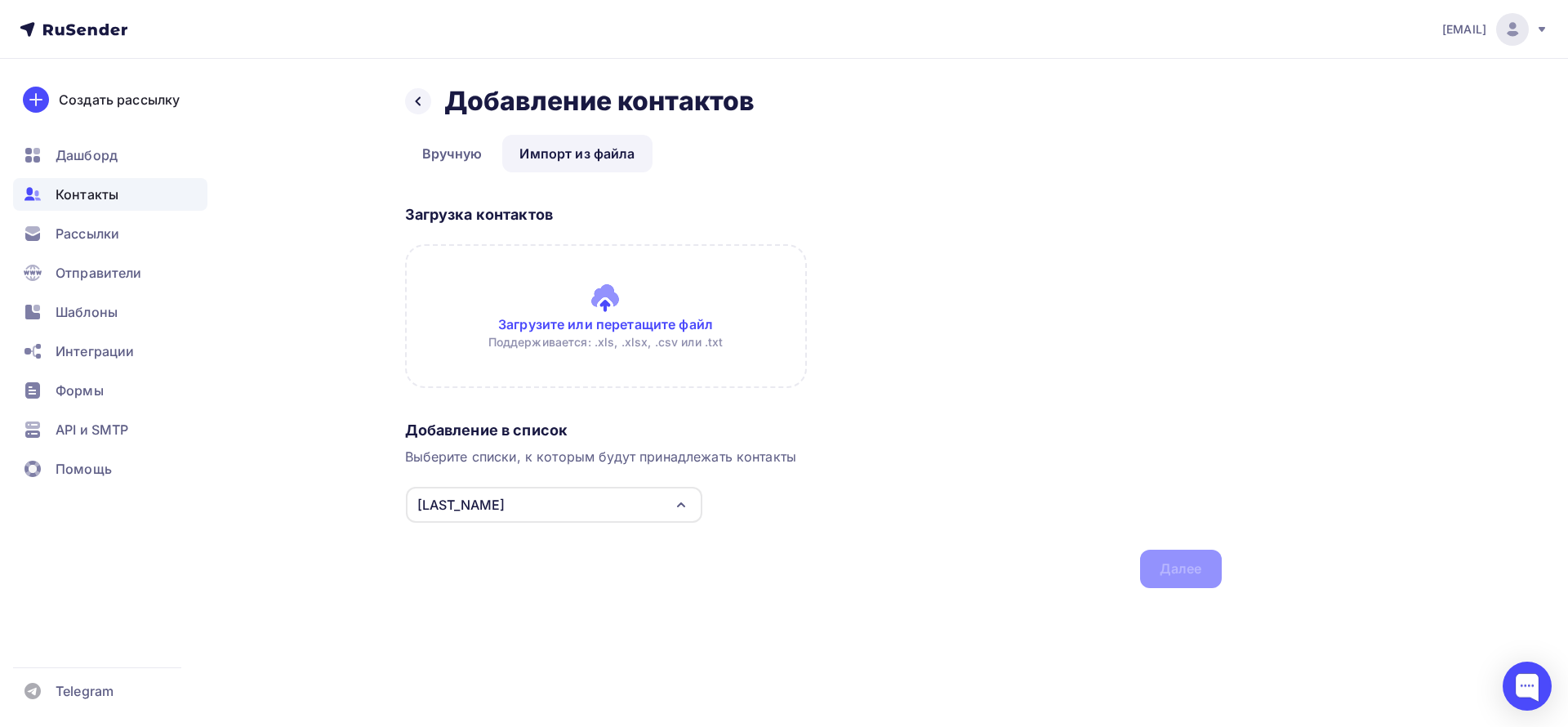 click at bounding box center [606, 316] 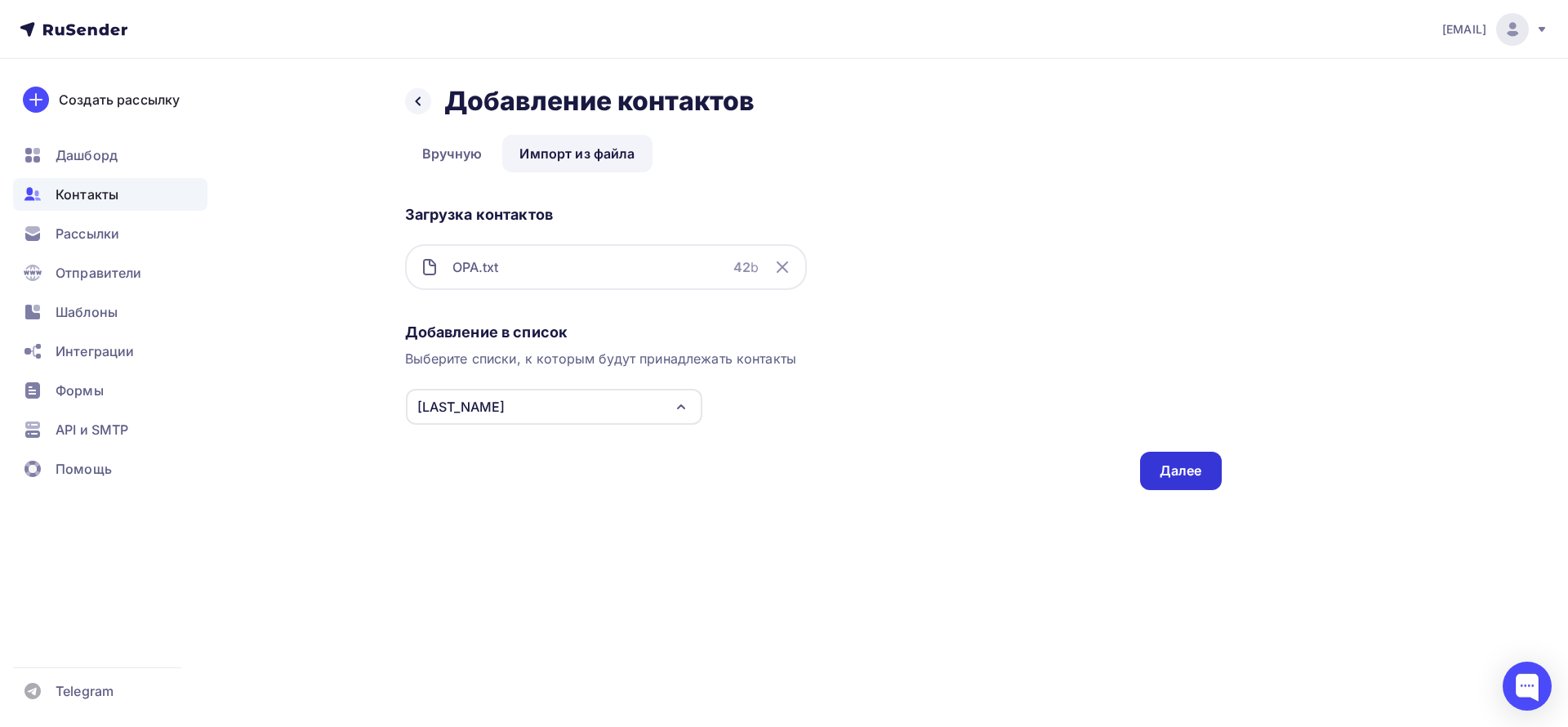 click on "Далее" at bounding box center [1181, 471] 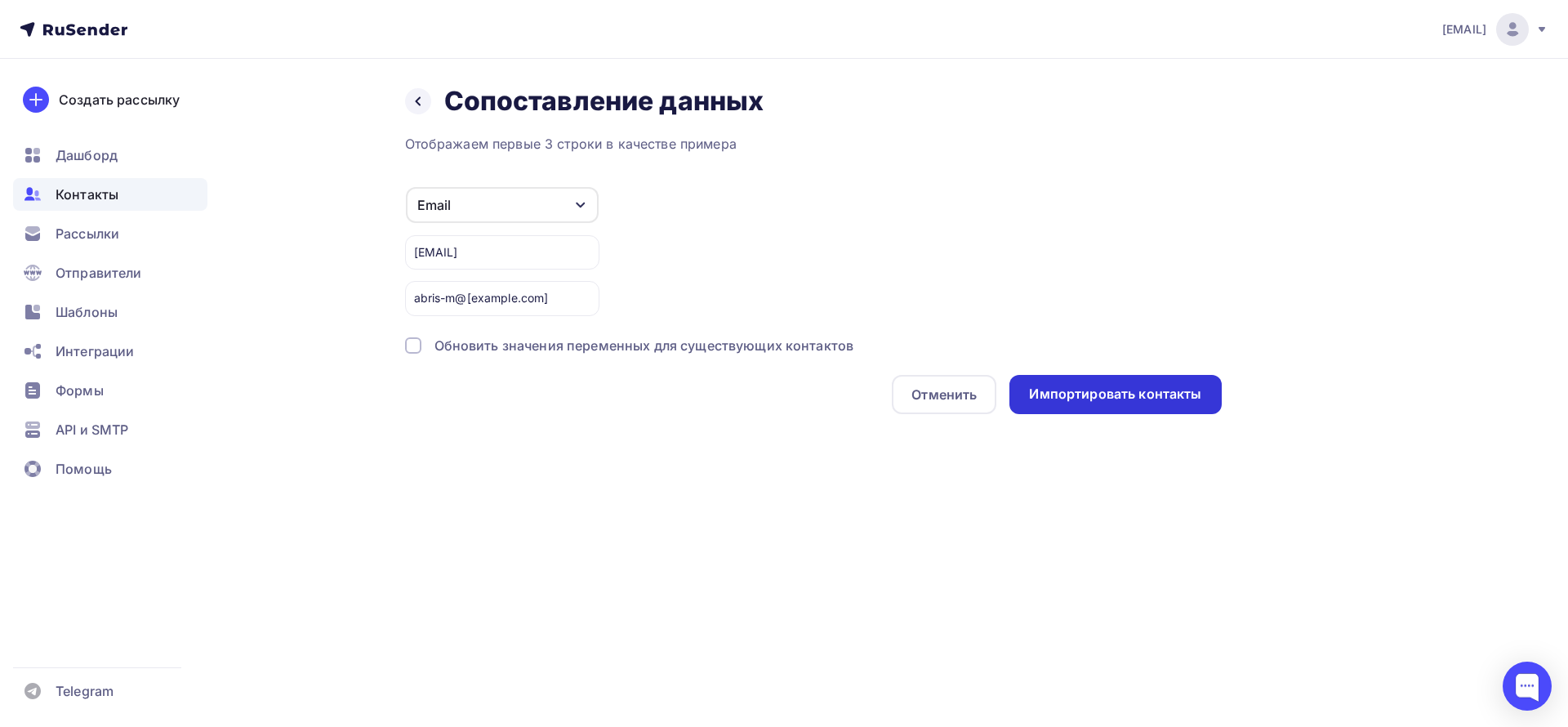 click on "Импортировать контакты" at bounding box center [1115, 394] 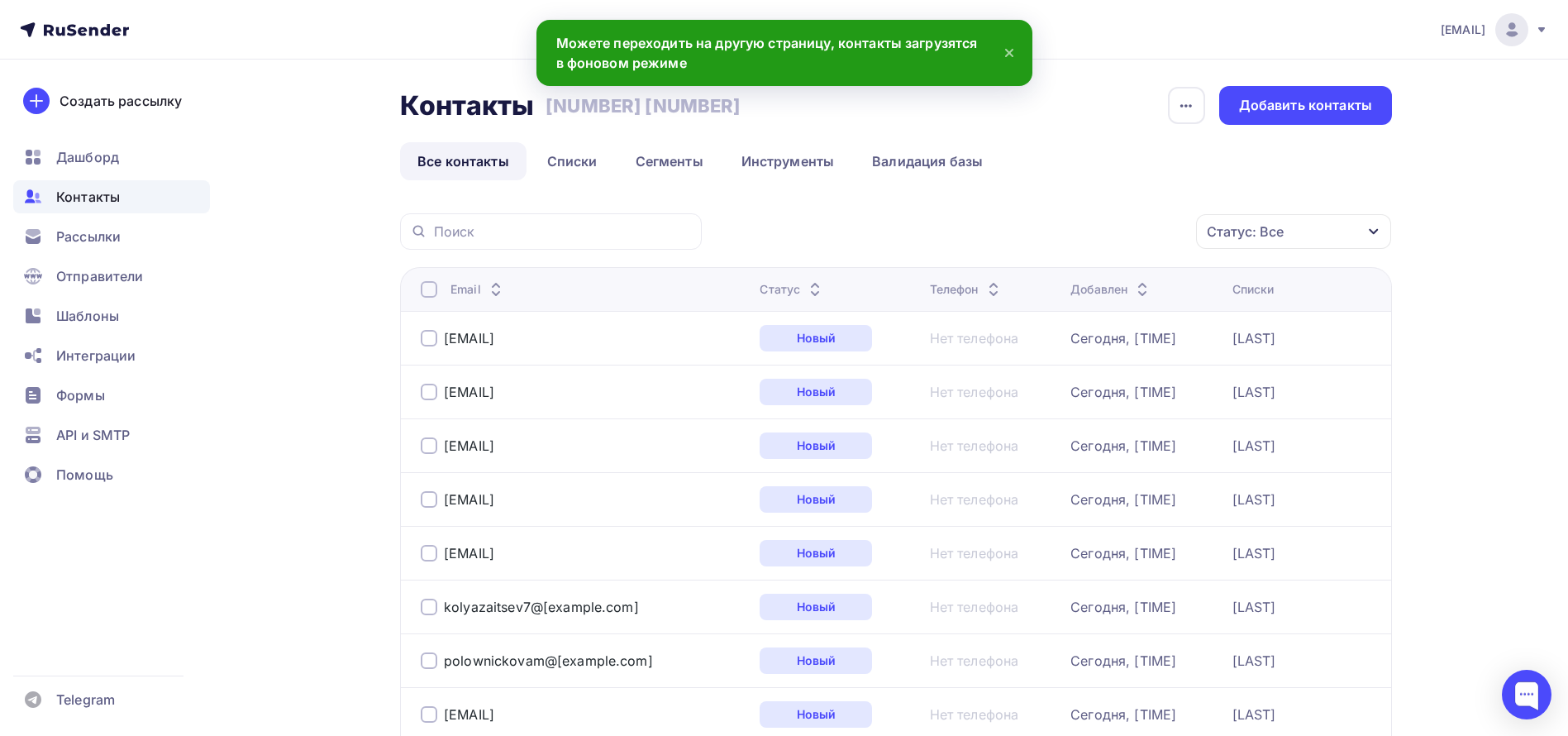 click 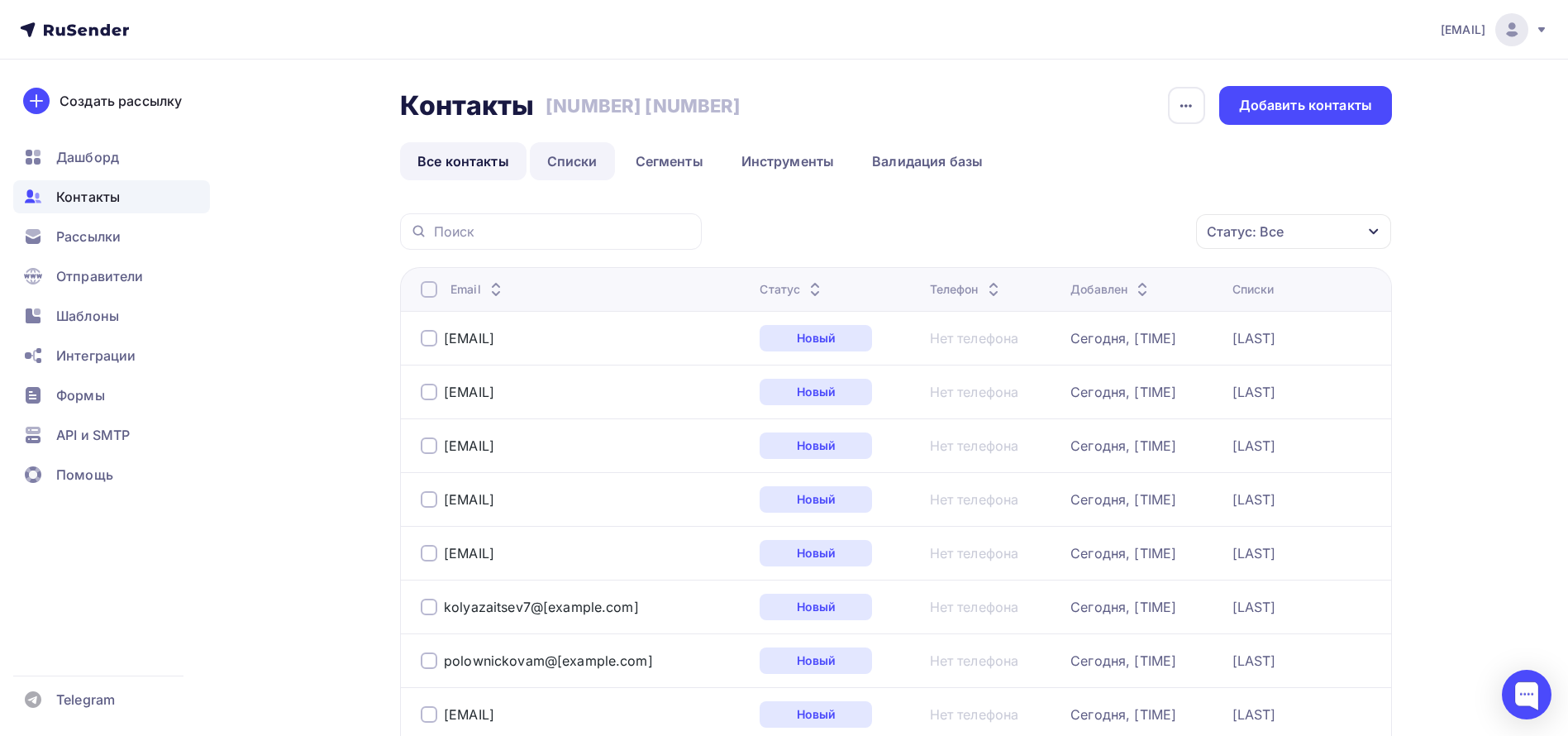 click on "Списки" at bounding box center [572, 161] 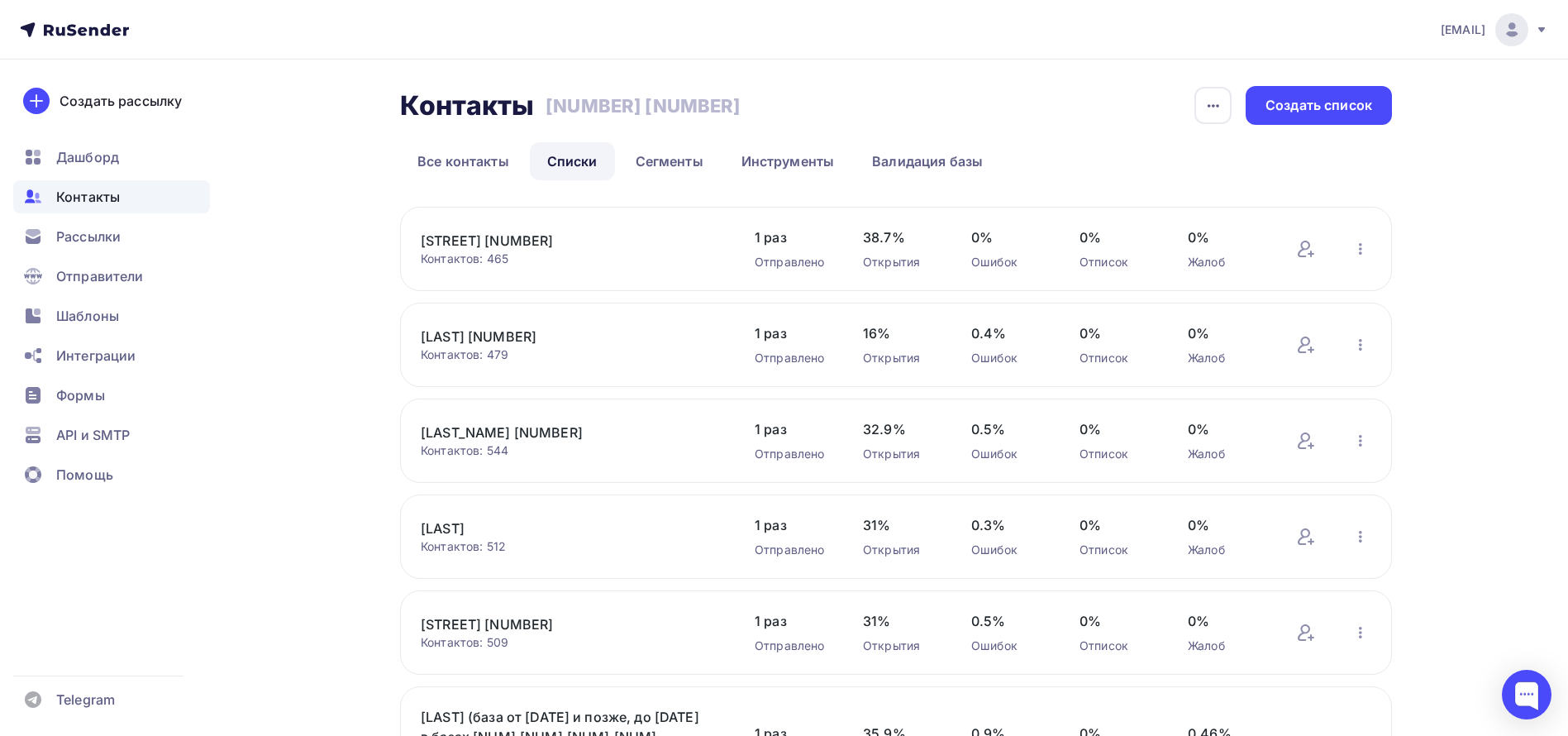 scroll, scrollTop: 560, scrollLeft: 0, axis: vertical 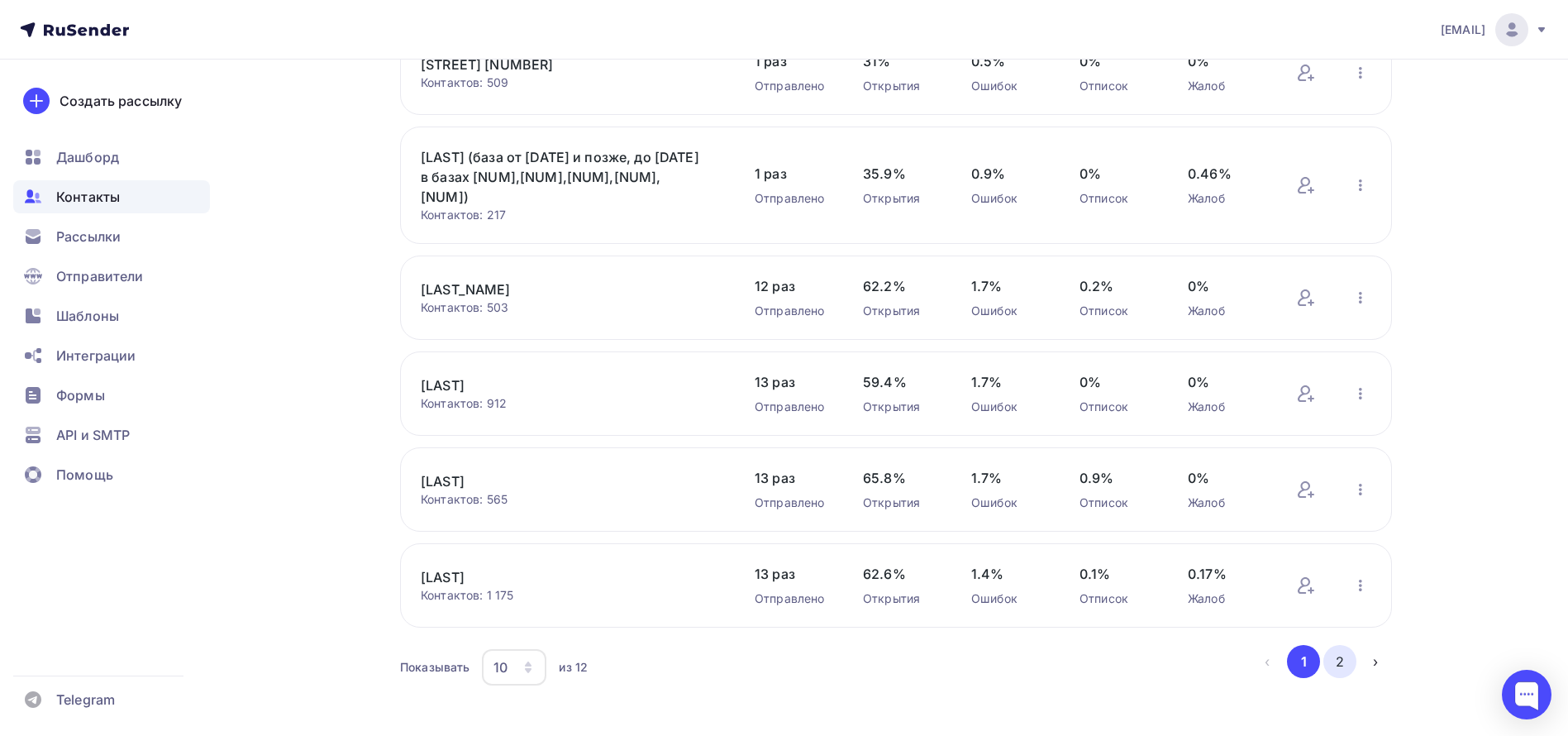 click on "2" at bounding box center [1340, 662] 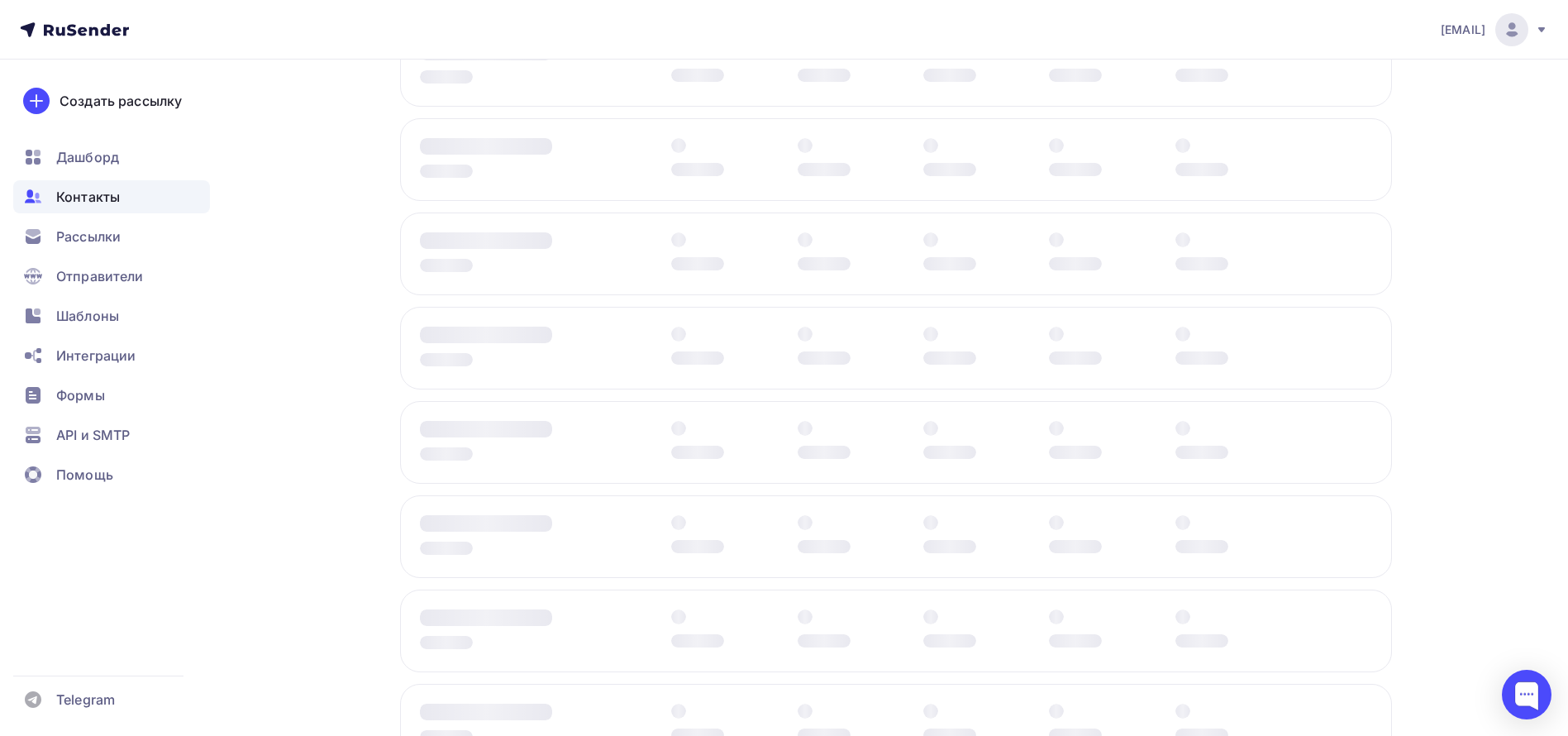 scroll, scrollTop: 0, scrollLeft: 0, axis: both 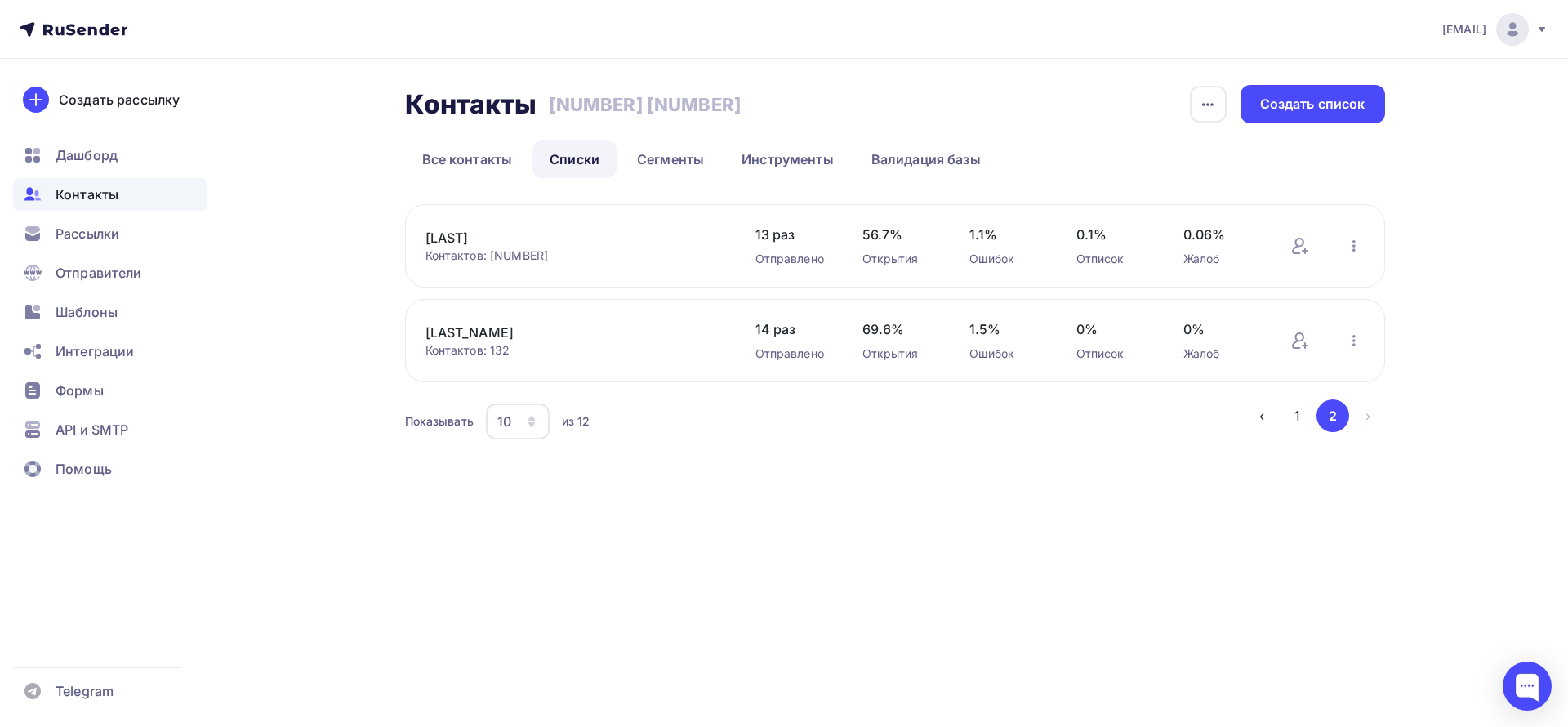 click on "[NAME]
Контактов: [NUMBER]" at bounding box center (574, 246) 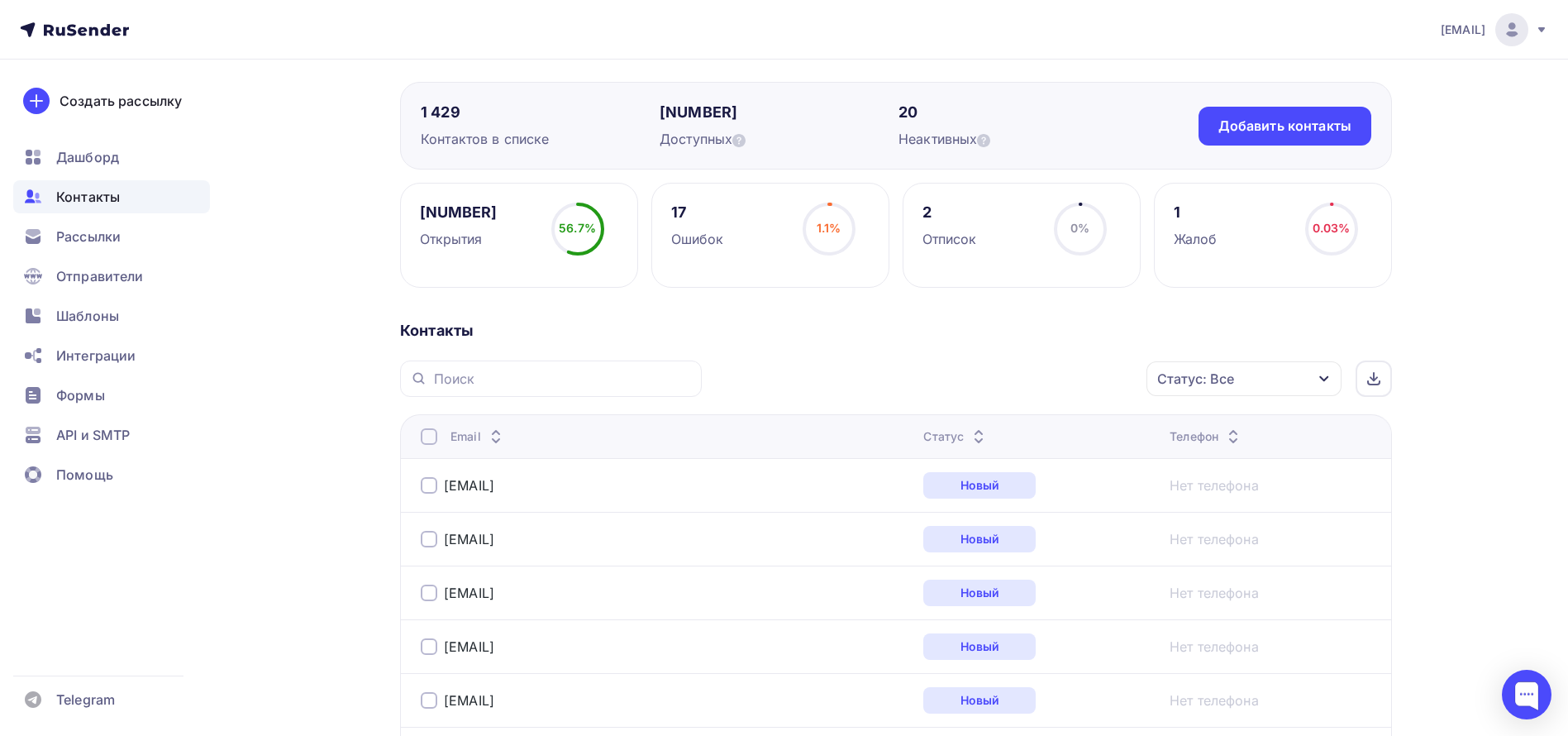 scroll, scrollTop: 0, scrollLeft: 0, axis: both 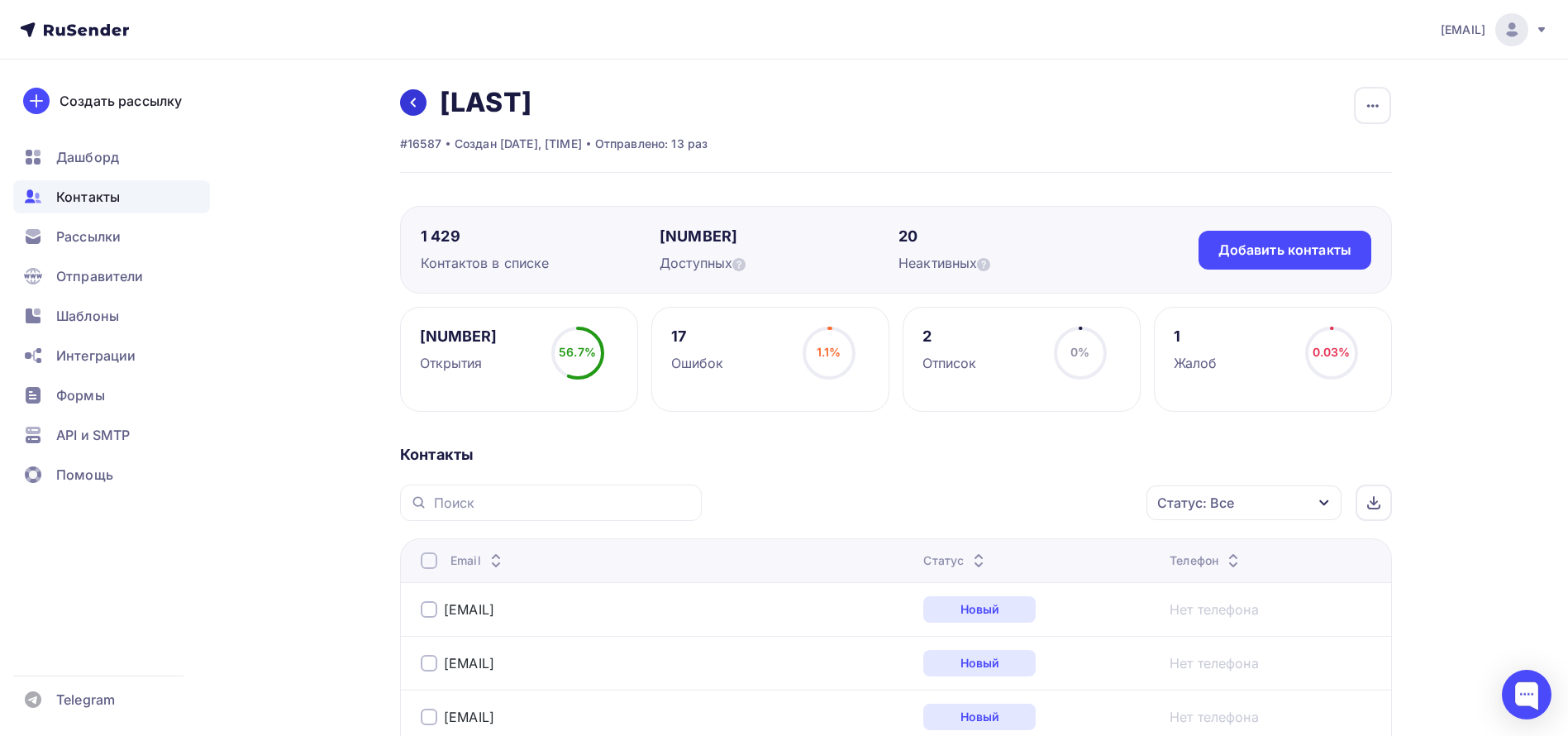 click at bounding box center [413, 103] 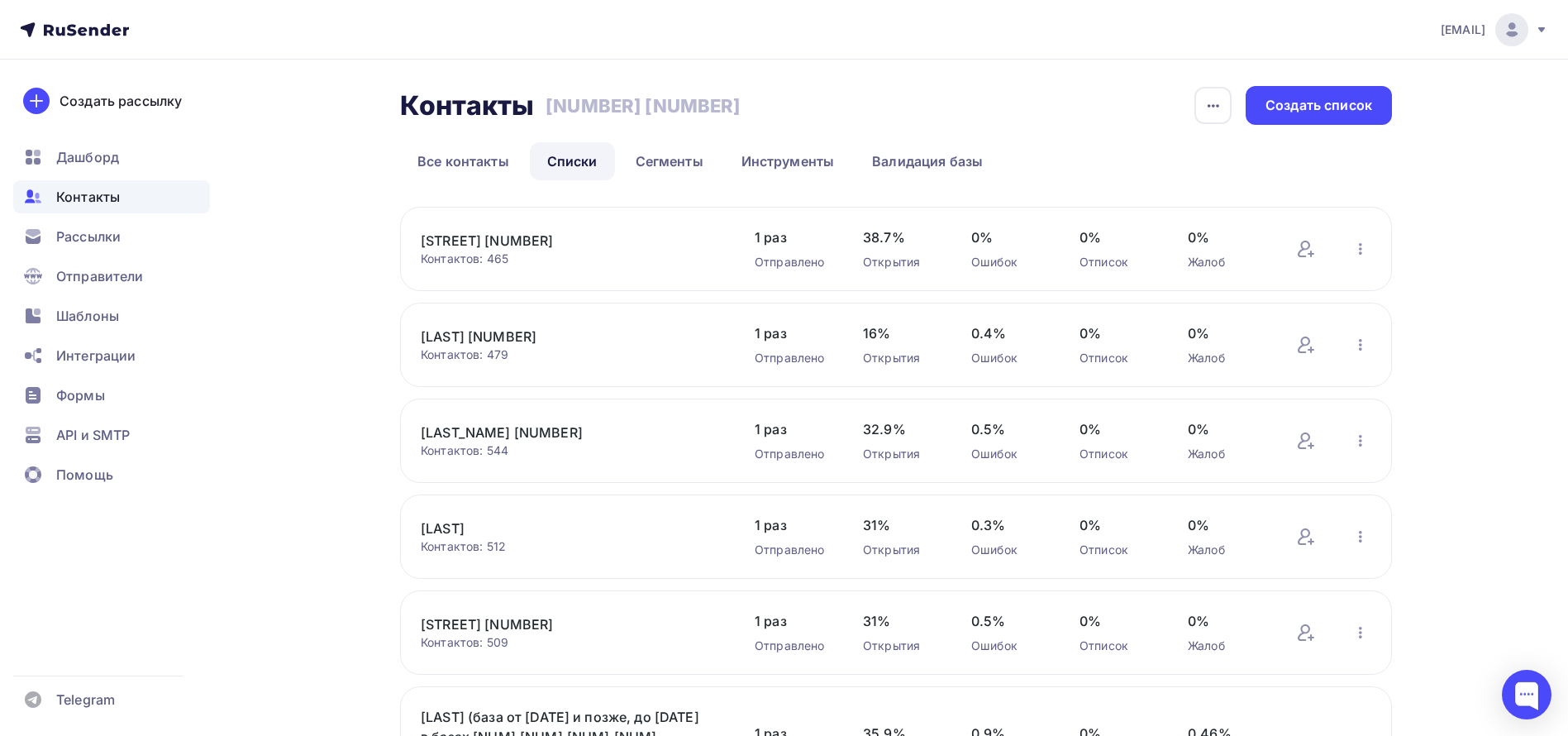 scroll, scrollTop: 372, scrollLeft: 0, axis: vertical 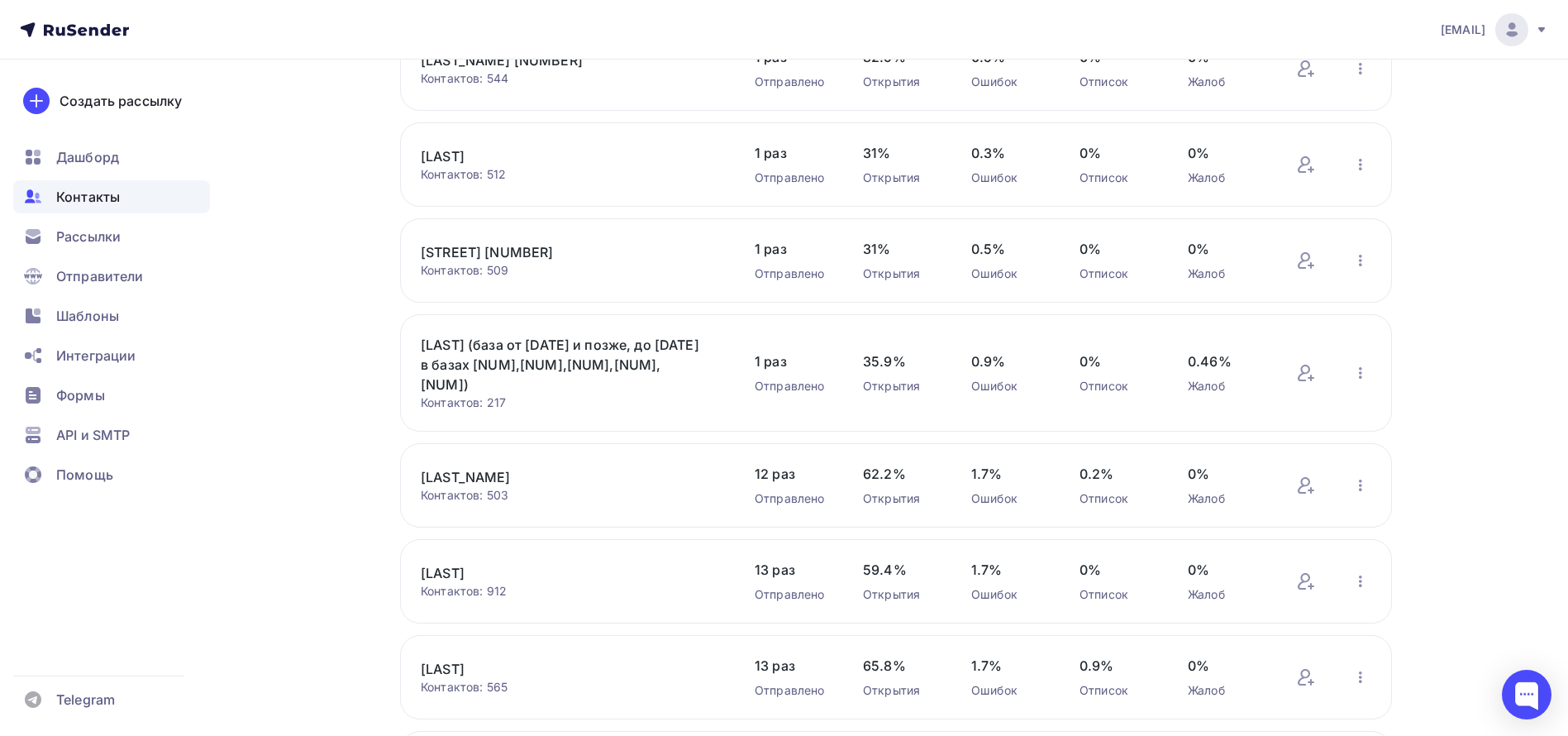 click on "[LAST]" at bounding box center (561, 573) 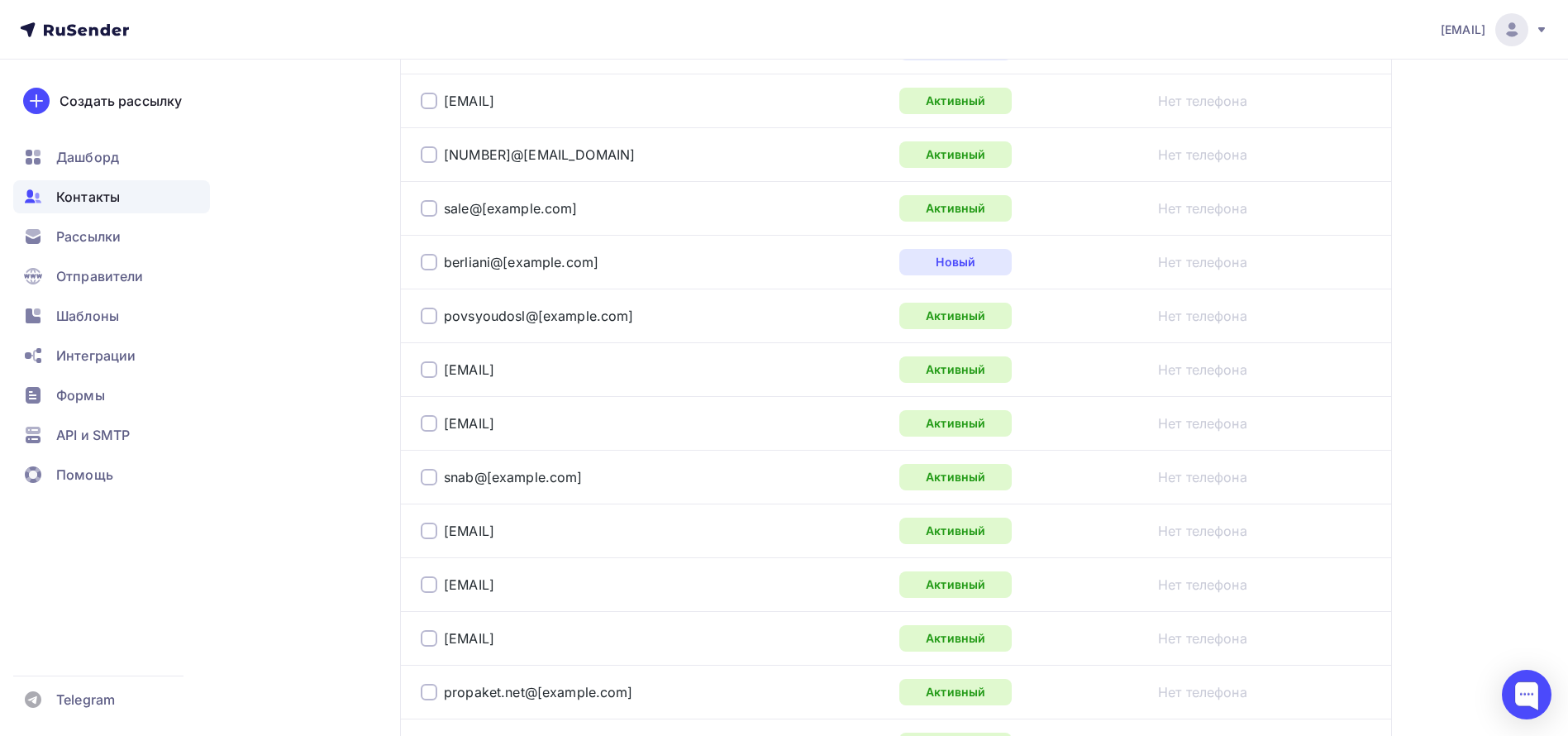 scroll, scrollTop: 372, scrollLeft: 0, axis: vertical 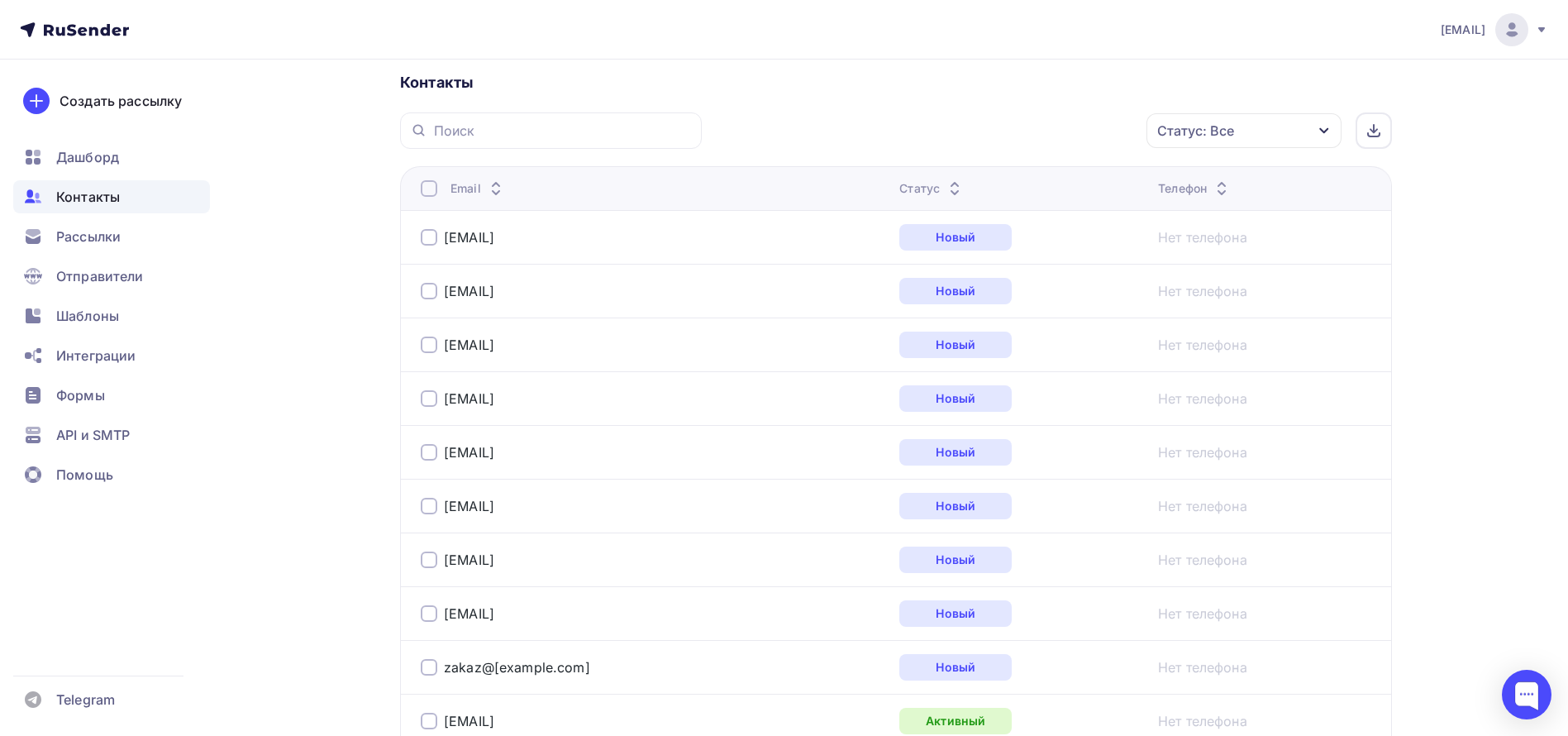 click on "Статус" at bounding box center [932, 189] 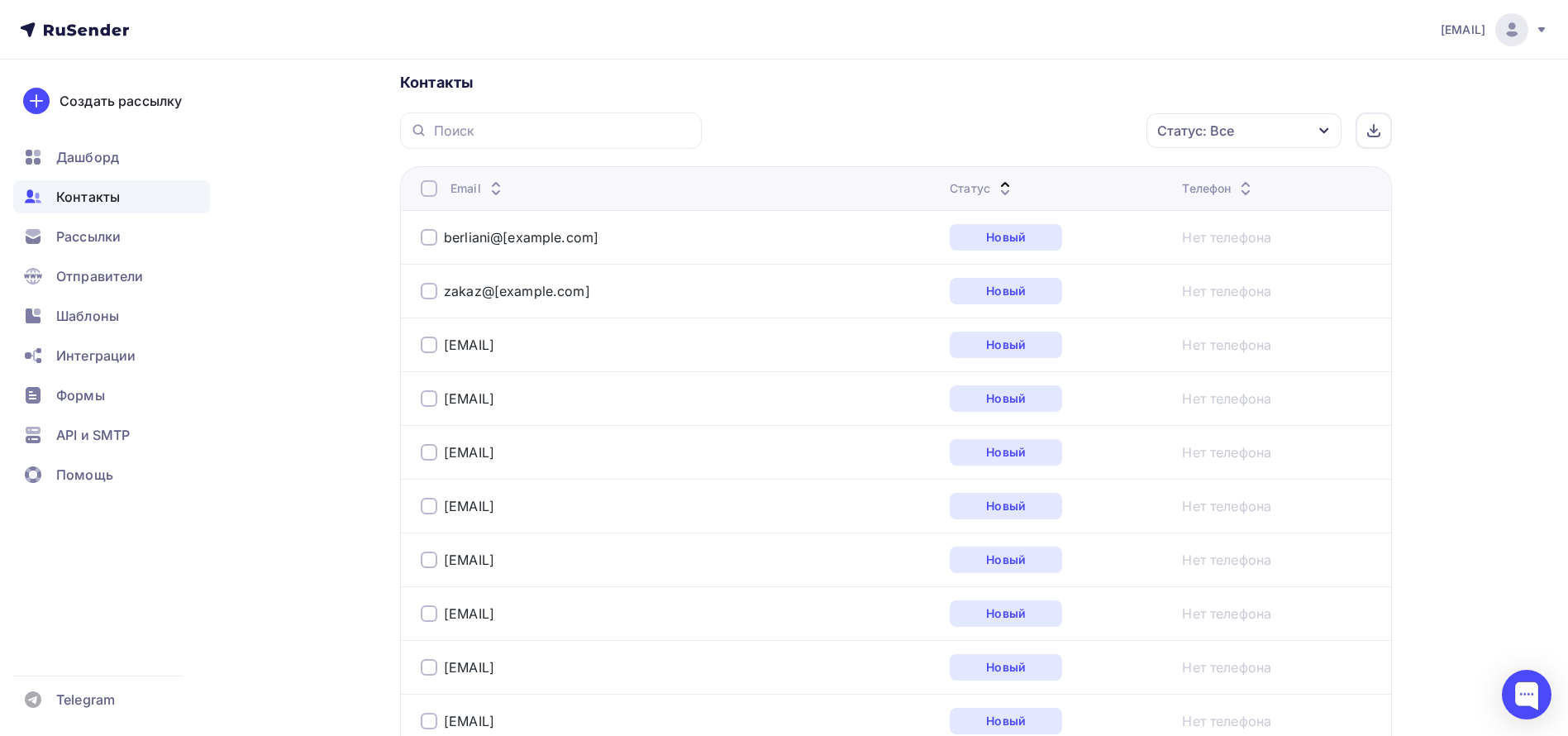 click on "Статус" at bounding box center [982, 189] 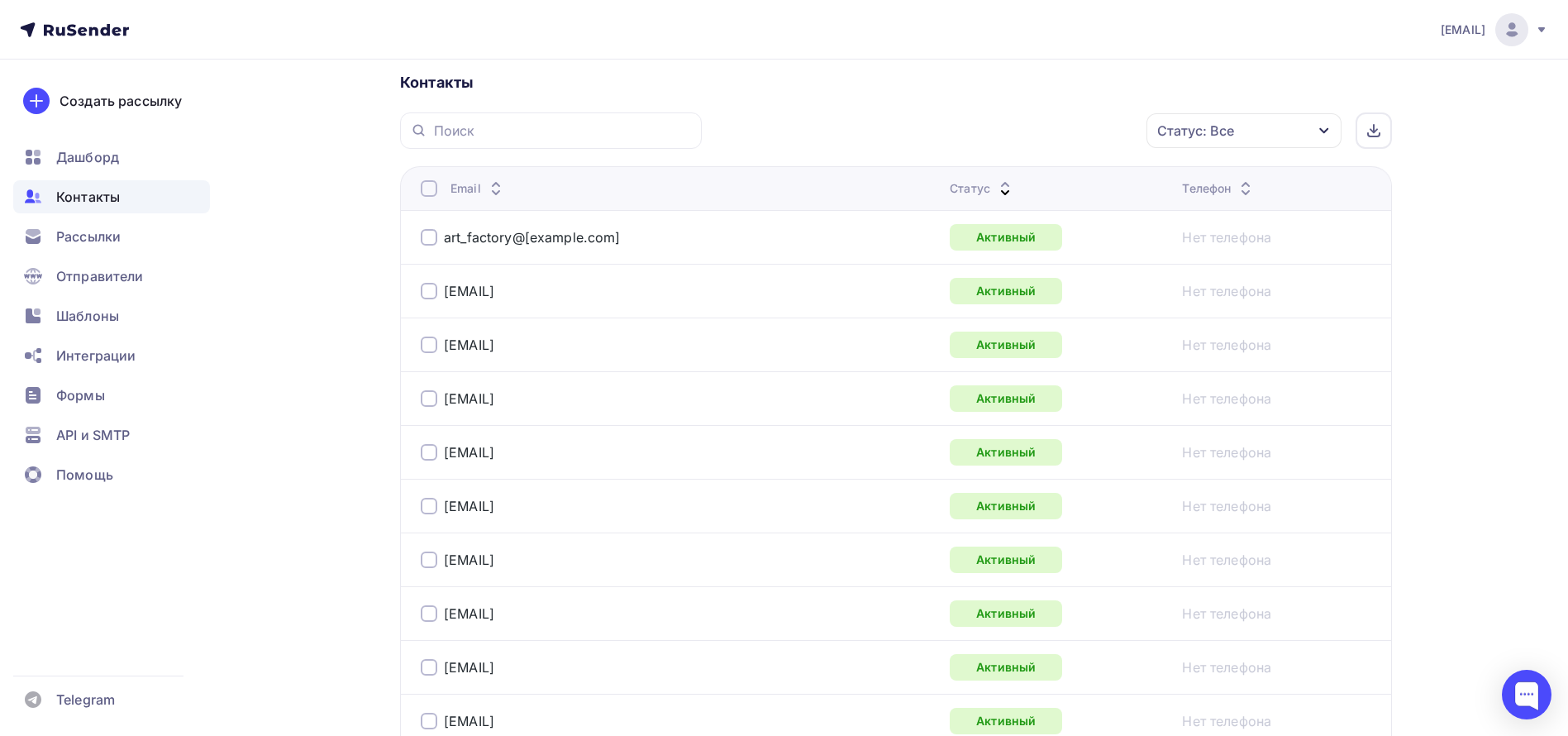 click on "Статус" at bounding box center [982, 189] 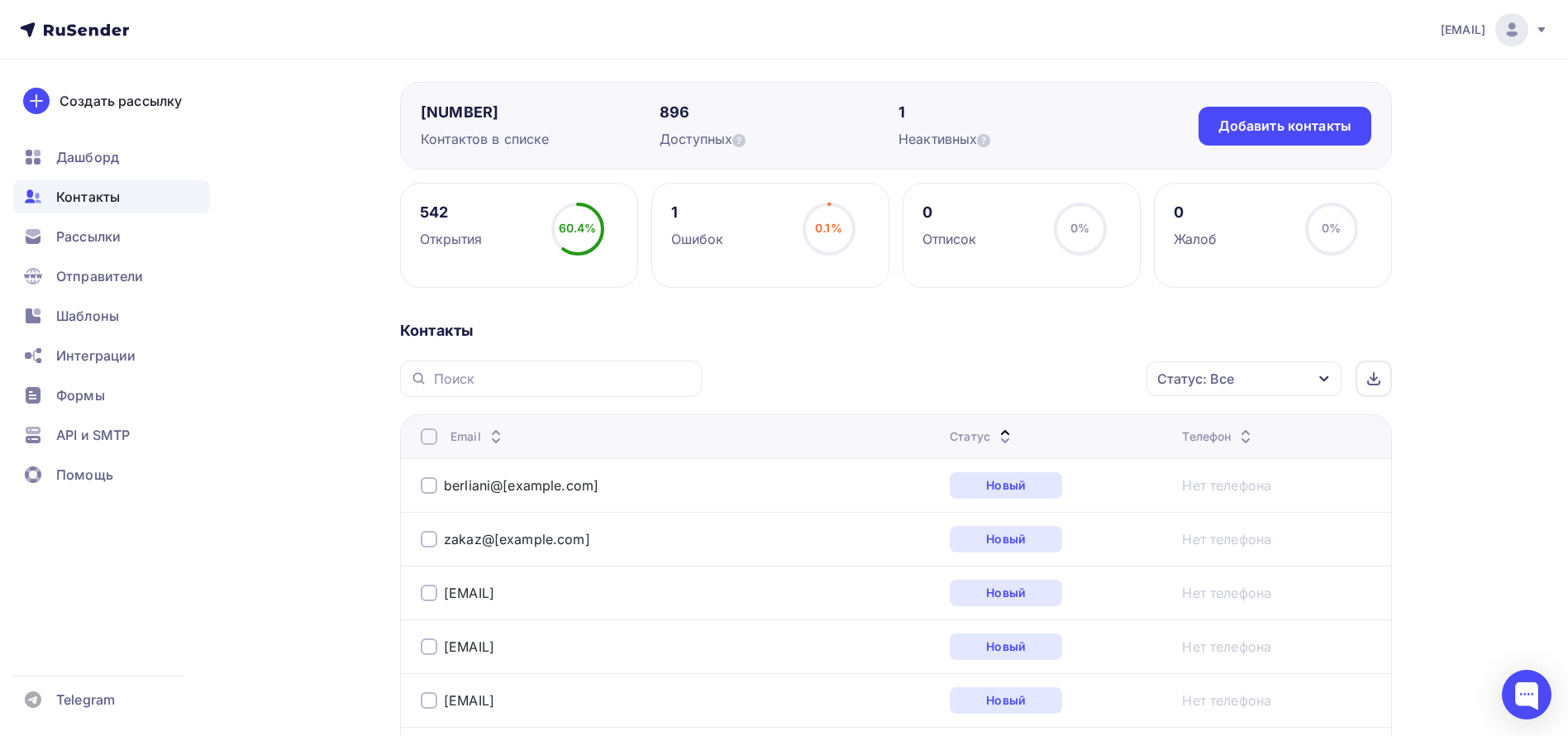 scroll, scrollTop: 0, scrollLeft: 0, axis: both 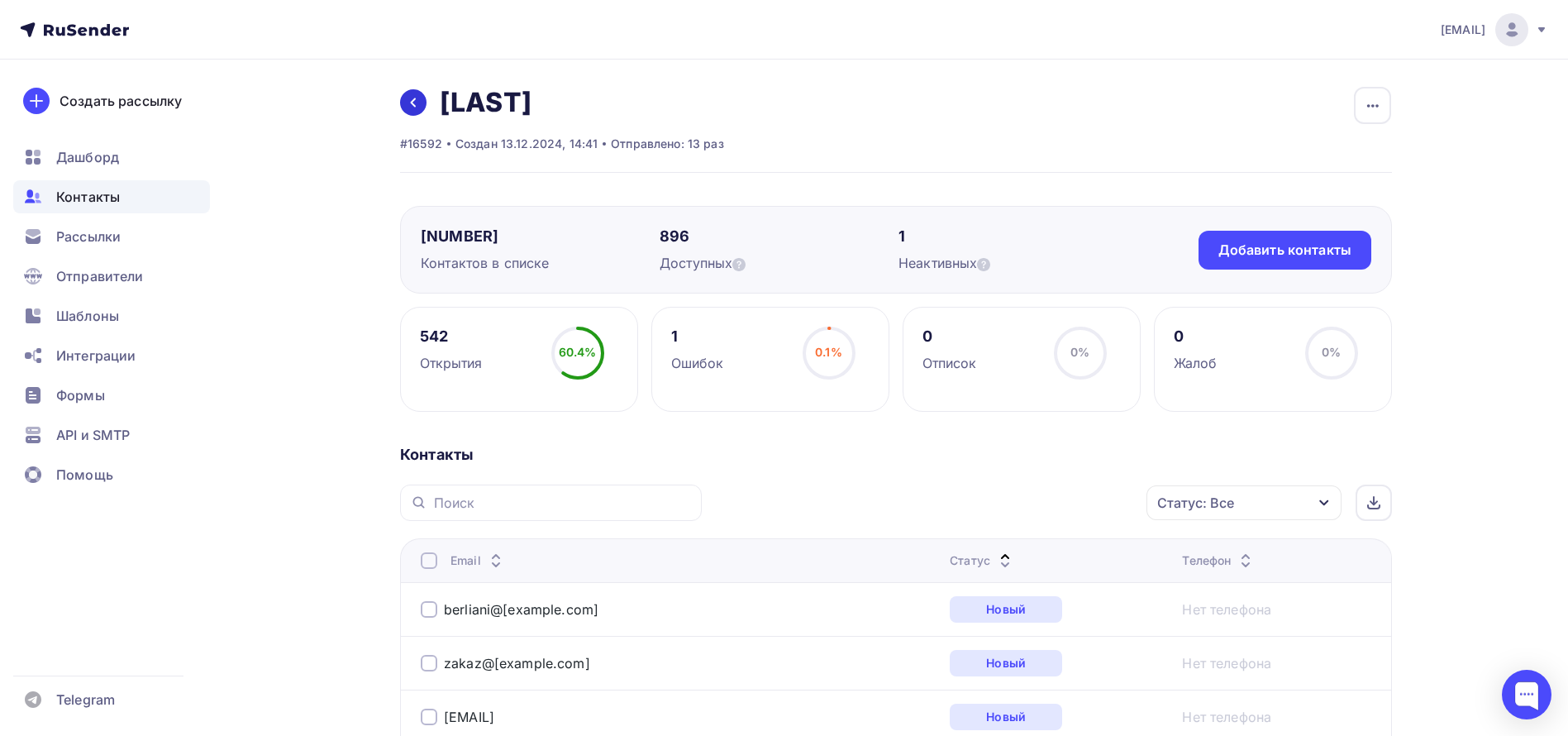 click at bounding box center [413, 103] 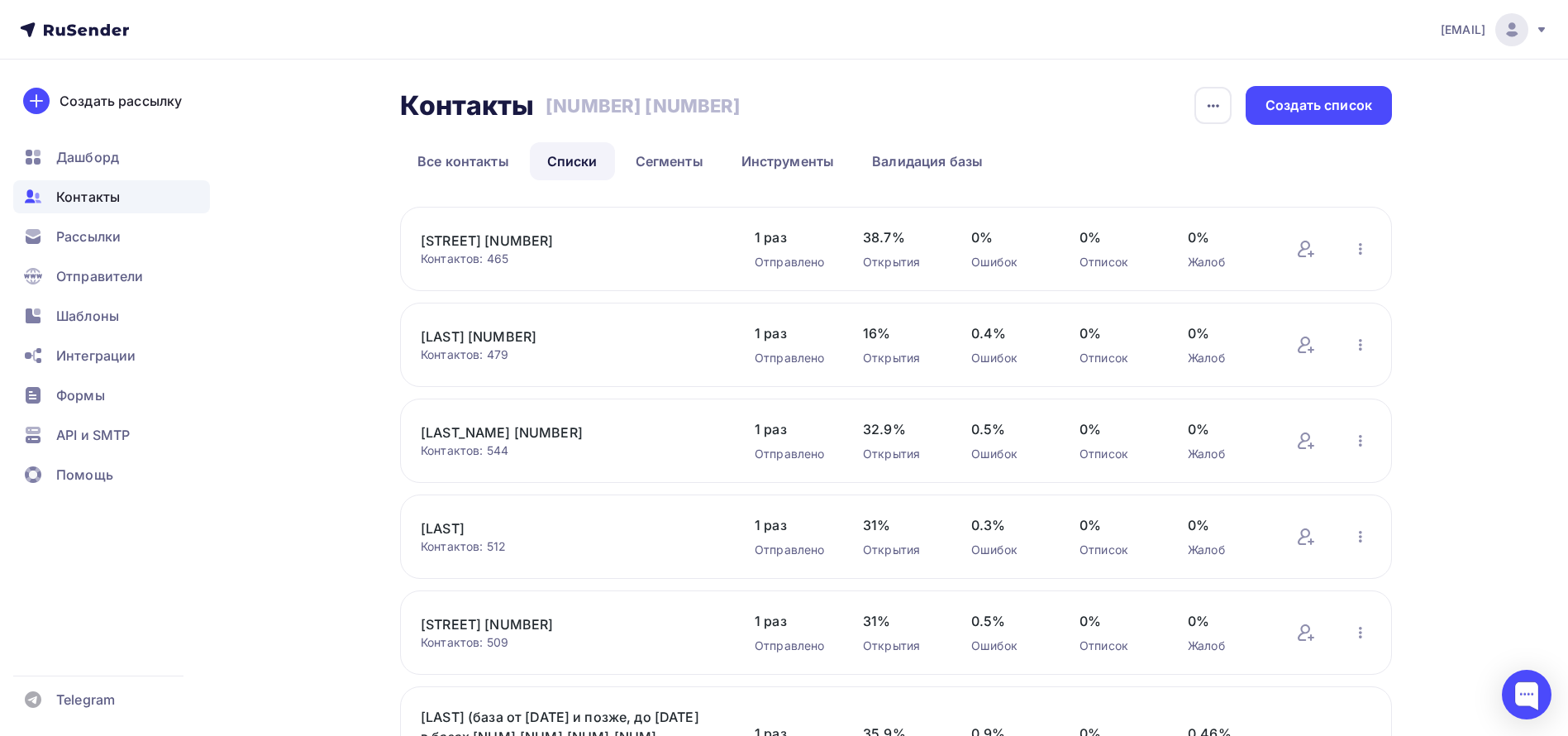 scroll, scrollTop: 248, scrollLeft: 0, axis: vertical 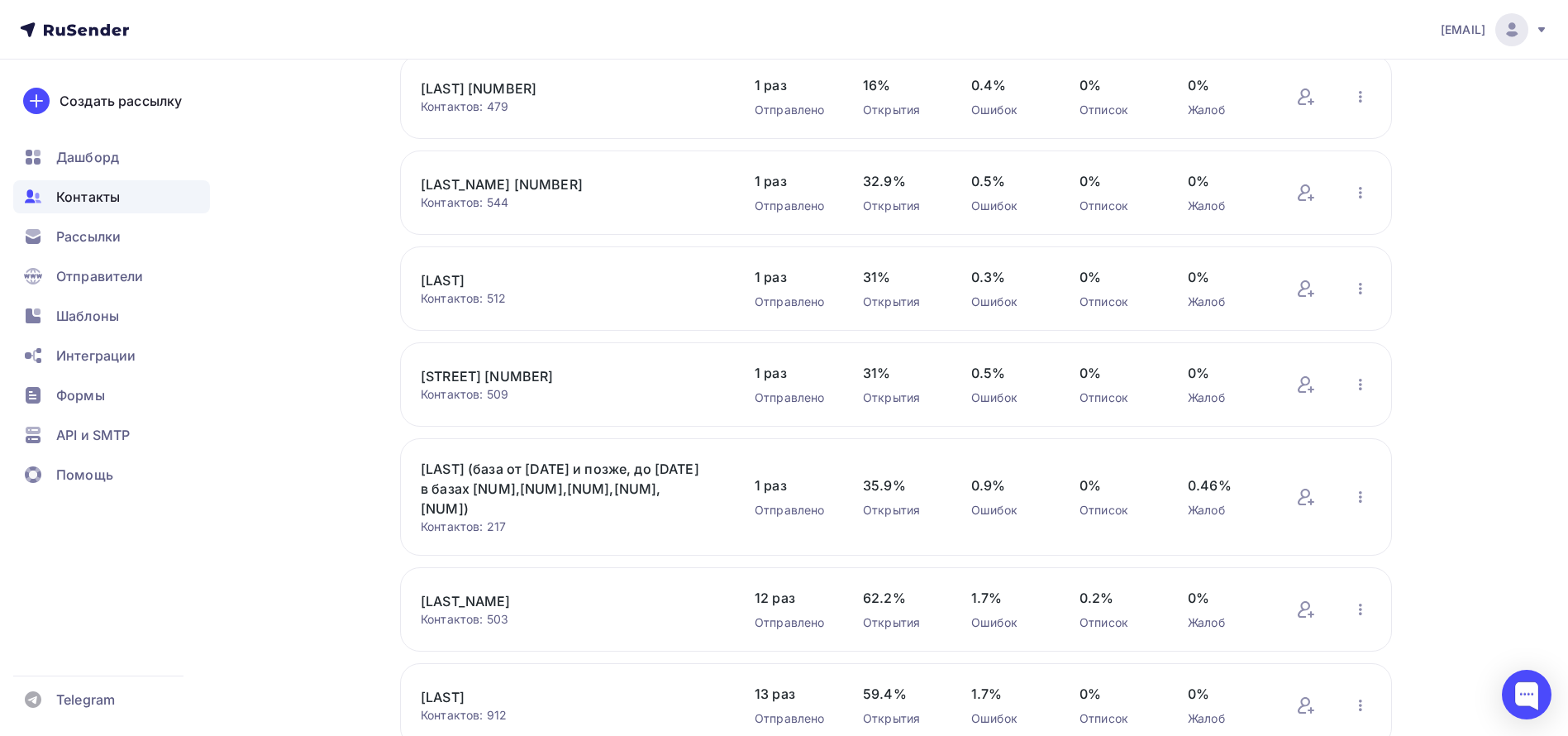 click 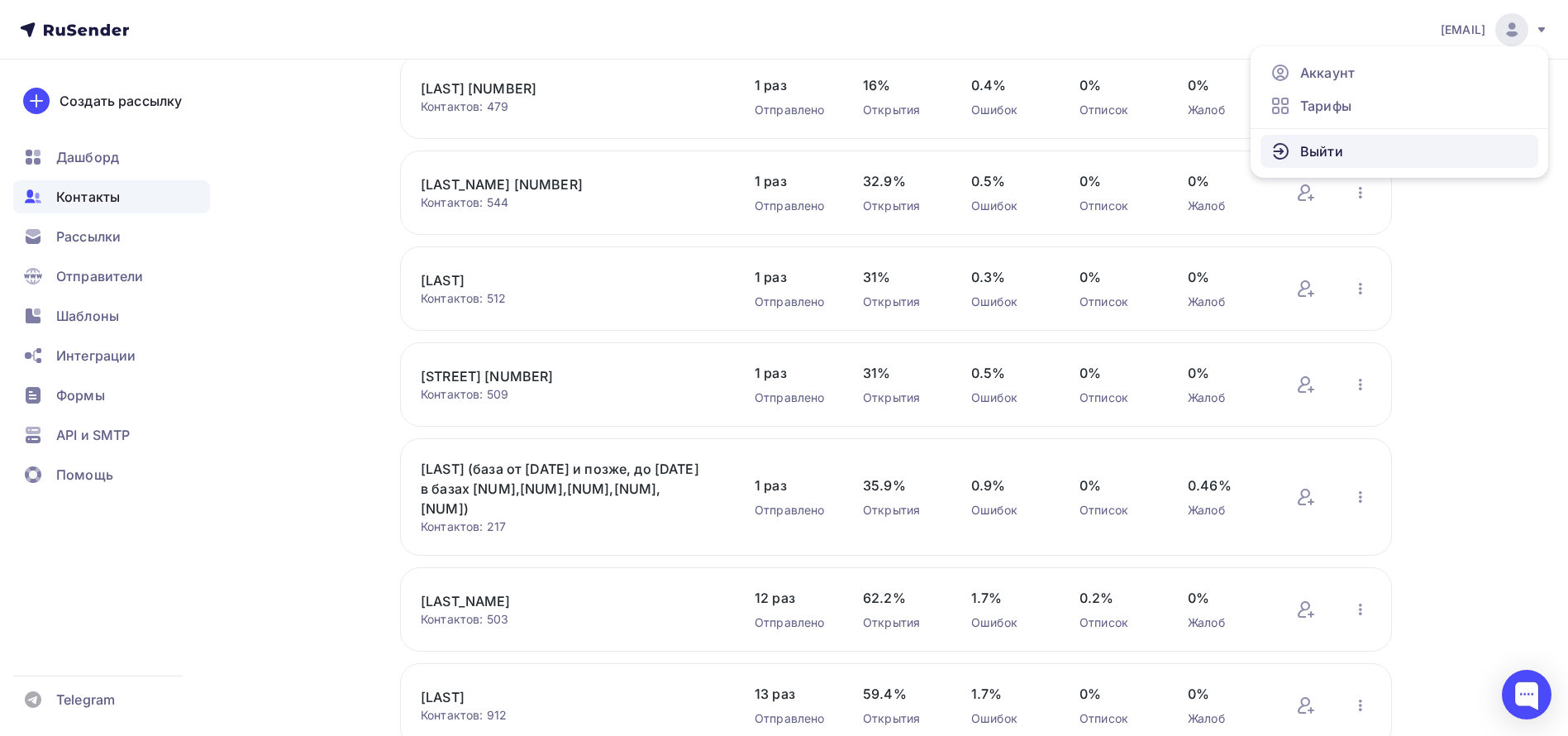 click 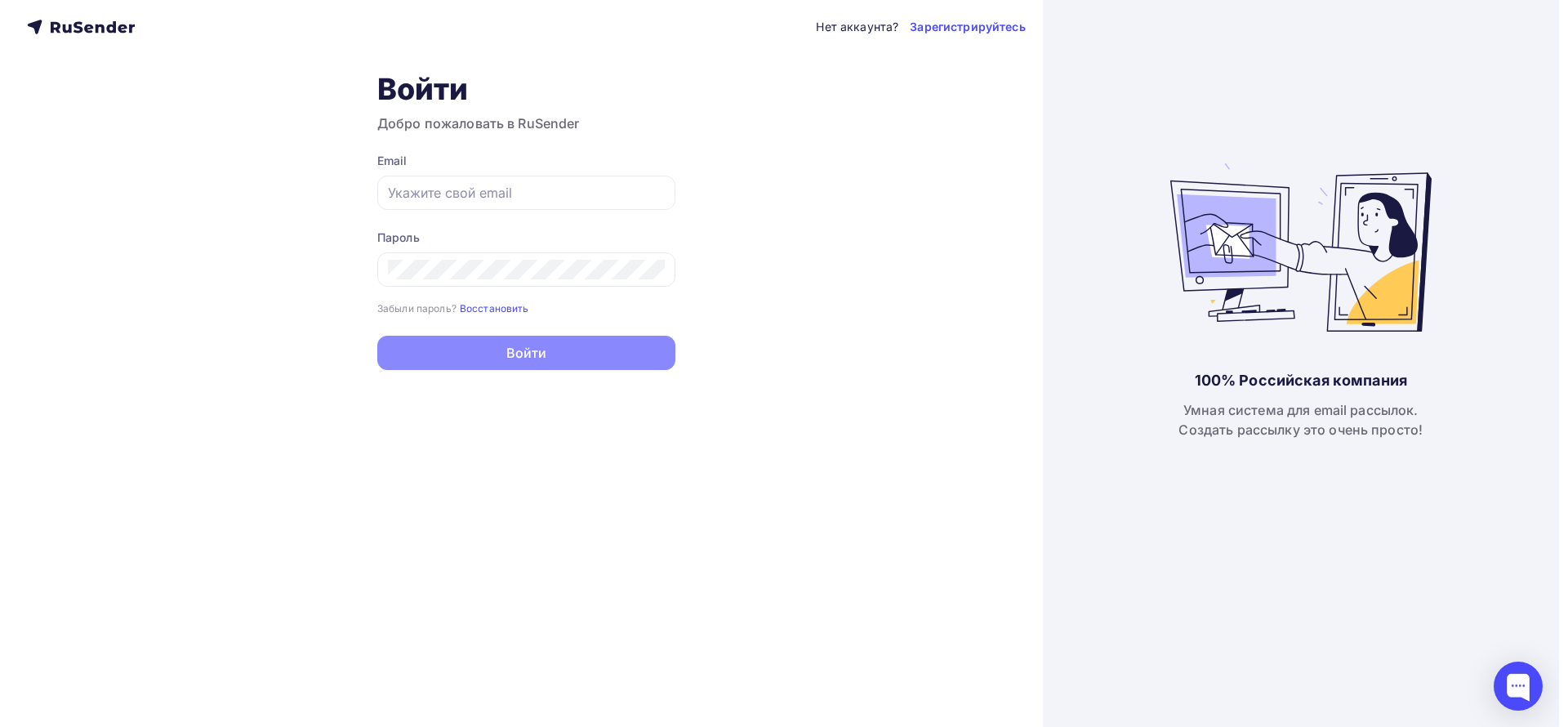 scroll, scrollTop: 0, scrollLeft: 0, axis: both 